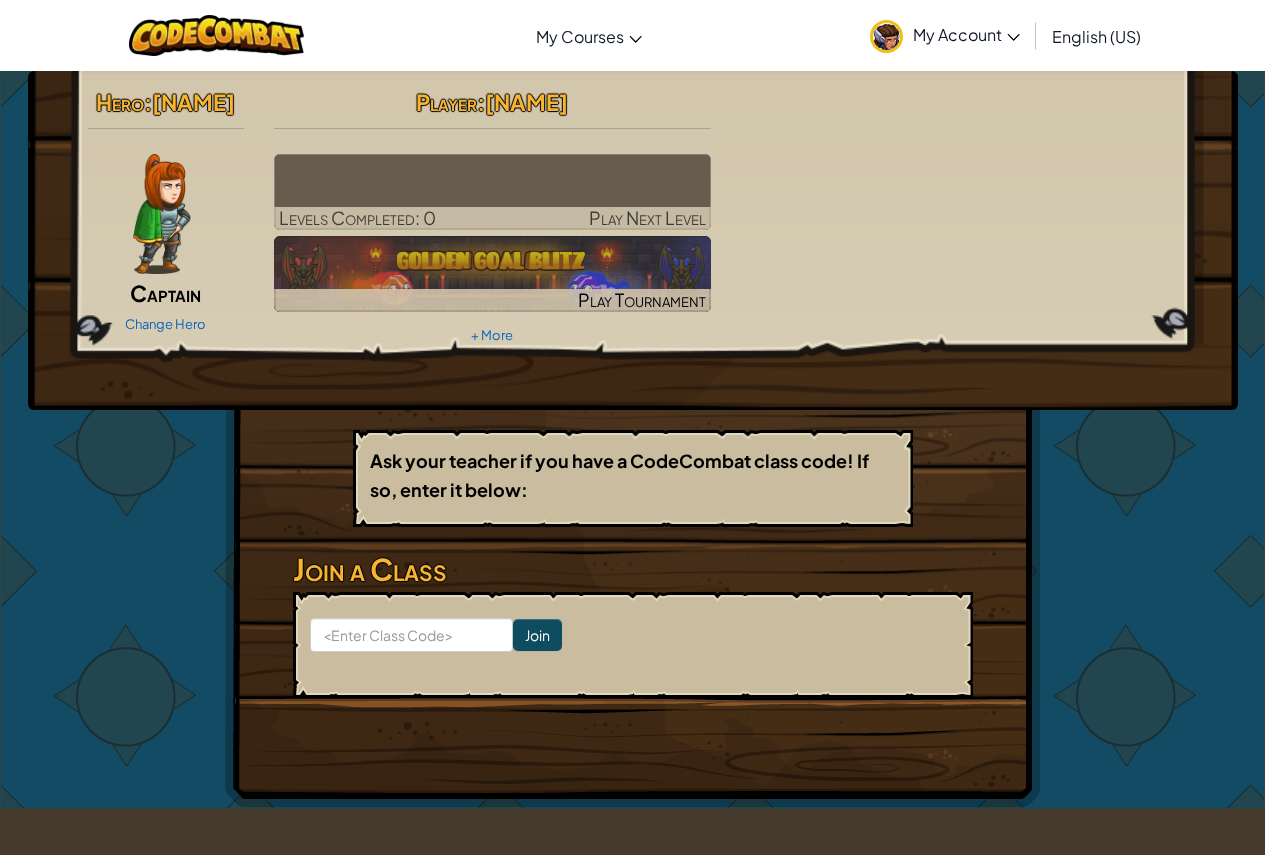 scroll, scrollTop: 0, scrollLeft: 0, axis: both 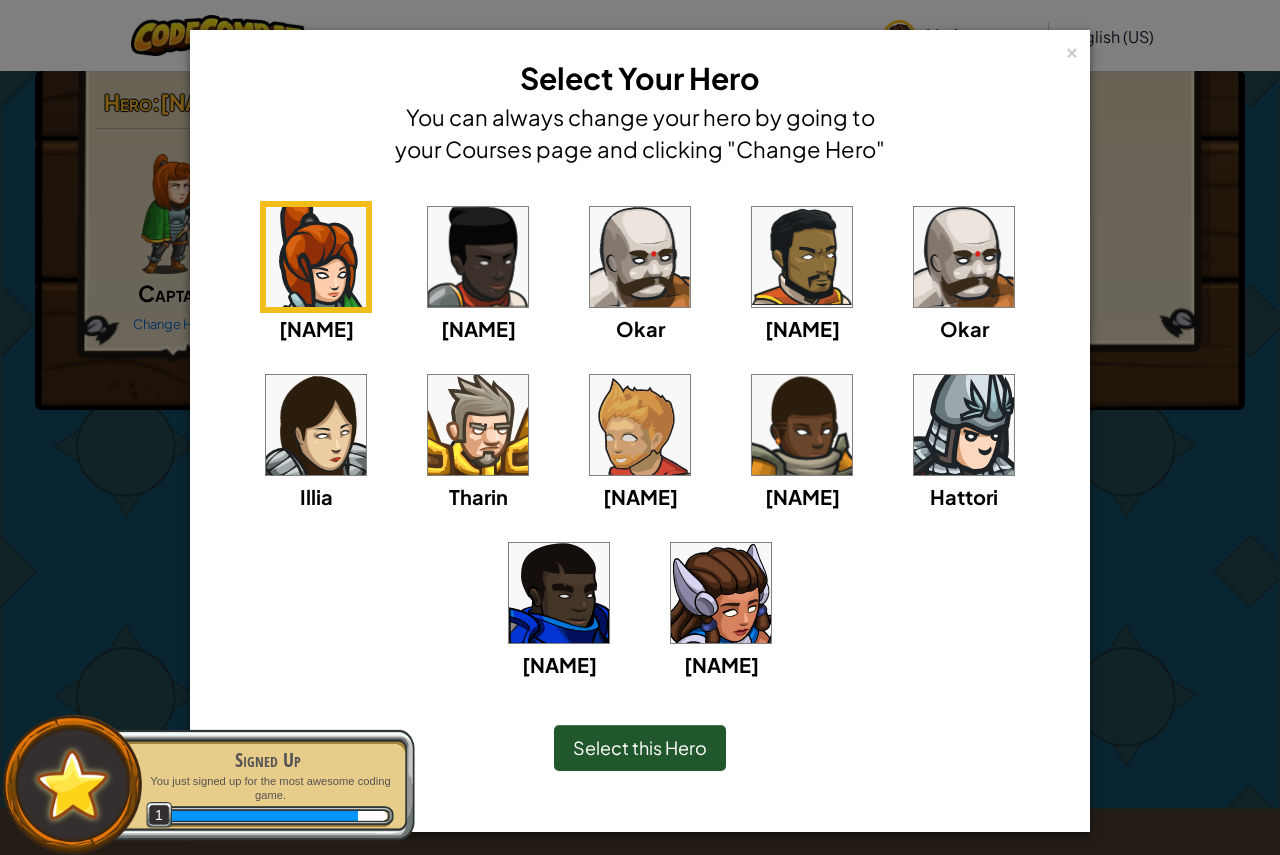 click at bounding box center (721, 593) 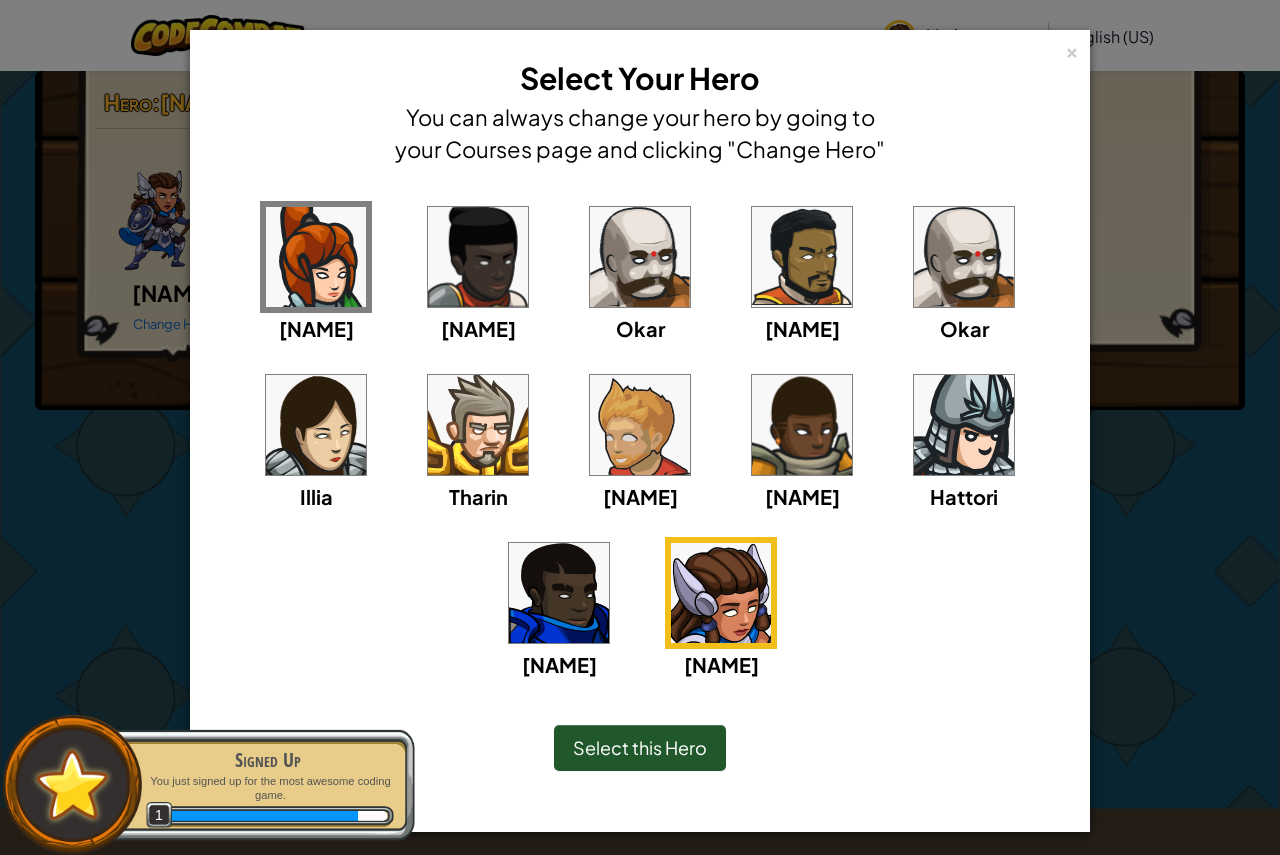 click on "Select this Hero" at bounding box center [640, 747] 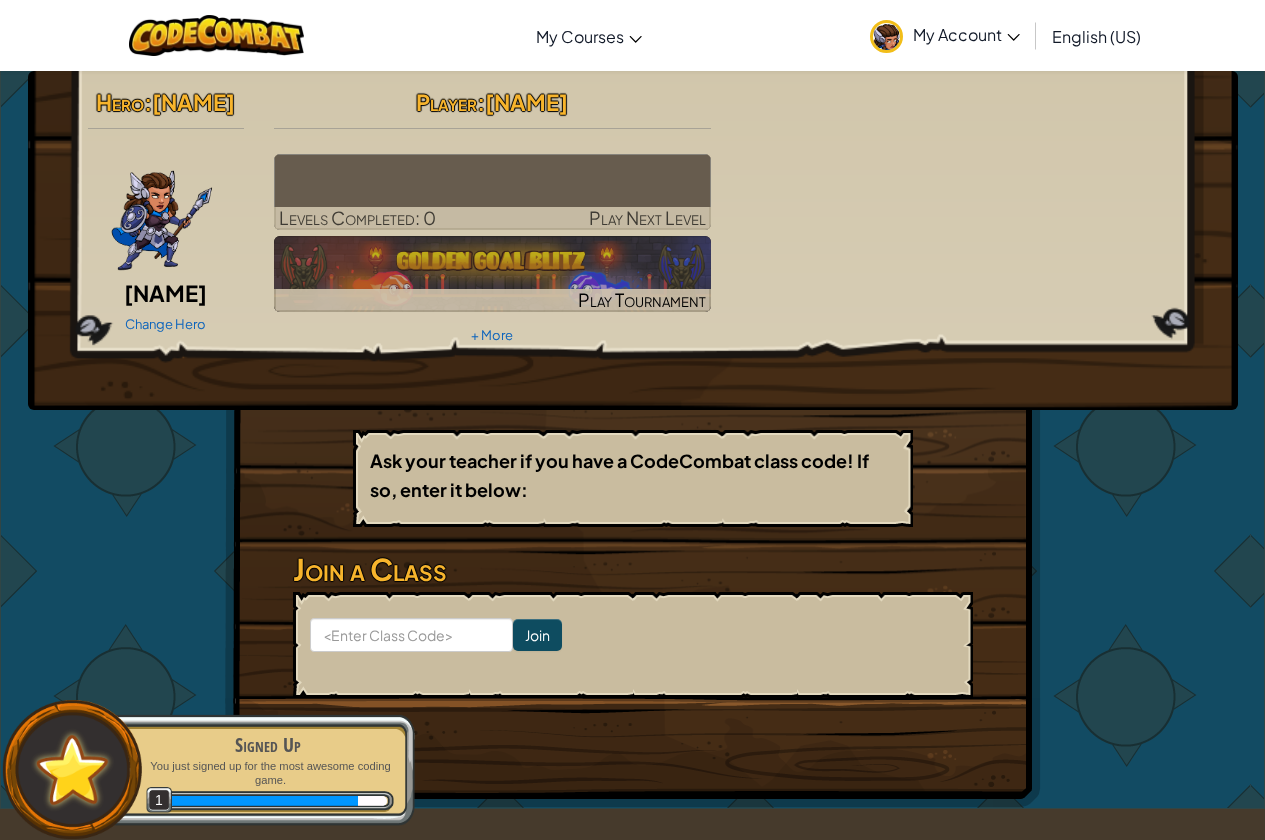 click on "[NAME]" at bounding box center (165, 293) 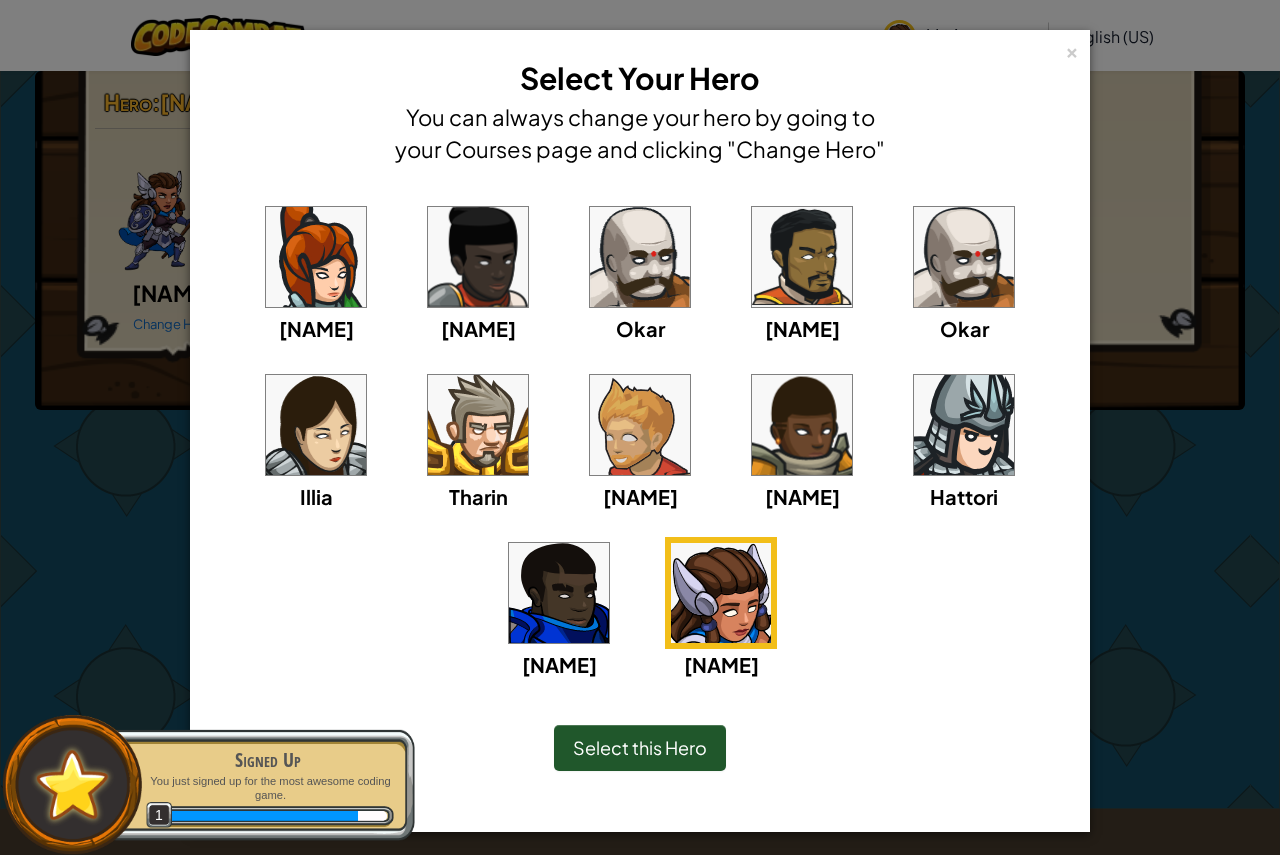 click on "× Select Your Hero You can always change your hero by going to your Courses page and clicking "Change Hero"" at bounding box center [640, 111] 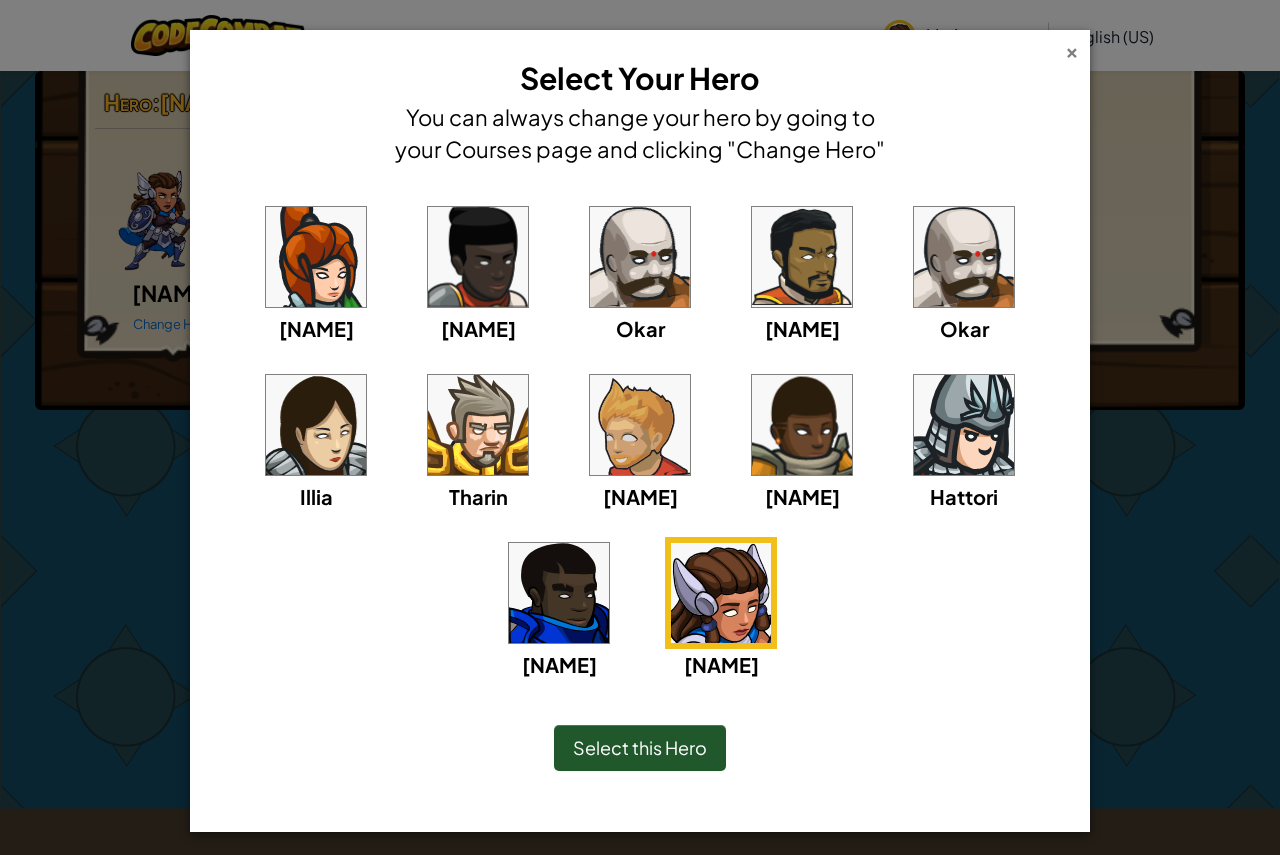 click on "×" at bounding box center (1072, 49) 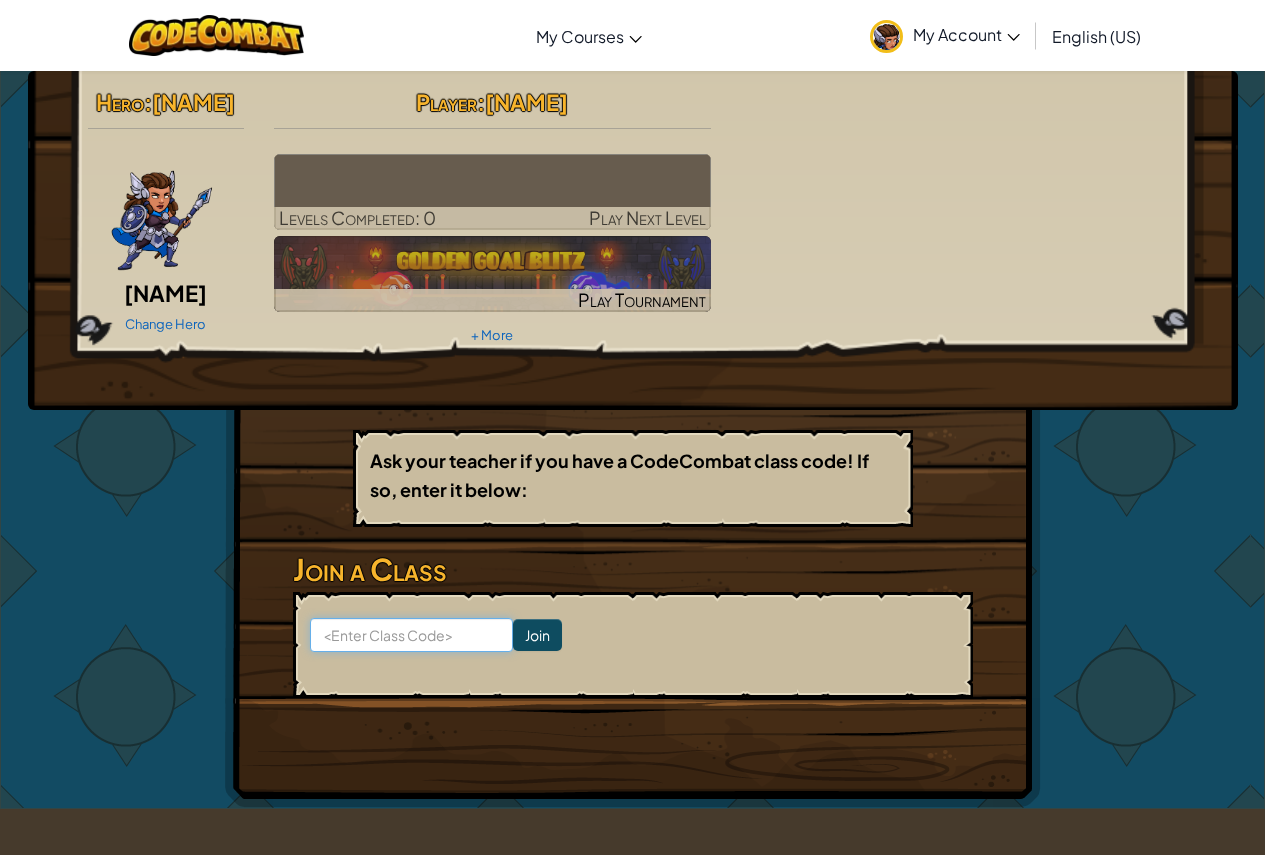click at bounding box center [411, 635] 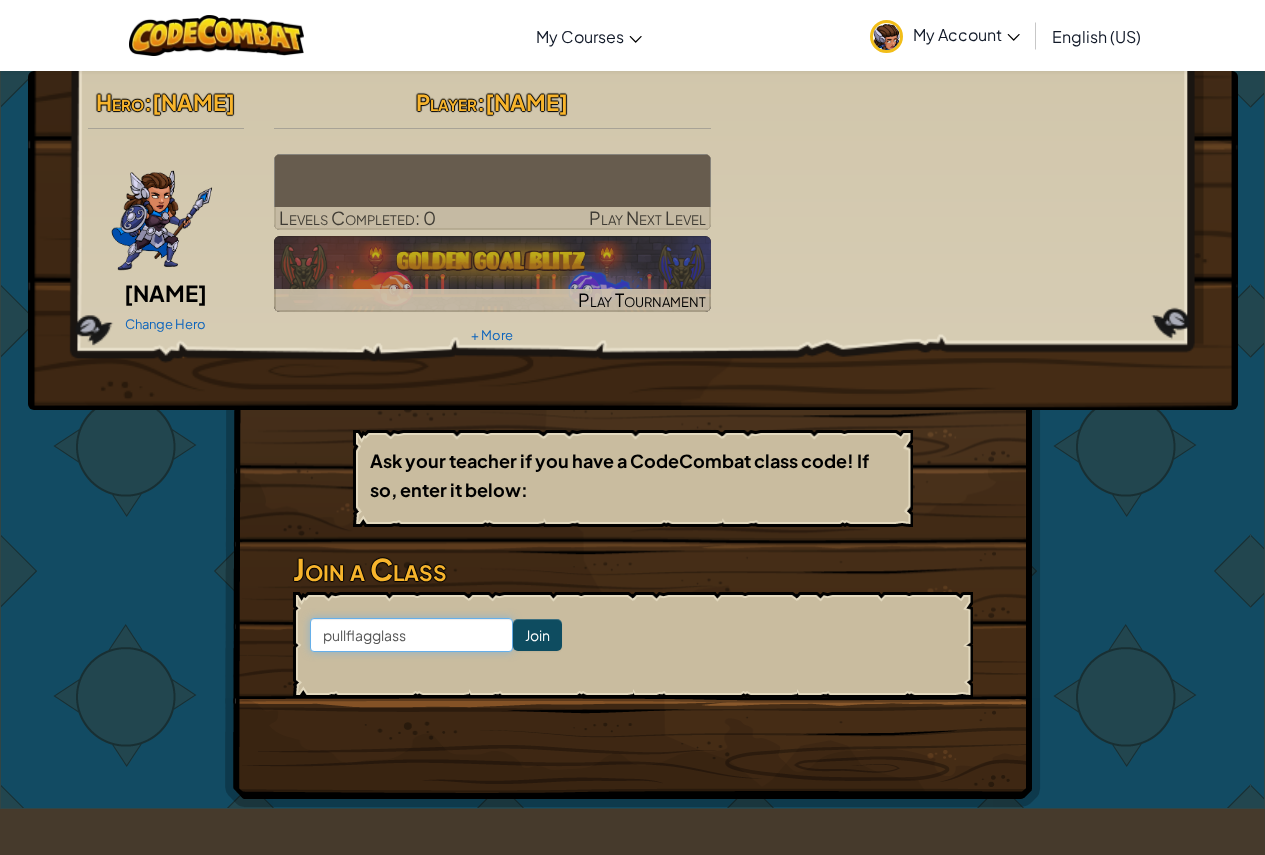click on "pullflagglass" at bounding box center [411, 635] 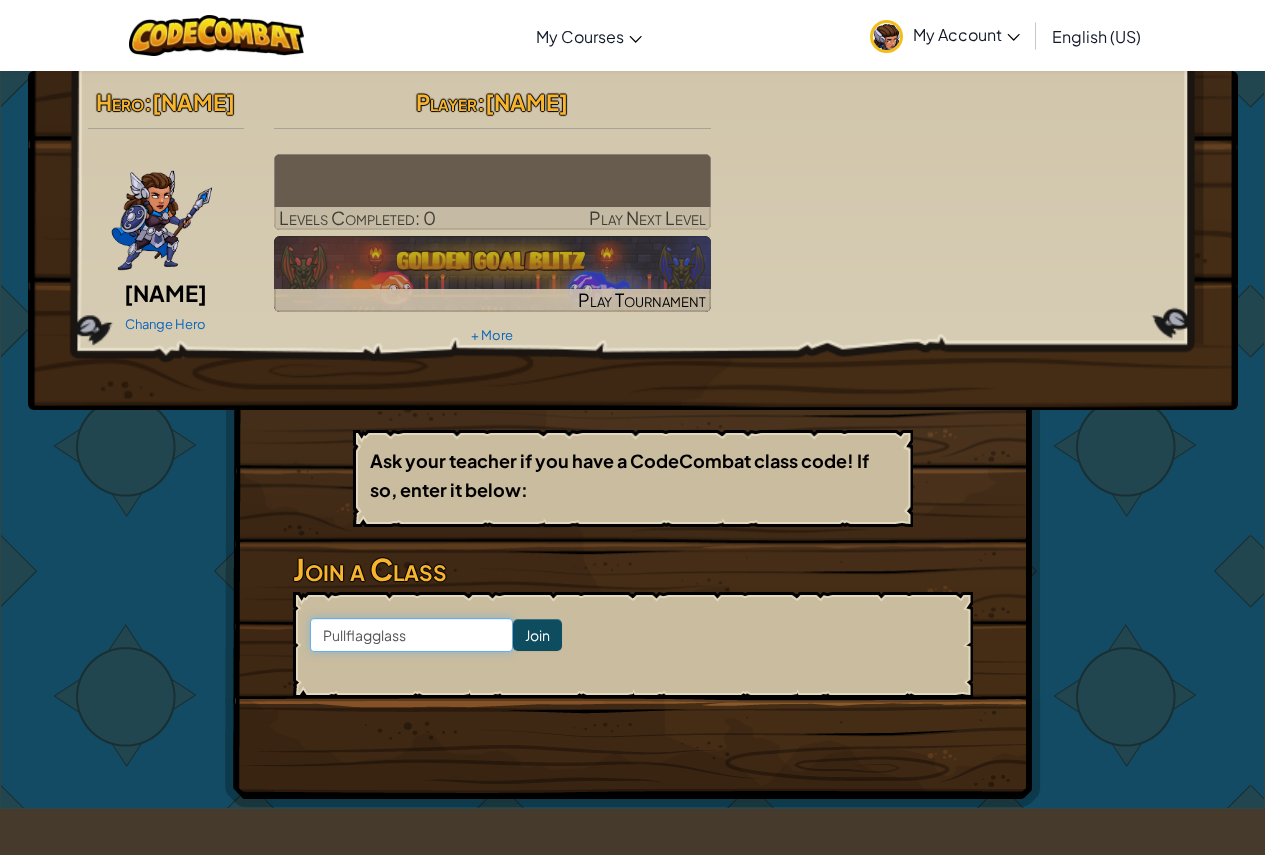 click on "Pullflagglass" at bounding box center (411, 635) 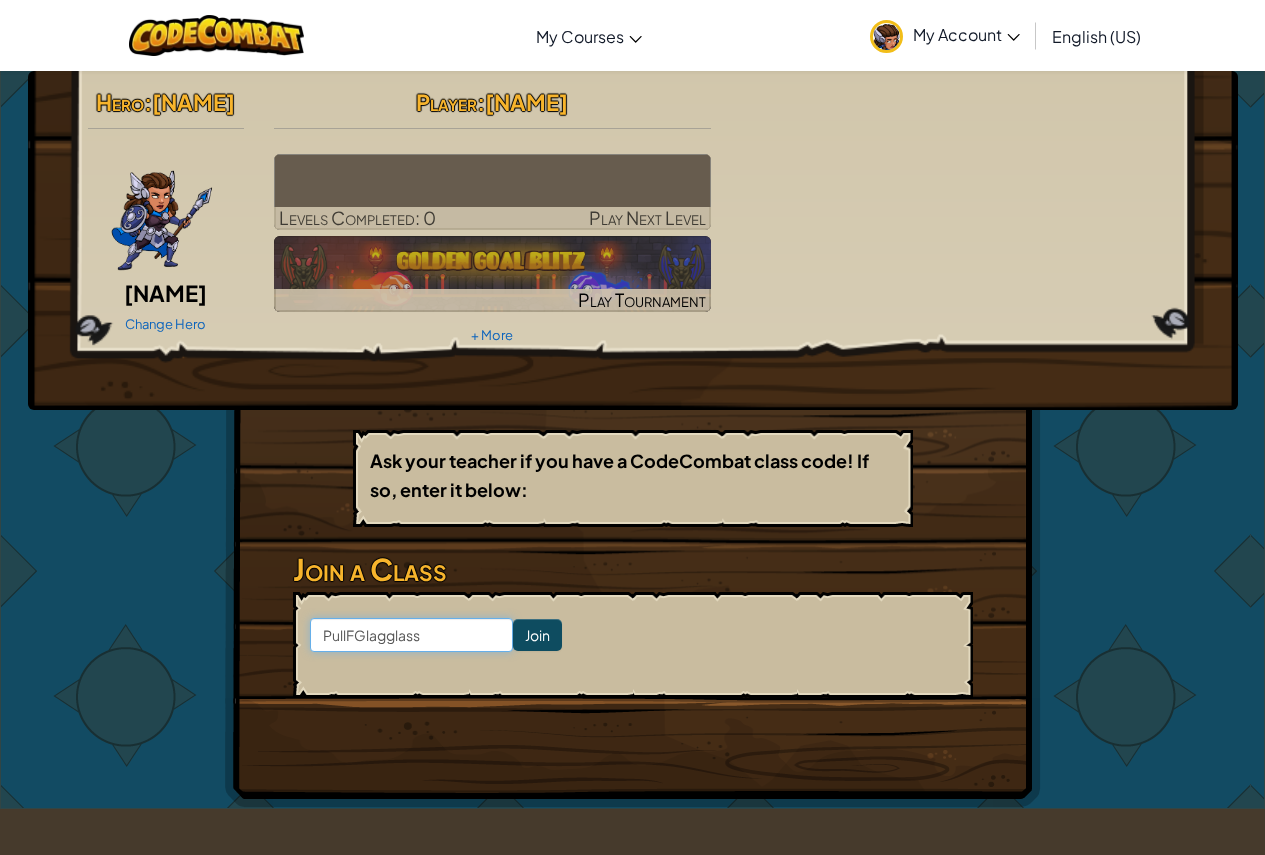 click on "PullFGlagglass" at bounding box center [411, 635] 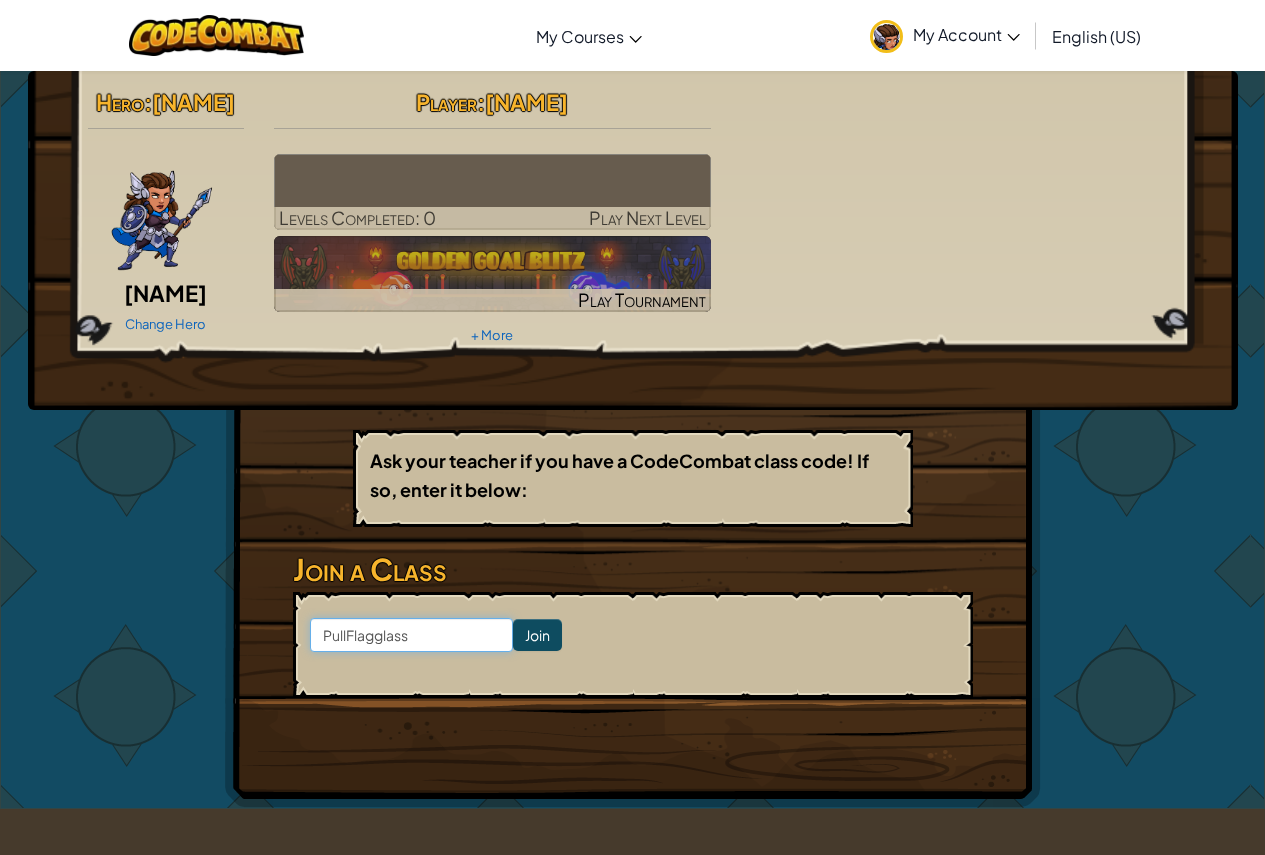 click on "PullFlagglass" at bounding box center [411, 635] 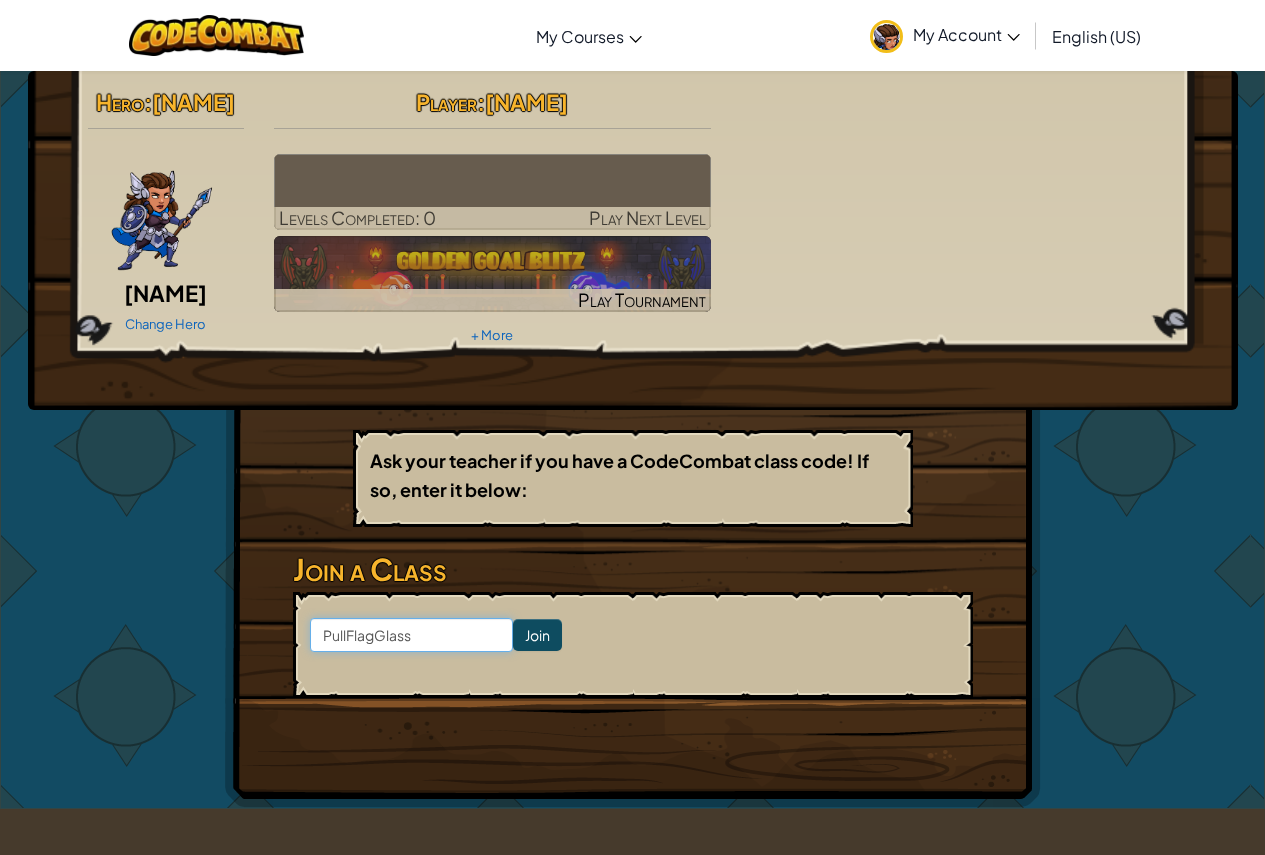 type on "PullFlagGlass" 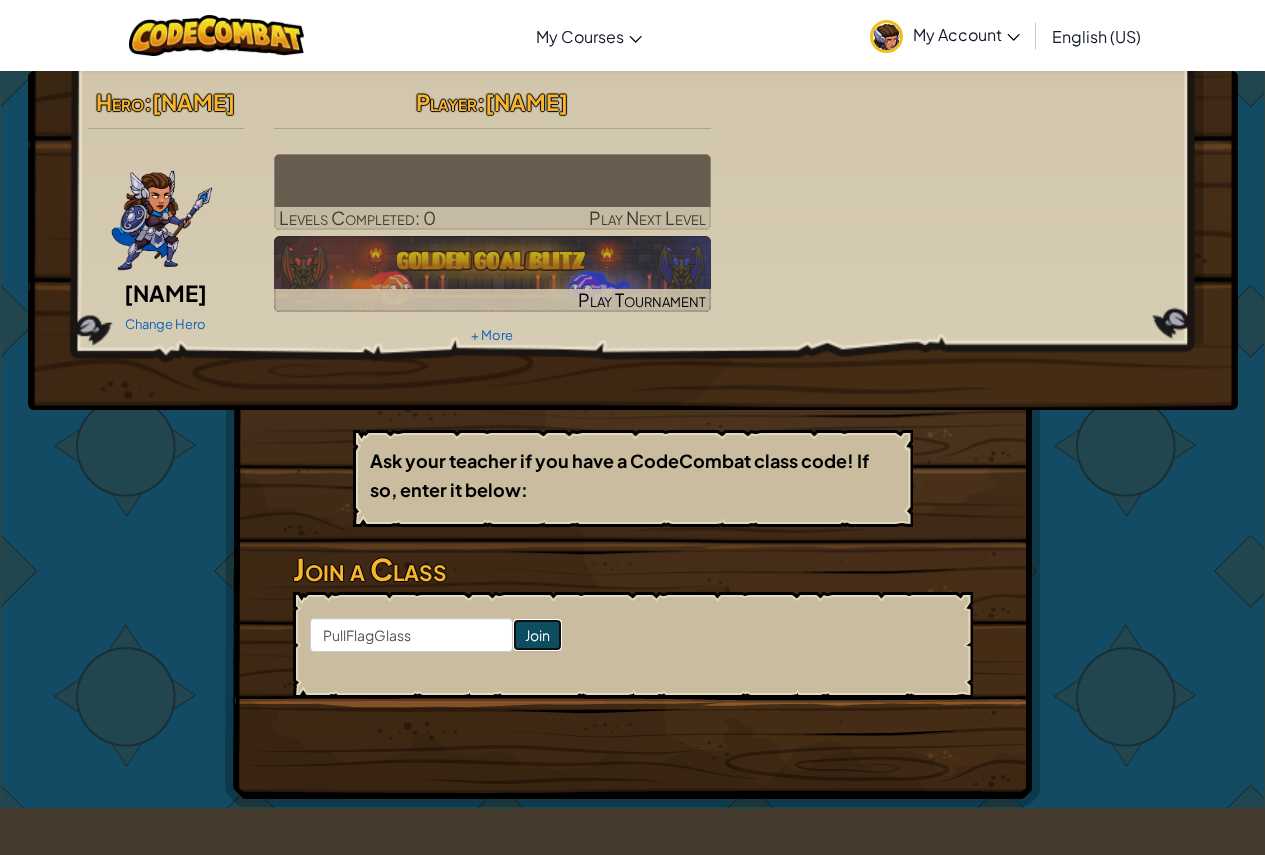click on "Join" at bounding box center [537, 635] 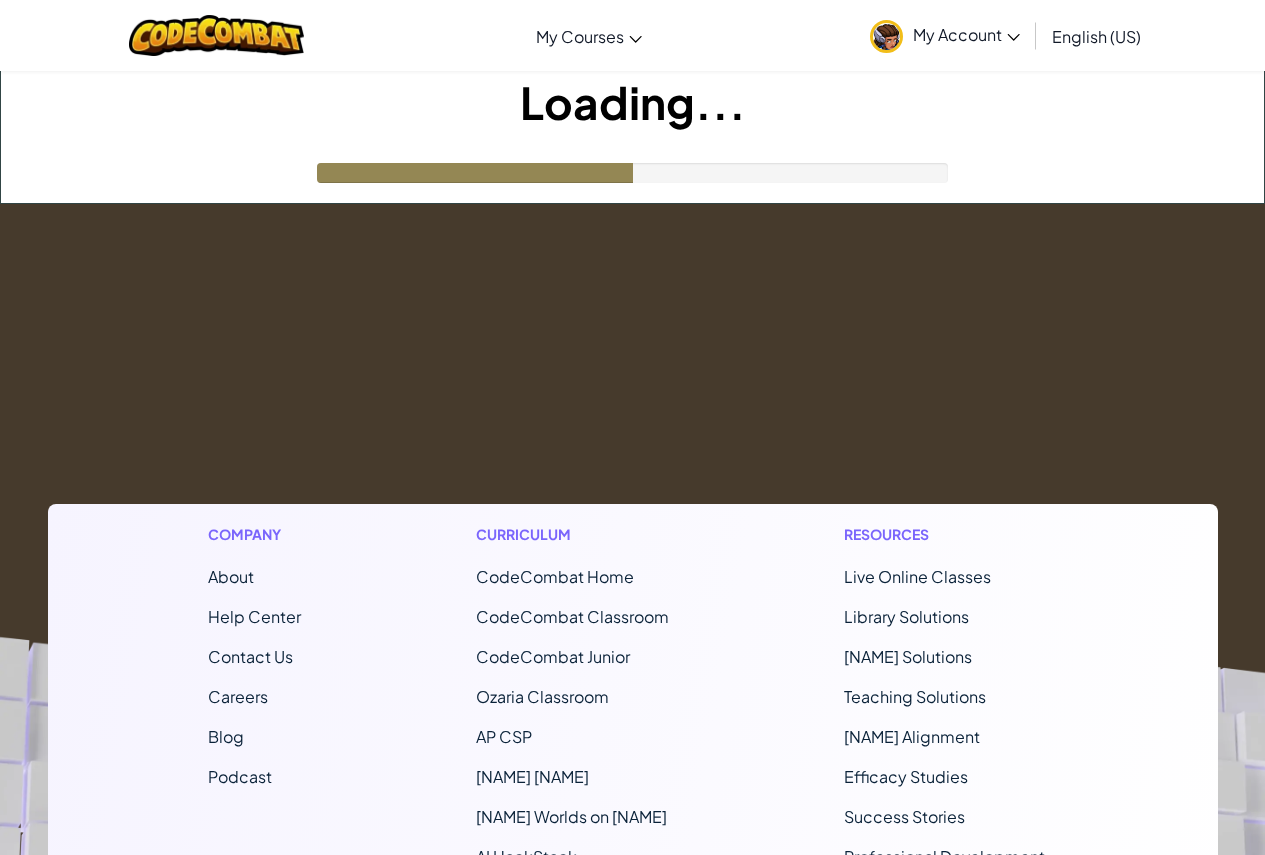 scroll, scrollTop: 0, scrollLeft: 0, axis: both 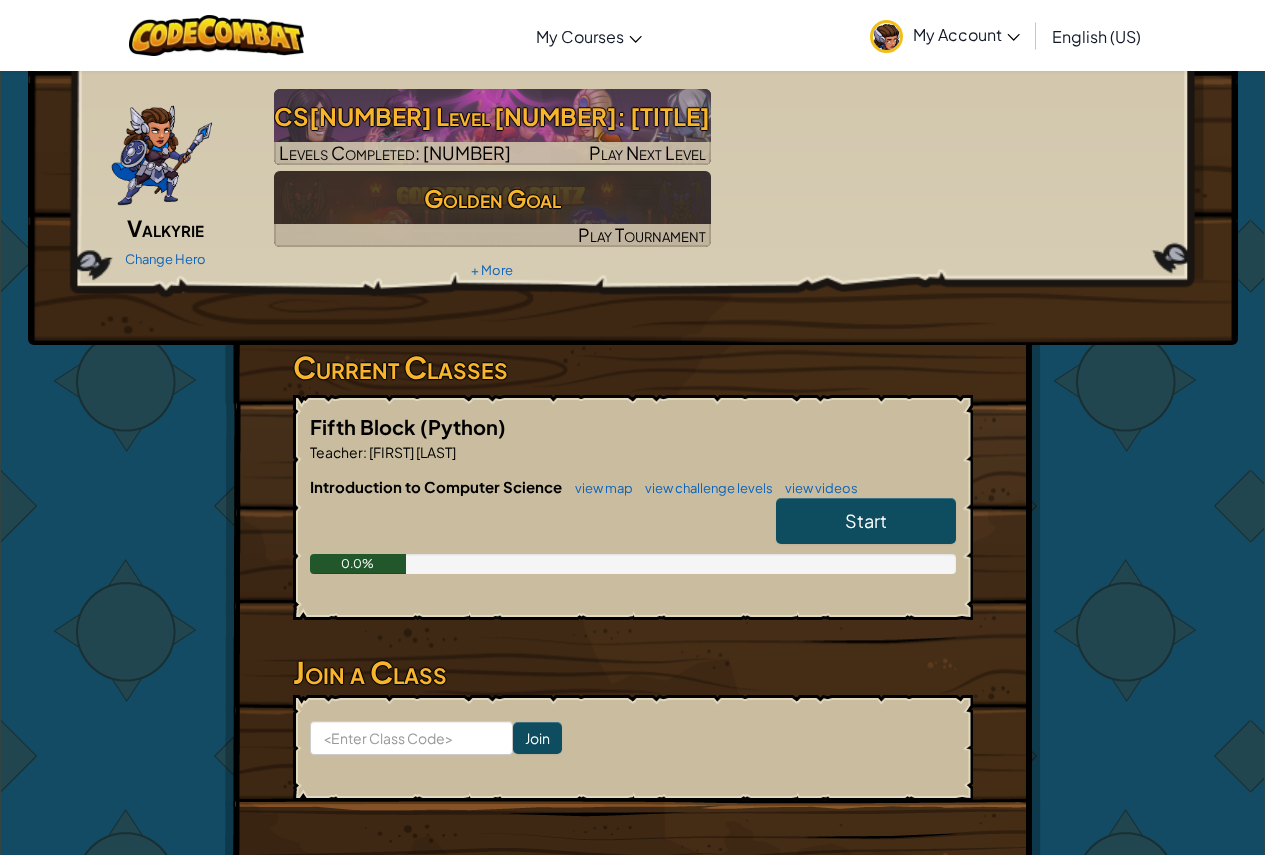 click on "Start" at bounding box center [866, 521] 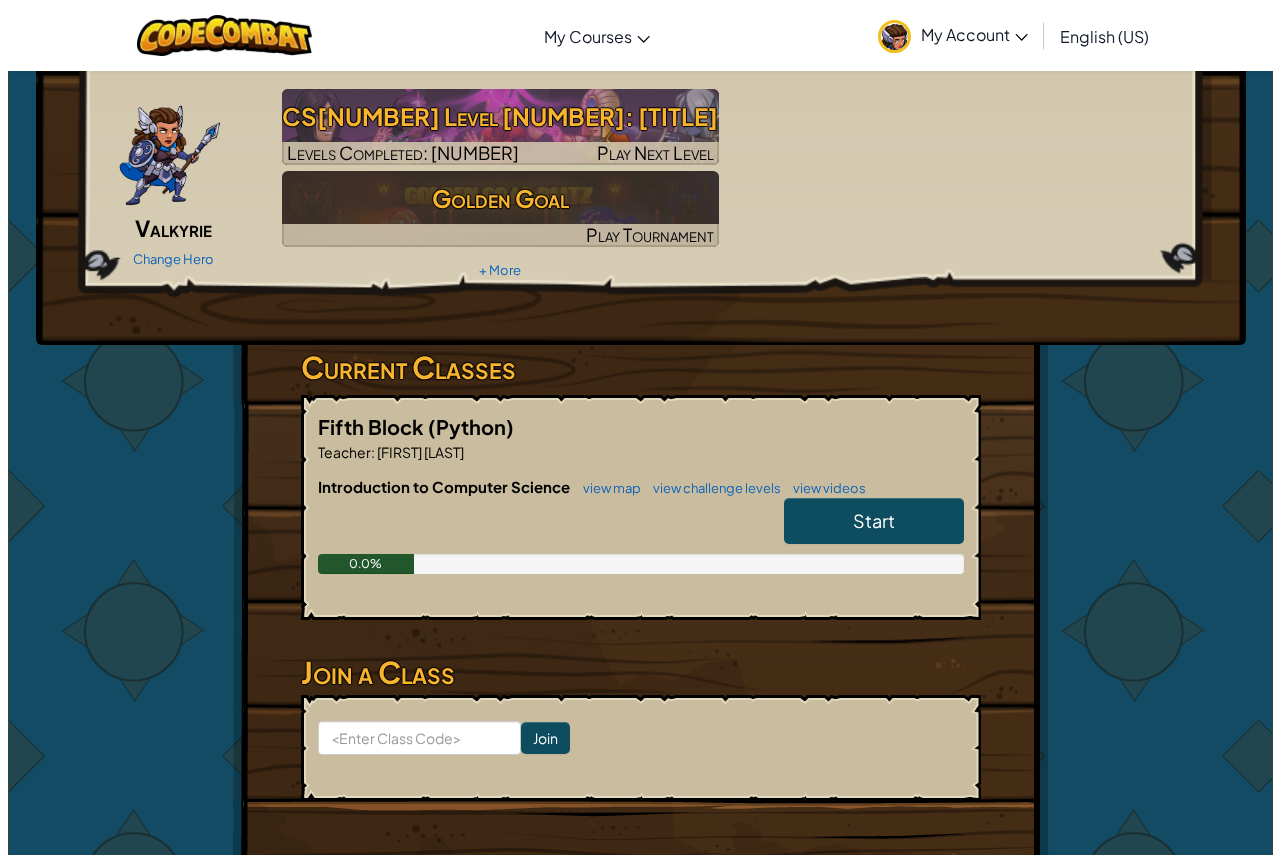 scroll, scrollTop: 0, scrollLeft: 0, axis: both 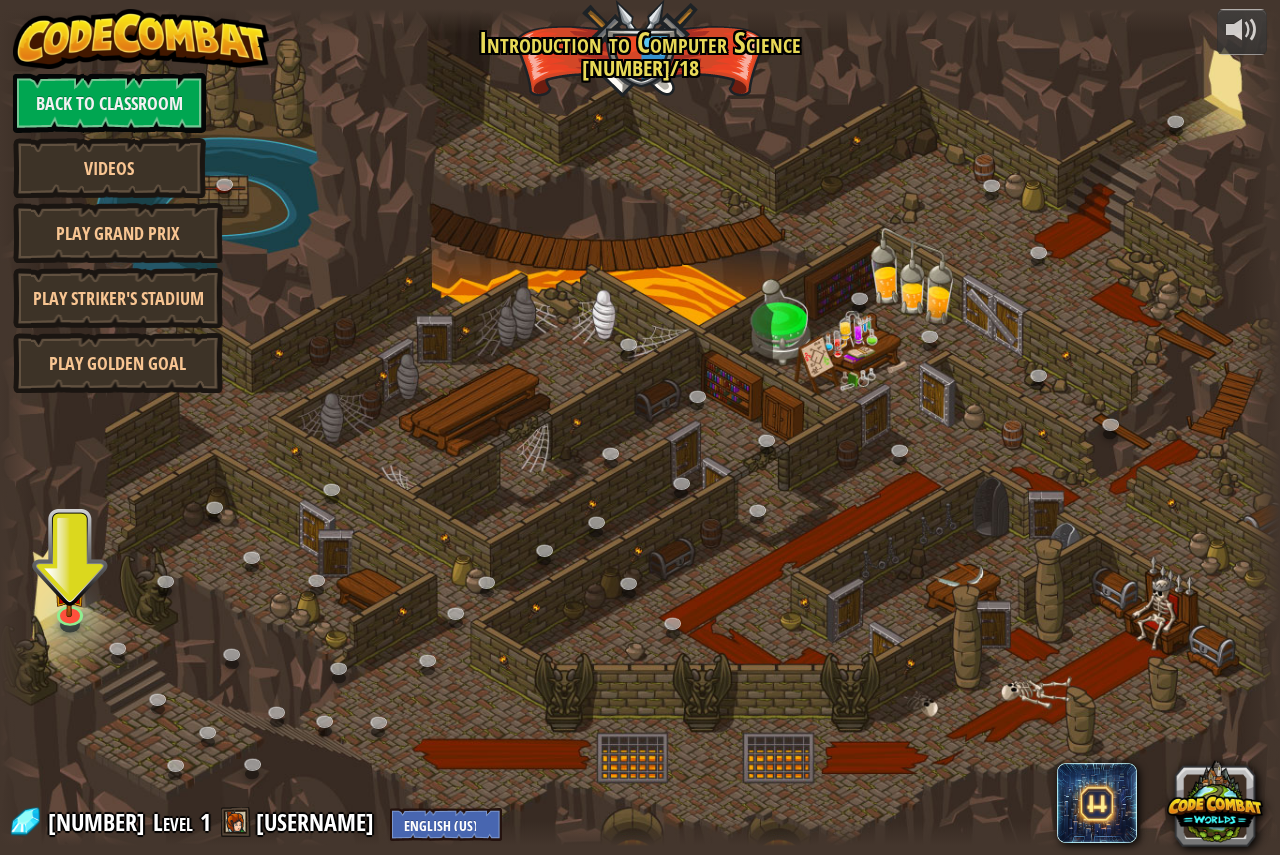 click at bounding box center [640, 427] 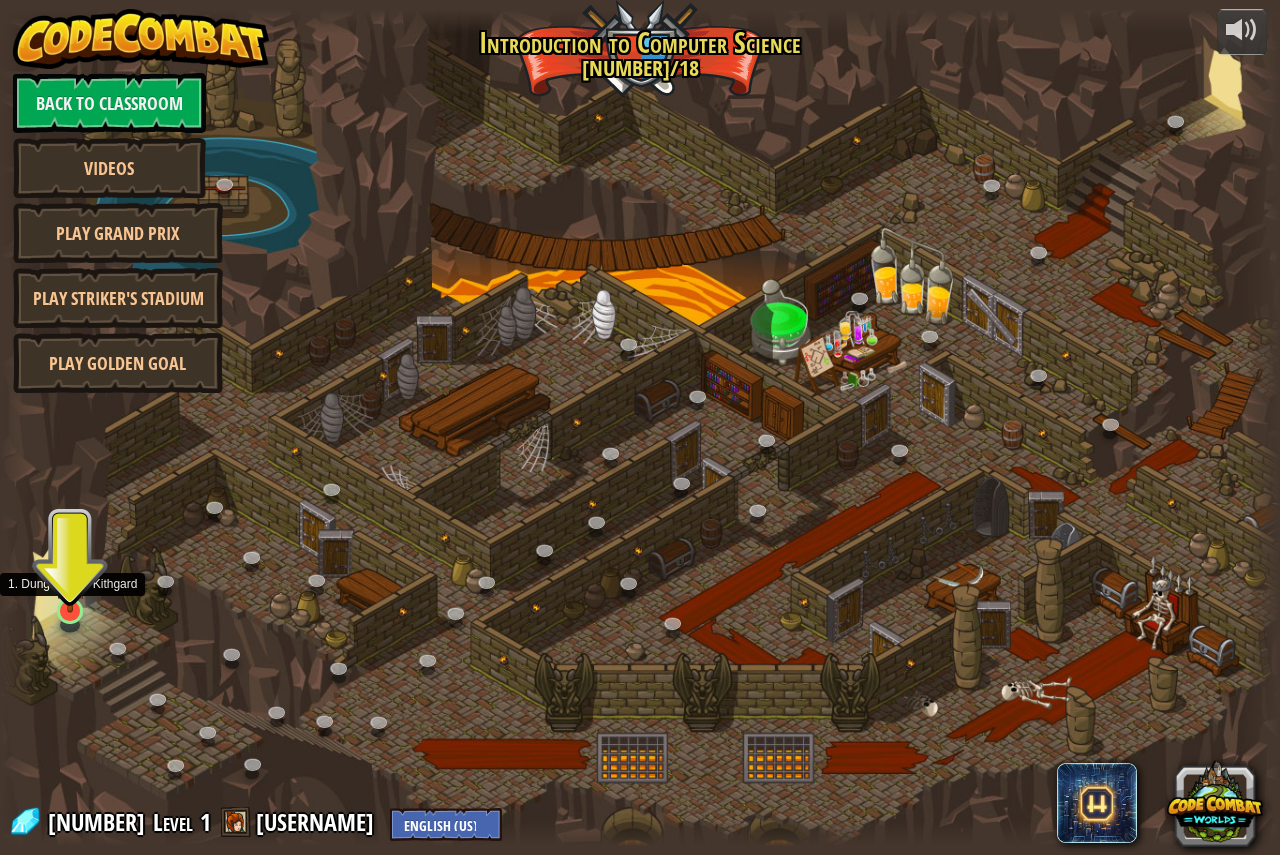 click at bounding box center (70, 575) 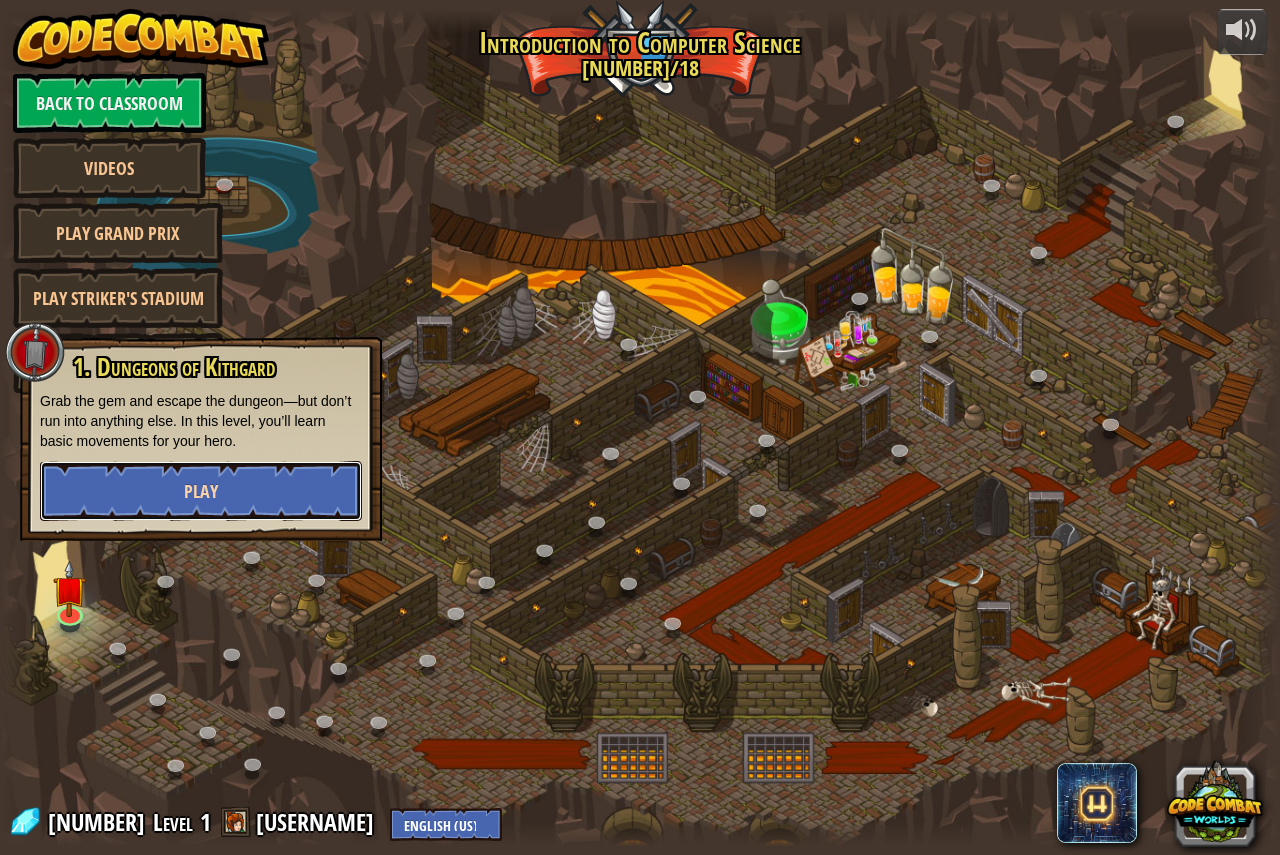 click on "Play" at bounding box center [201, 491] 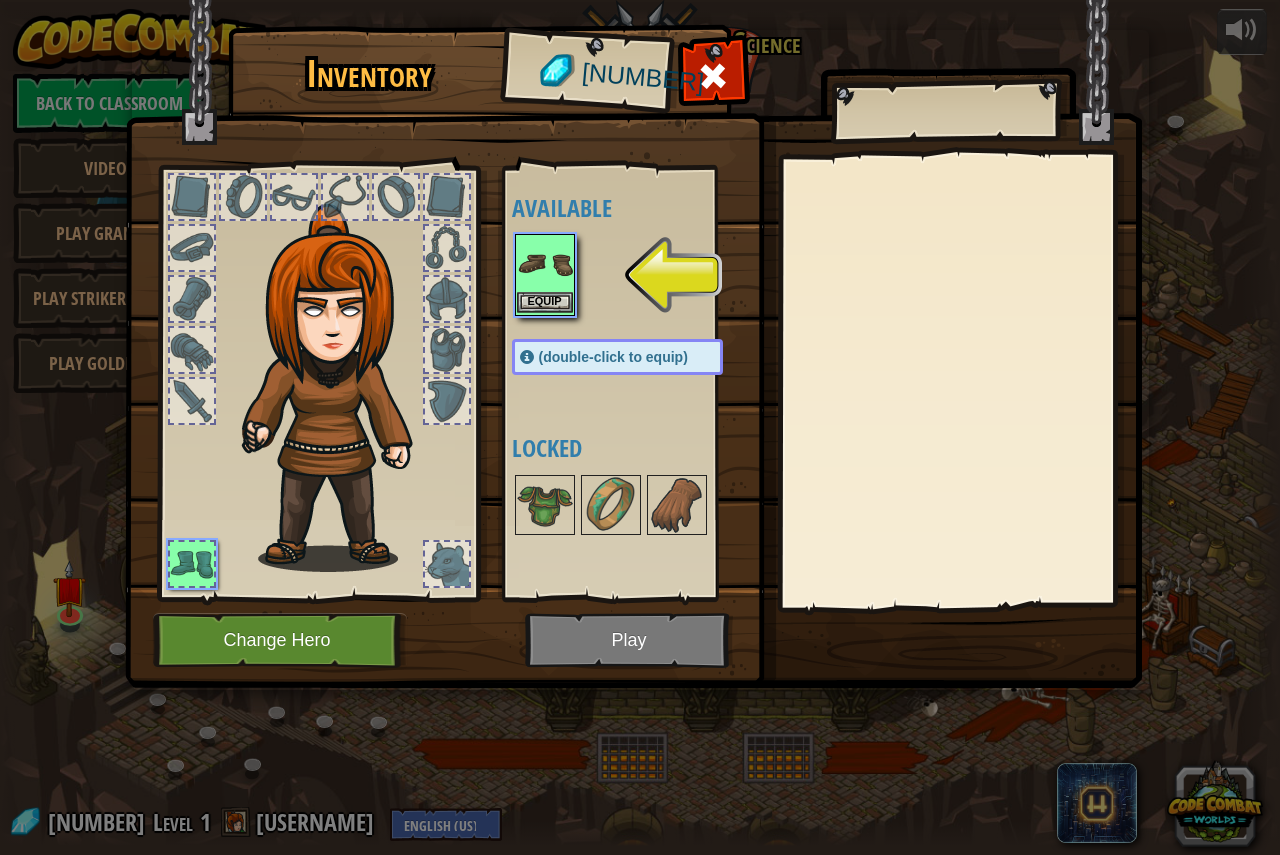 click at bounding box center (545, 264) 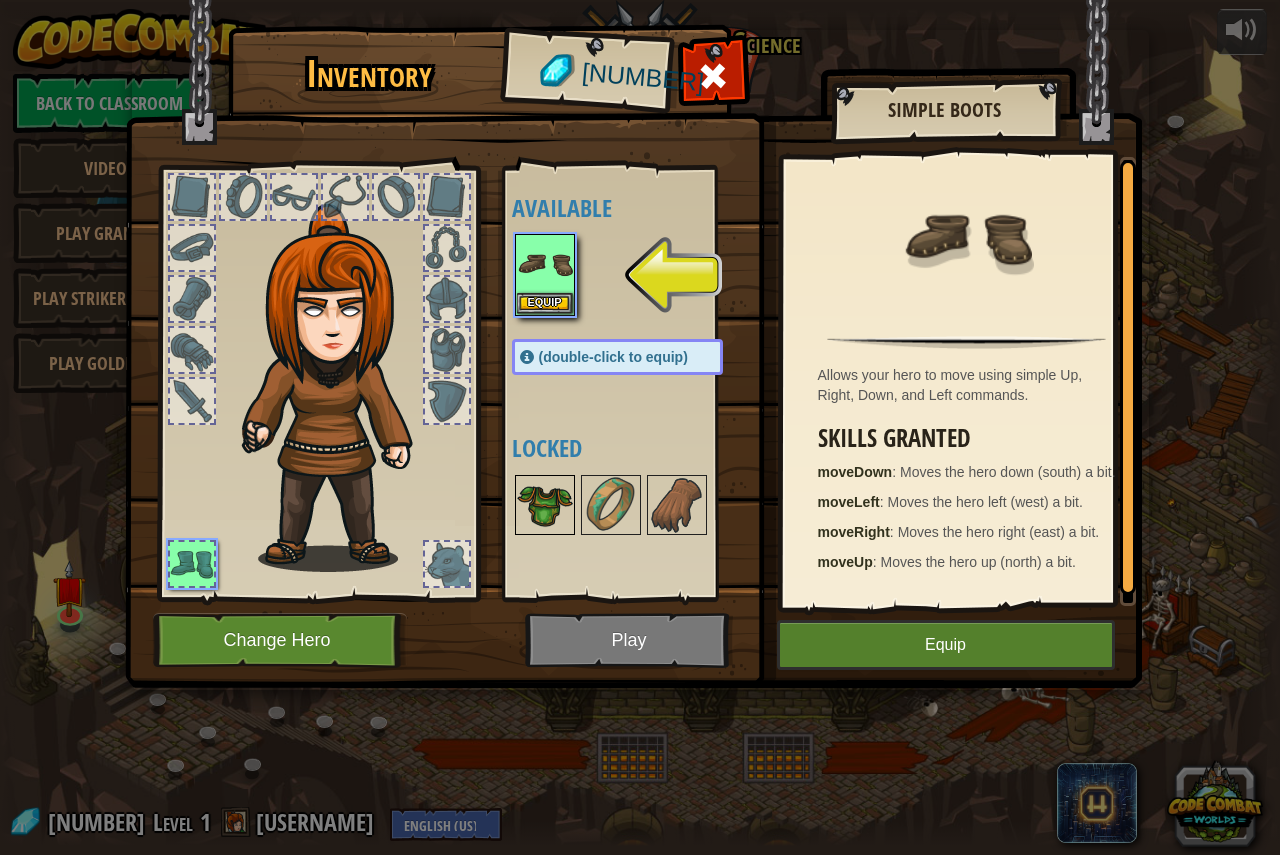 click at bounding box center (545, 505) 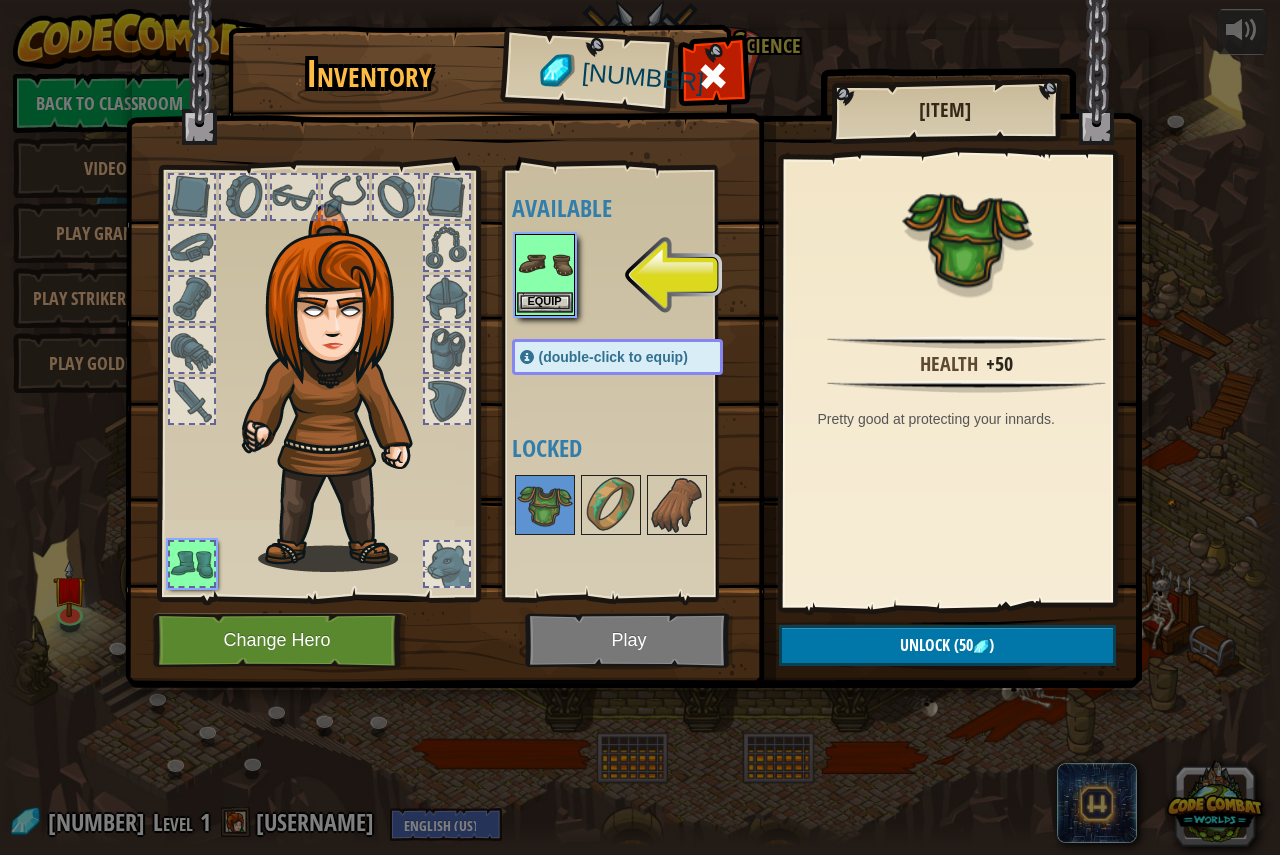 click at bounding box center (545, 264) 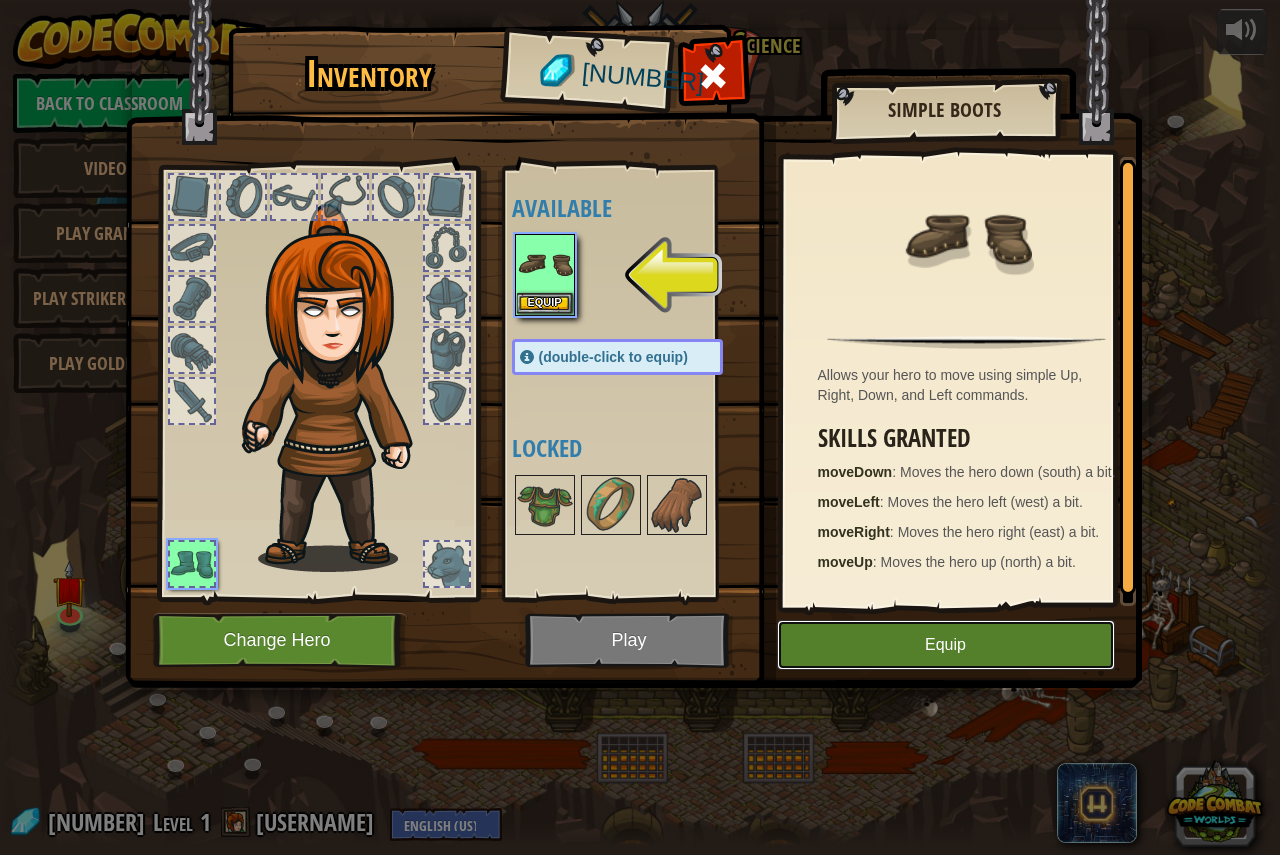 click on "Equip" at bounding box center (946, 645) 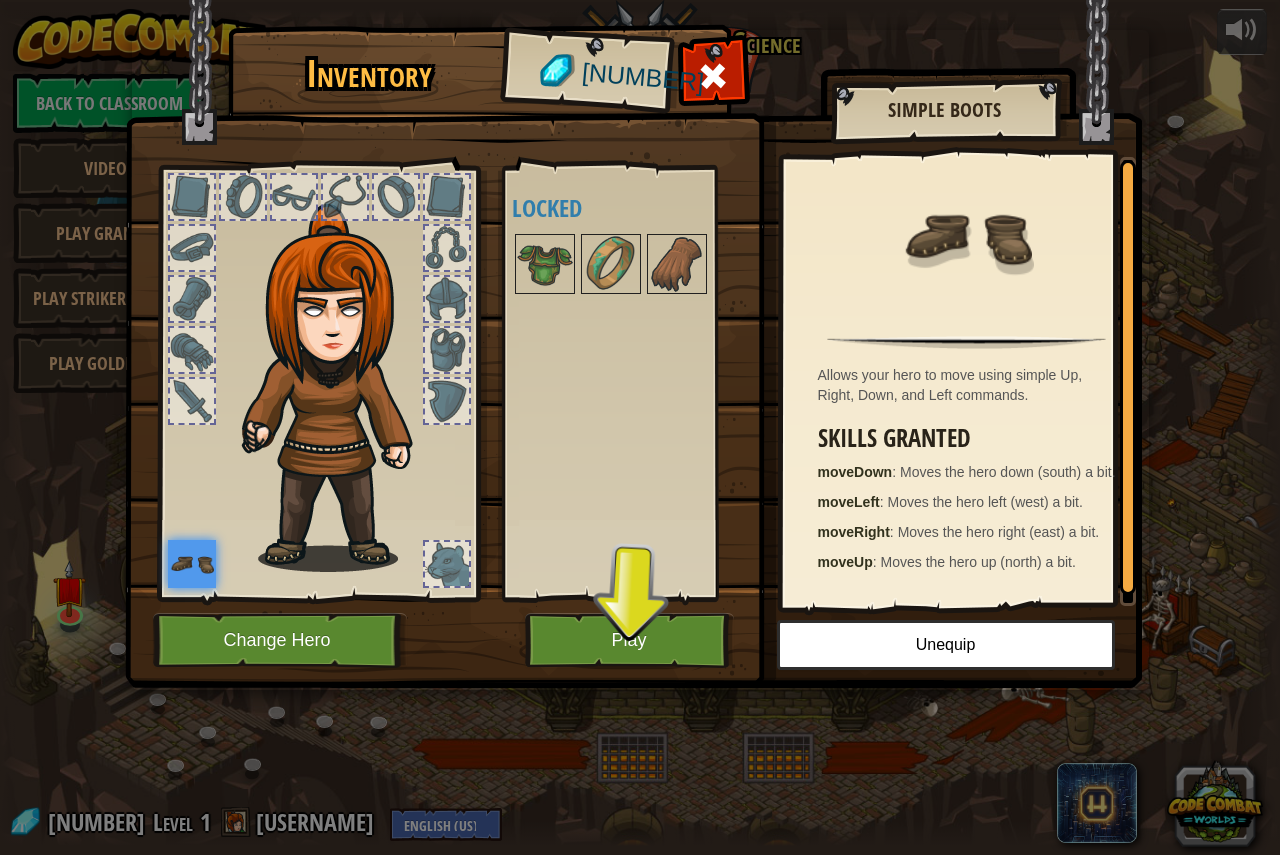 click at bounding box center (447, 350) 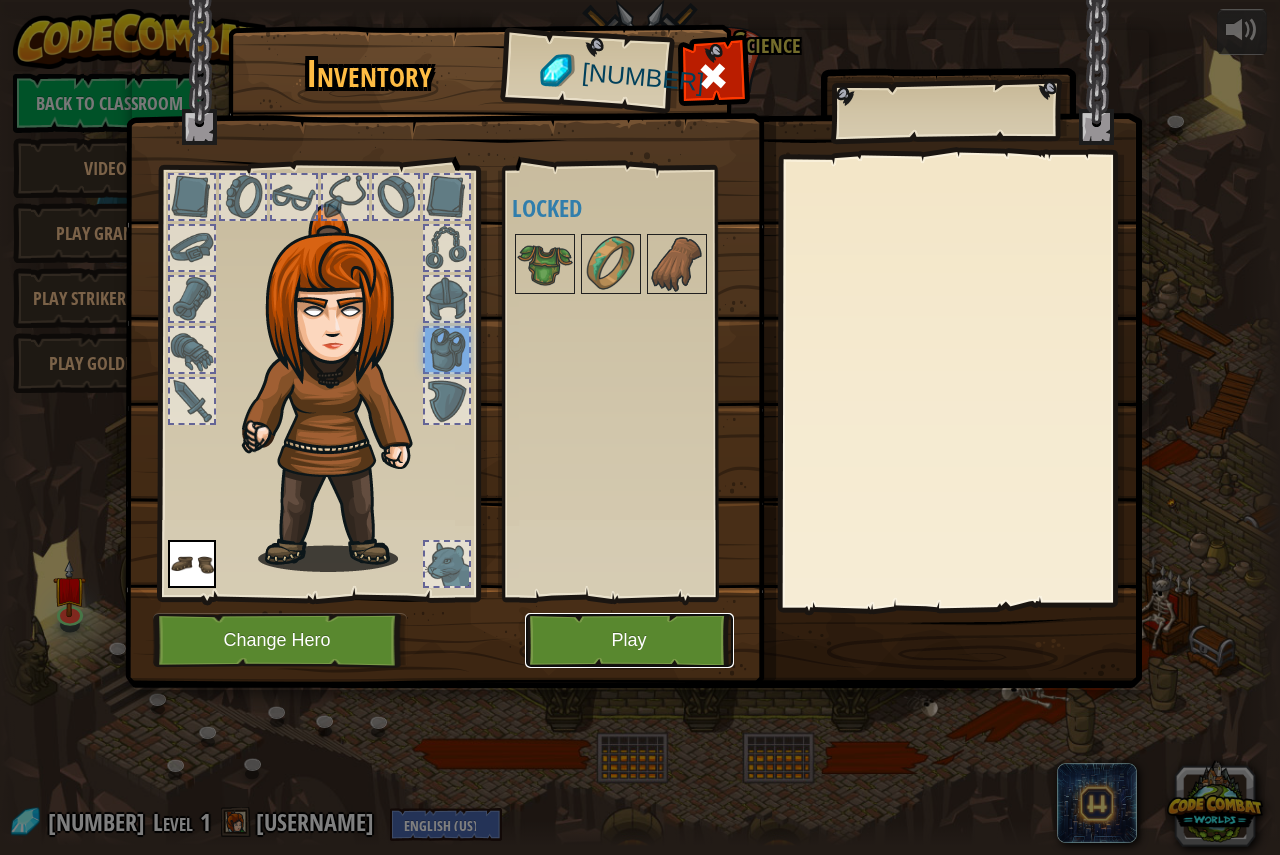 click on "Play" at bounding box center [629, 640] 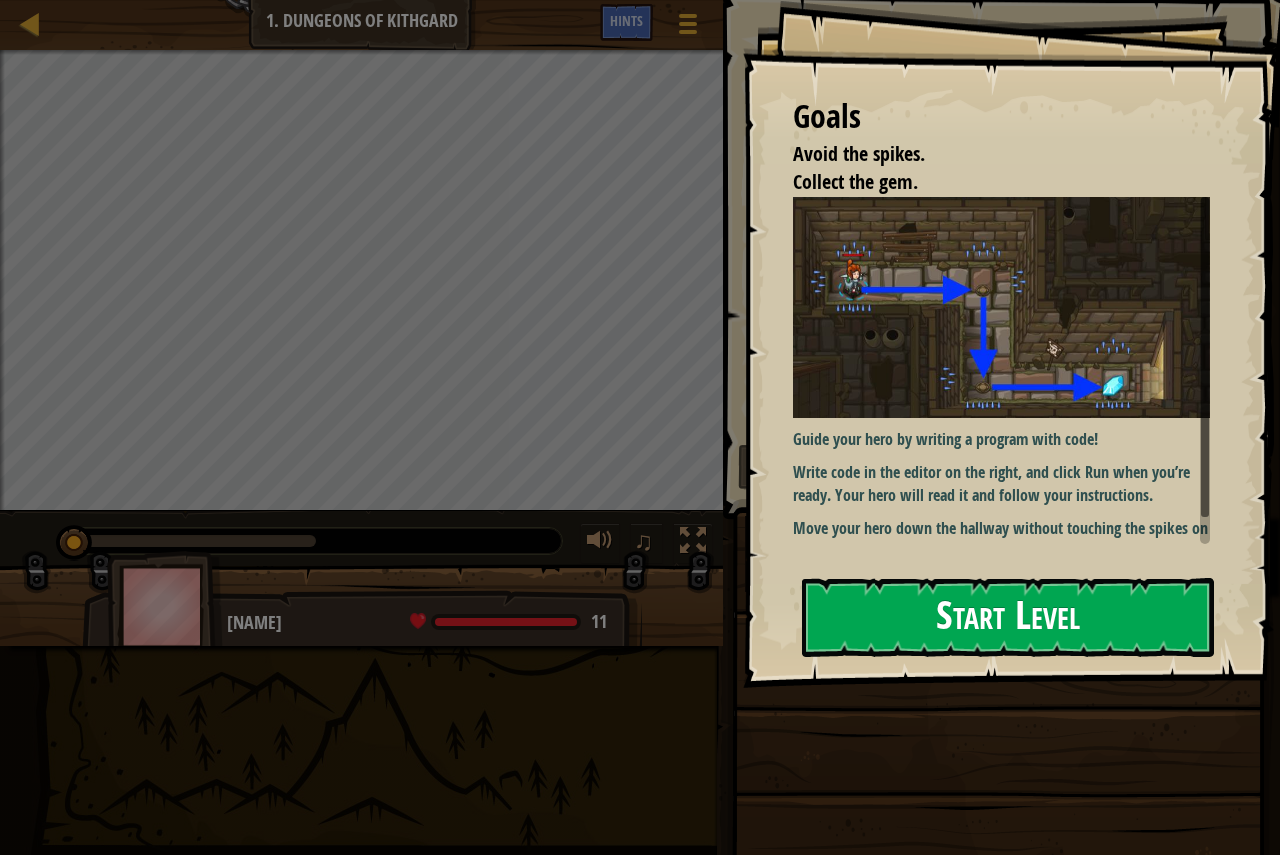 click on "Start Level" at bounding box center [1008, 617] 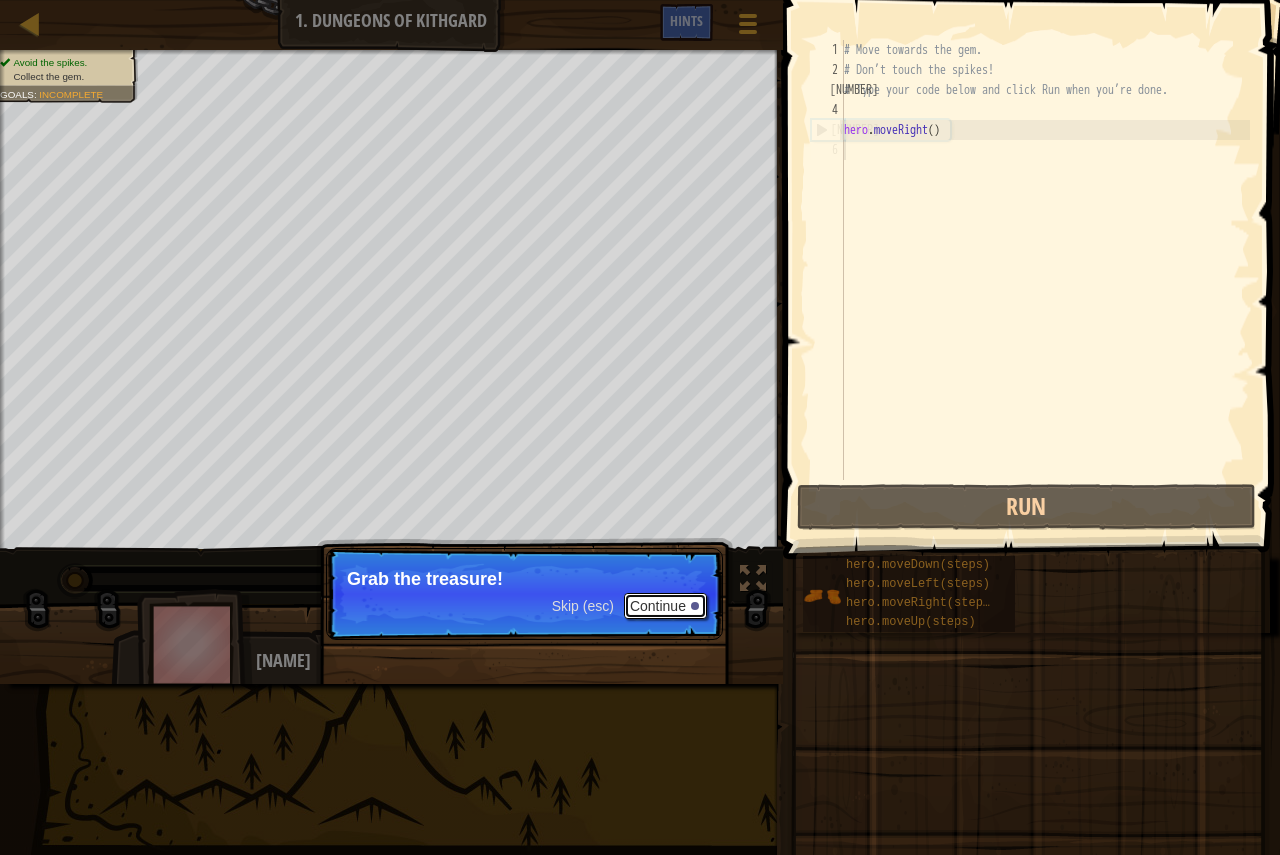 click on "Continue" at bounding box center (665, 606) 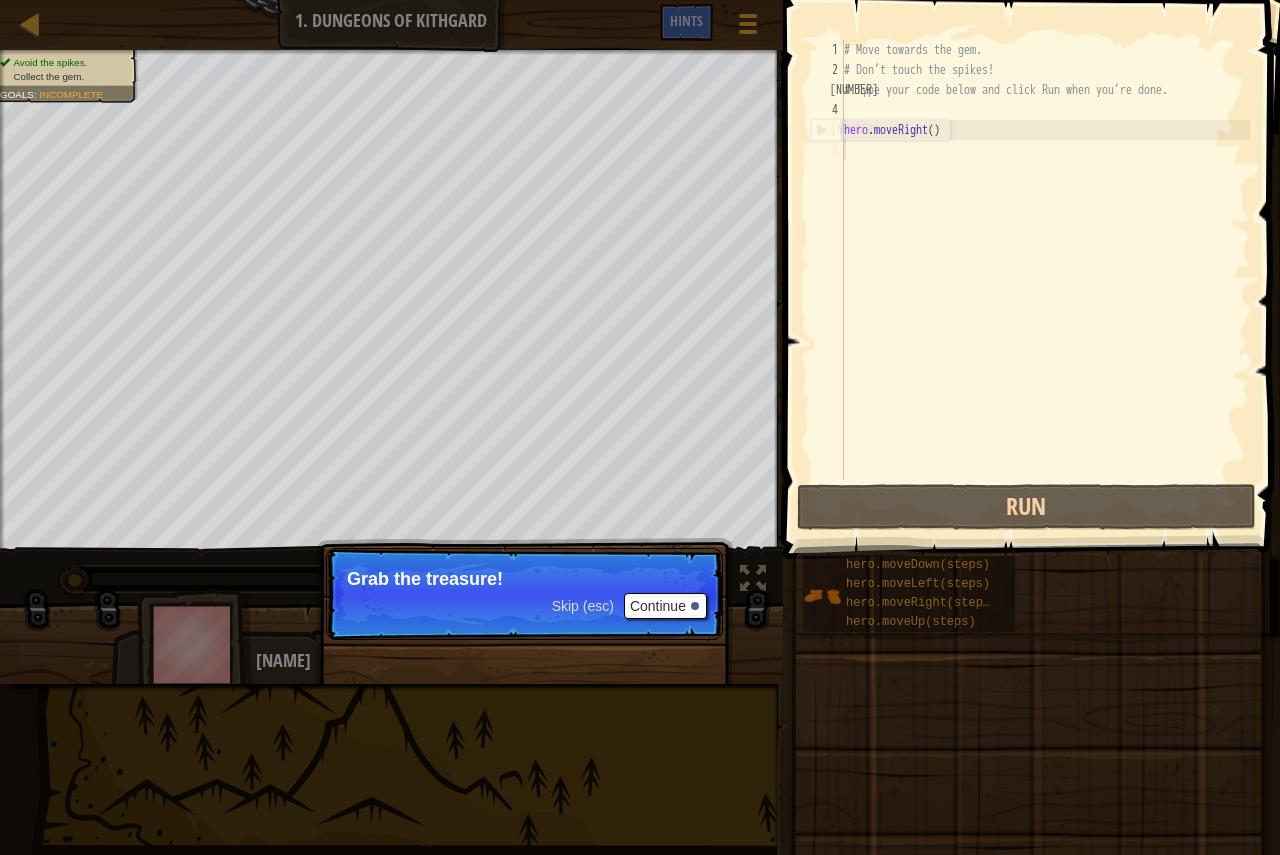 scroll, scrollTop: 9, scrollLeft: 0, axis: vertical 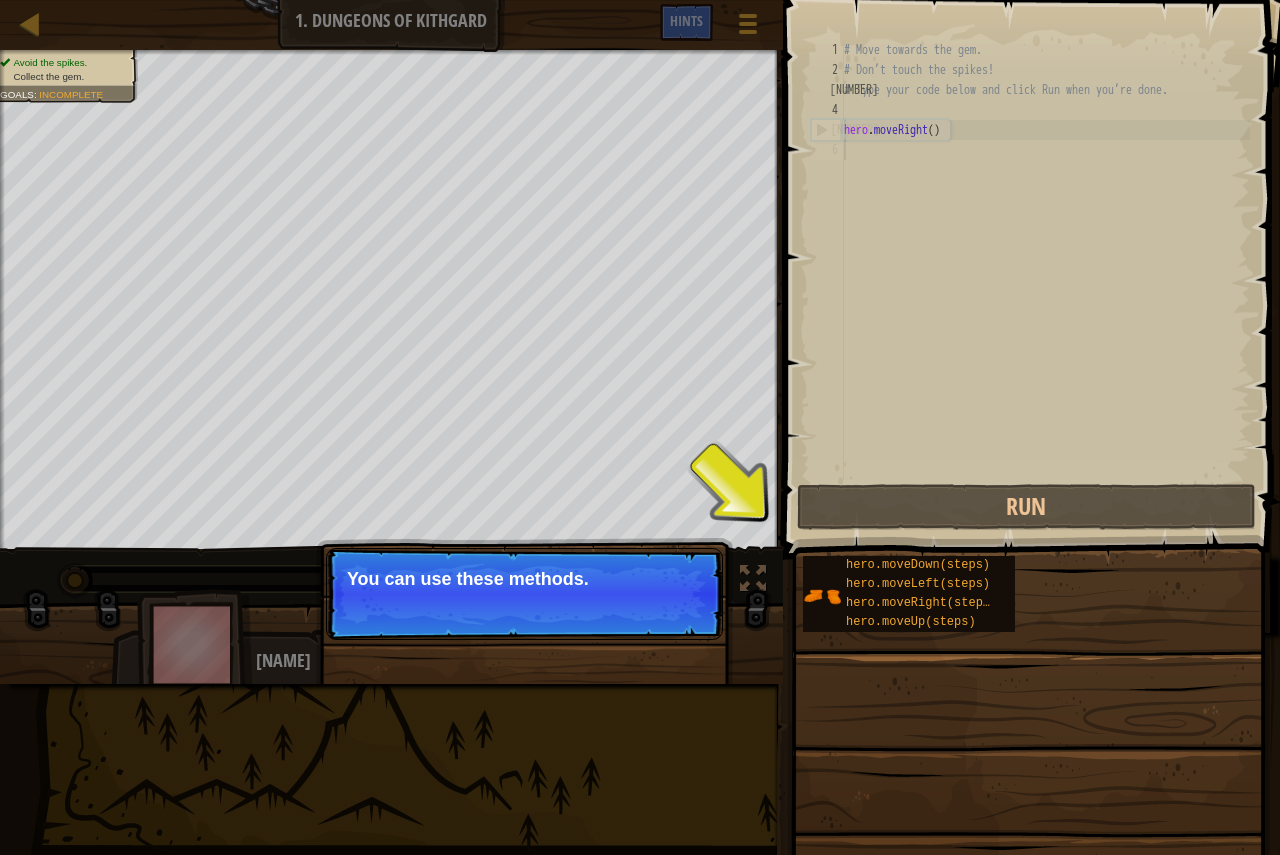click on "Skip (esc) Continue  You can use these methods." at bounding box center [524, 594] 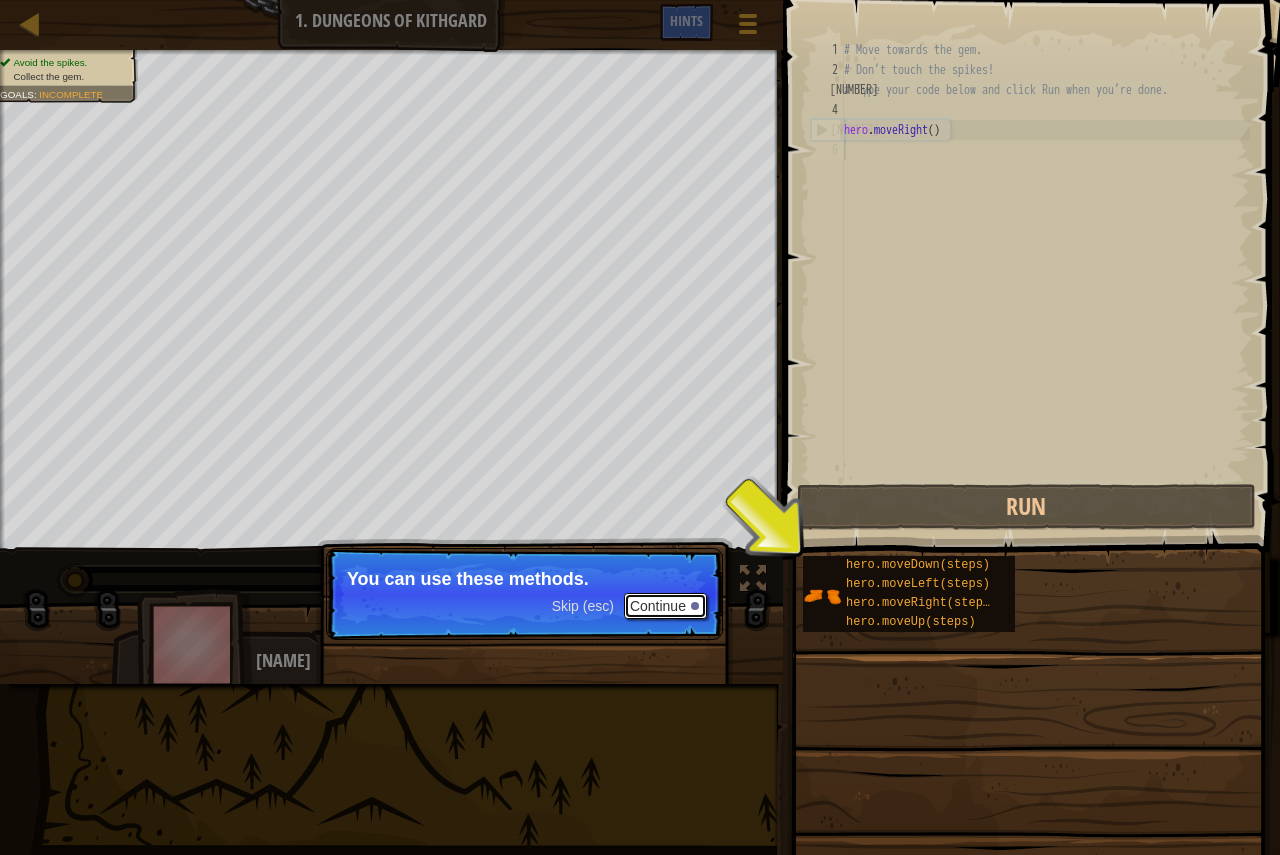 click on "Continue" at bounding box center [665, 606] 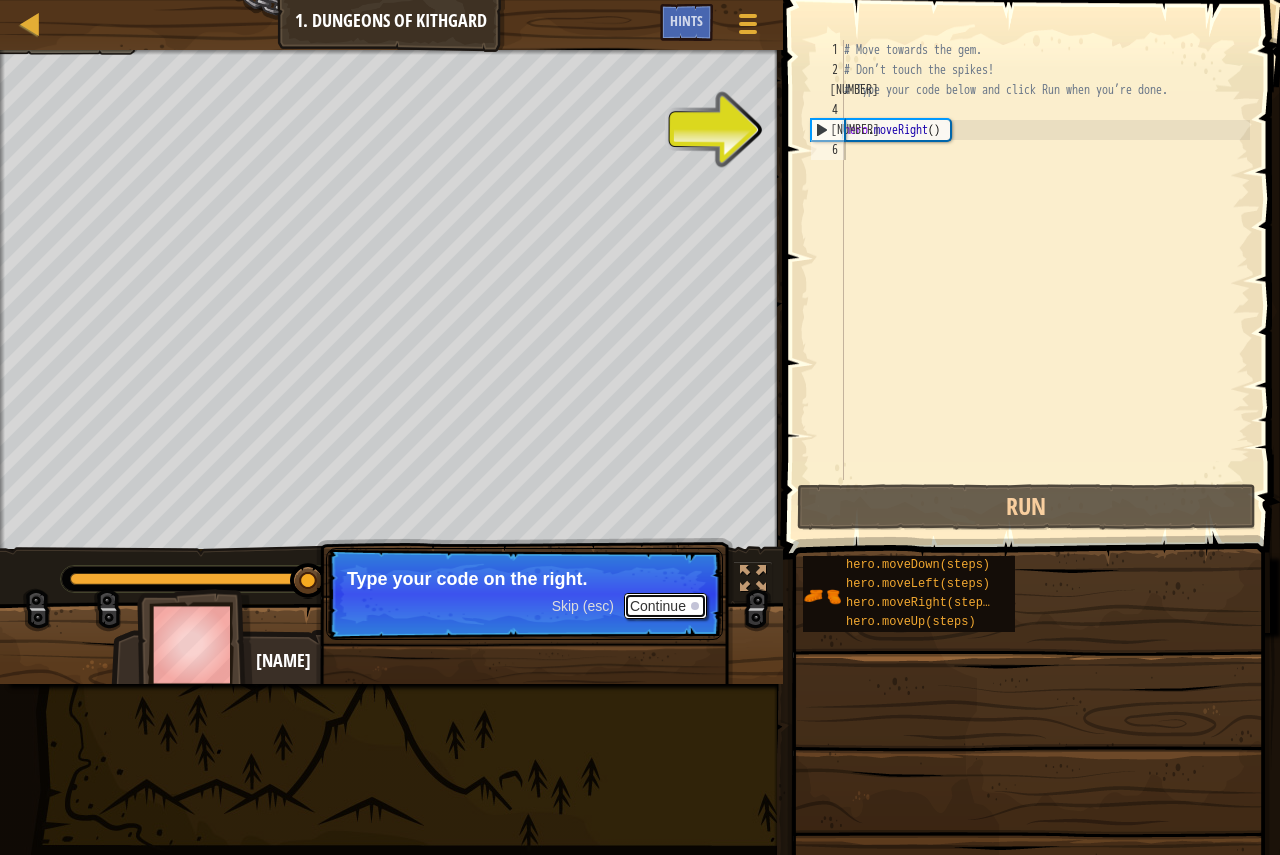 click on "Continue" at bounding box center (665, 606) 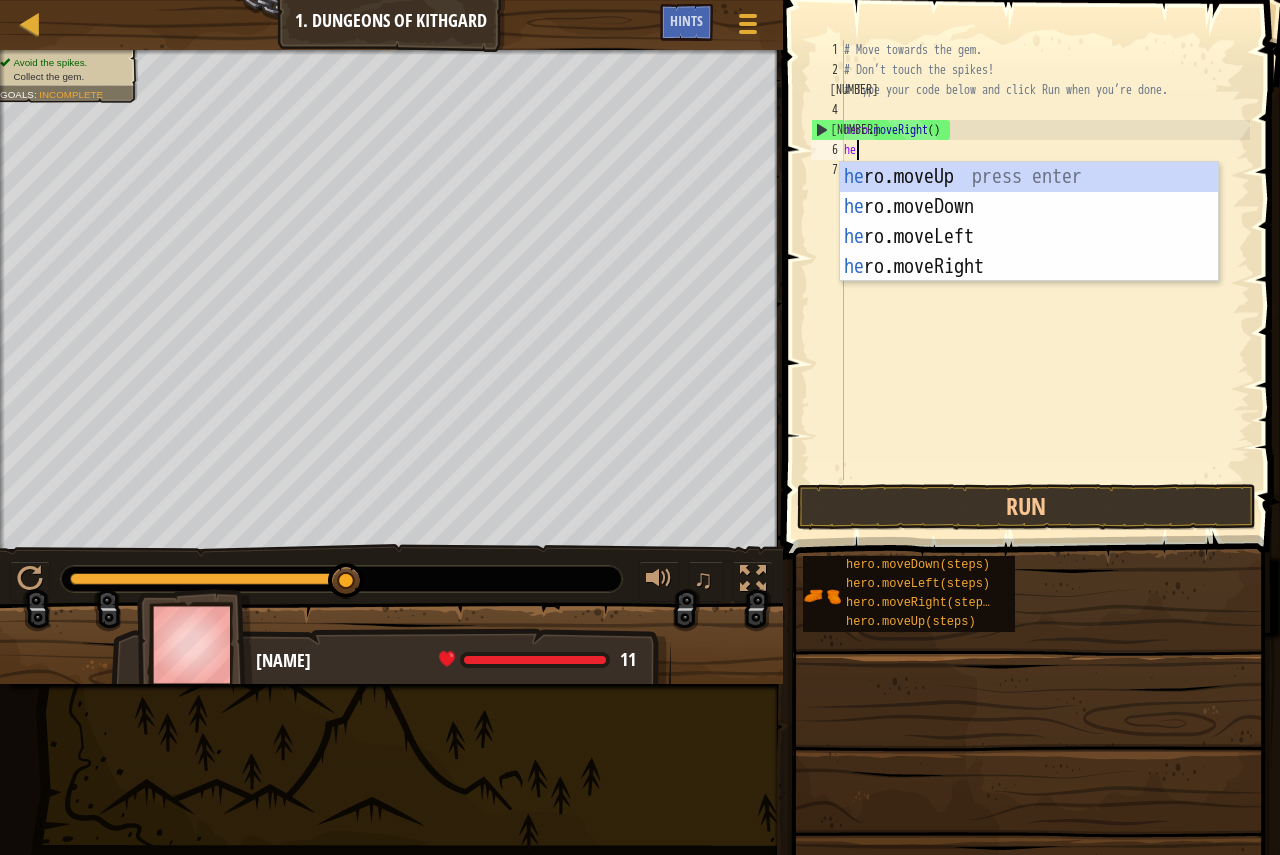 type on "her" 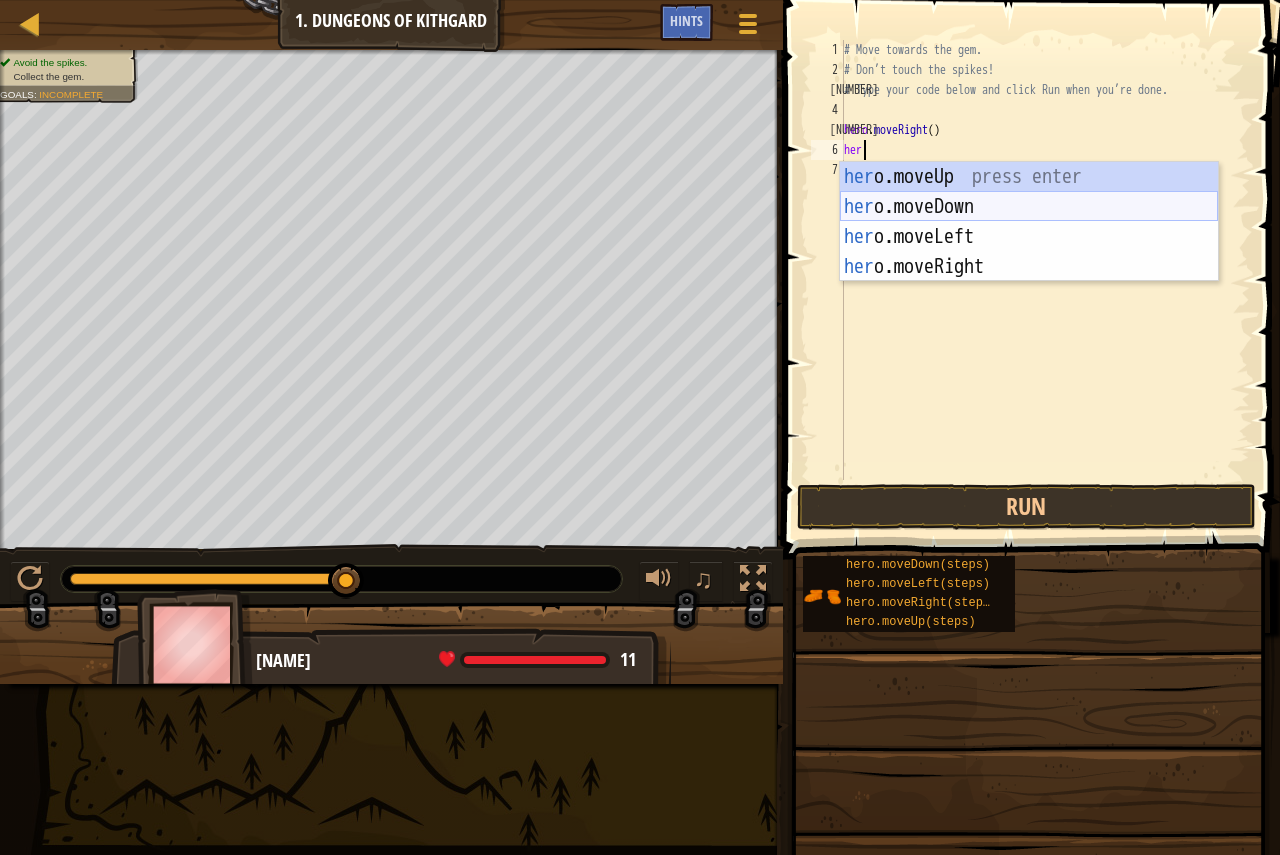 click on "her o.moveUp press enter her o.moveDown press enter her o.moveLeft press enter her o.moveRight press enter" at bounding box center [1029, 252] 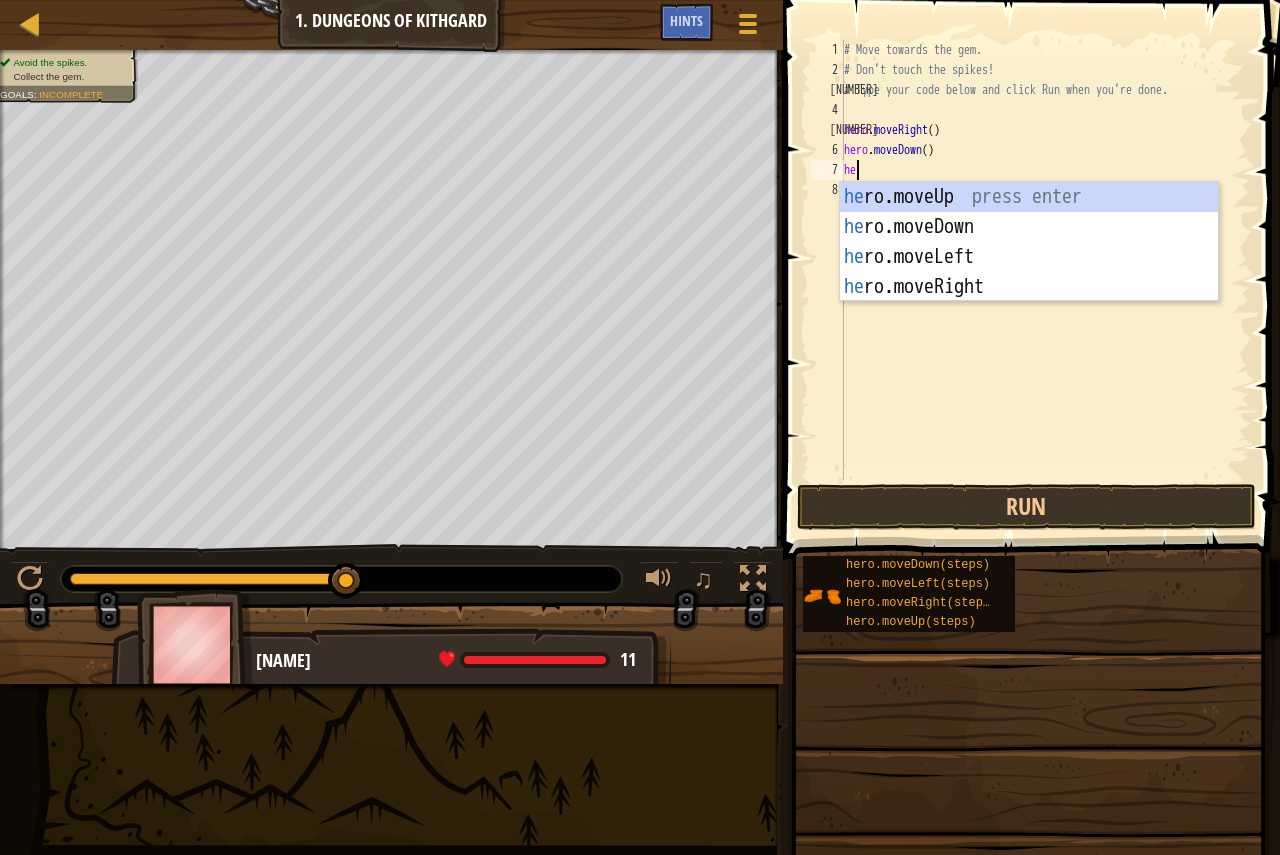 type on "her" 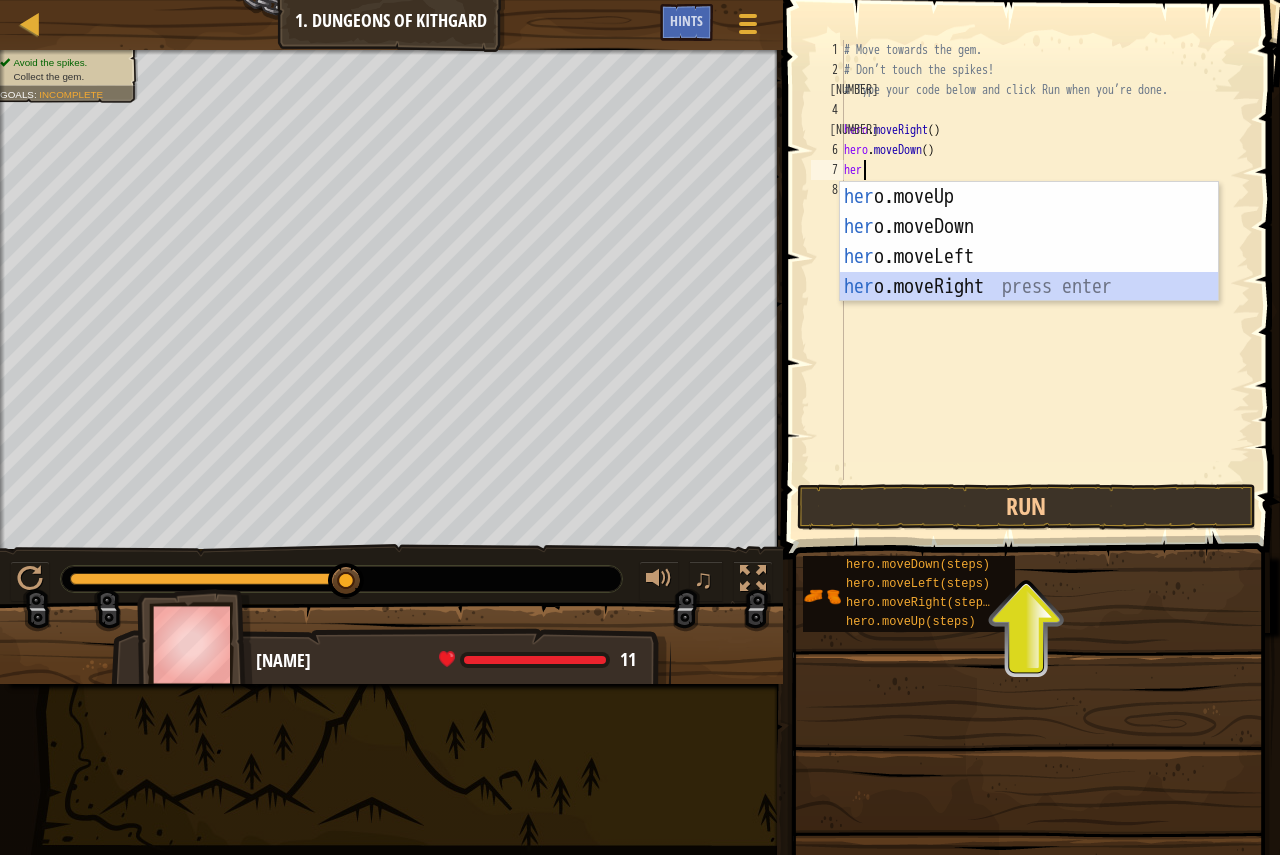click on "her o.moveUp press enter her o.moveDown press enter her o.moveLeft press enter her o.moveRight press enter" at bounding box center (1029, 272) 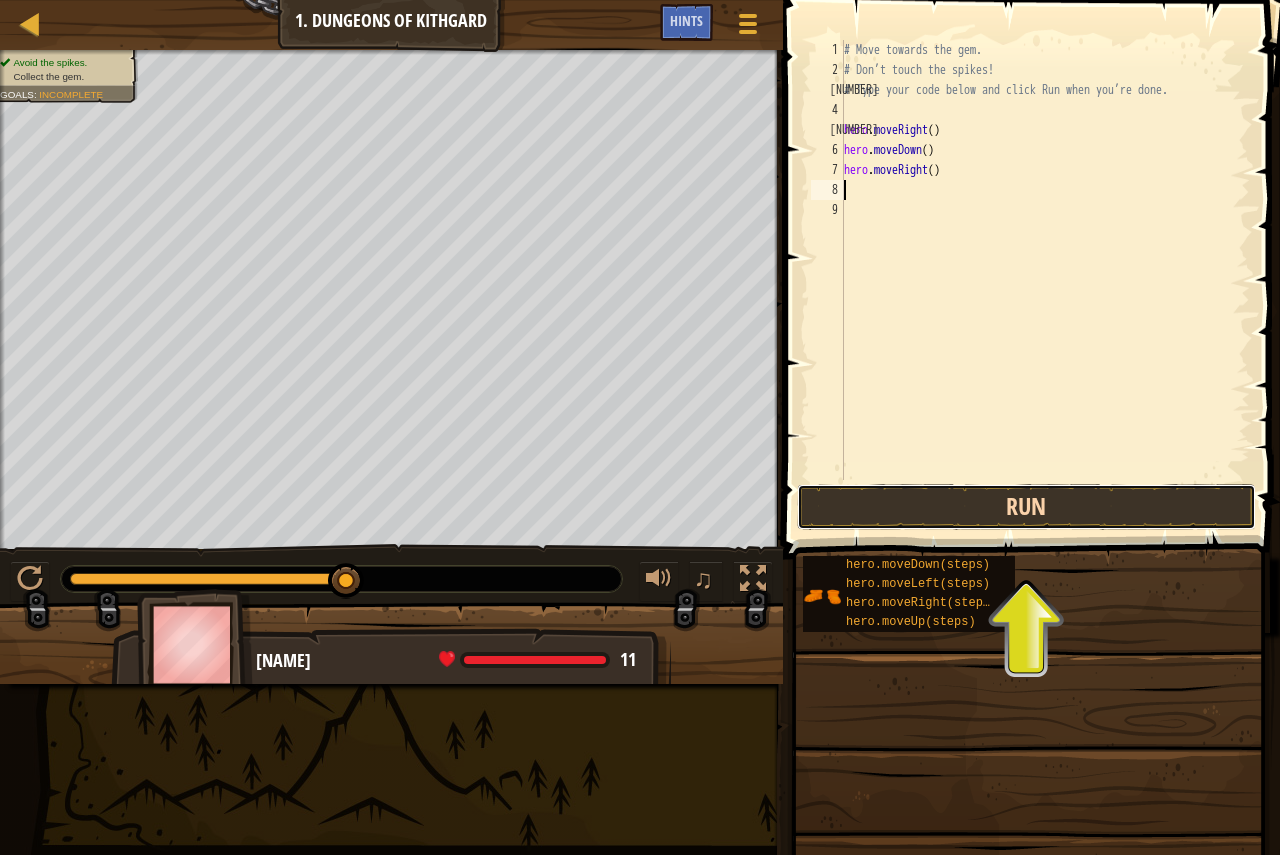 click on "Run" at bounding box center [1026, 507] 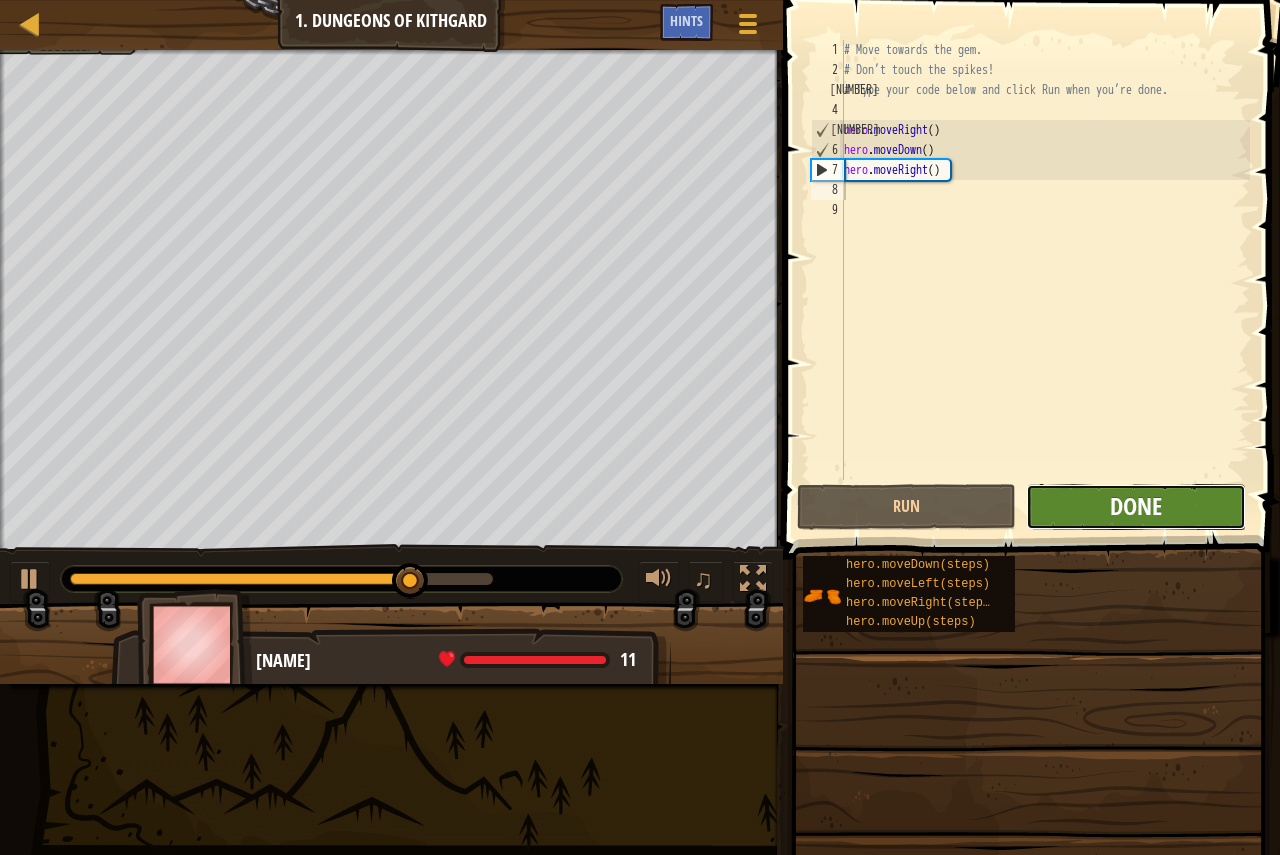 click on "Done" at bounding box center [1136, 506] 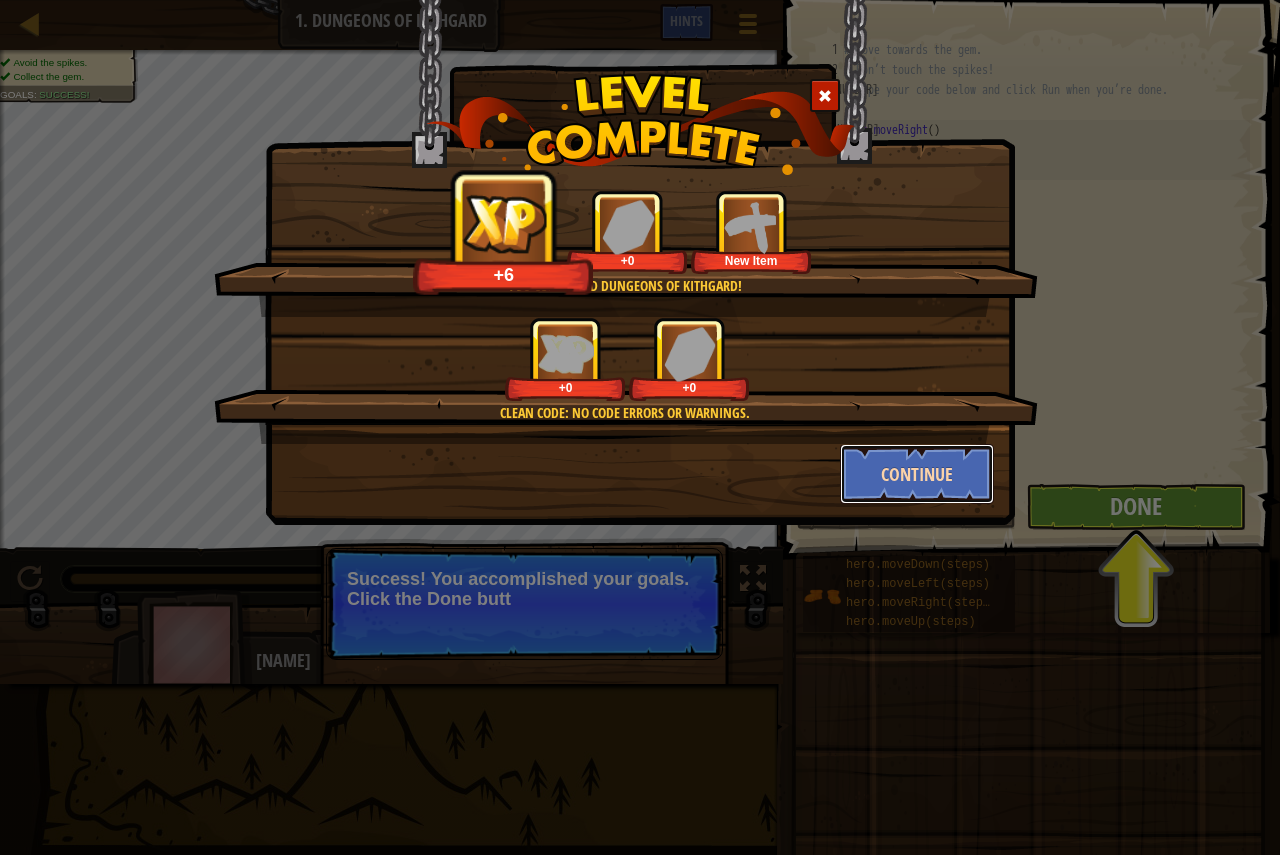 click on "Continue" at bounding box center (917, 474) 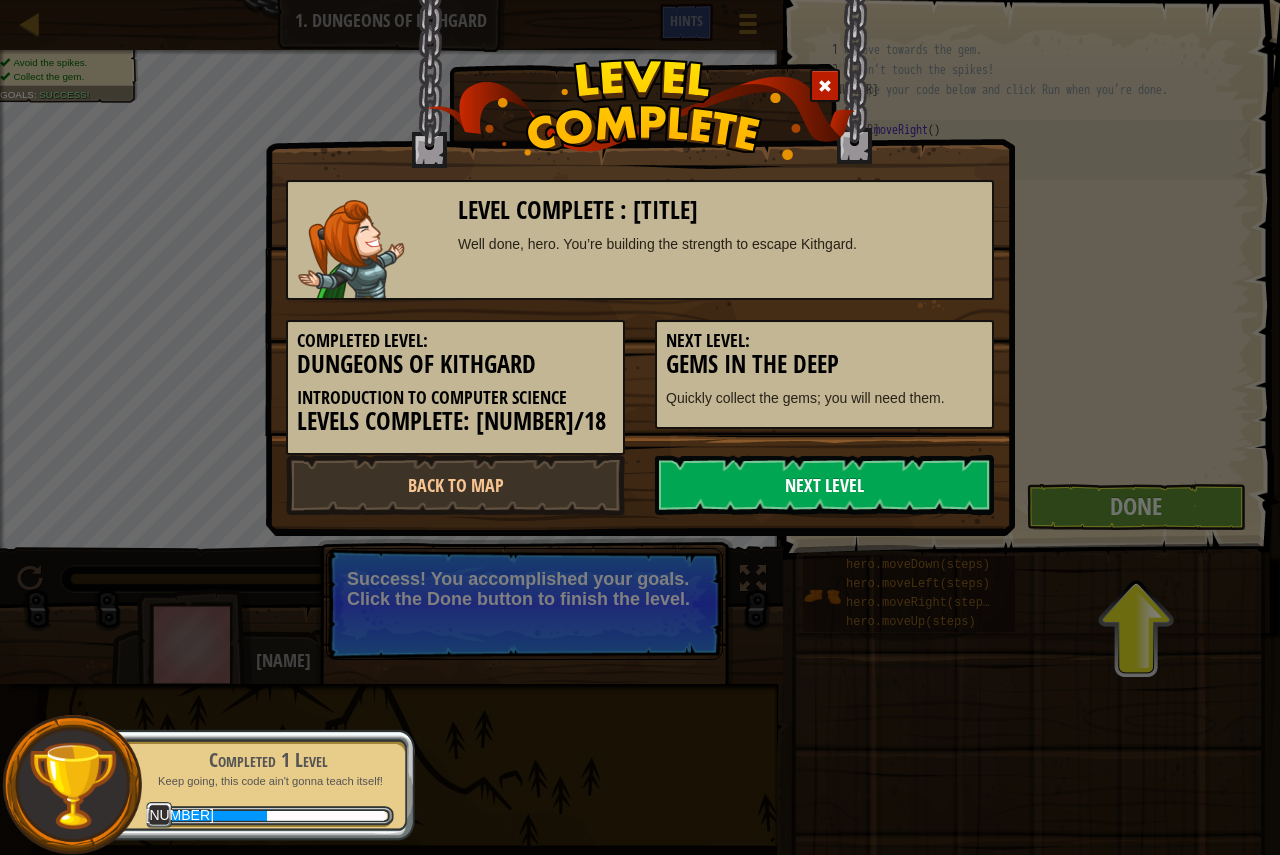 click on "Next Level" at bounding box center [824, 485] 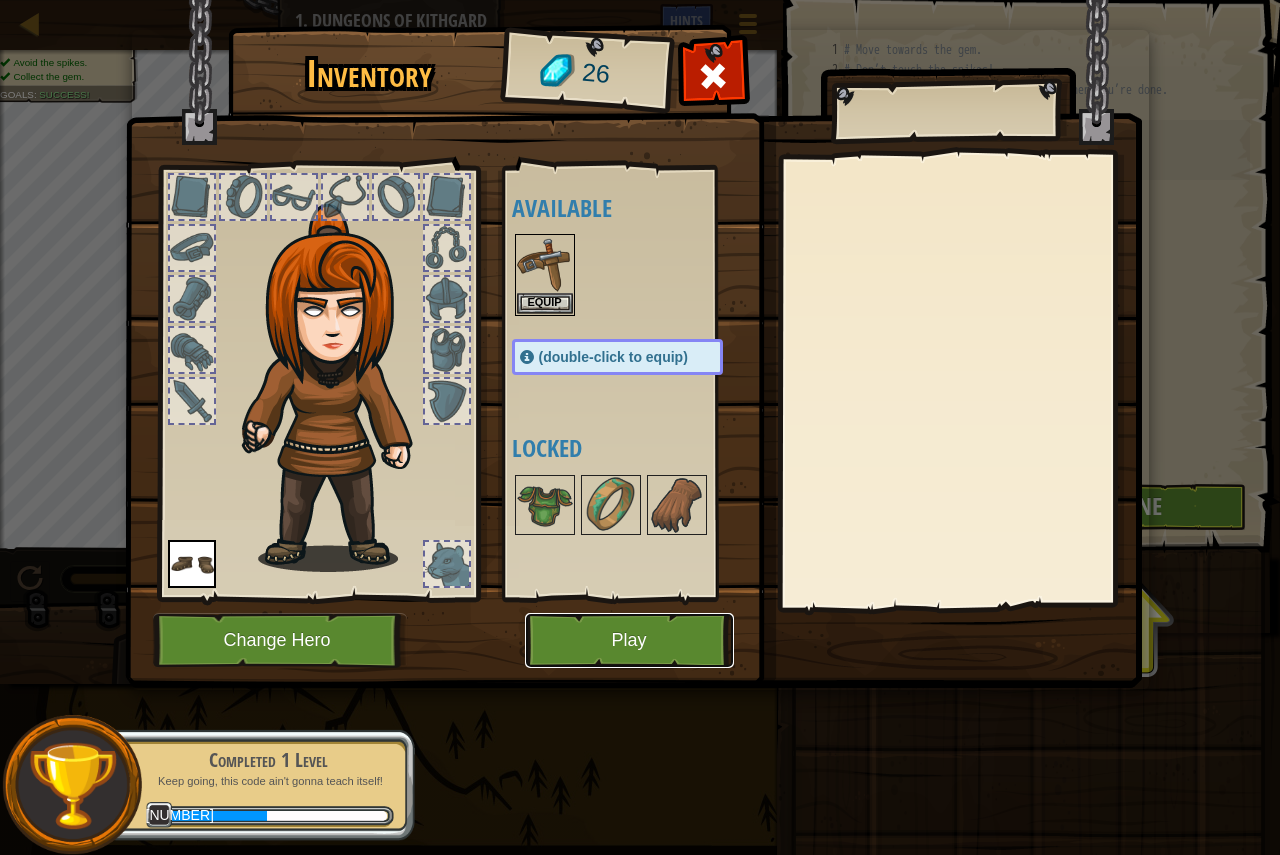 click on "Play" at bounding box center (629, 640) 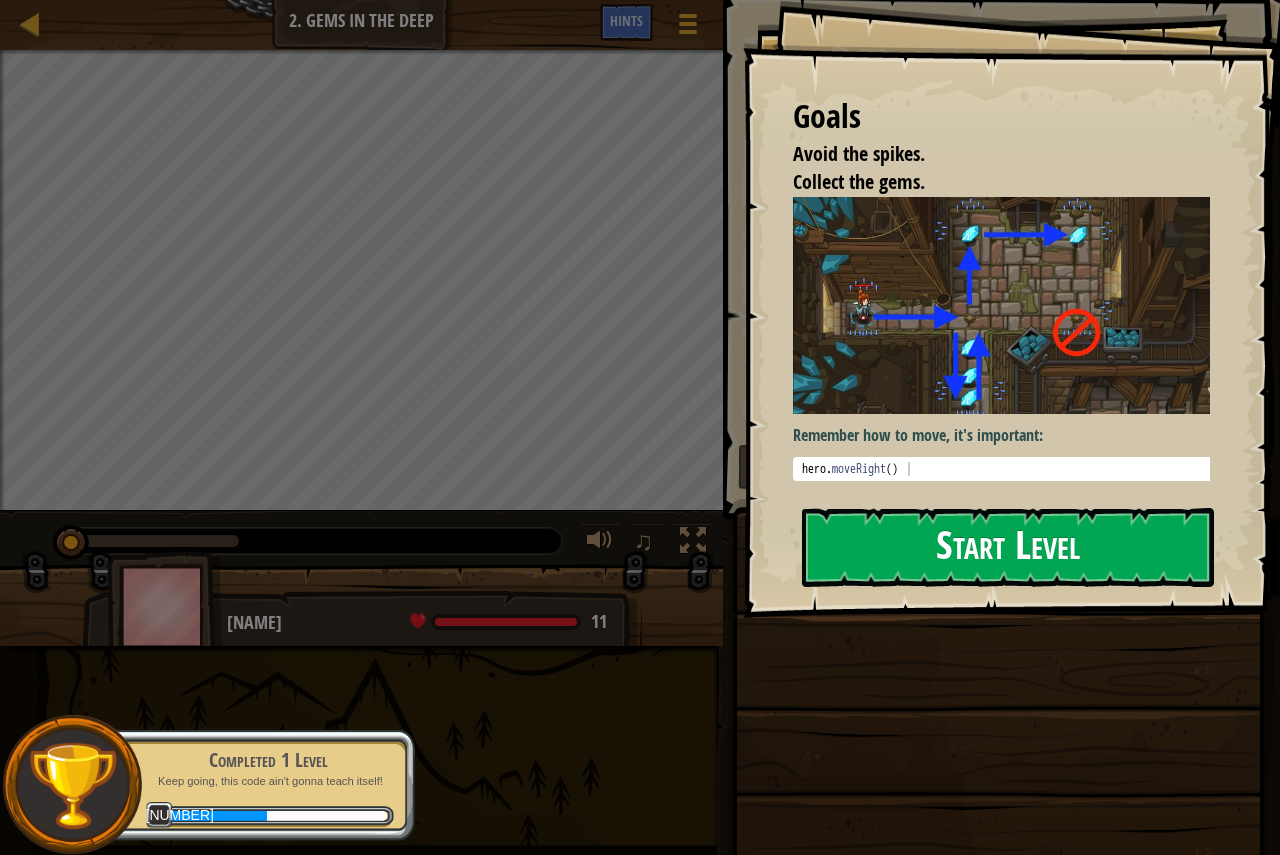 click on "Start Level" at bounding box center (1008, 547) 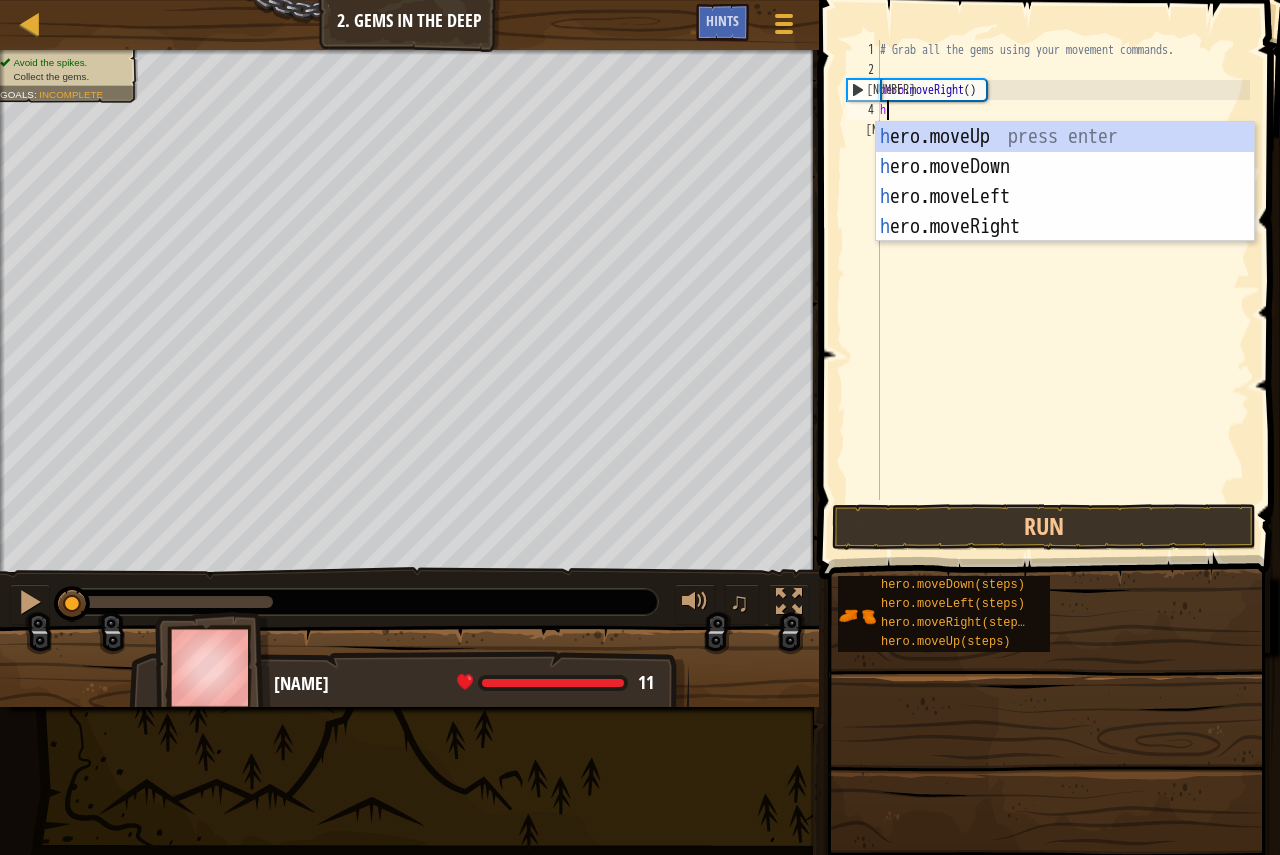 scroll, scrollTop: 9, scrollLeft: 0, axis: vertical 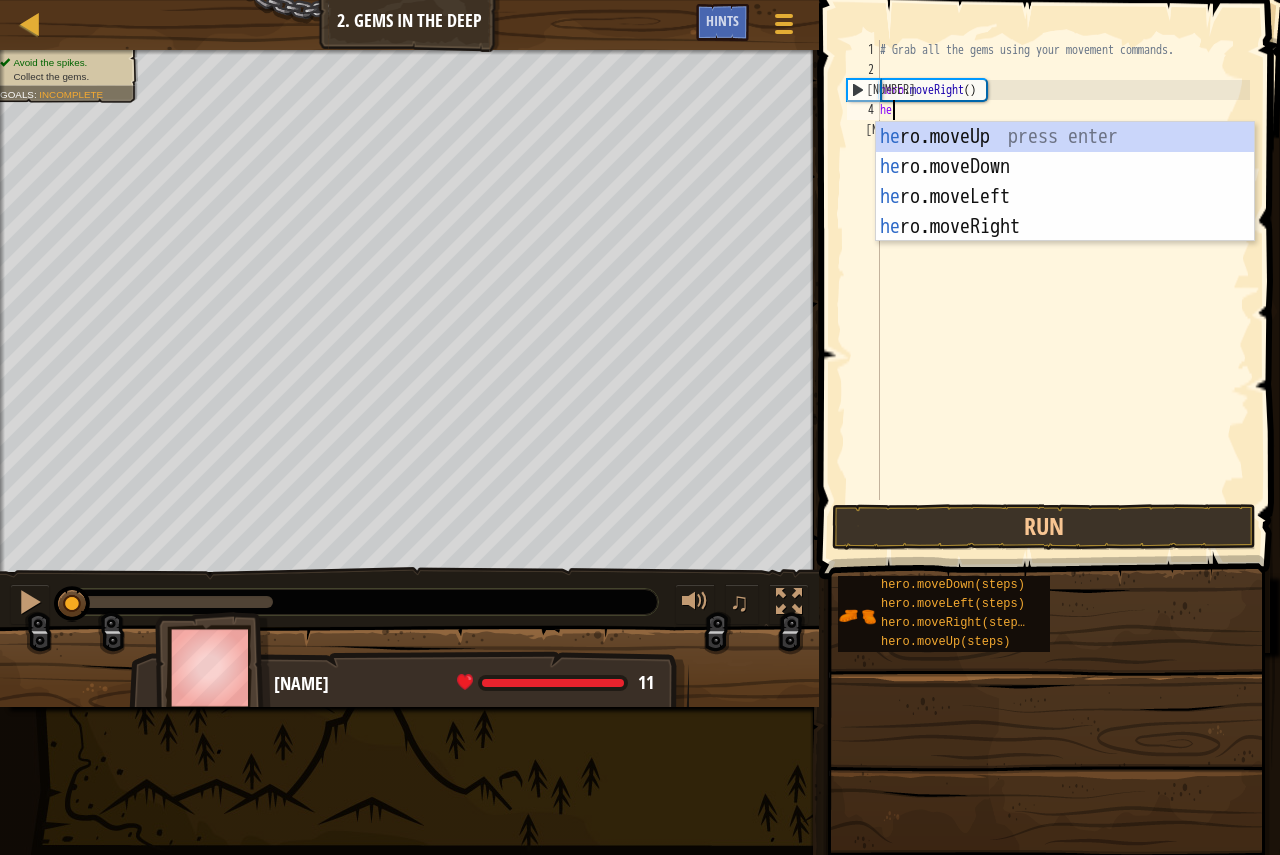 type on "her" 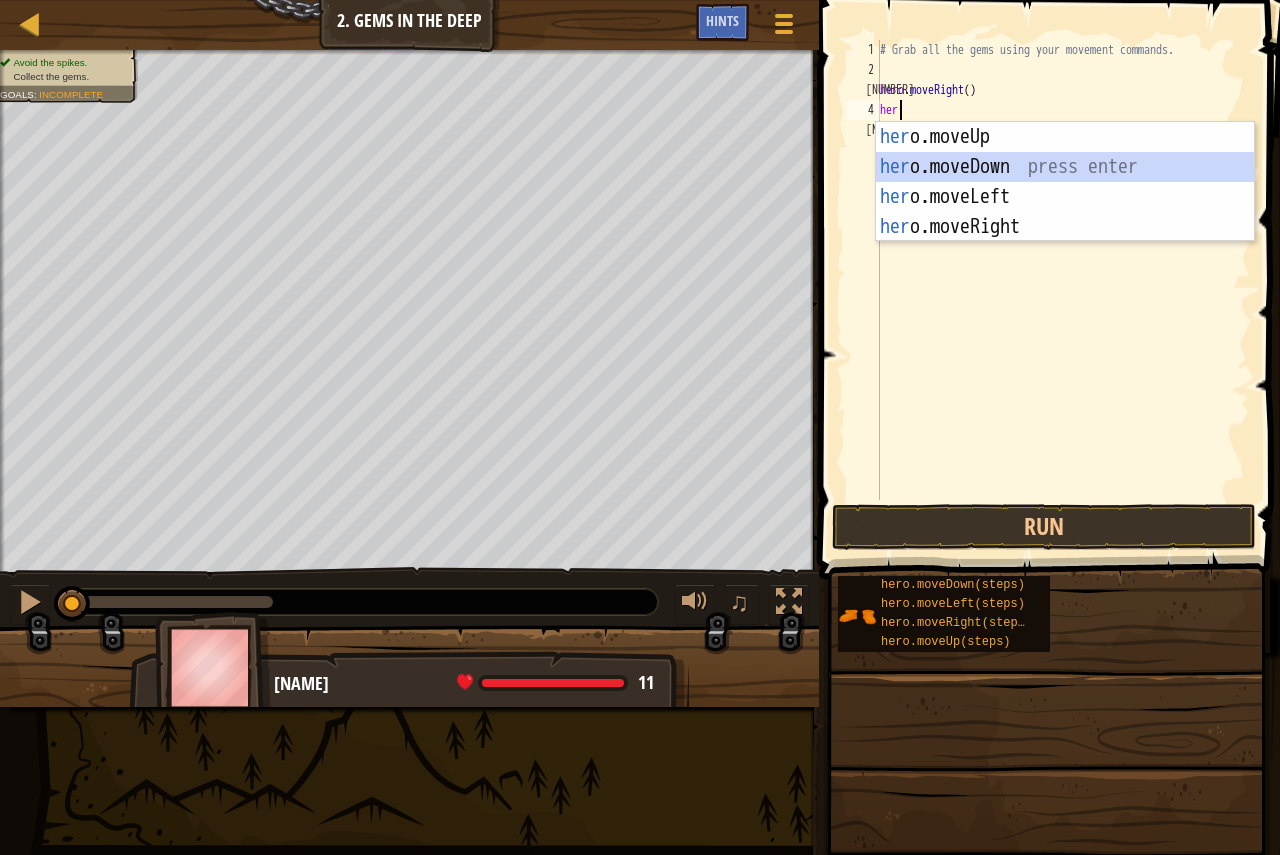 click on "her o.moveUp press enter her o.moveDown press enter her o.moveLeft press enter her o.moveRight press enter" at bounding box center (1065, 212) 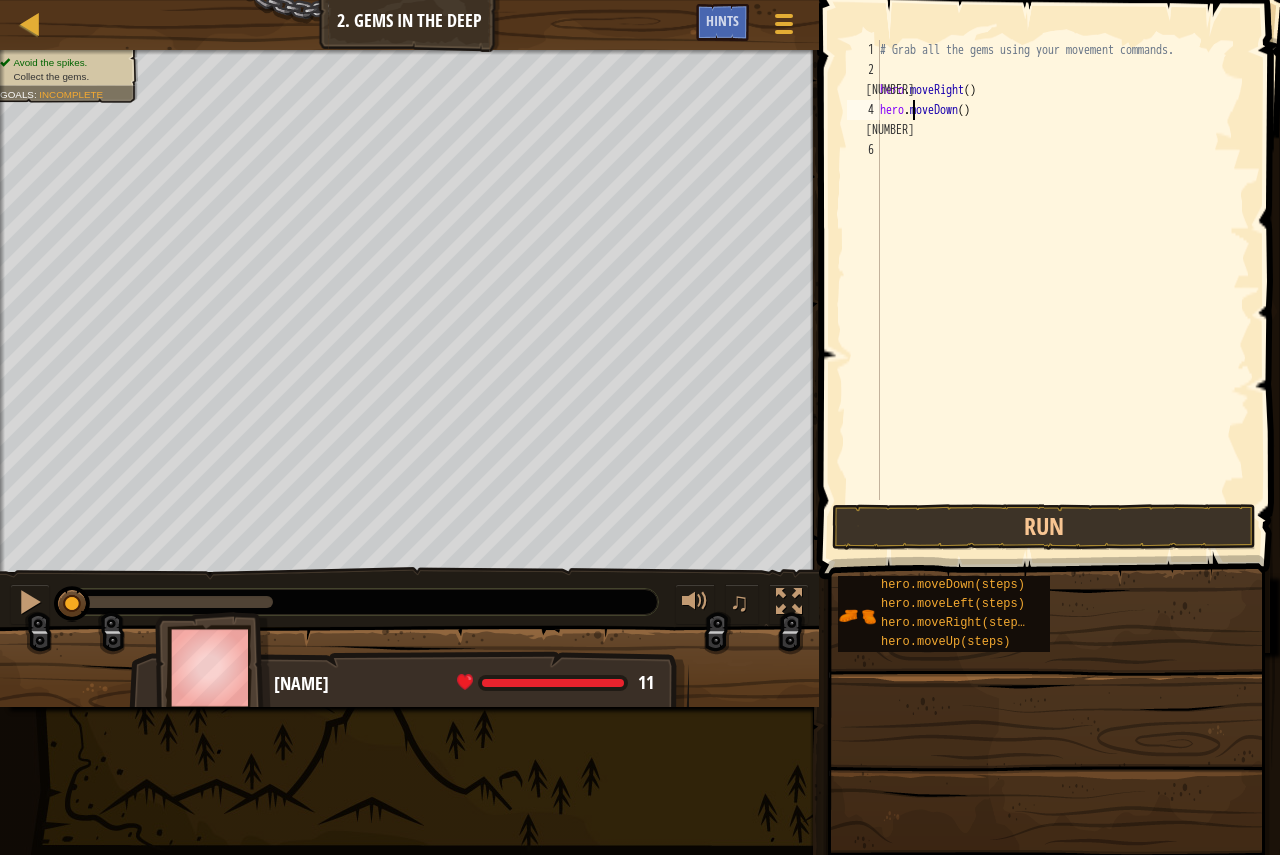 click on "# Grab all the gems using your movement commands. hero . moveRight ( ) hero . moveDown ( )" at bounding box center [1063, 290] 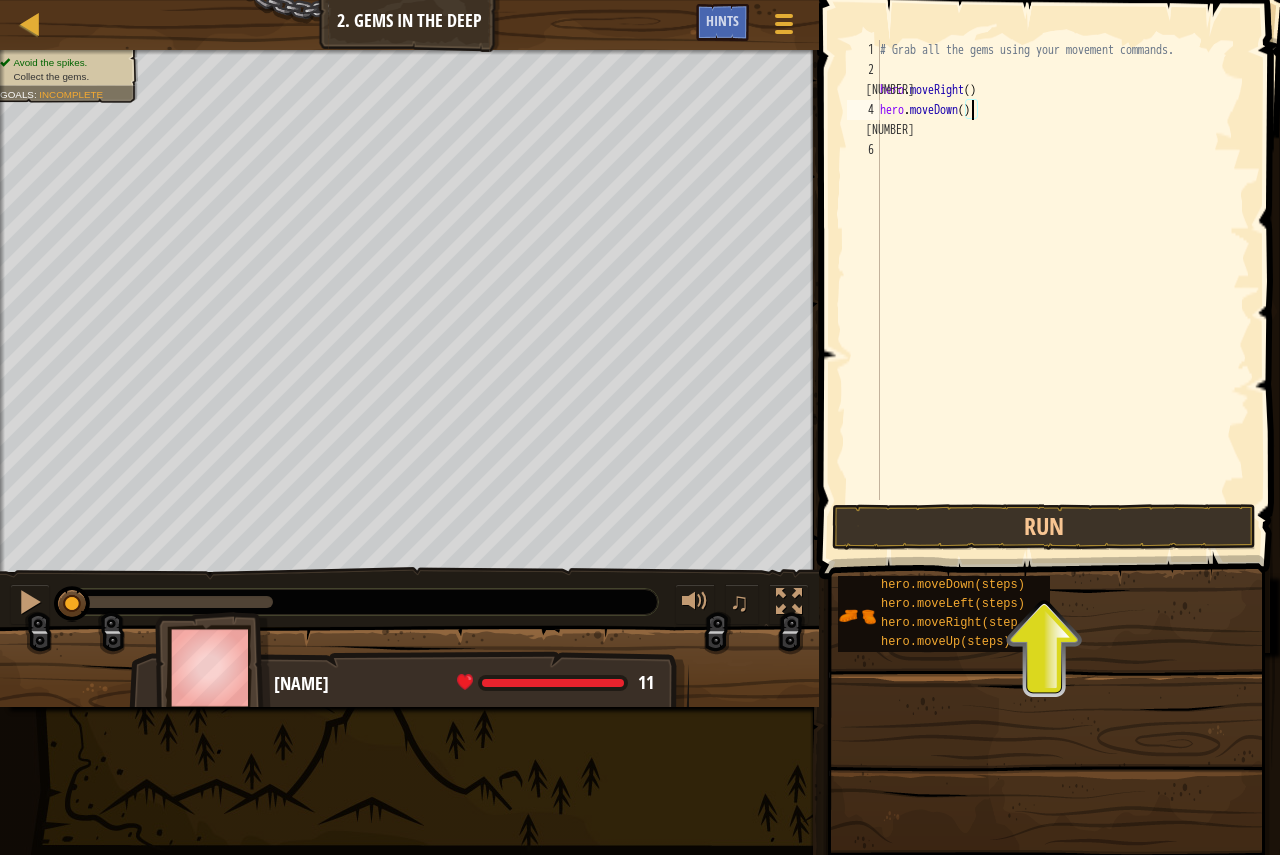 click on "# Grab all the gems using your movement commands. hero . moveRight ( ) hero . moveDown ( )" at bounding box center [1063, 290] 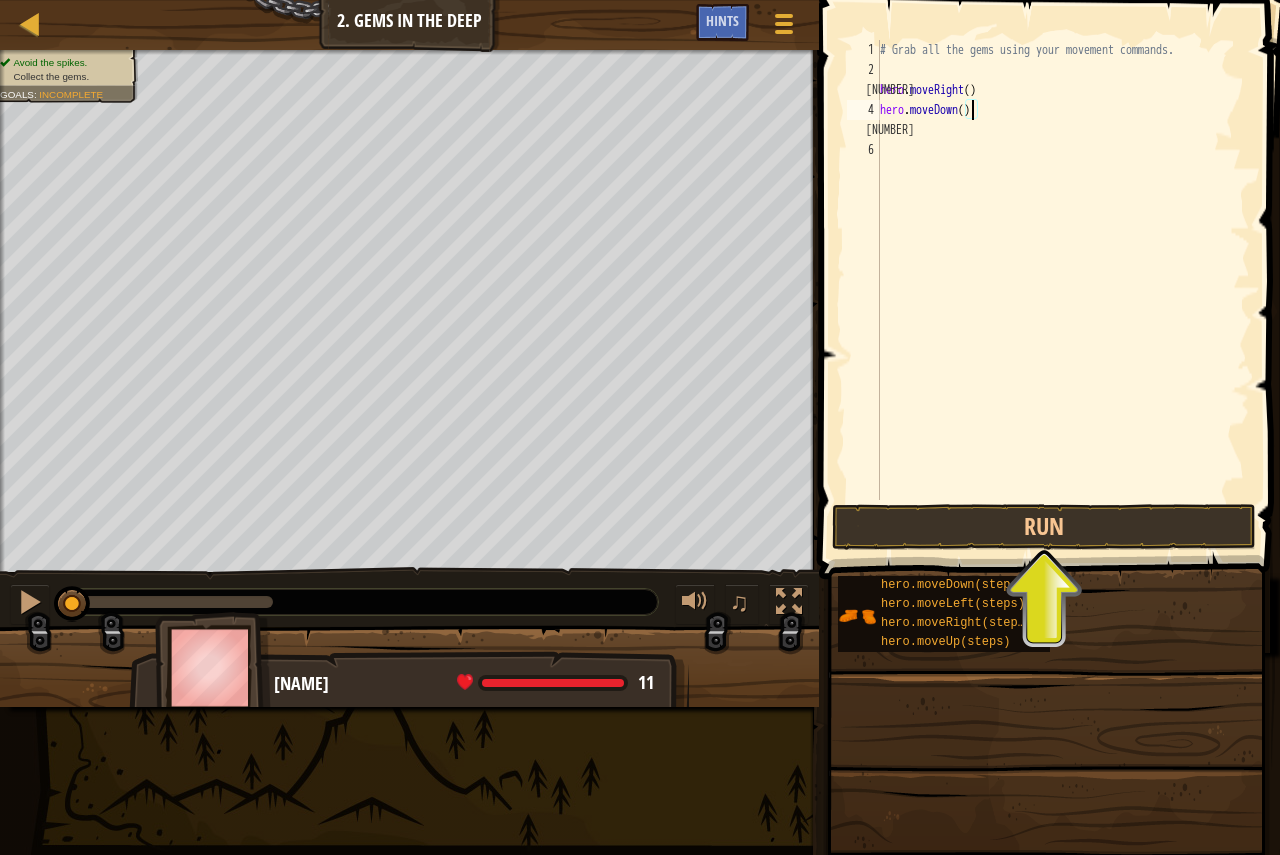 click on "# Grab all the gems using your movement commands. hero . moveRight ( ) hero . moveDown ( )" at bounding box center [1063, 290] 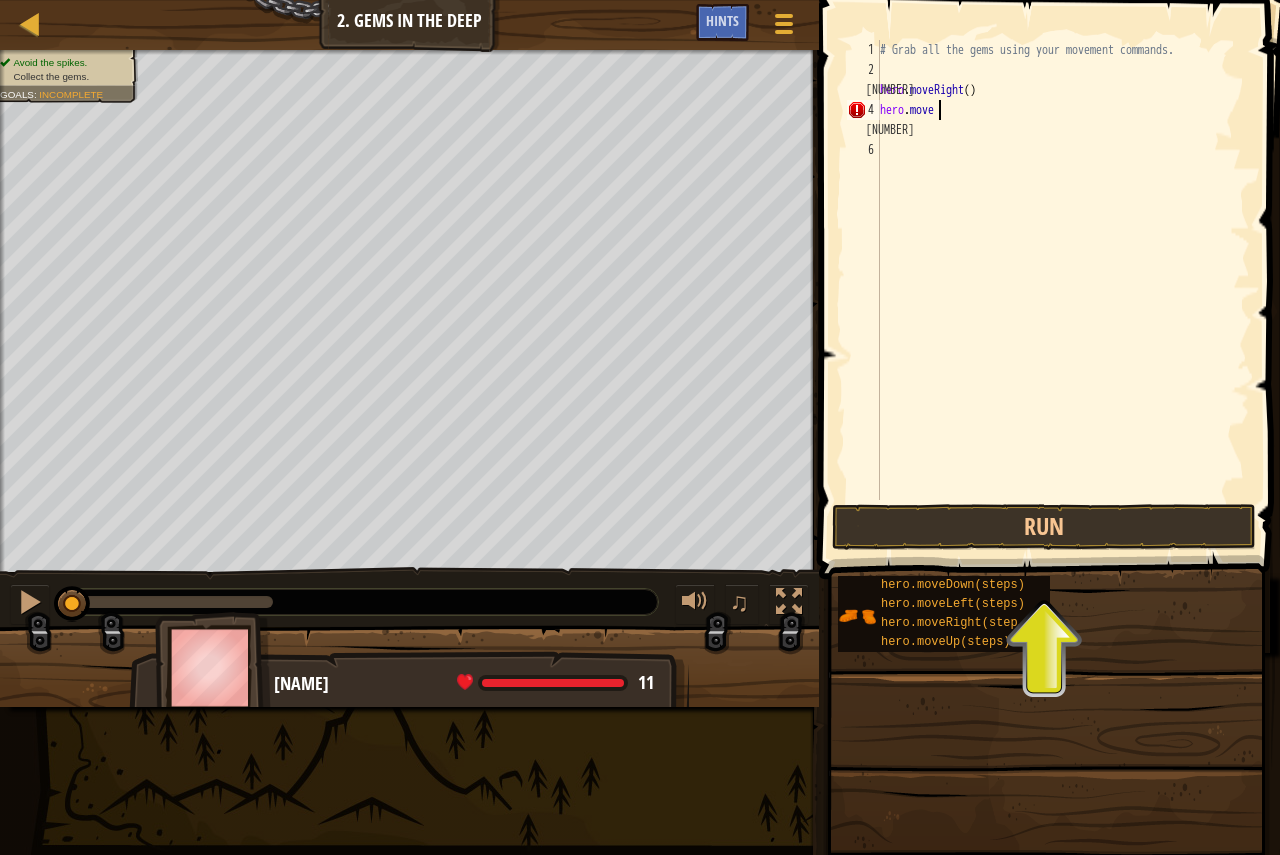 type on "h" 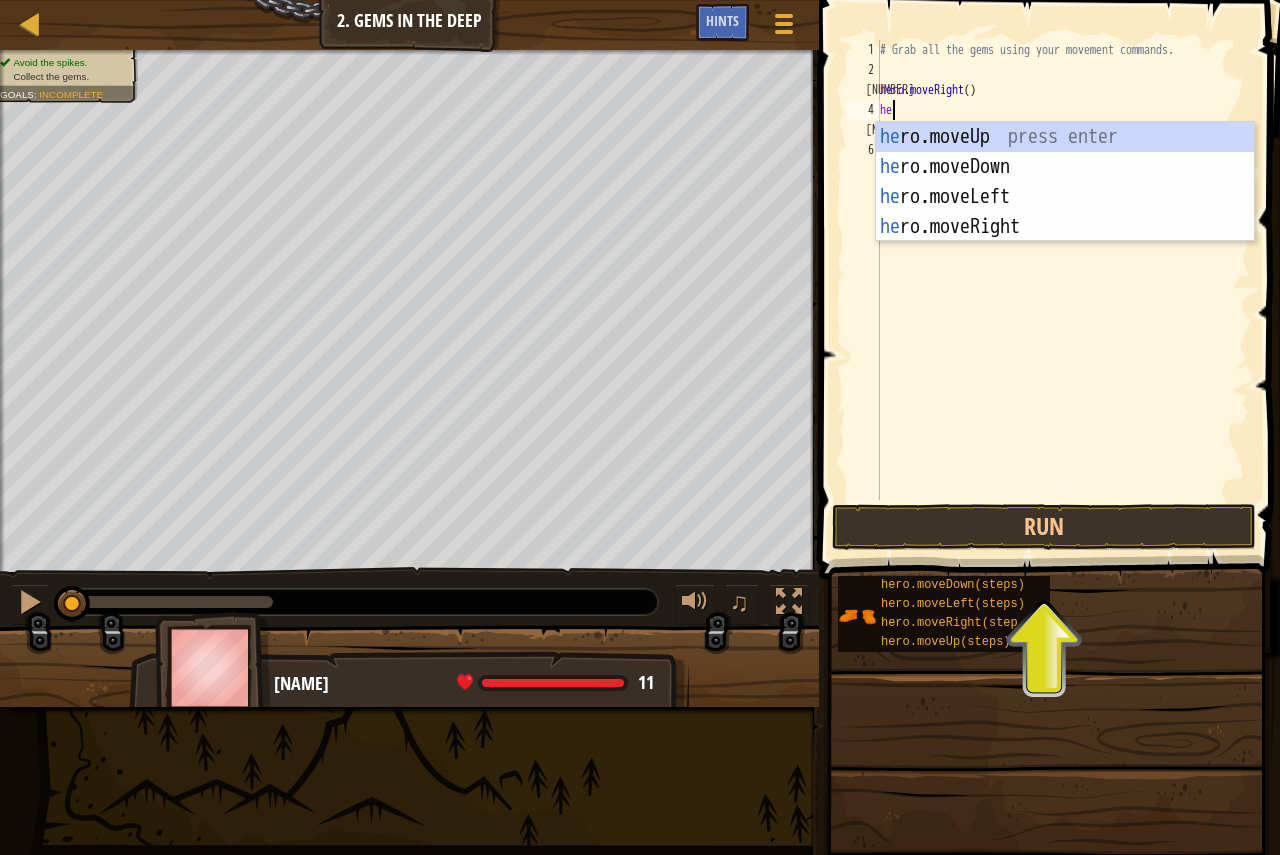type on "her" 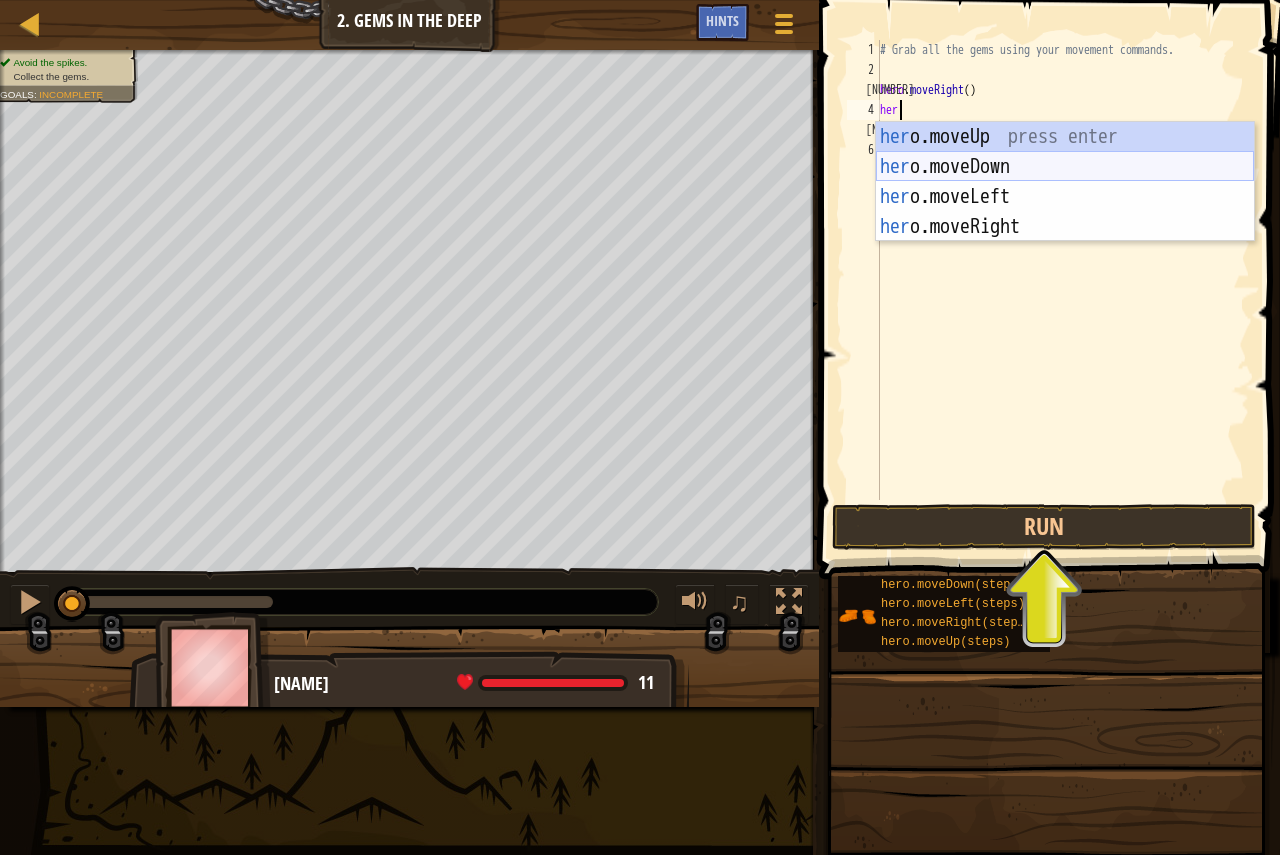 click on "her o.moveUp press enter her o.moveDown press enter her o.moveLeft press enter her o.moveRight press enter" at bounding box center [1065, 212] 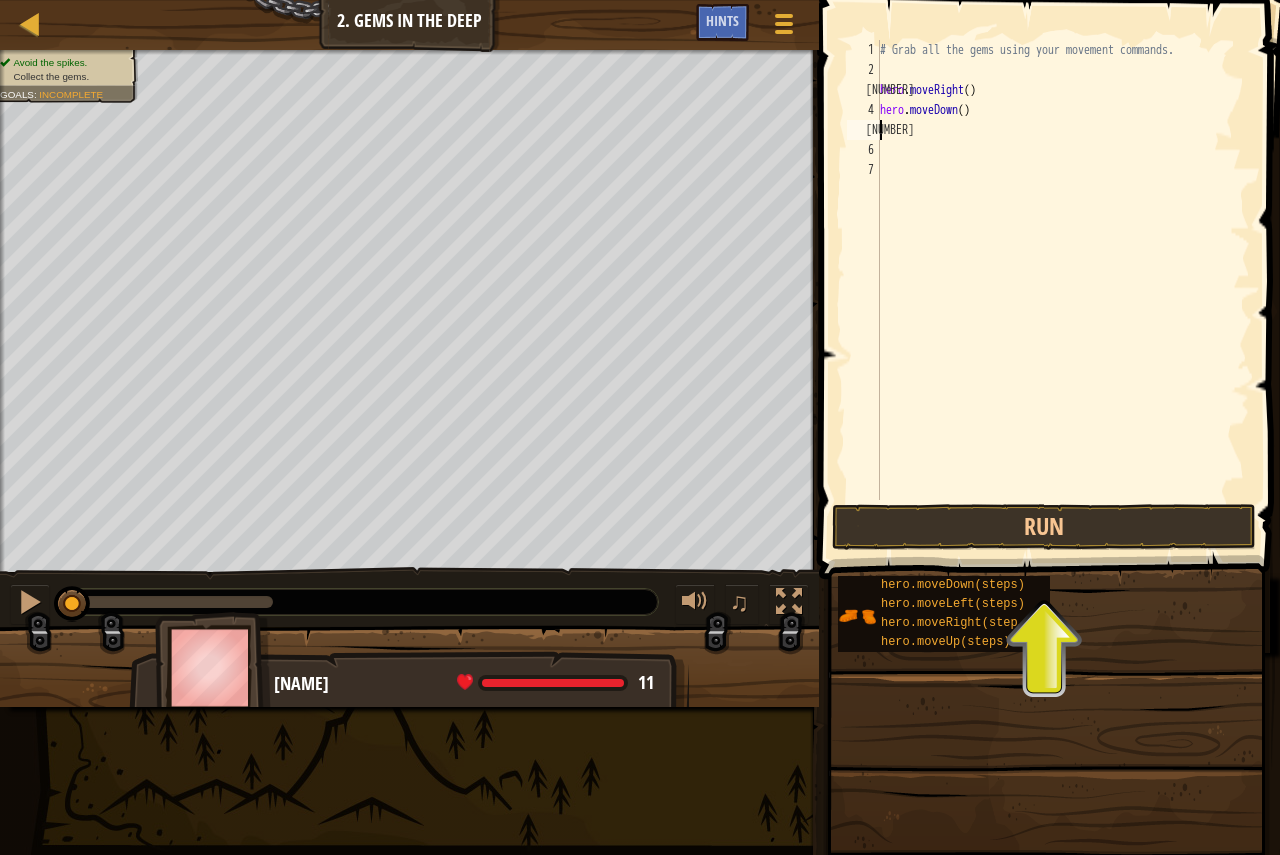 type on "h" 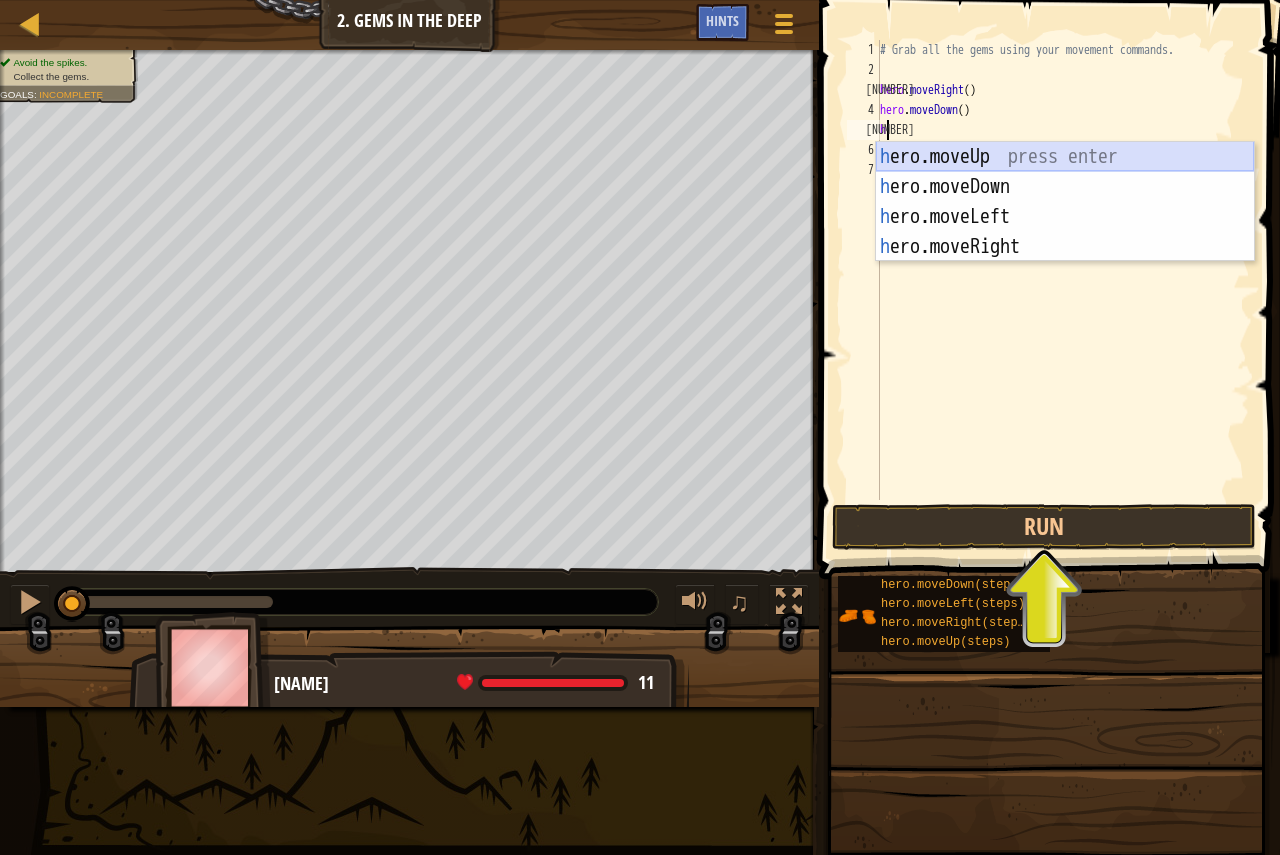 click on "h ero.moveUp press enter h ero.moveDown press enter h ero.moveLeft press enter h ero.moveRight press enter" at bounding box center (1065, 232) 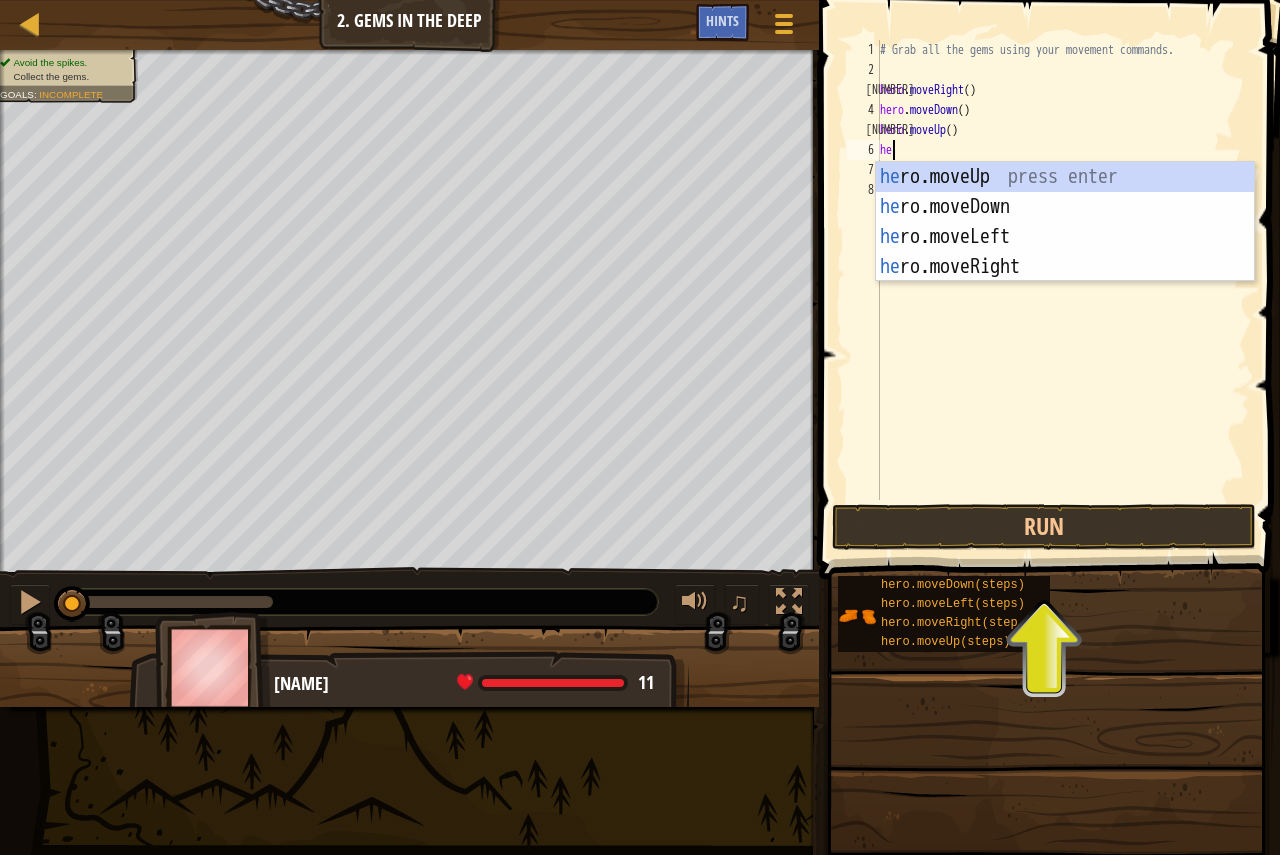type on "her" 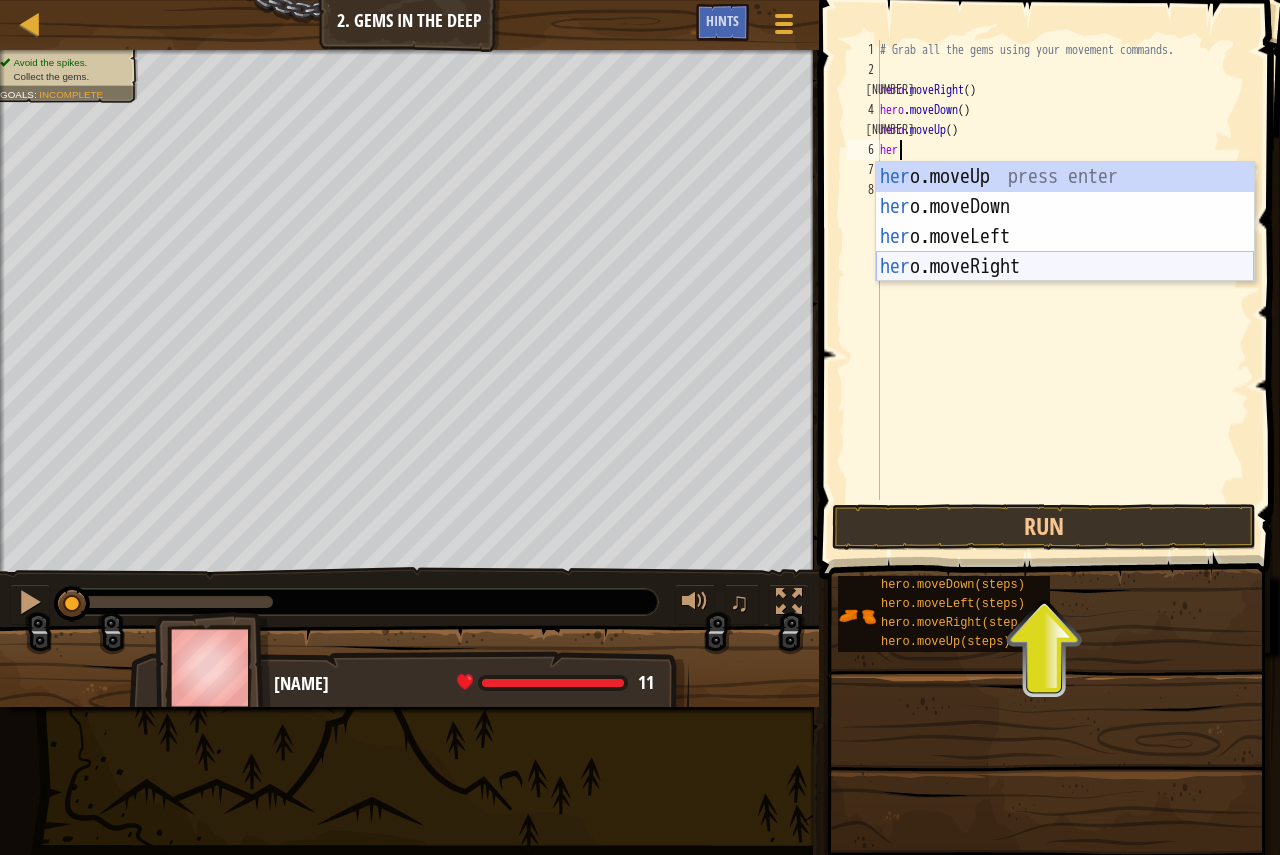 click on "her o.moveUp press enter her o.moveDown press enter her o.moveLeft press enter her o.moveRight press enter" at bounding box center (1065, 252) 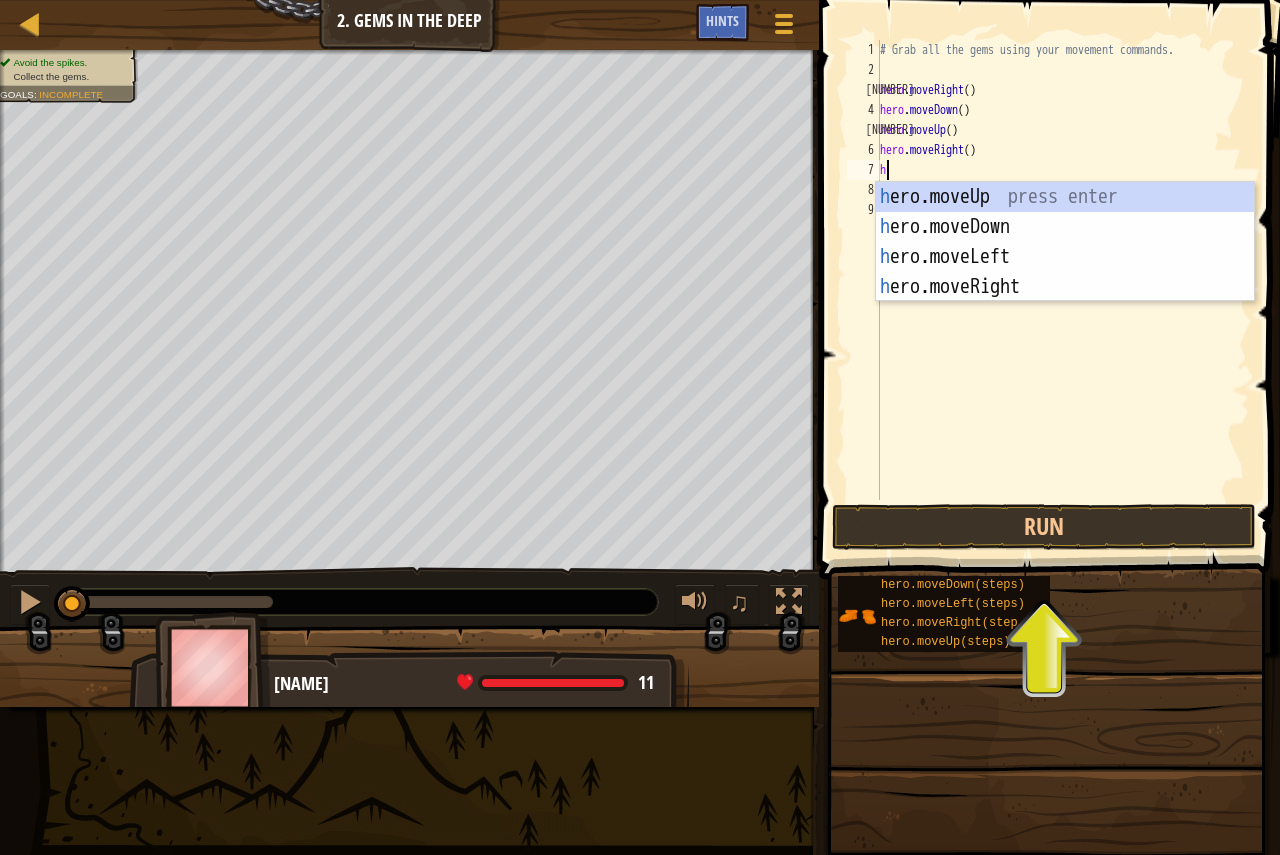 type on "her" 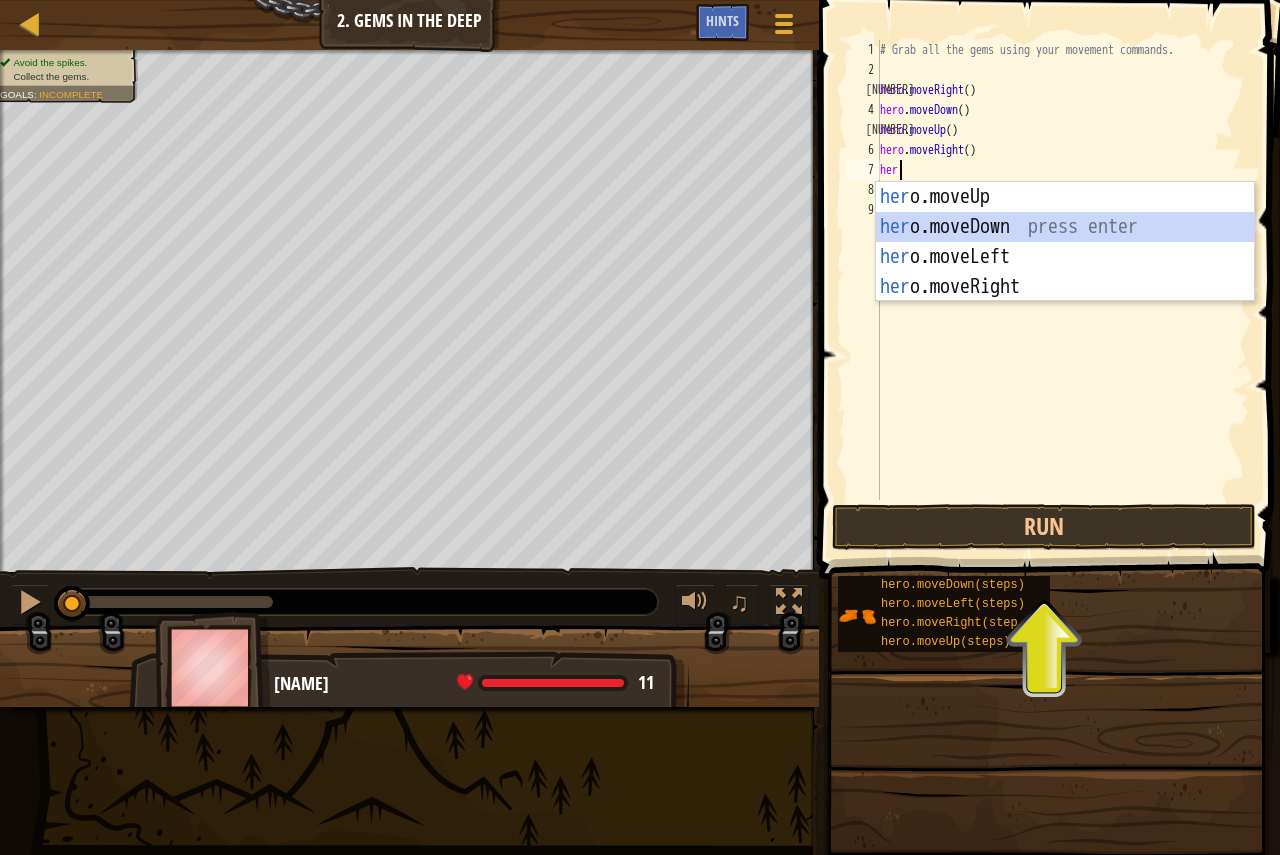 click on "her o.moveUp press enter her o.moveDown press enter her o.moveLeft press enter her o.moveRight press enter" at bounding box center (1065, 272) 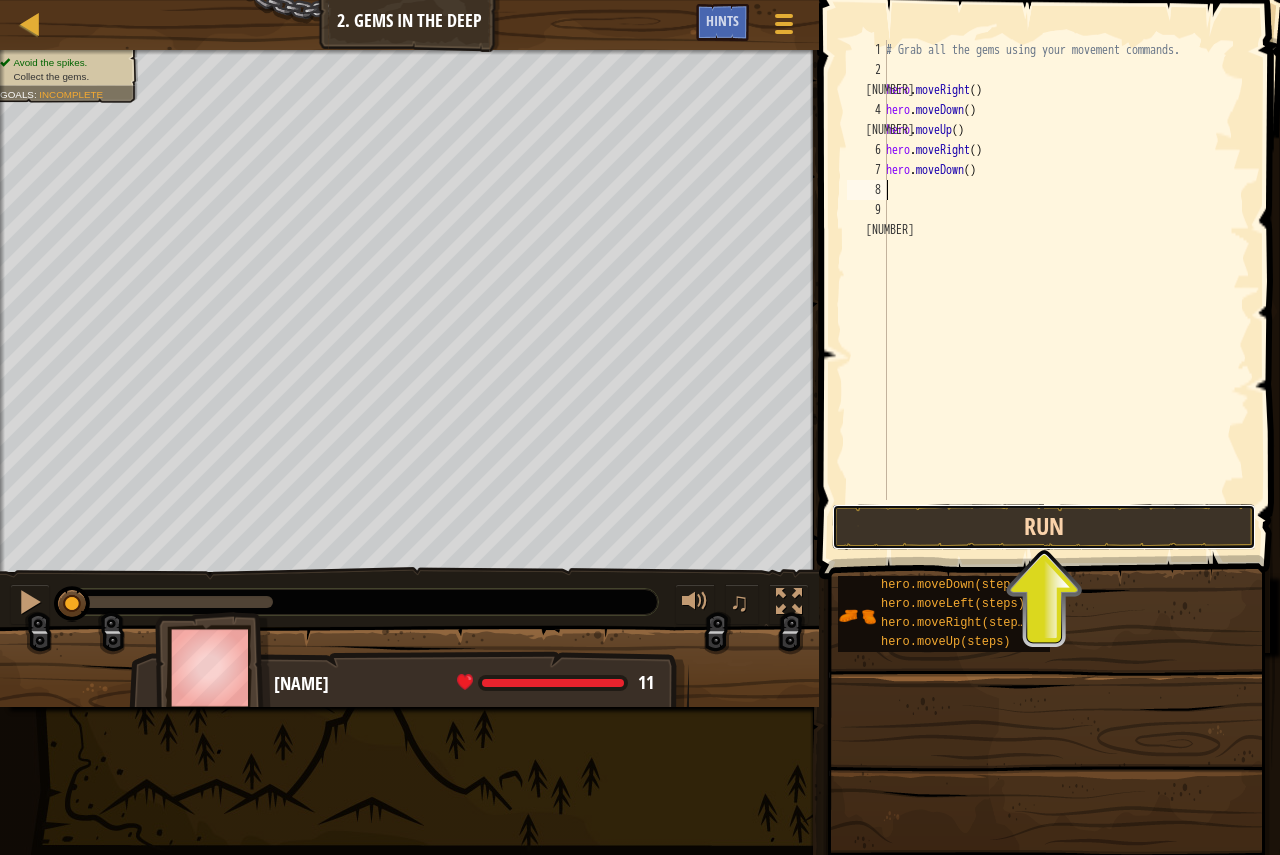 click on "Run" at bounding box center (1044, 527) 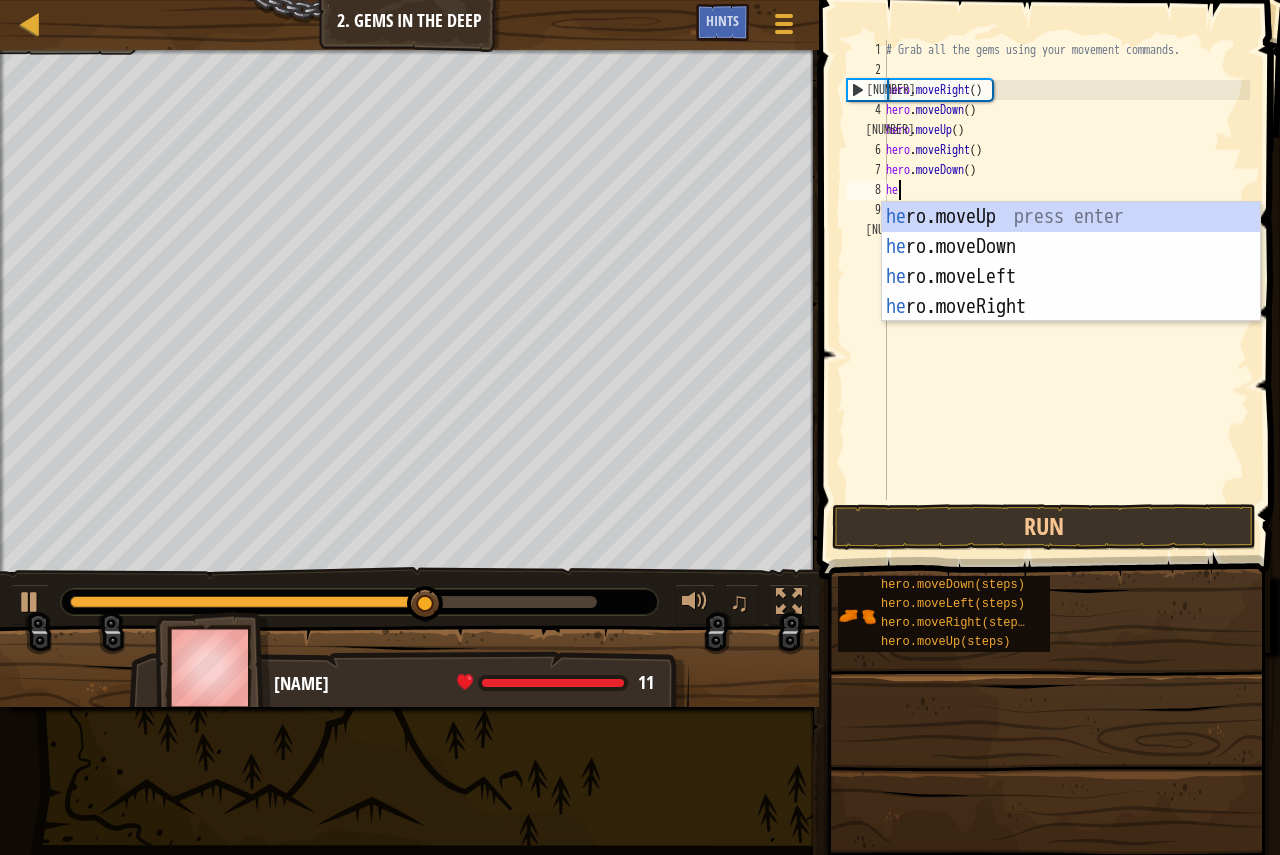 type on "her" 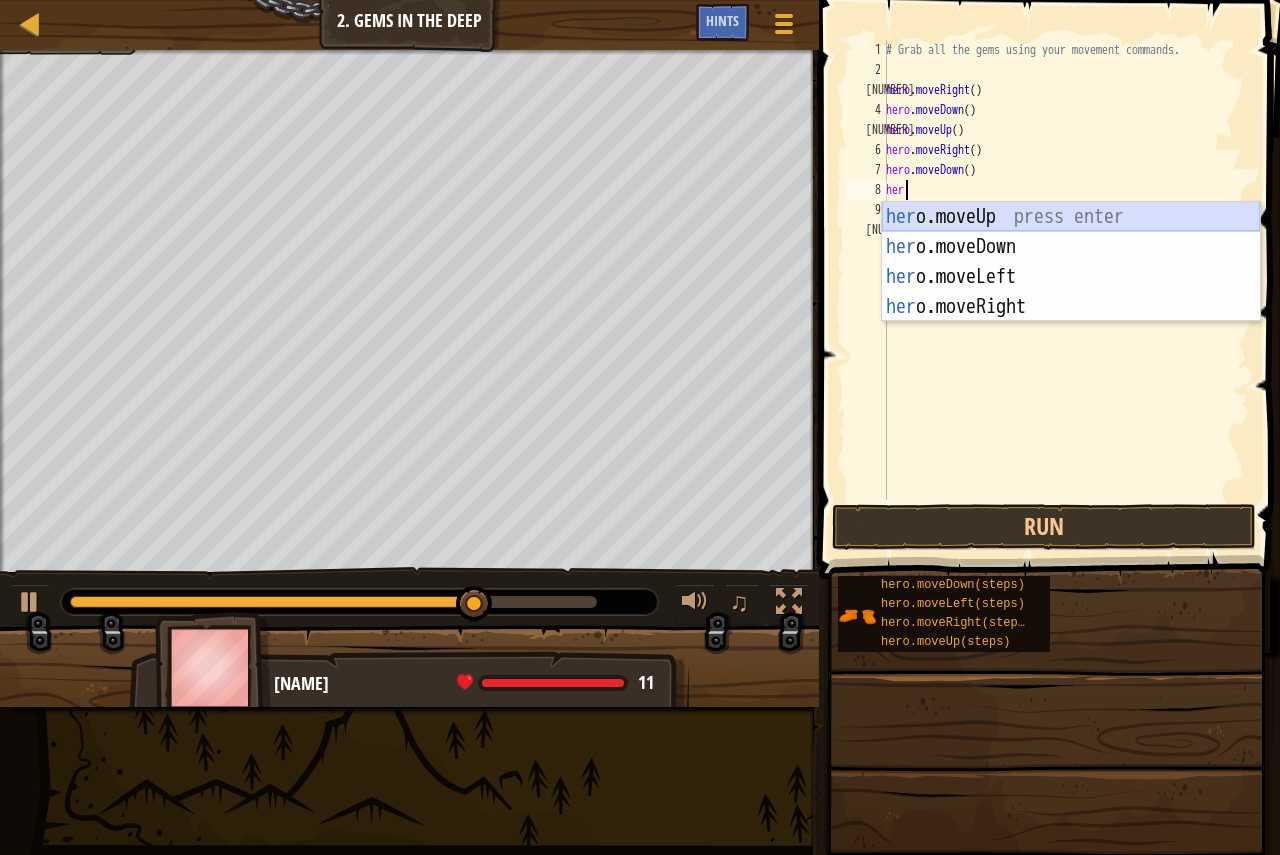 click on "her o.moveUp press enter her o.moveDown press enter her o.moveLeft press enter her o.moveRight press enter" at bounding box center (1071, 292) 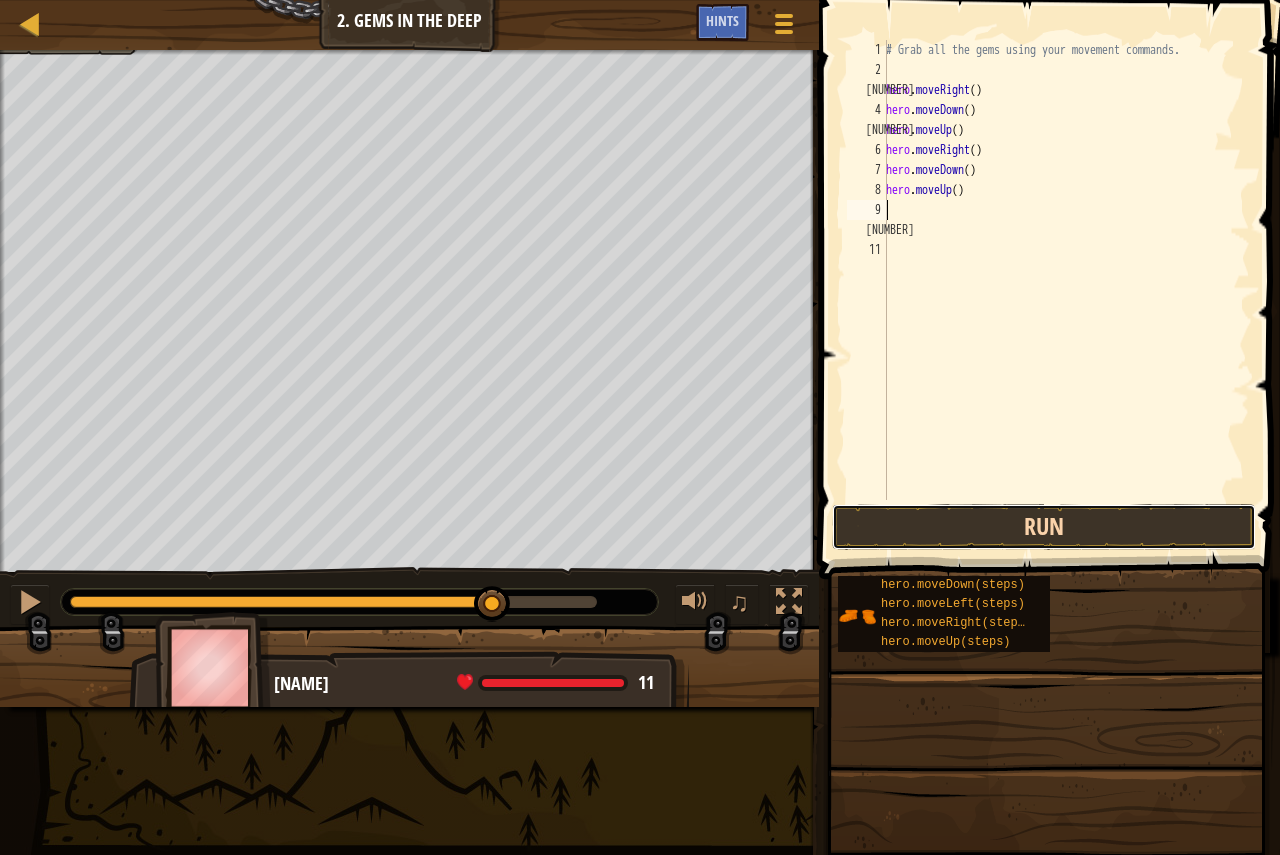 click on "Run" at bounding box center [1044, 527] 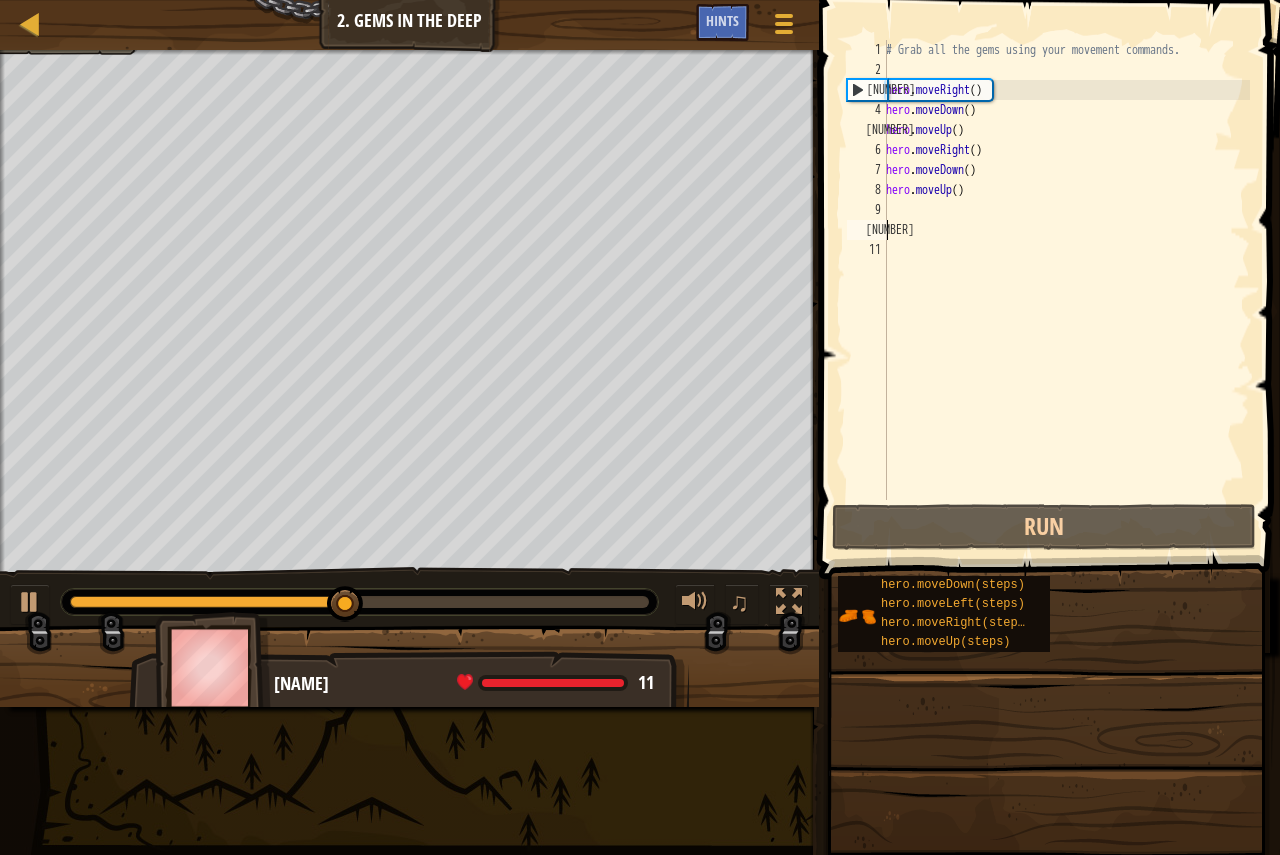 click on "# Grab all the gems using your movement commands. hero . moveRight ( ) hero . moveDown ( ) hero . moveUp ( ) hero . moveRight ( ) hero . moveDown ( ) hero . moveUp ( )" at bounding box center (1066, 290) 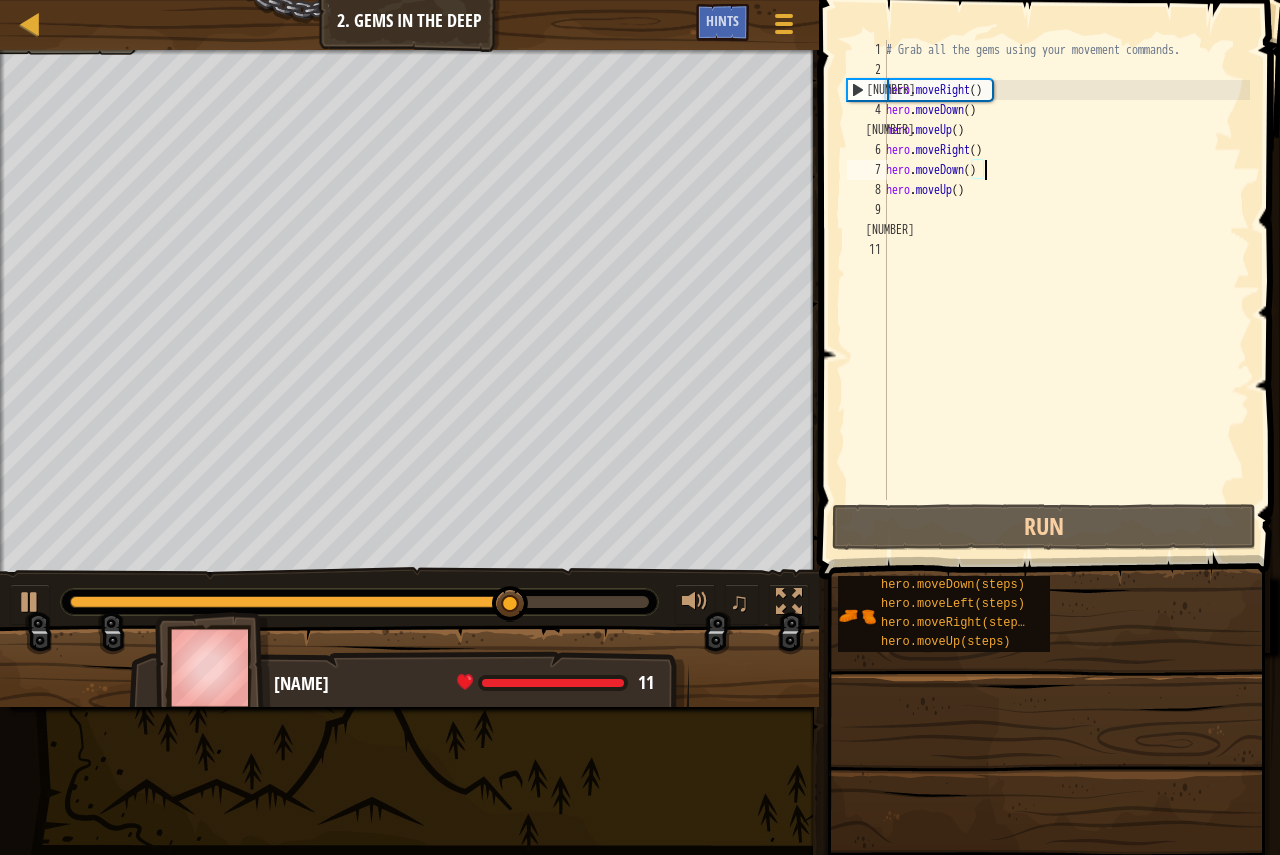 click on "# Grab all the gems using your movement commands. hero . moveRight ( ) hero . moveDown ( ) hero . moveUp ( ) hero . moveRight ( ) hero . moveDown ( ) hero . moveUp ( )" at bounding box center [1066, 290] 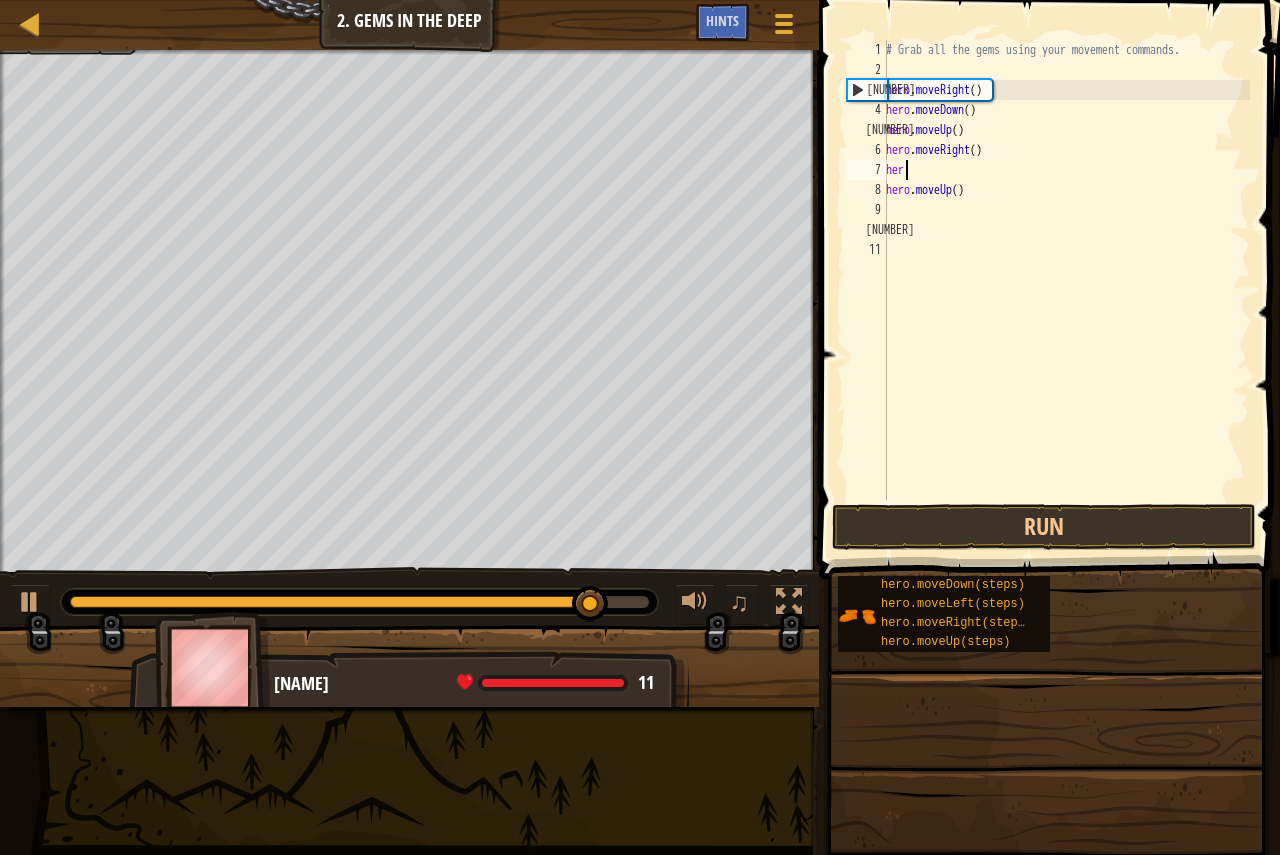 type on "h" 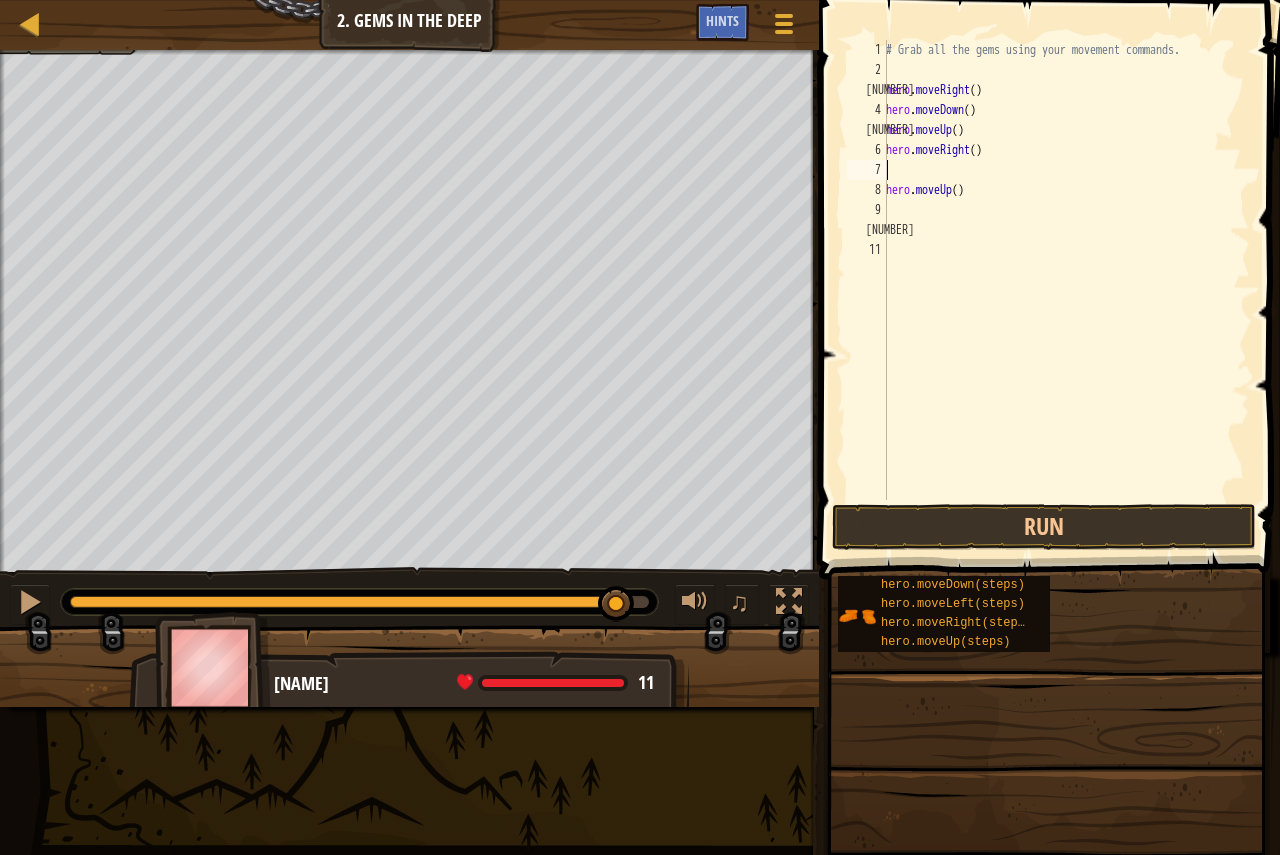 drag, startPoint x: 995, startPoint y: 177, endPoint x: 995, endPoint y: 198, distance: 21 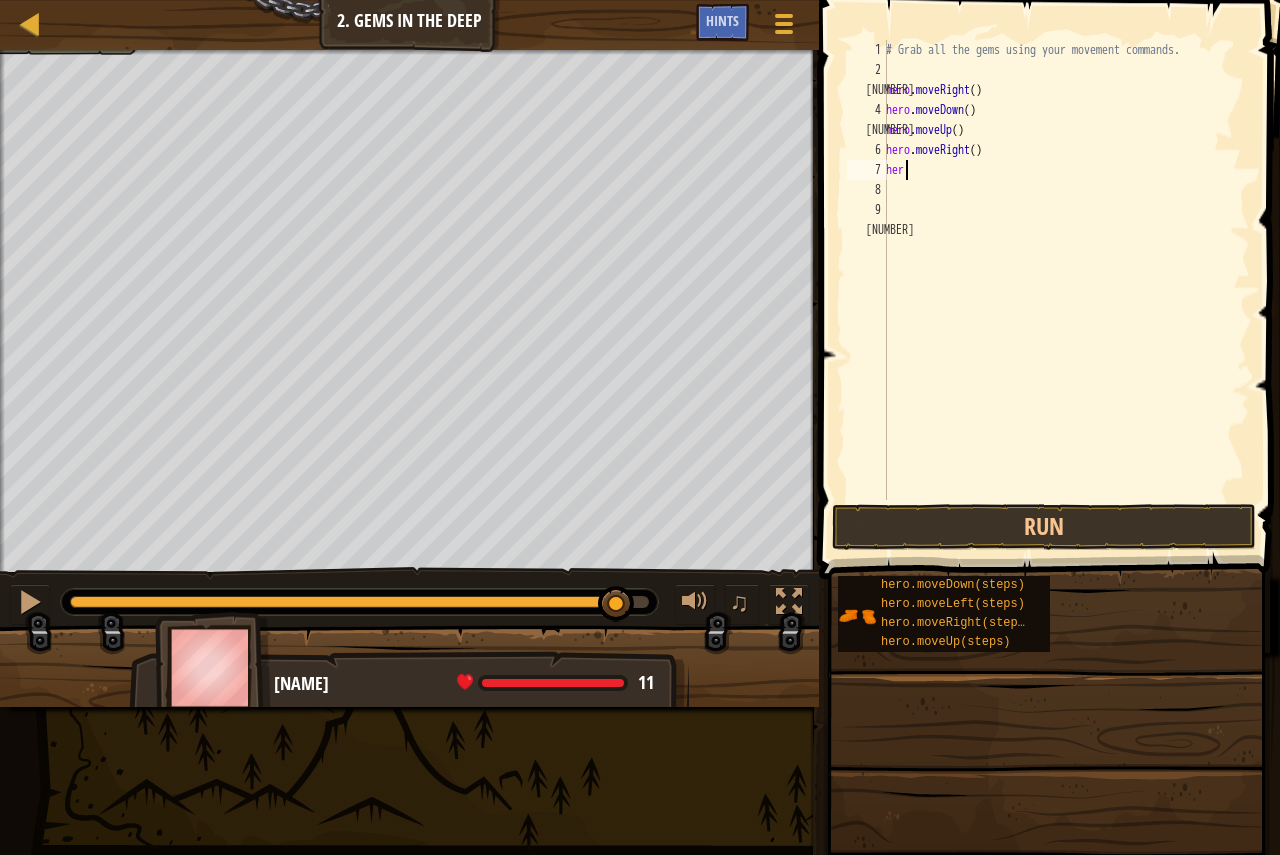 click on "# Grab the gems using your movement commands. hero . moveRight ( ) hero . moveDown ( ) hero . moveUp ( ) hero . moveRight ( ) her" at bounding box center [1066, 290] 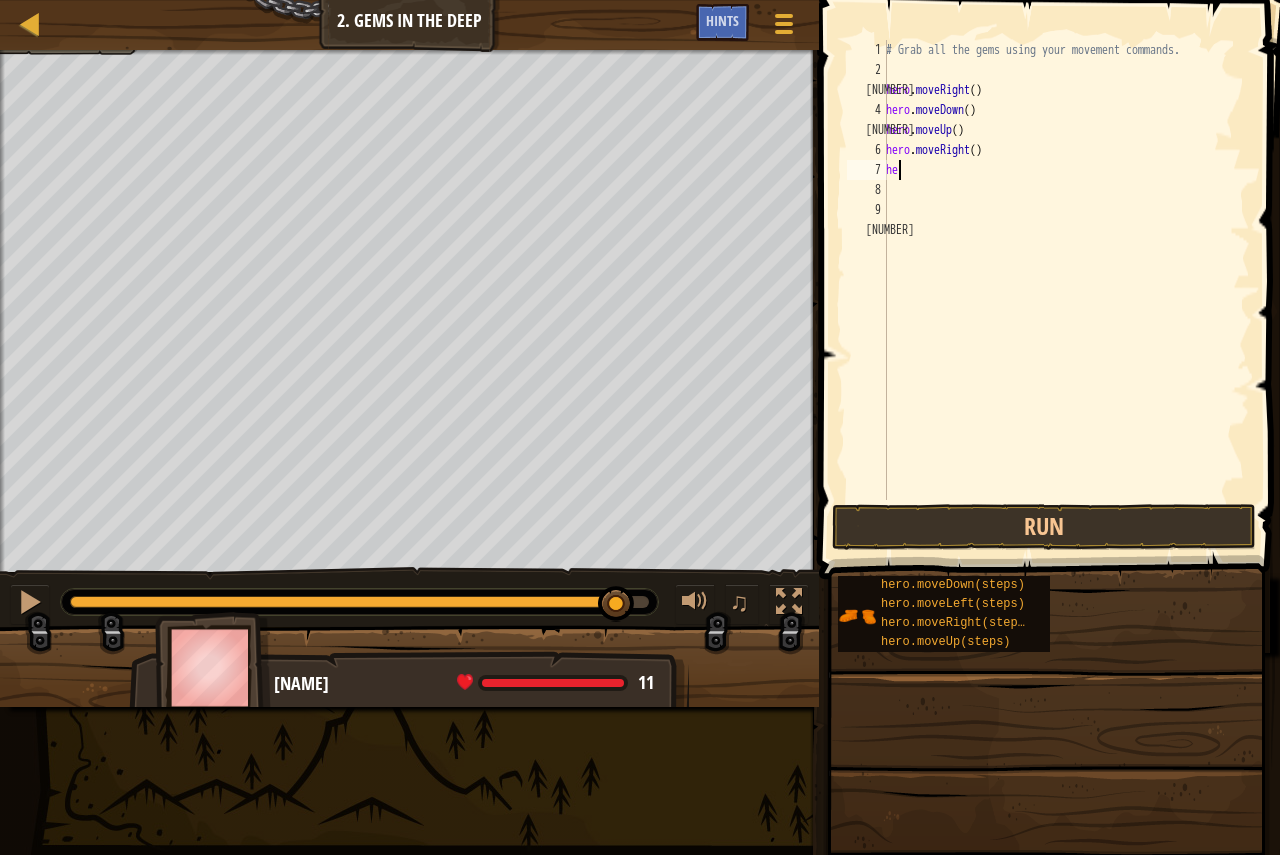type on "h" 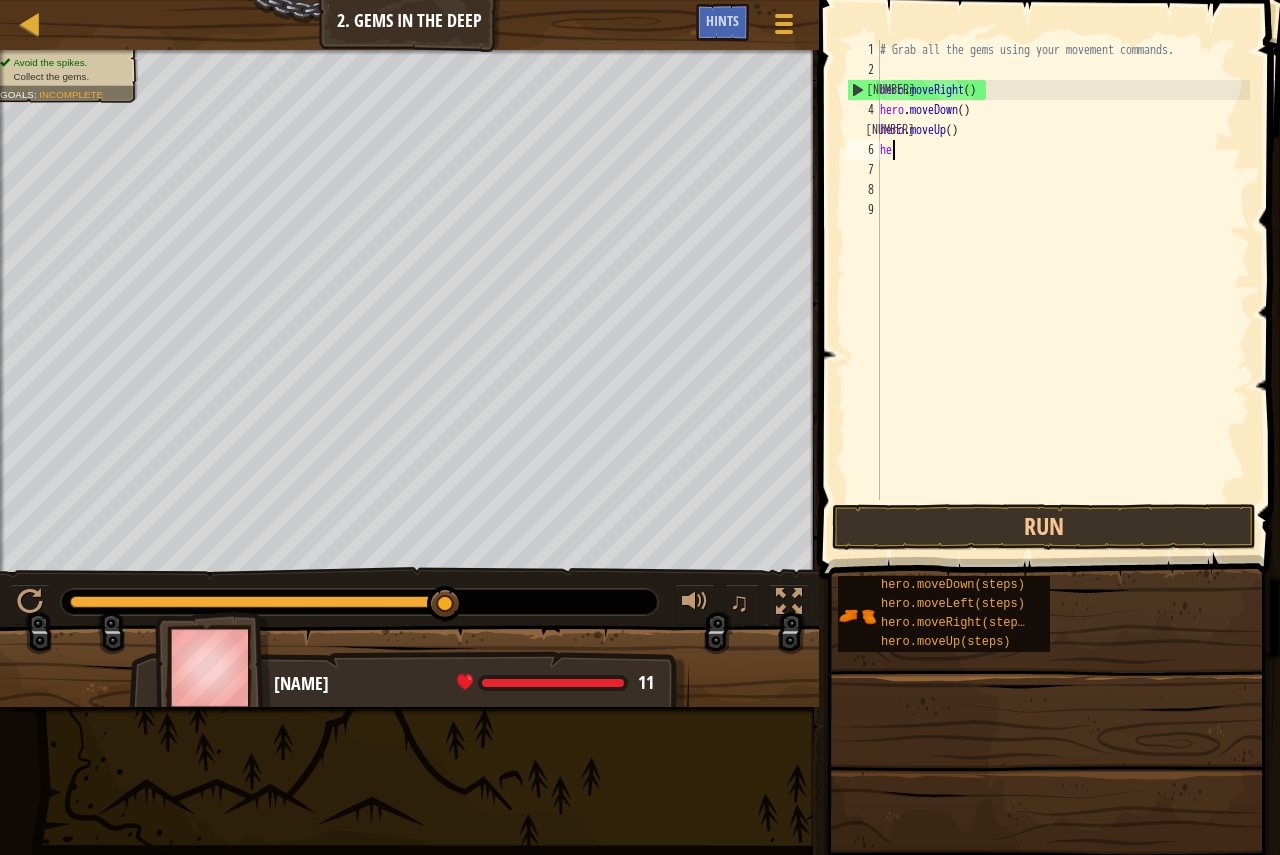 type on "h" 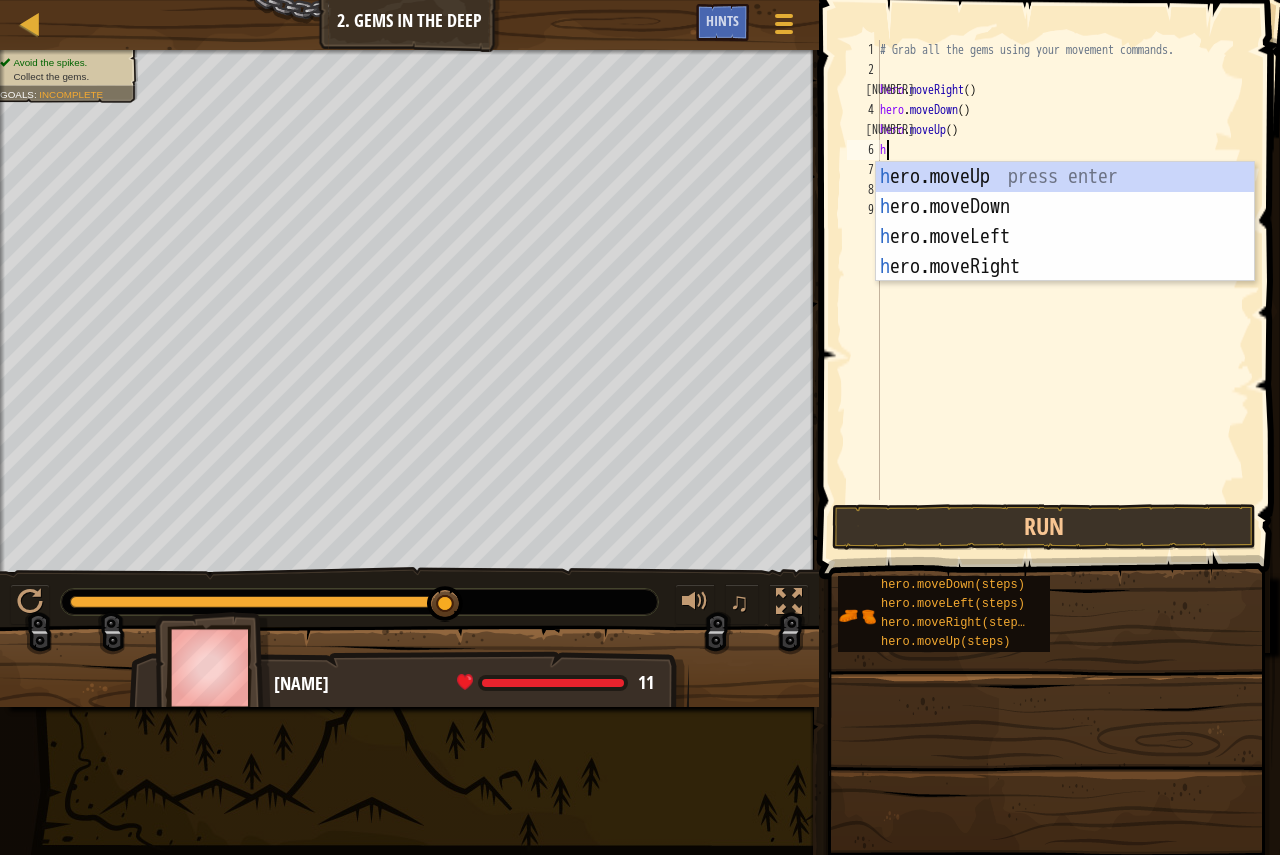 type on "her" 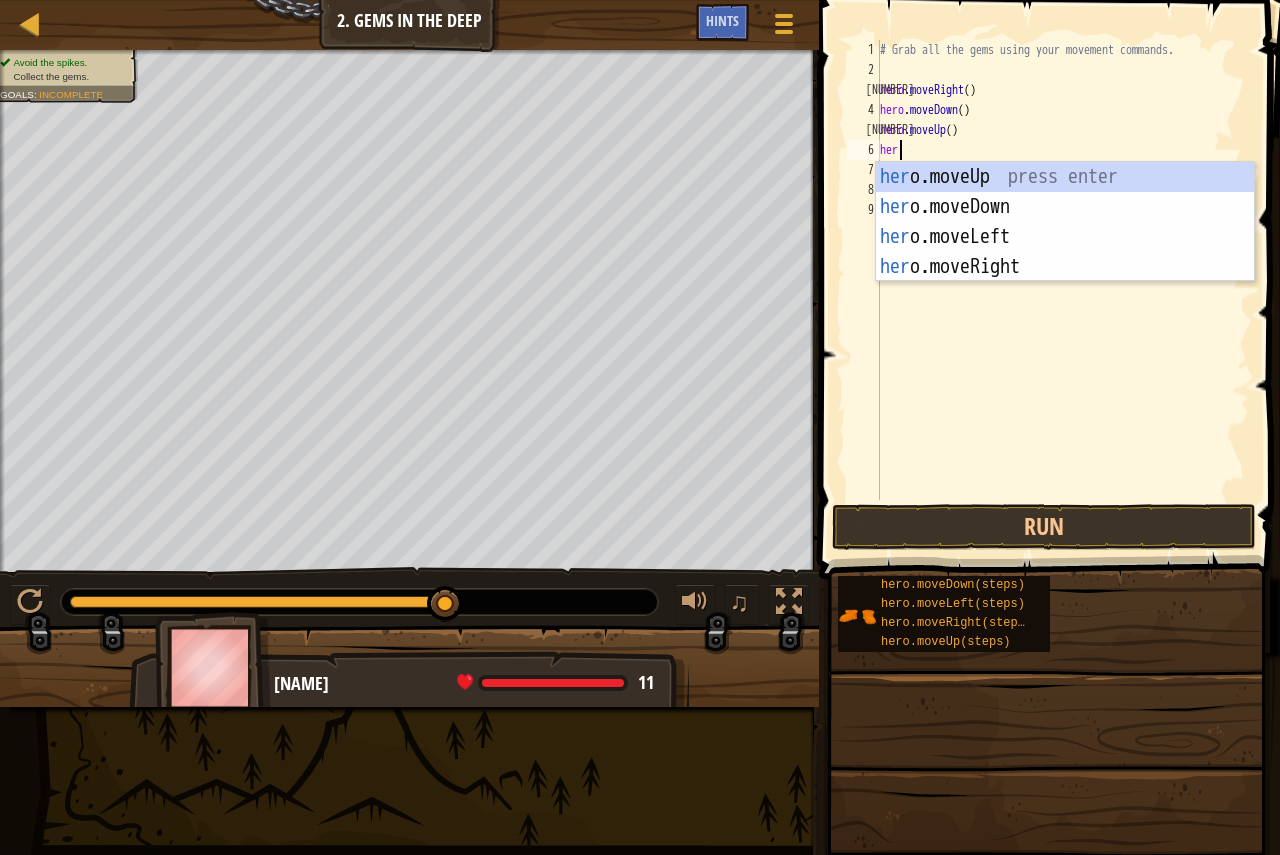 click on "her o.moveUp press enter her o.moveDown press enter her o.moveLeft press enter her o.moveRight press enter" at bounding box center (1065, 252) 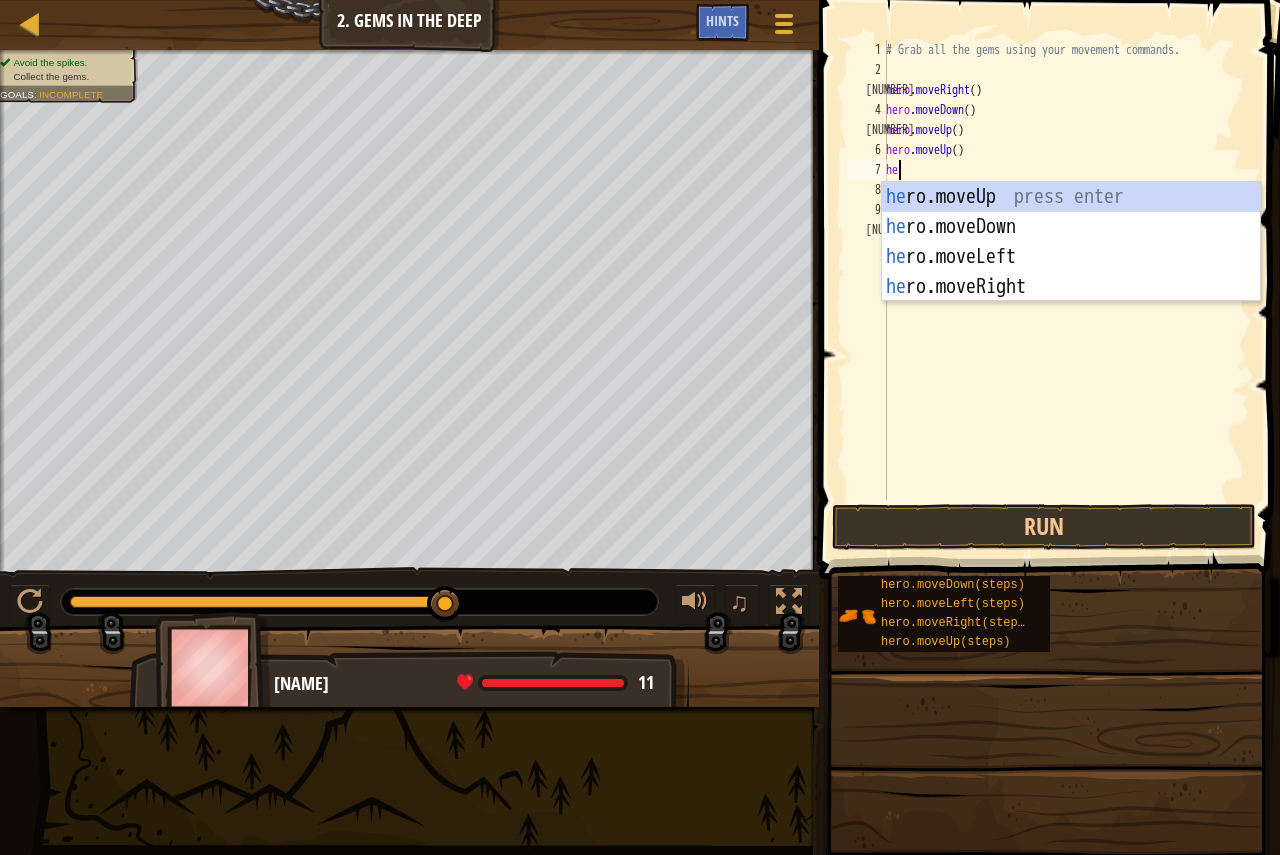type on "her" 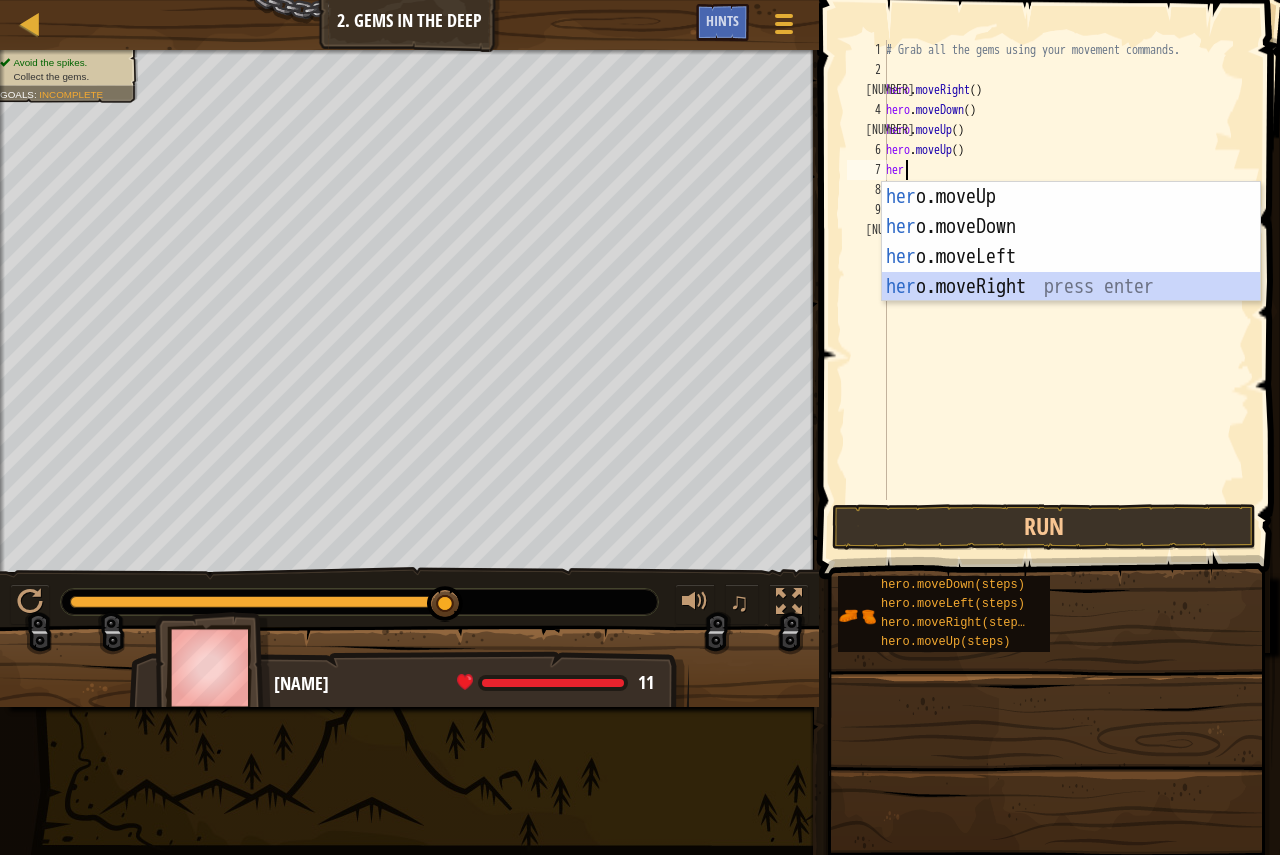 click on "her o.moveUp press enter her o.moveDown press enter her o.moveLeft press enter her o.moveRight press enter" at bounding box center [1071, 272] 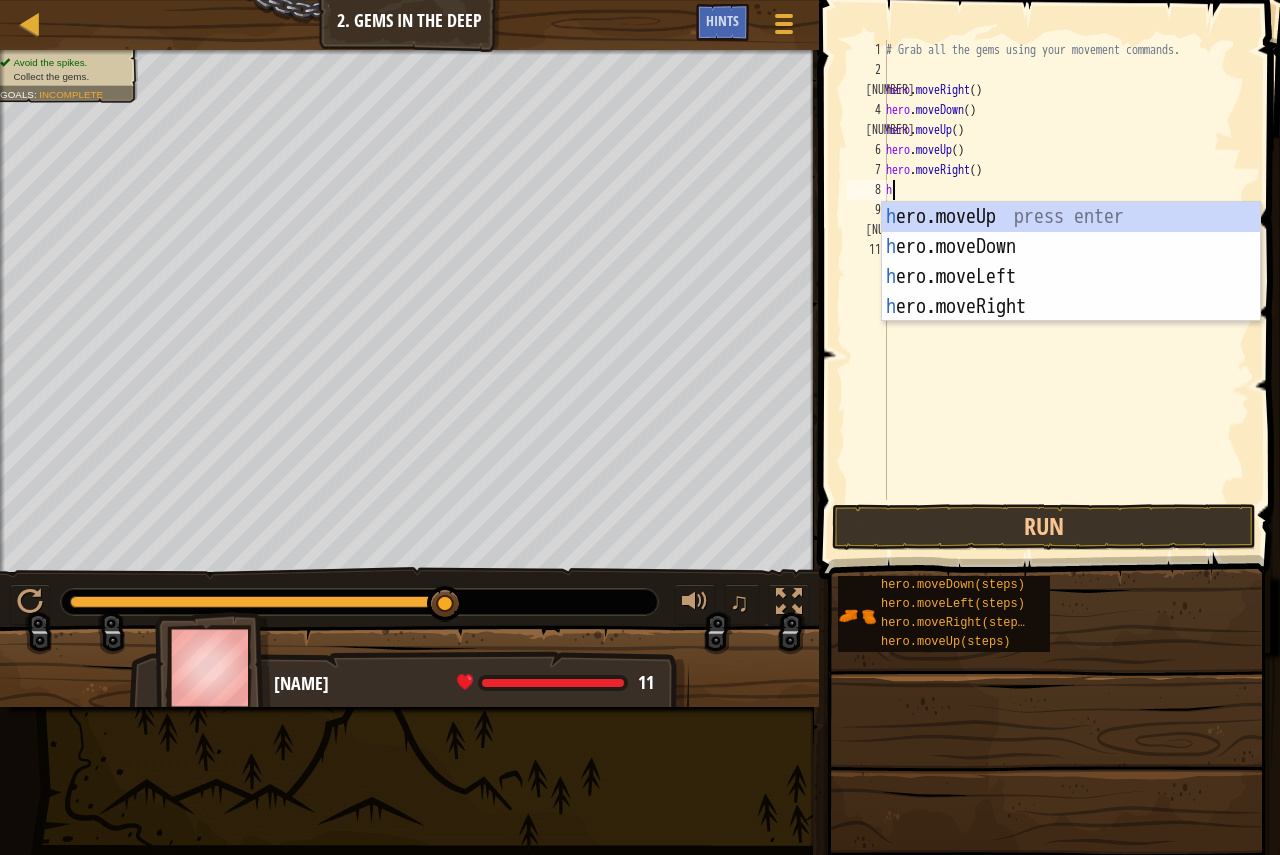 type on "her" 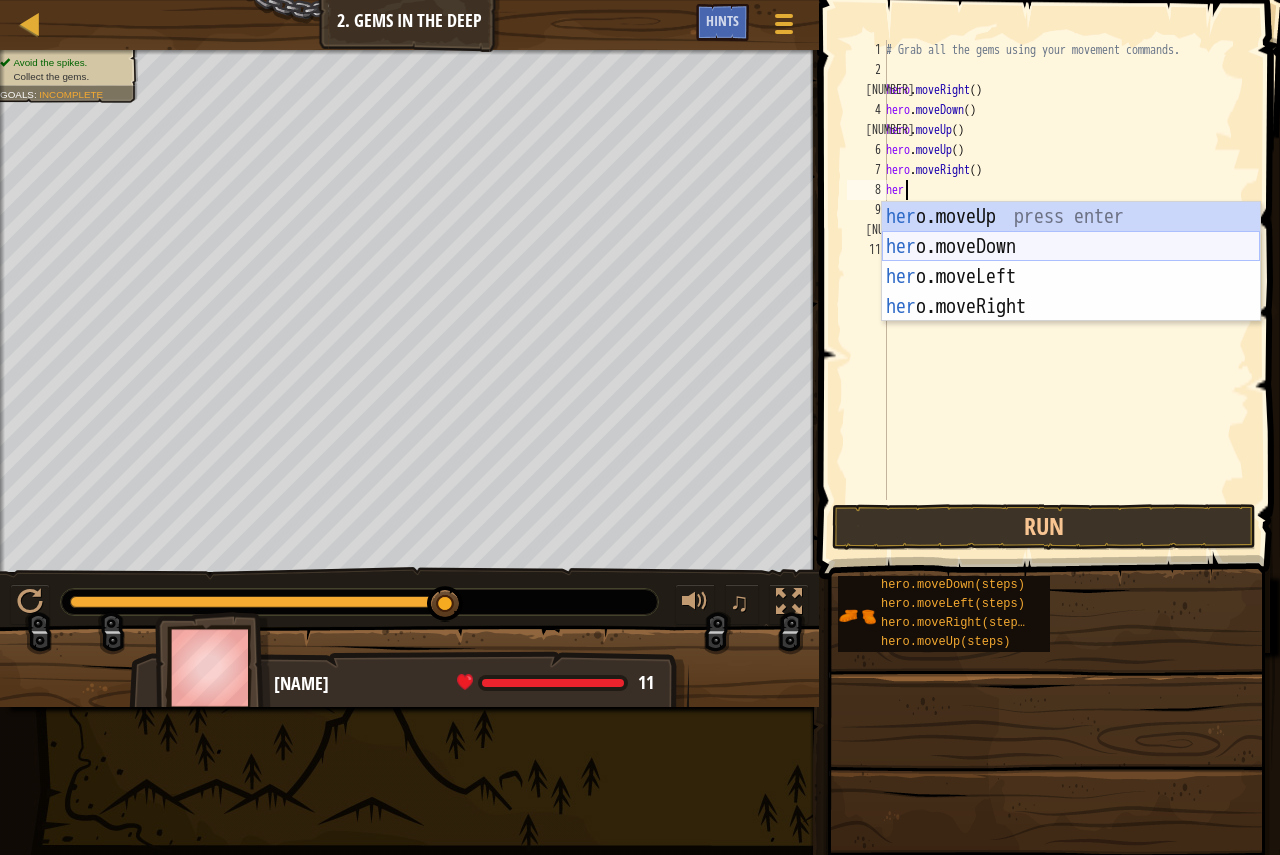 click on "her o.moveUp press enter her o.moveDown press enter her o.moveLeft press enter her o.moveRight press enter" at bounding box center [1071, 292] 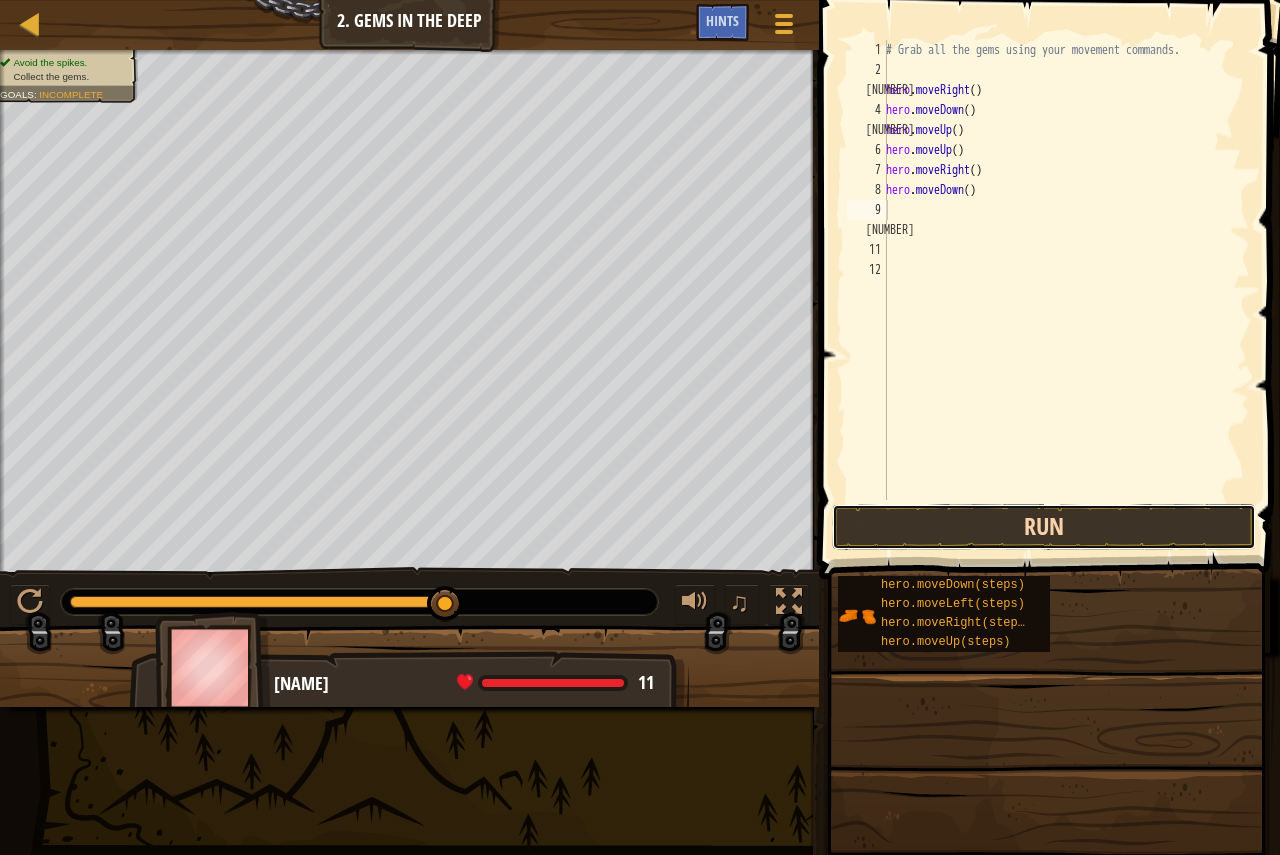 click on "Run" at bounding box center (1044, 527) 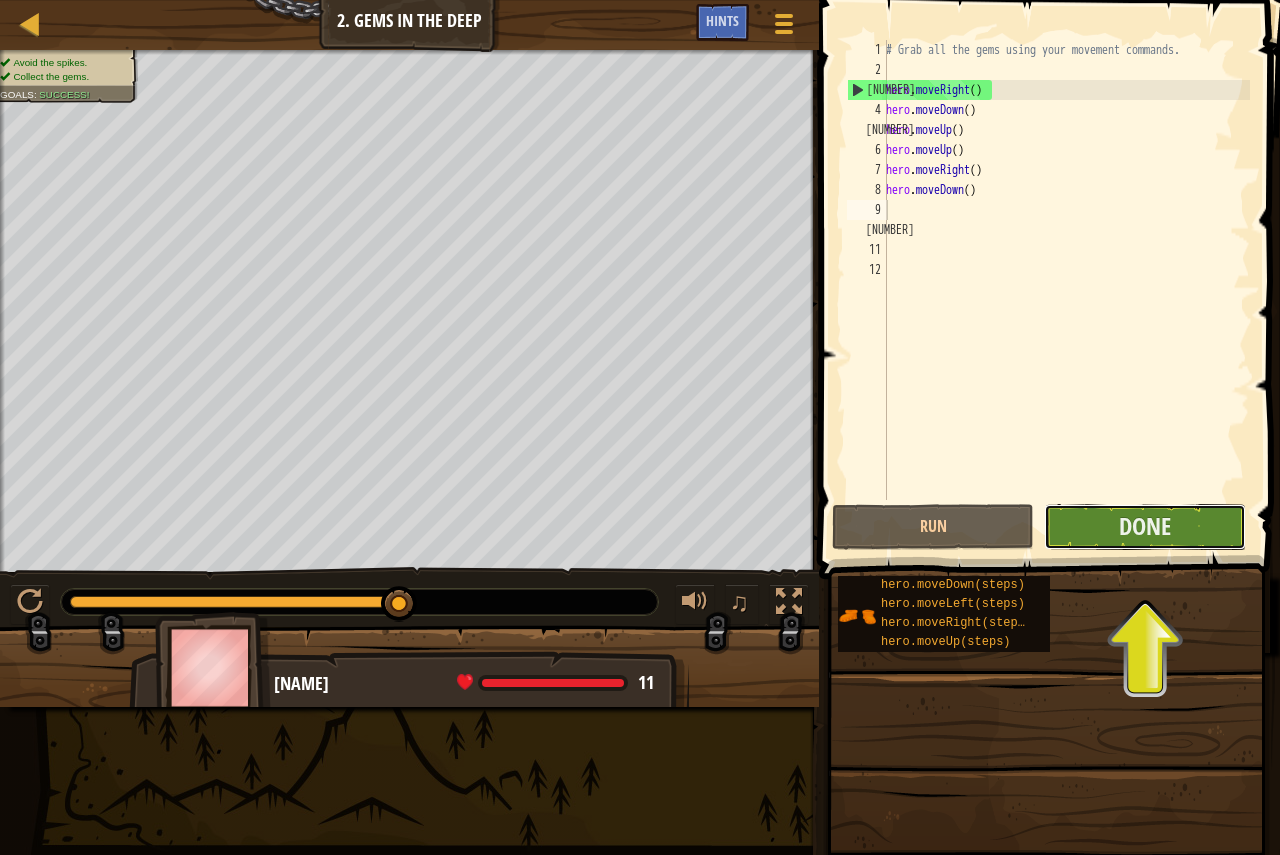 click on "Done" at bounding box center [1145, 527] 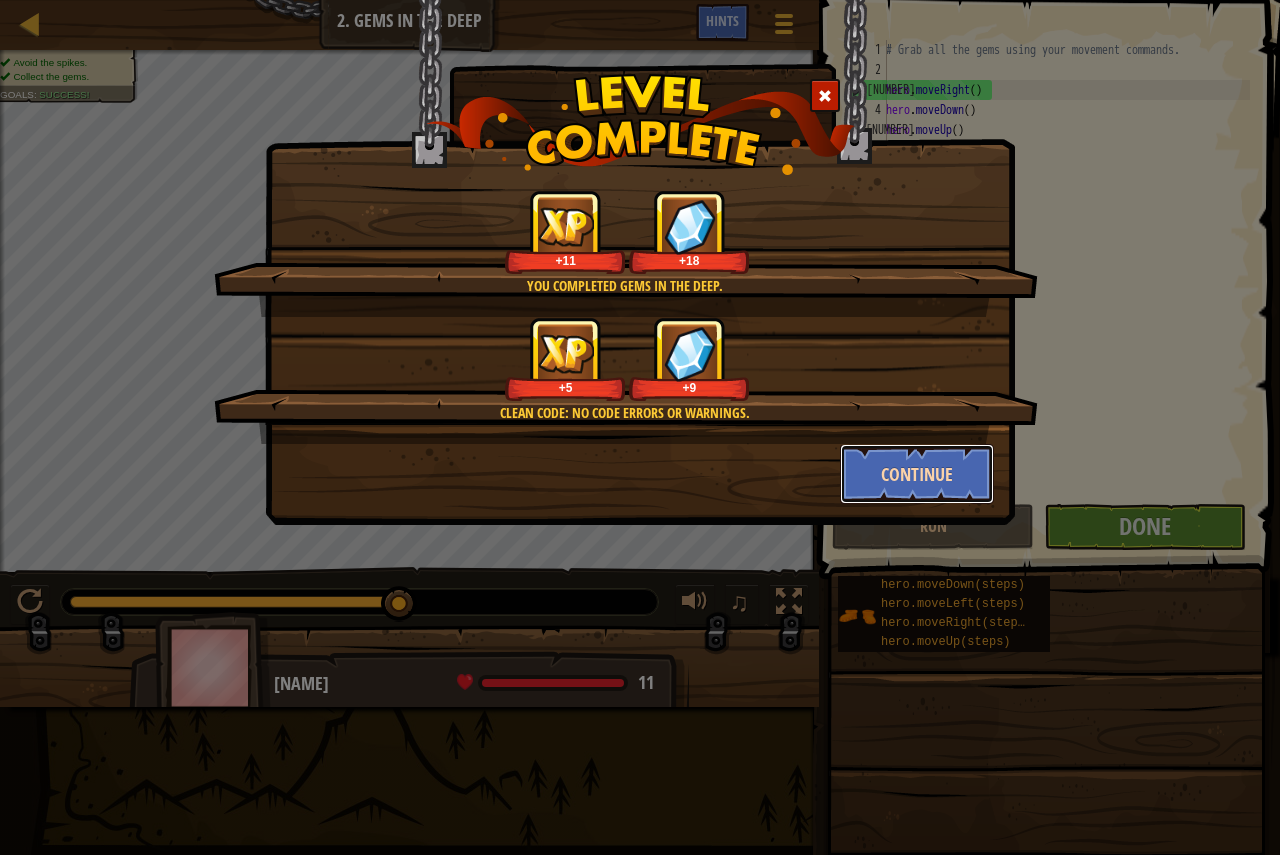 click on "Continue" at bounding box center [917, 474] 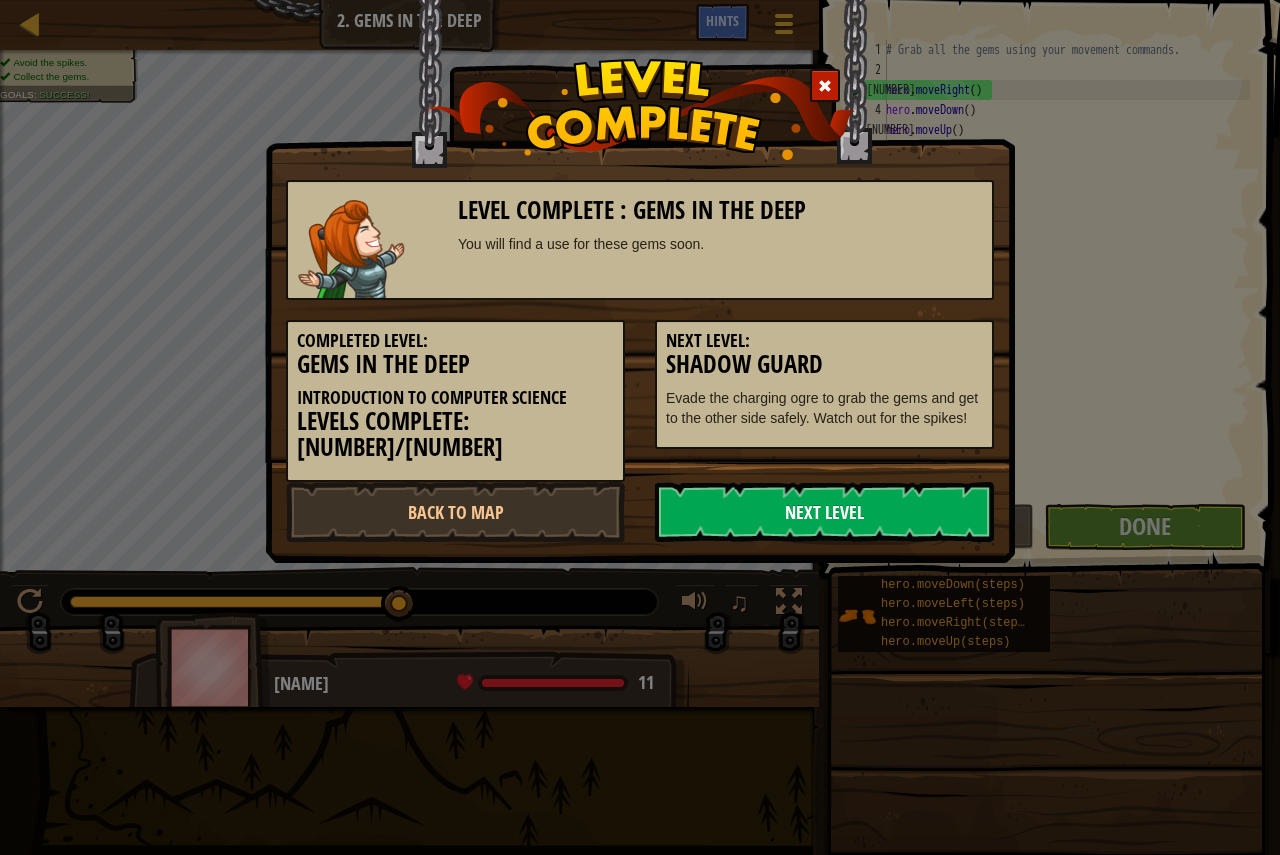 click on "Next Level" at bounding box center [824, 512] 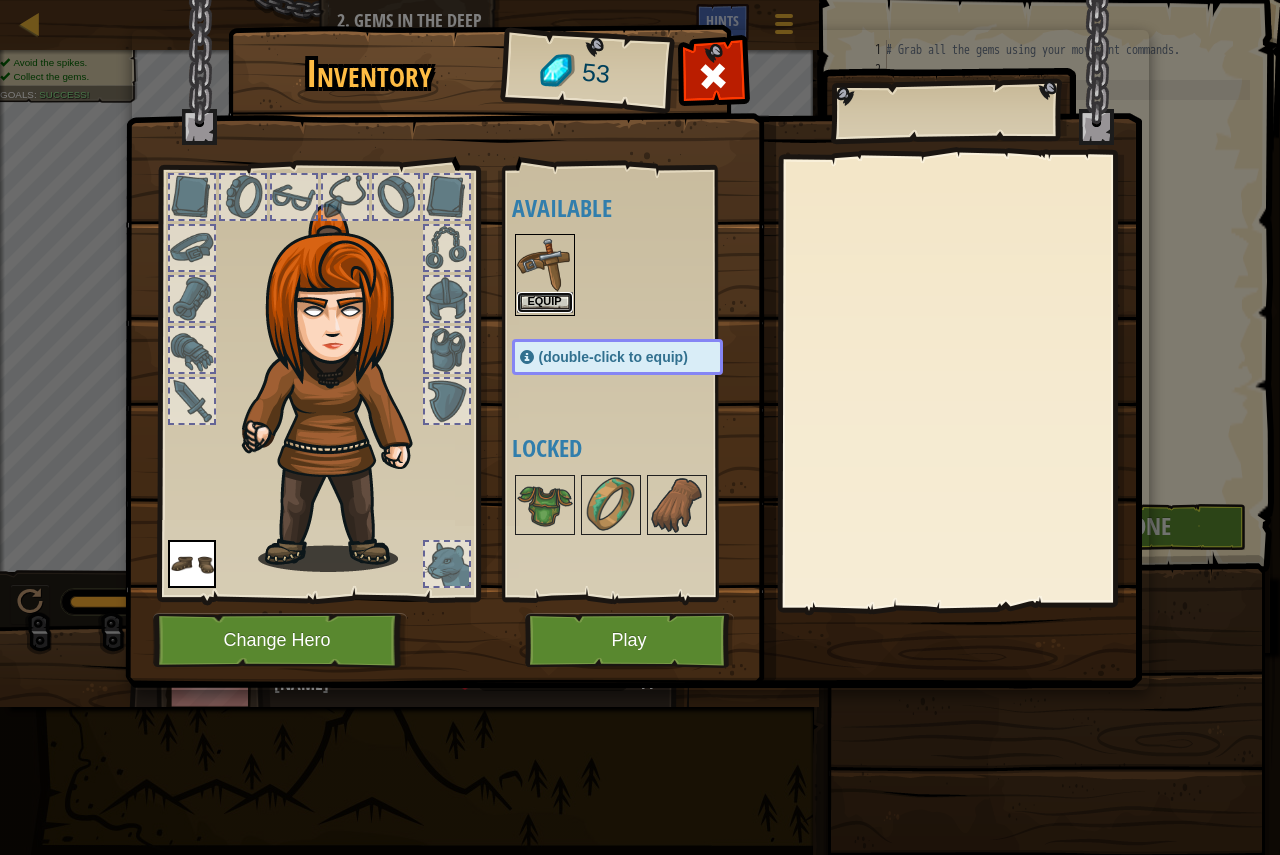 click on "Equip" at bounding box center (545, 302) 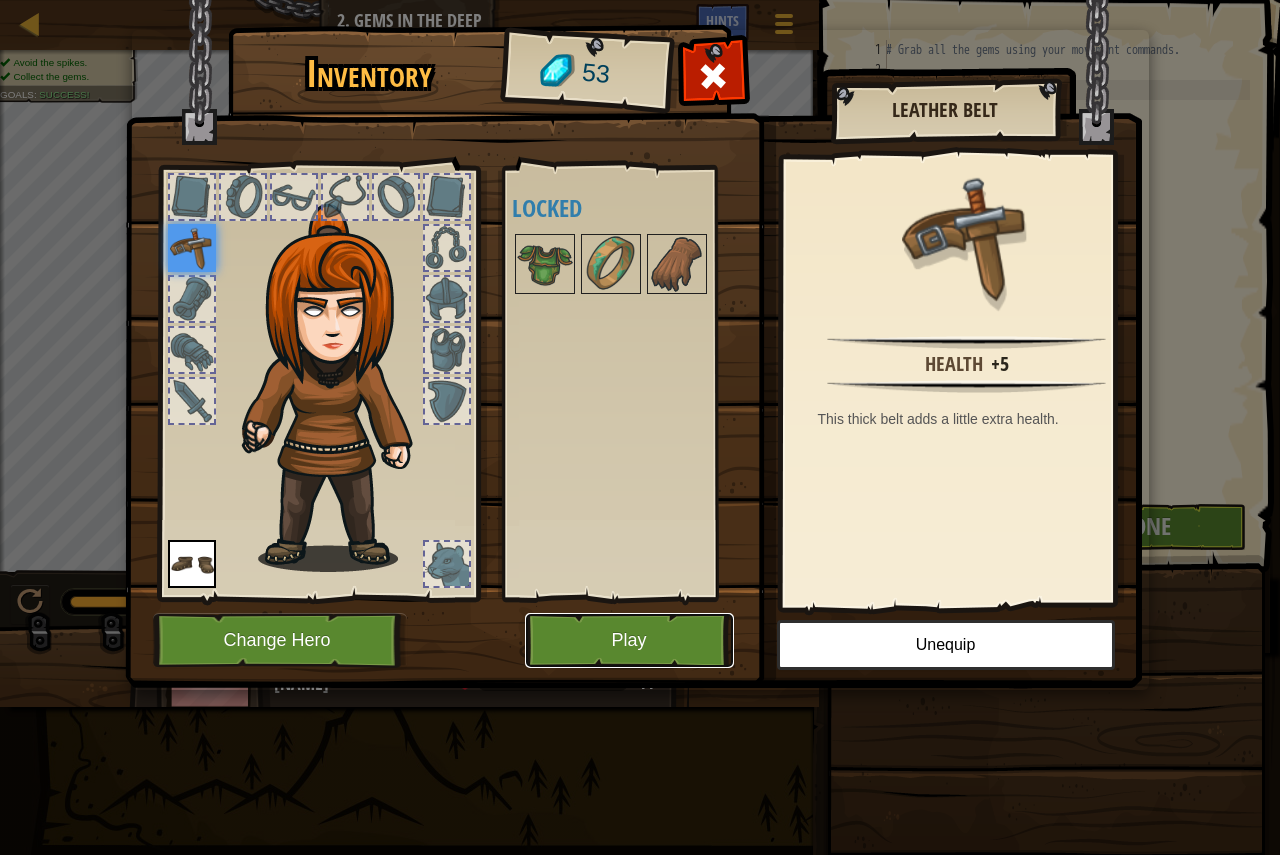 click on "Play" at bounding box center [629, 640] 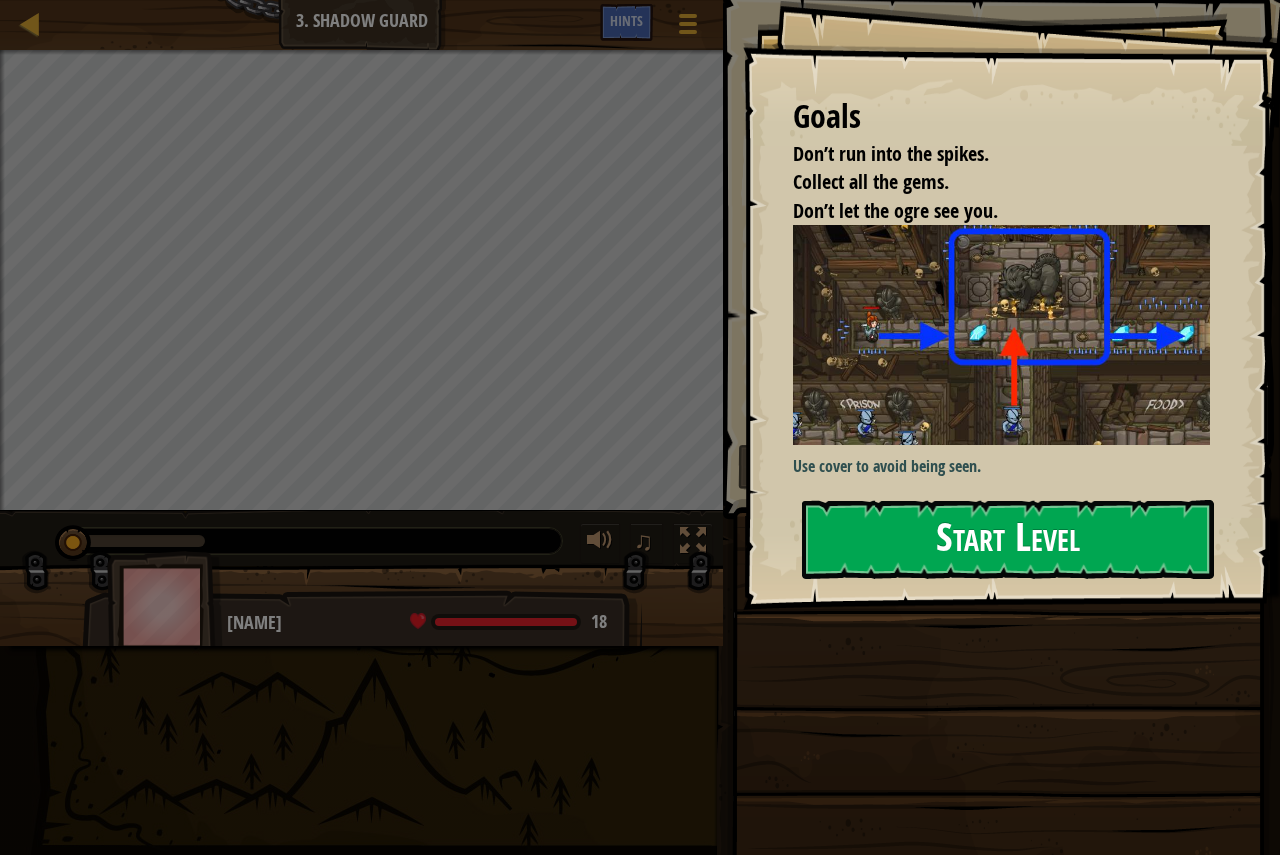 click on "Start Level" at bounding box center [1008, 539] 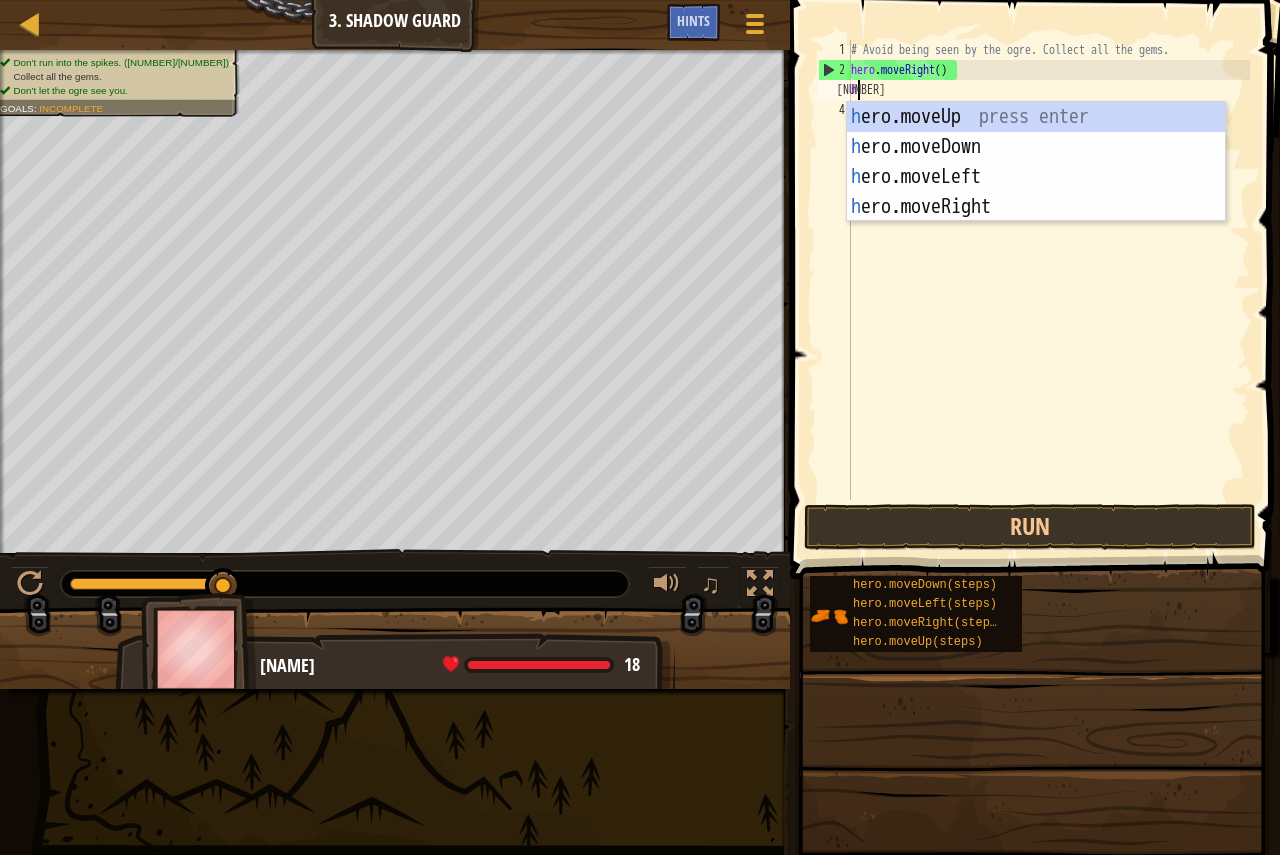 scroll, scrollTop: 9, scrollLeft: 0, axis: vertical 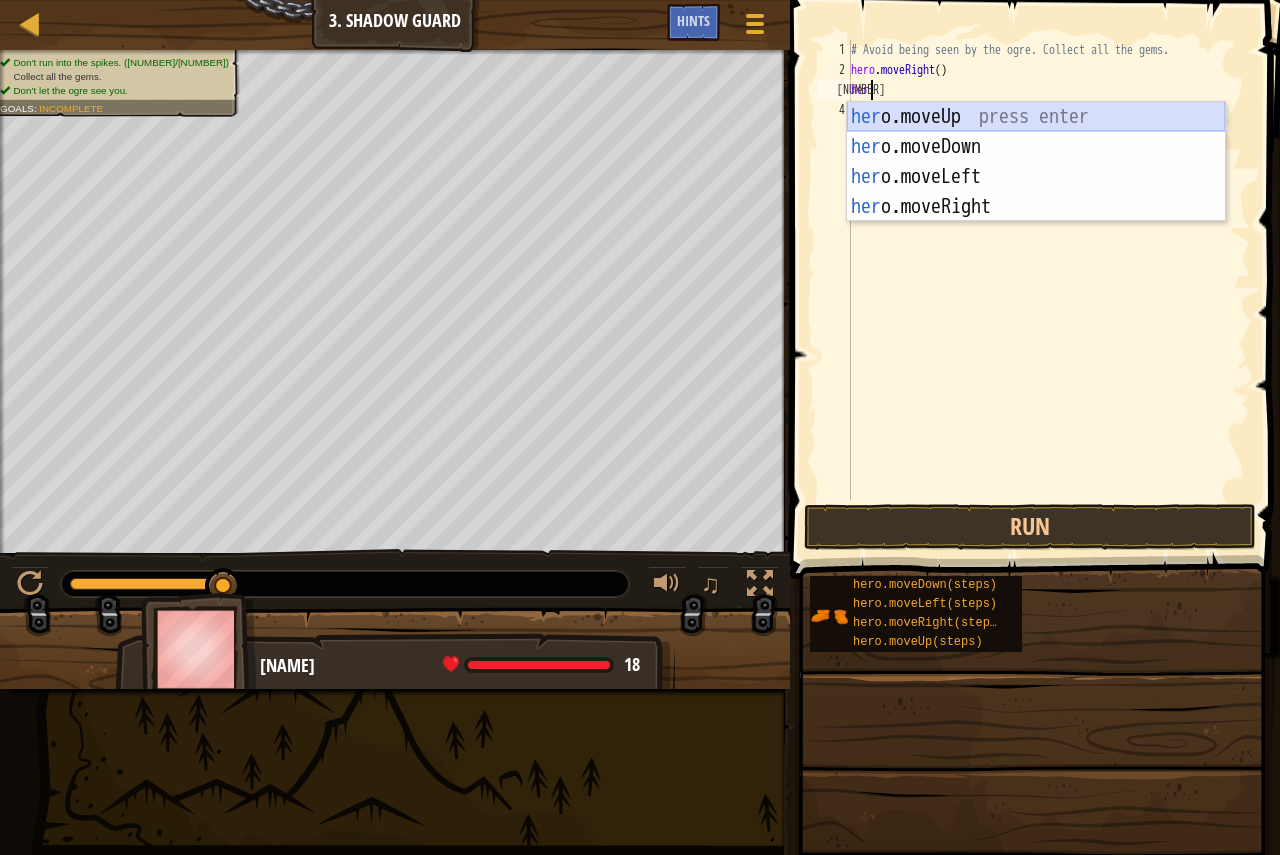 click on "her o.moveUp press enter her o.moveDown press enter her o.moveLeft press enter her o.moveRight press enter" at bounding box center (1036, 192) 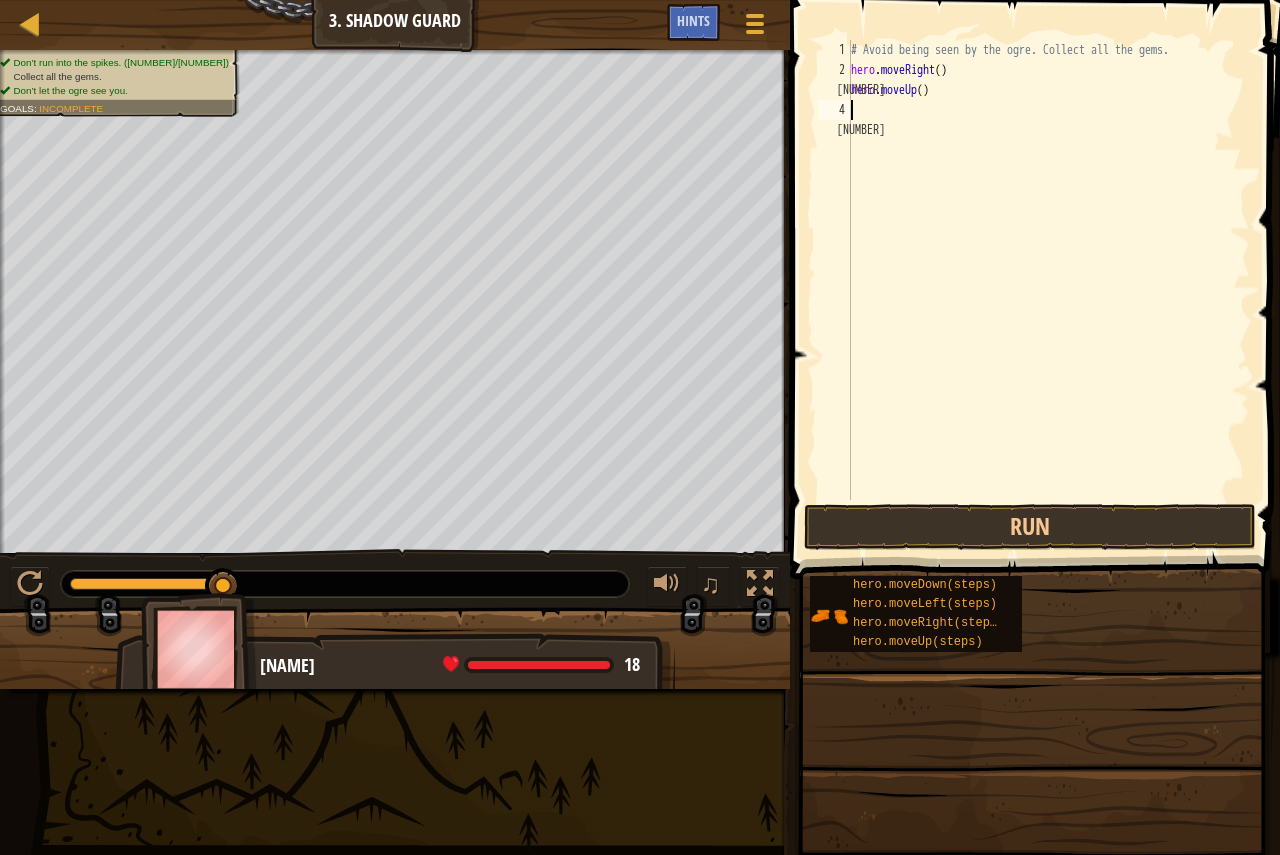 scroll, scrollTop: 9, scrollLeft: 0, axis: vertical 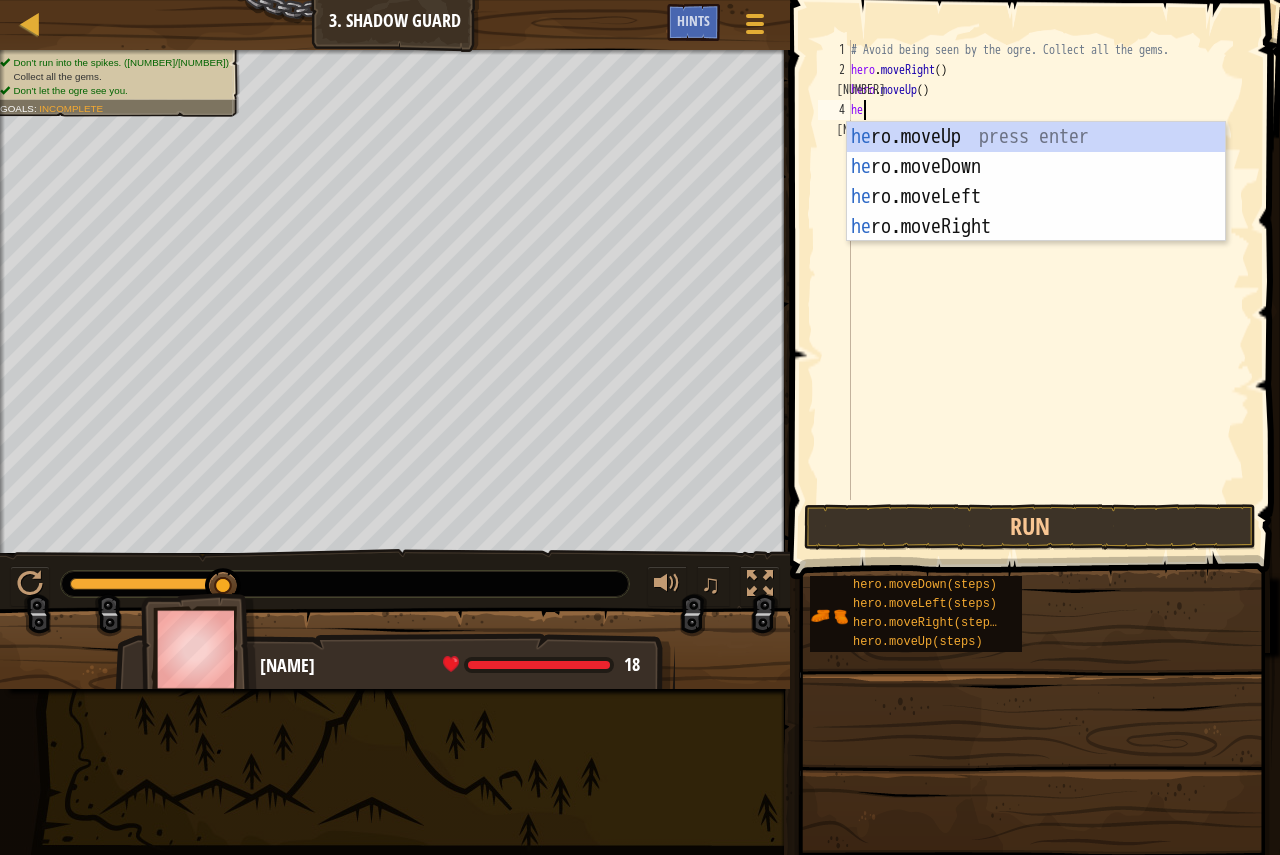 type on "her" 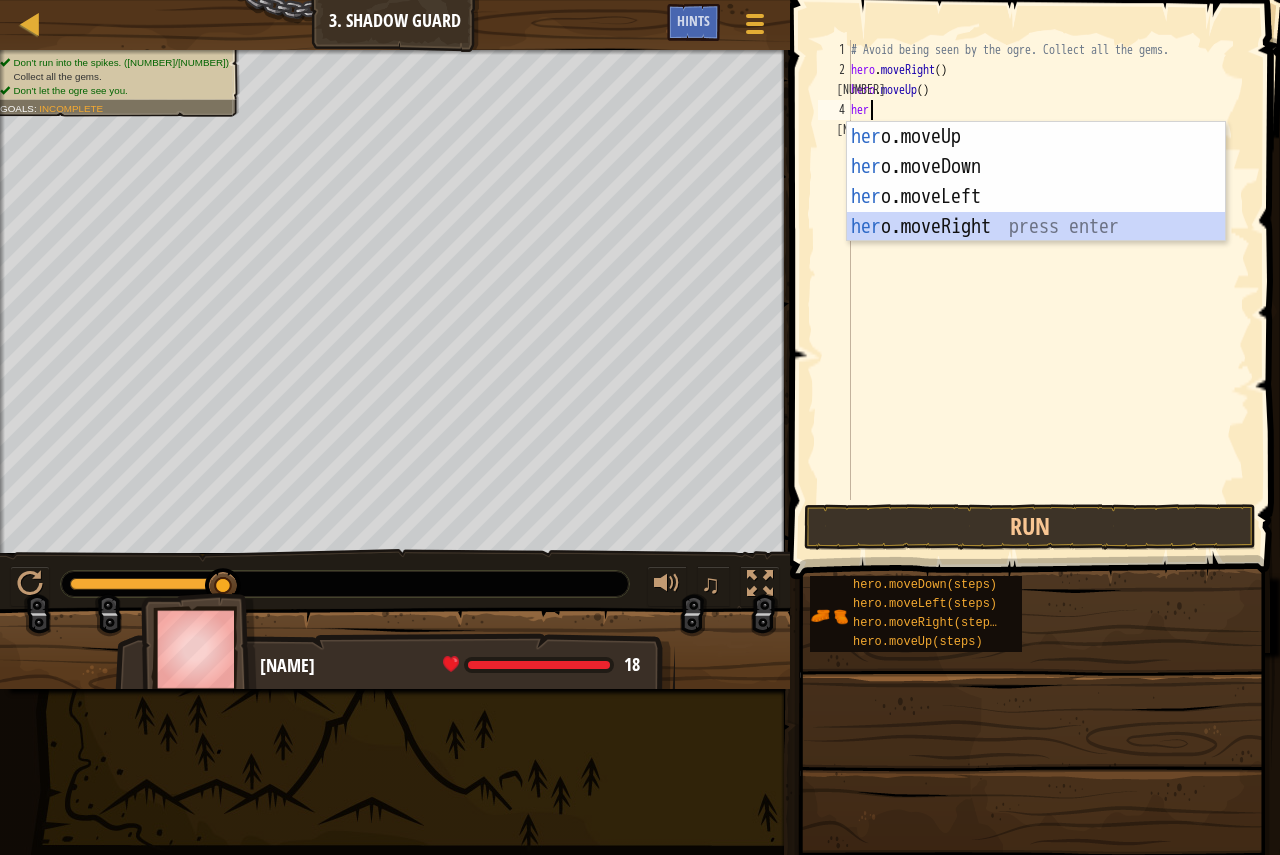 click on "her o.moveUp press enter her o.moveDown press enter her o.moveLeft press enter her o.moveRight press enter" at bounding box center (1036, 212) 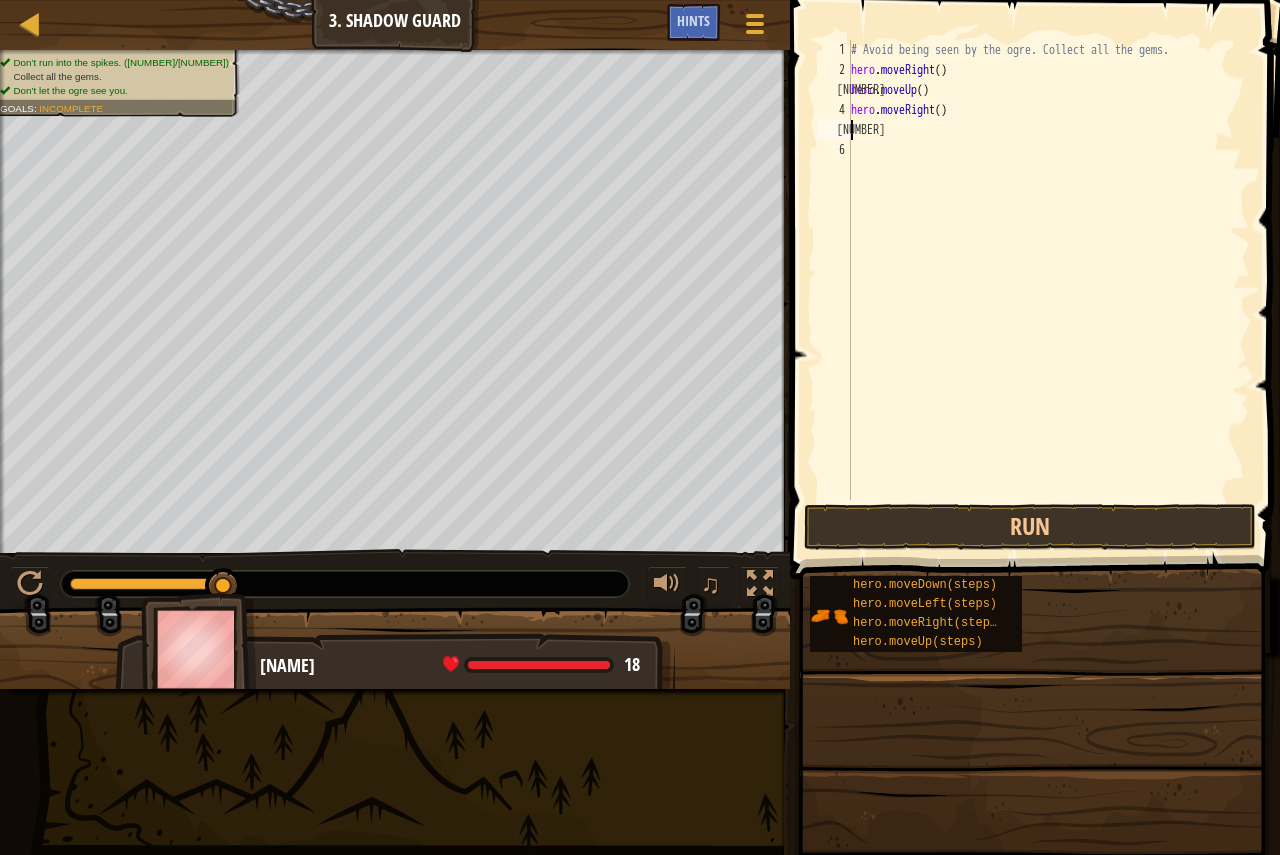 scroll, scrollTop: 9, scrollLeft: 0, axis: vertical 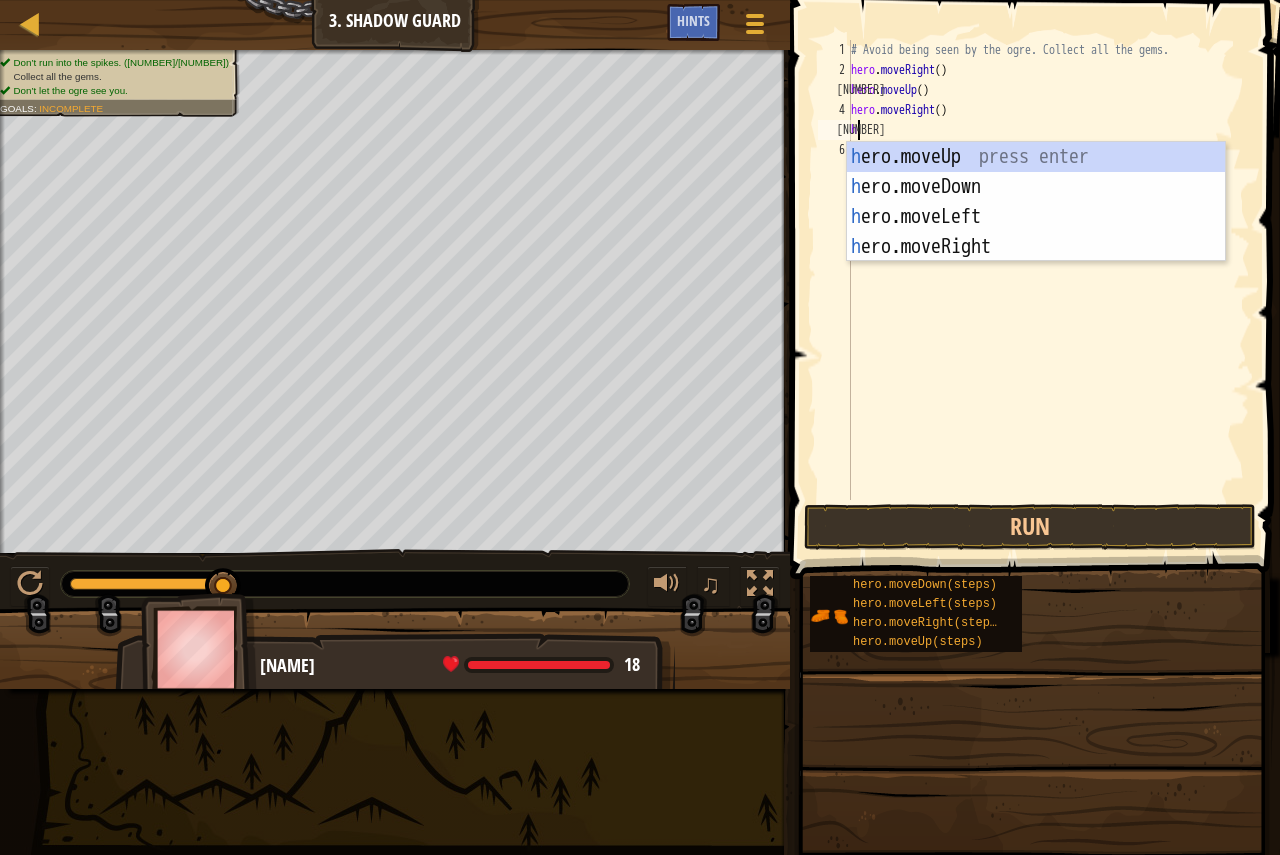 type on "her" 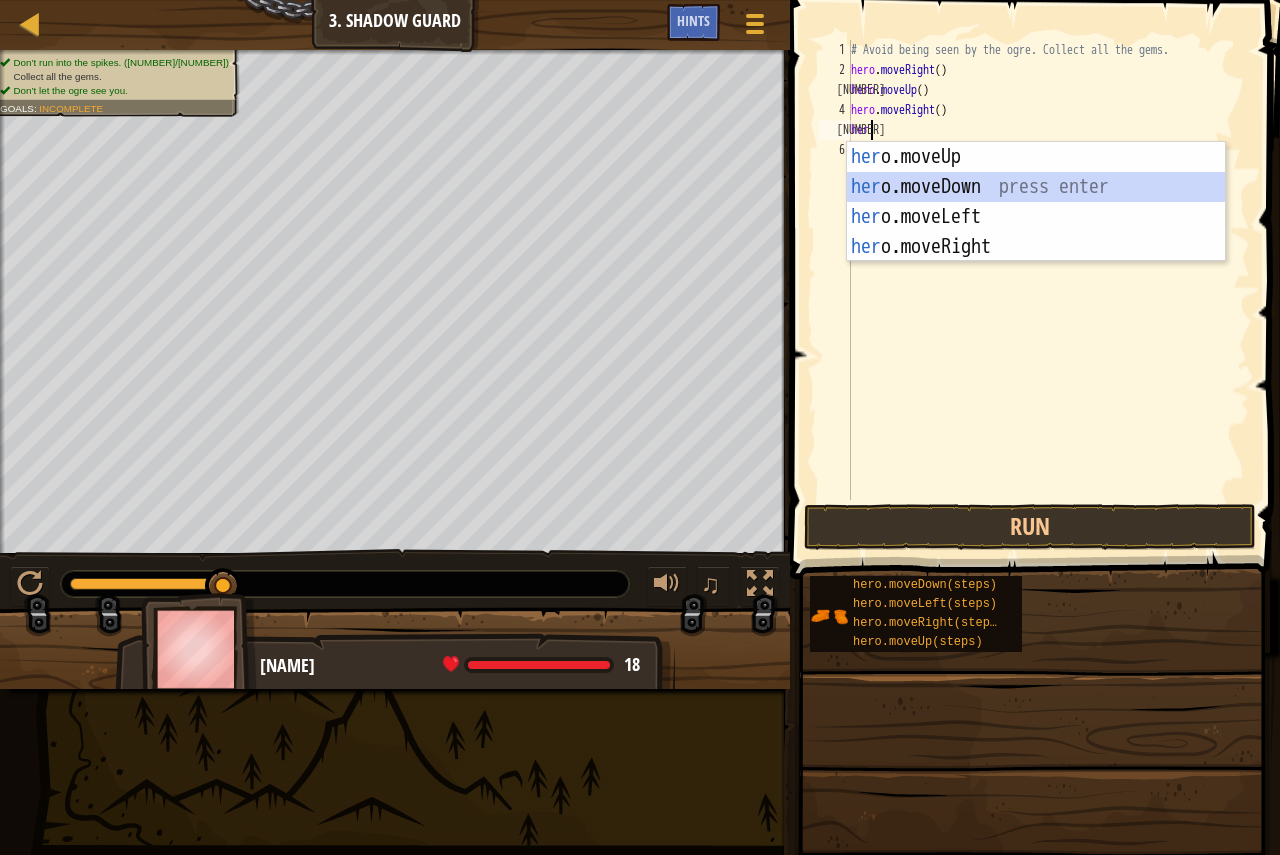 click on "her o.moveUp press enter her o.moveDown press enter her o.moveLeft press enter her o.moveRight press enter" at bounding box center (1036, 232) 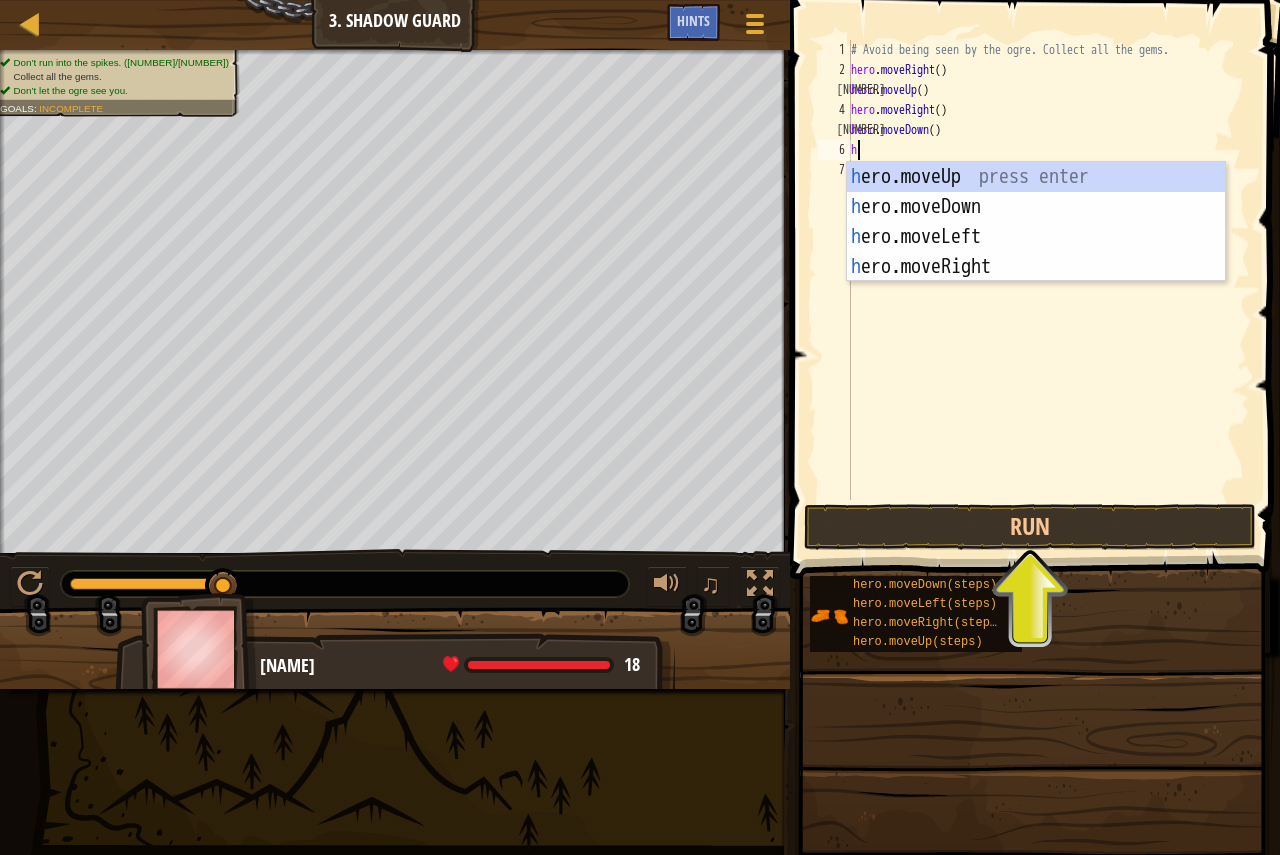 type on "her" 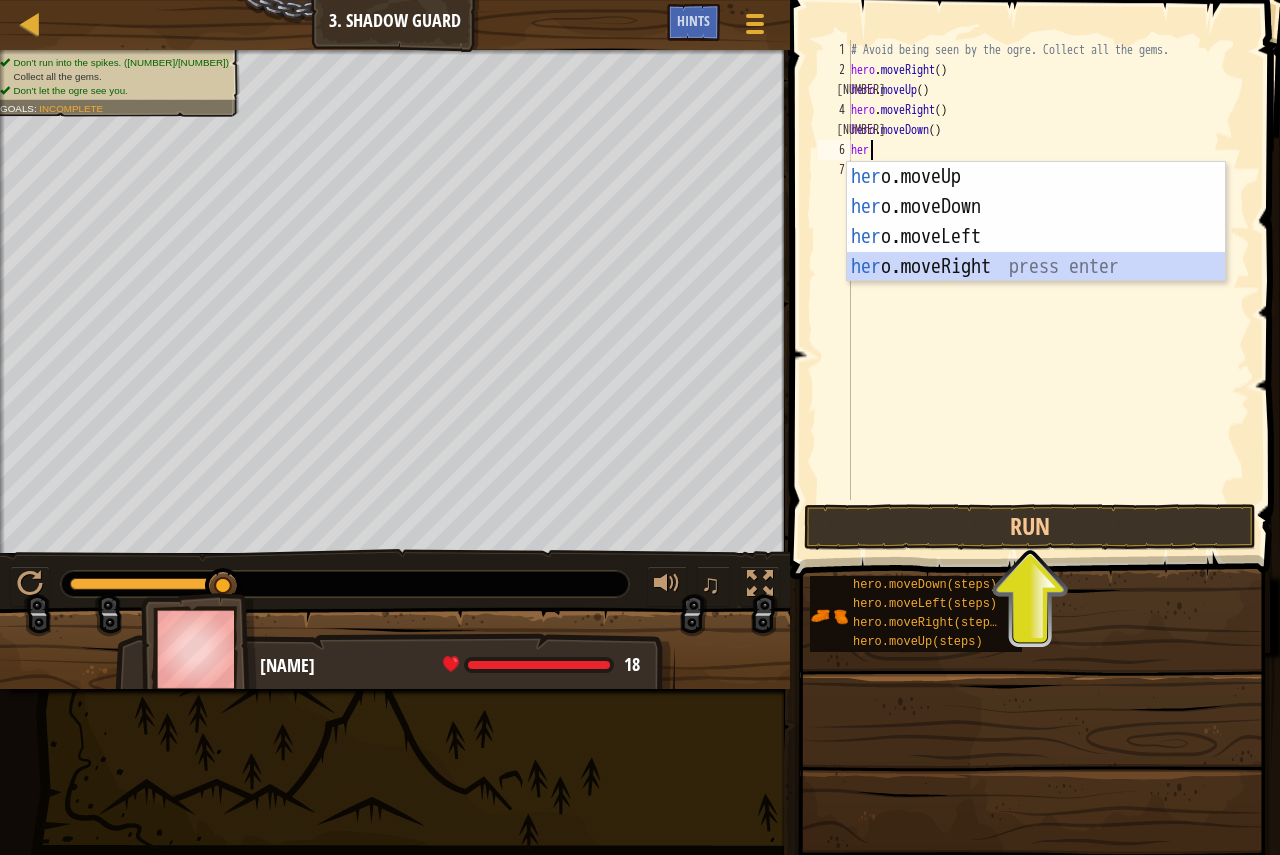 click on "her o.moveUp press enter her o.moveDown press enter her o.moveLeft press enter her o.moveRight press enter" at bounding box center (1036, 252) 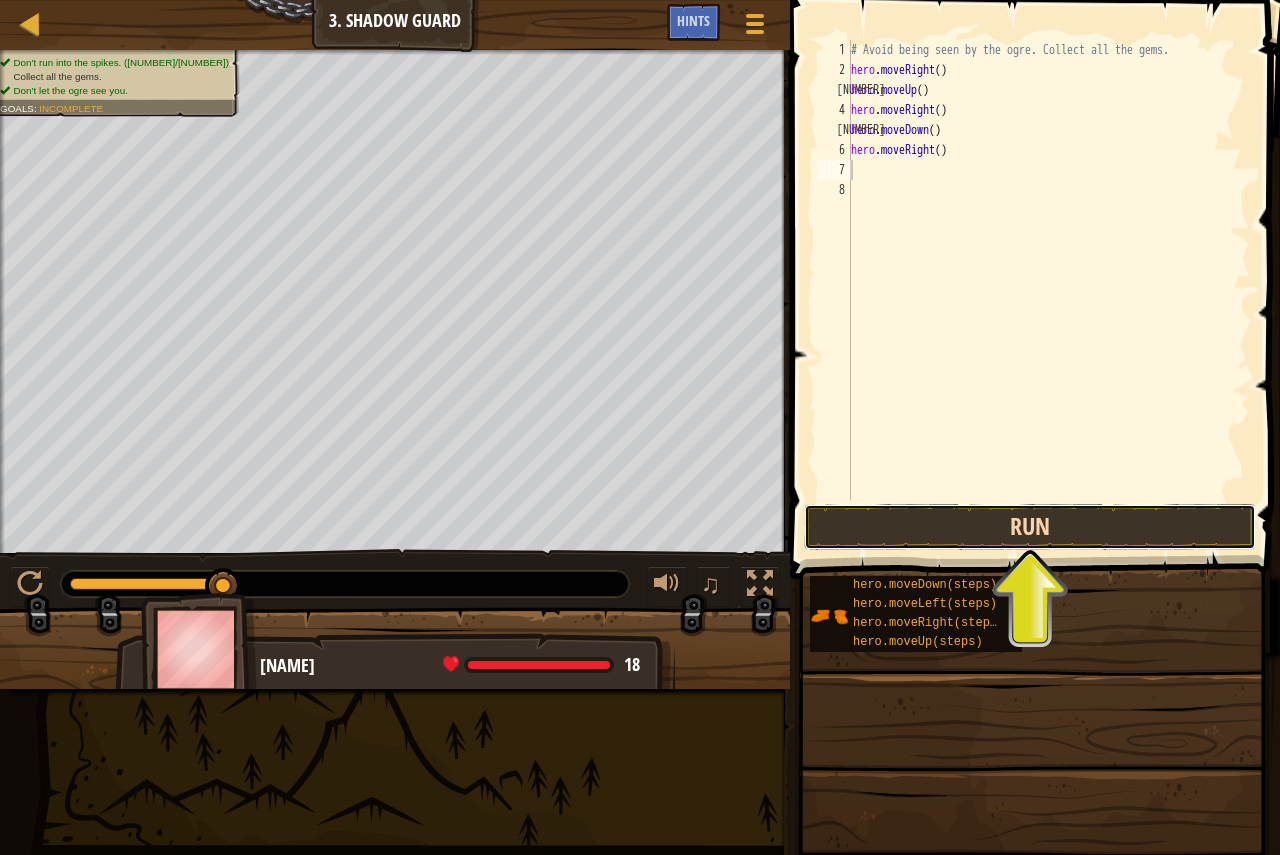 click on "Run" at bounding box center (1030, 527) 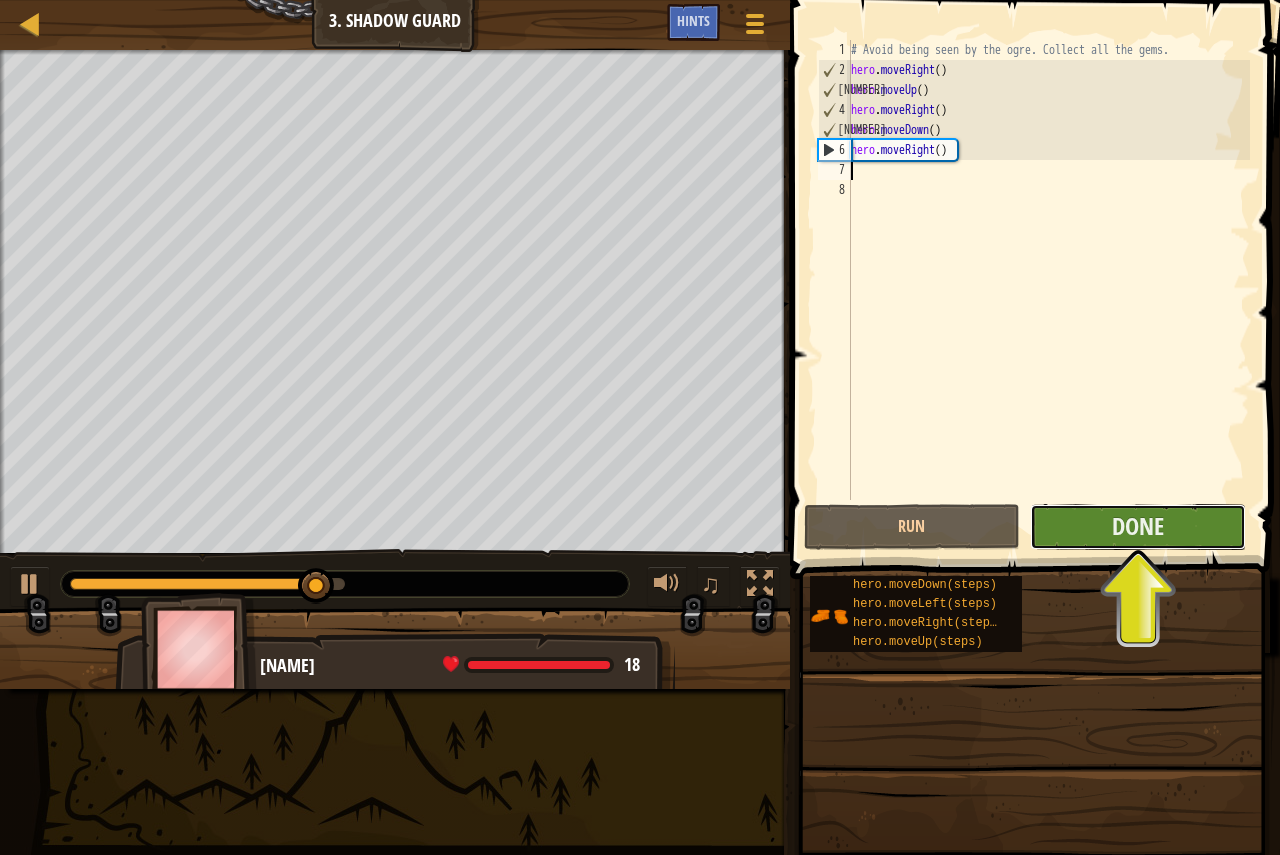 click on "Done" at bounding box center (1138, 527) 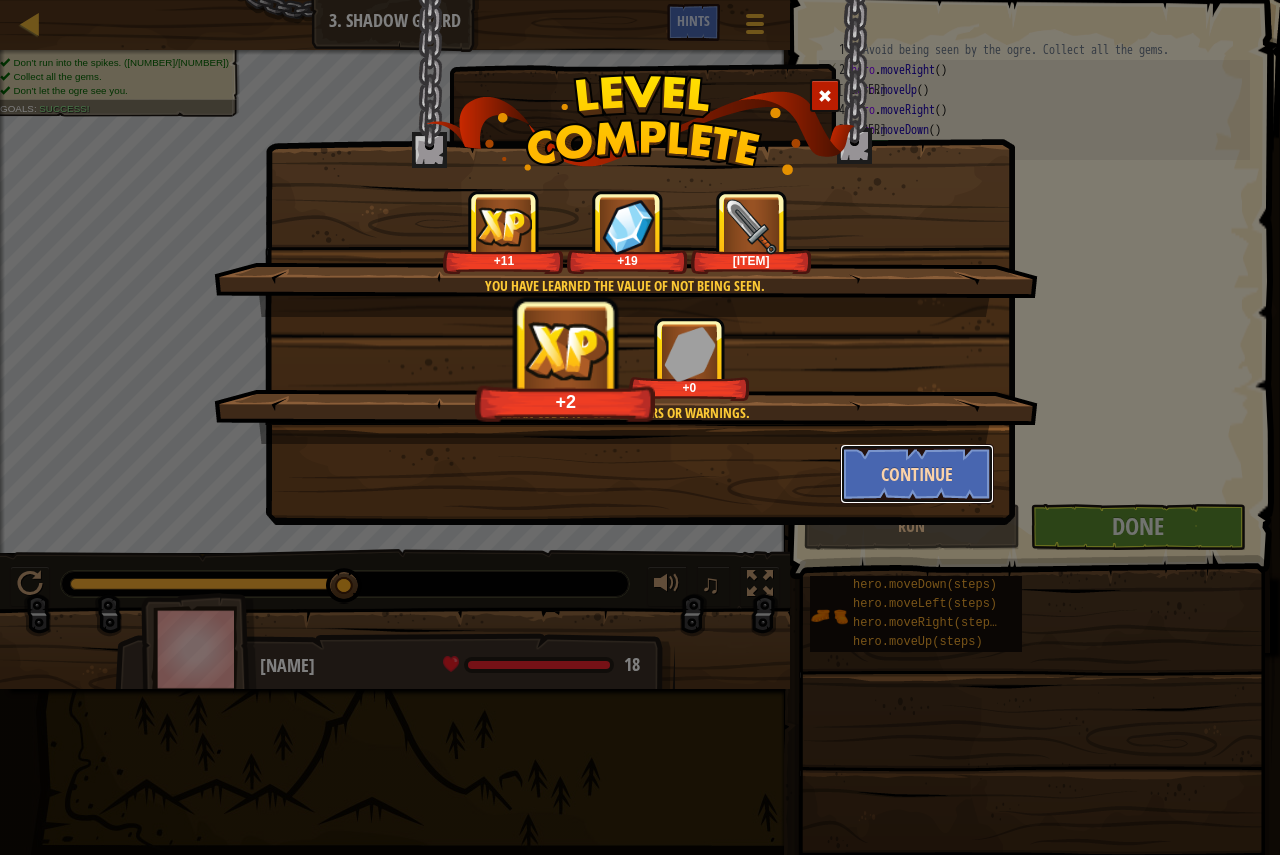 click on "Continue" at bounding box center [917, 474] 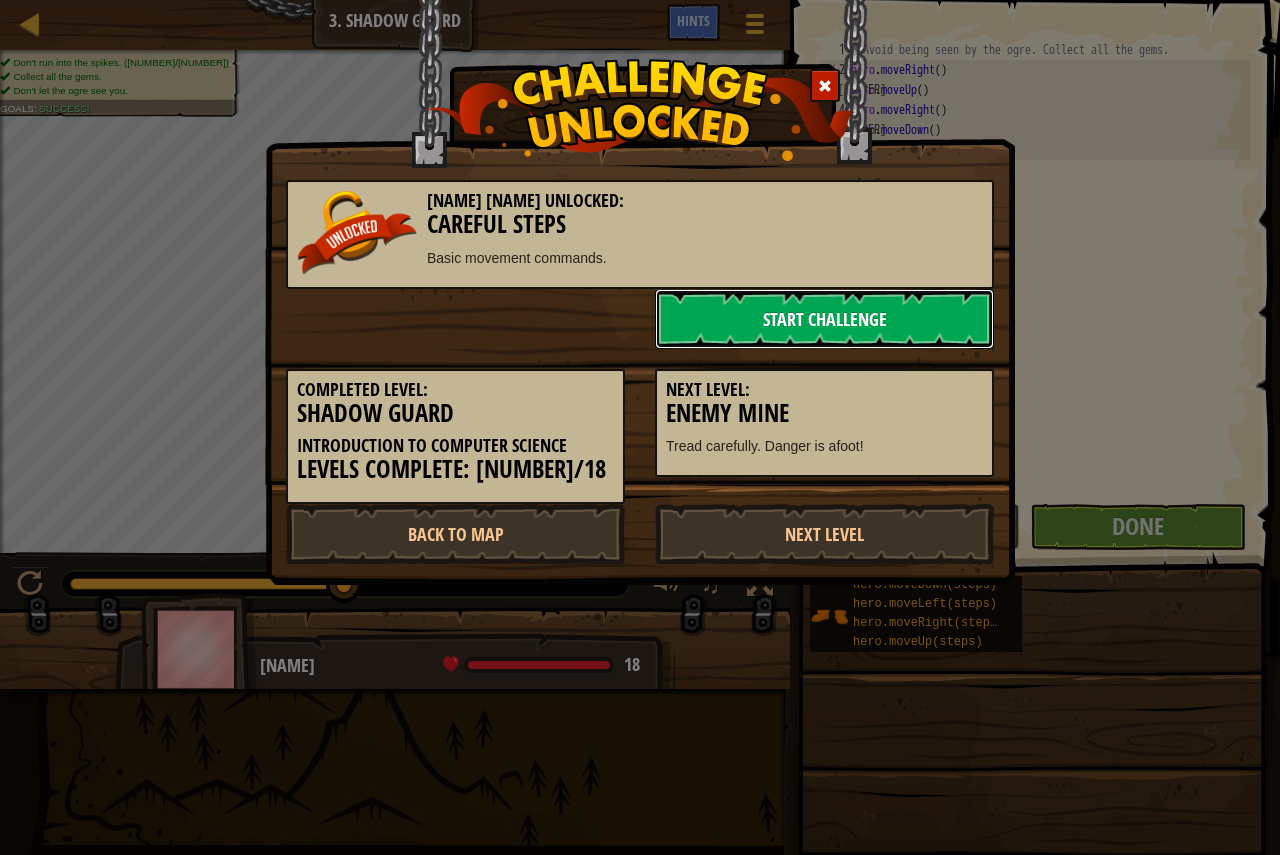 click on "Start Challenge" at bounding box center [824, 319] 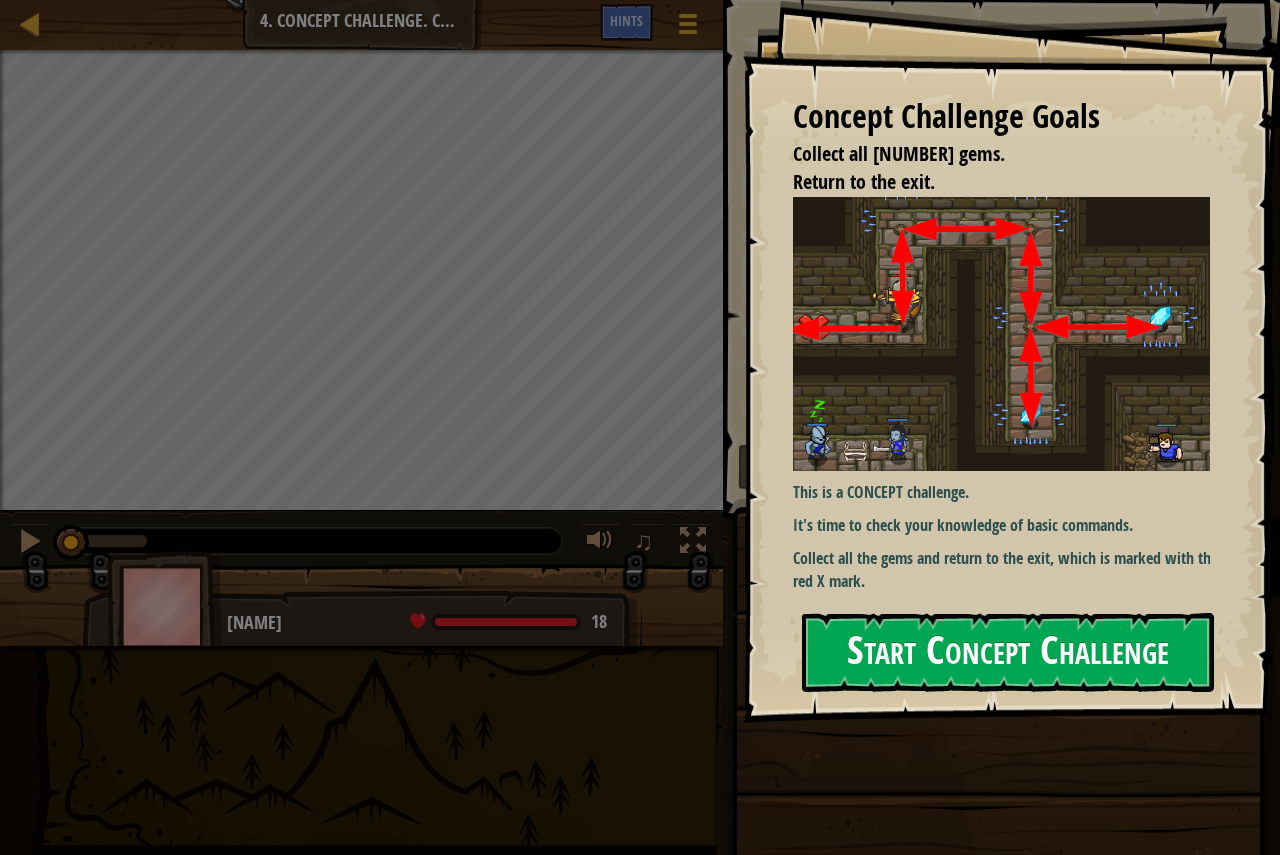 click on "Start Concept Challenge" at bounding box center (1008, 652) 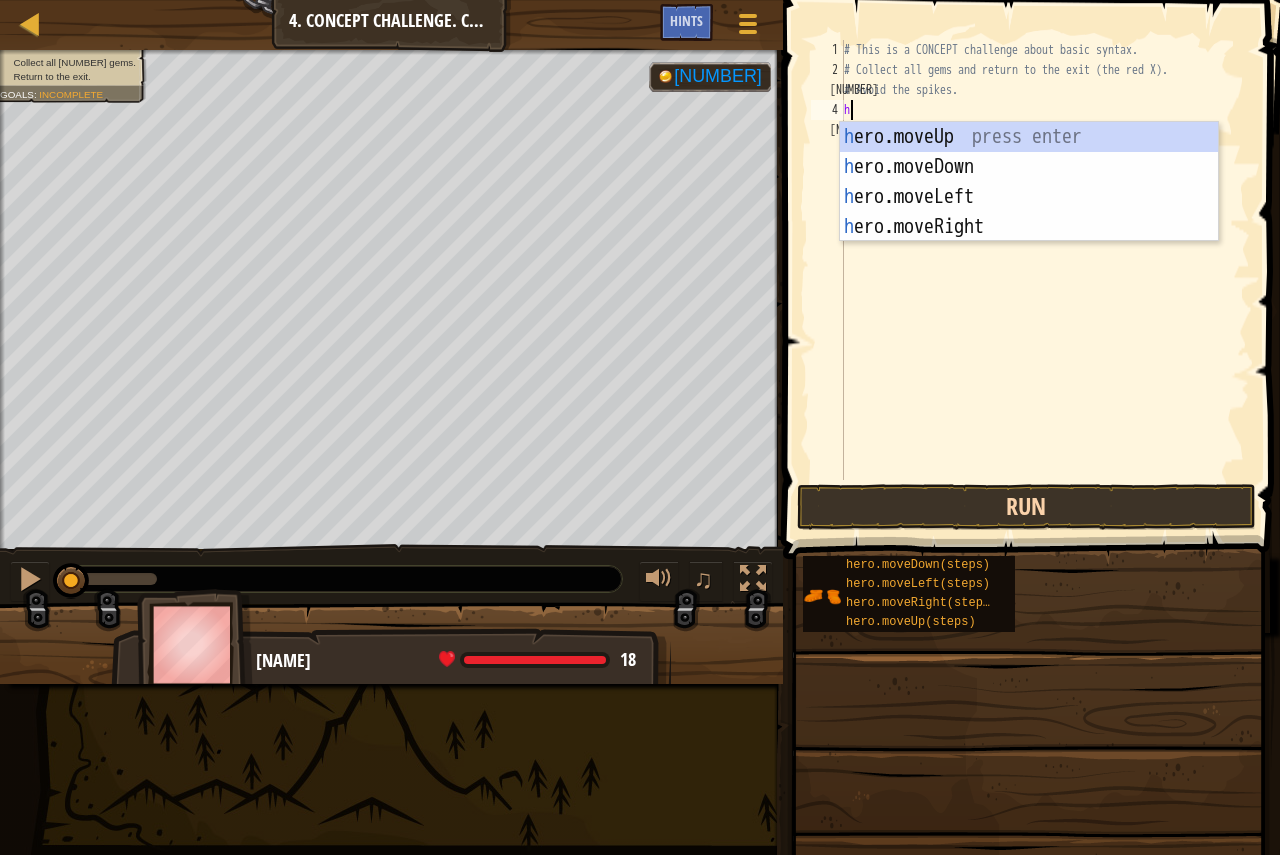 scroll, scrollTop: 9, scrollLeft: 0, axis: vertical 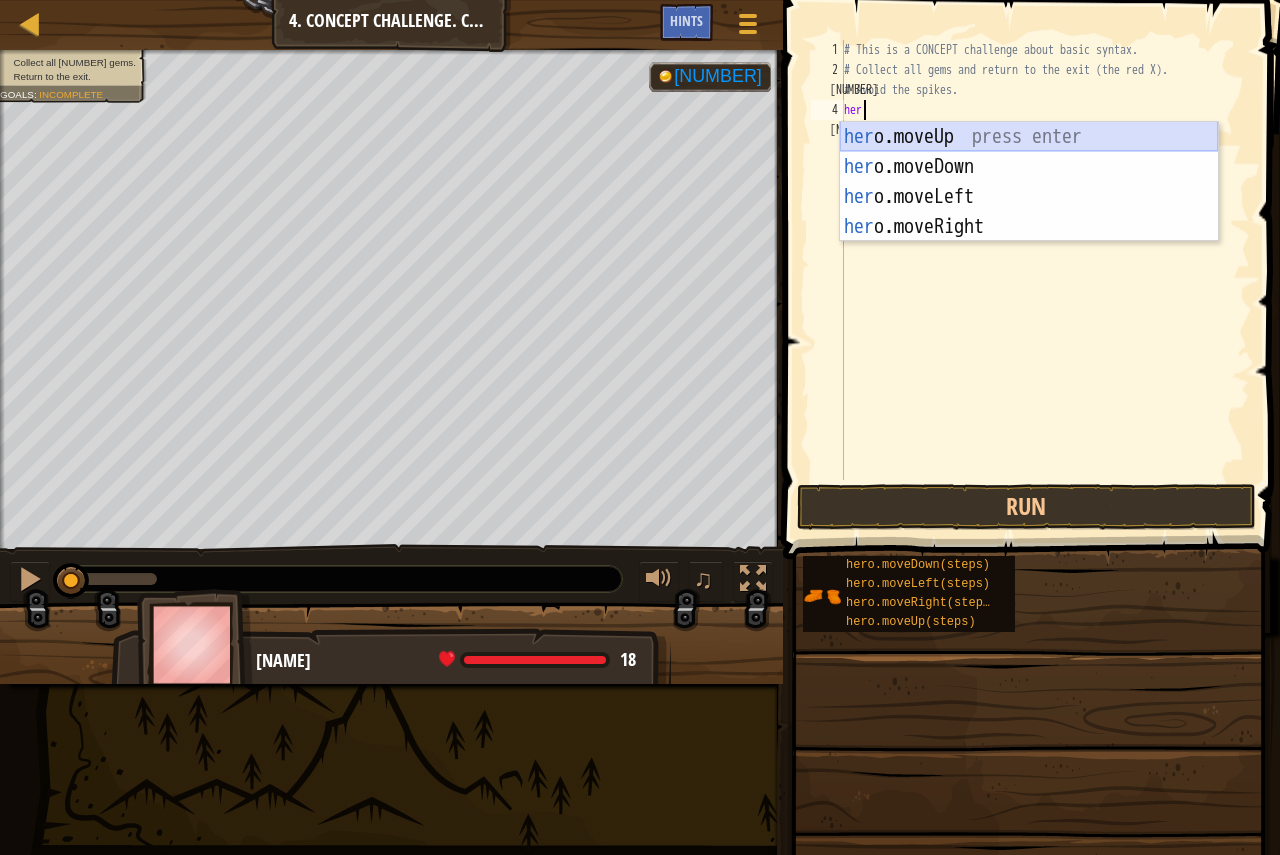 click on "her o.moveUp press enter her o.moveDown press enter her o.moveLeft press enter her o.moveRight press enter" at bounding box center [1029, 212] 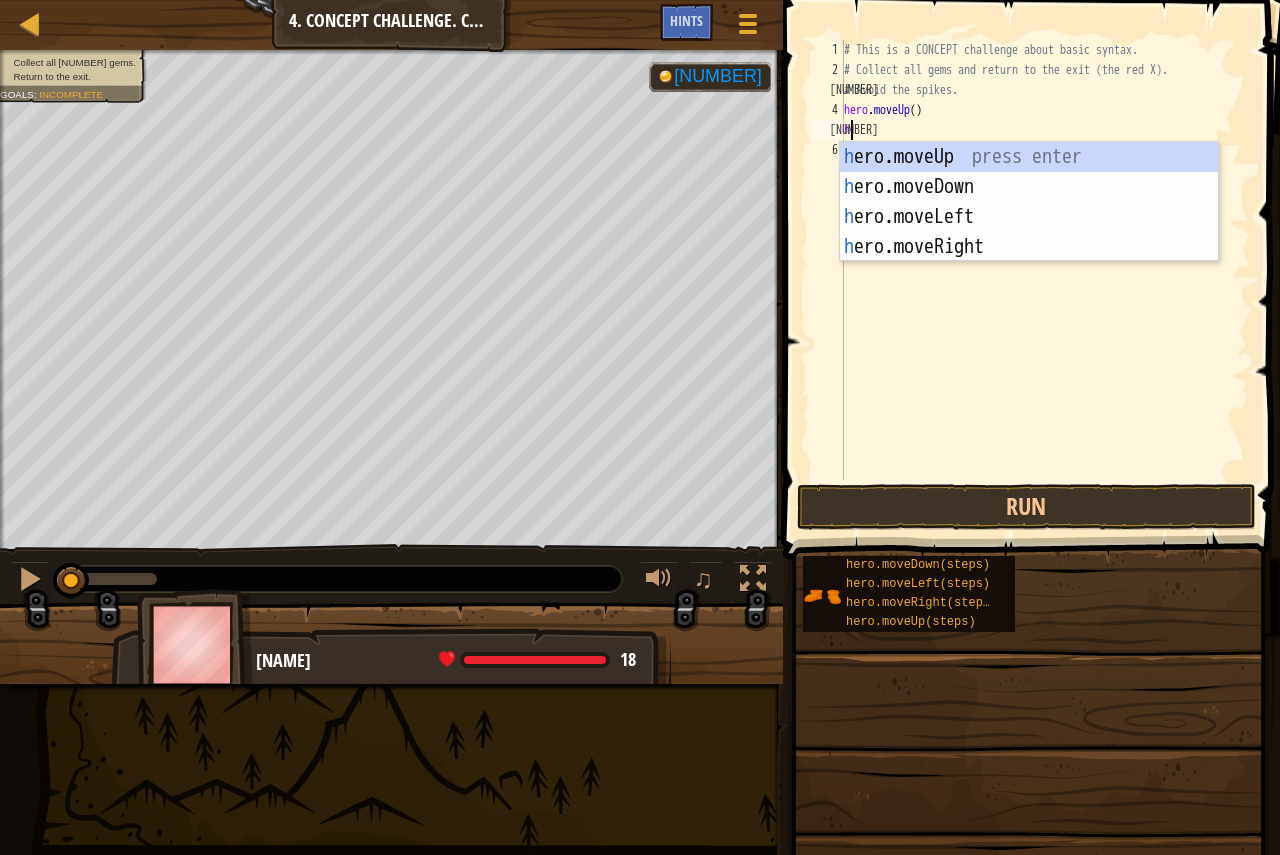 type on "her" 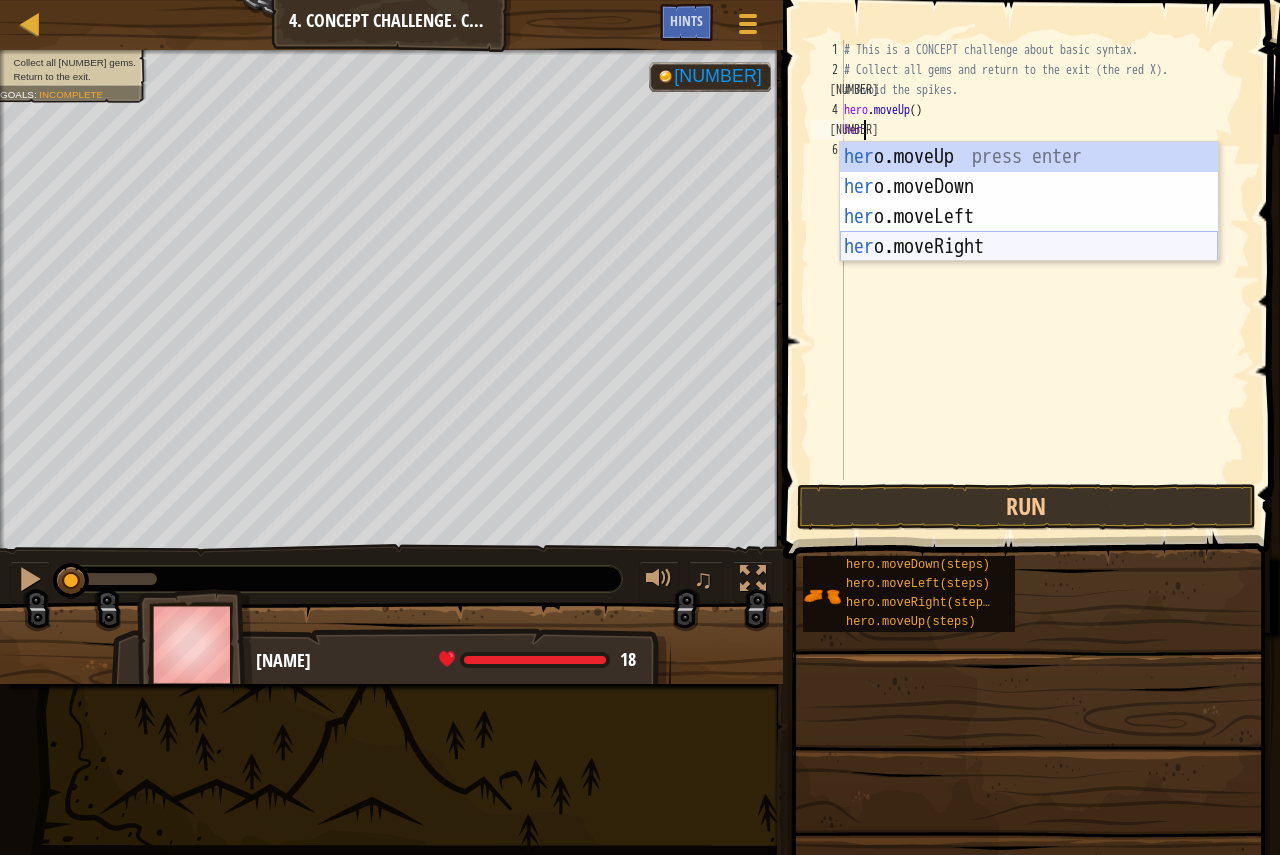 click on "her o.moveUp press enter her o.moveDown press enter her o.moveLeft press enter her o.moveRight press enter" at bounding box center [1029, 232] 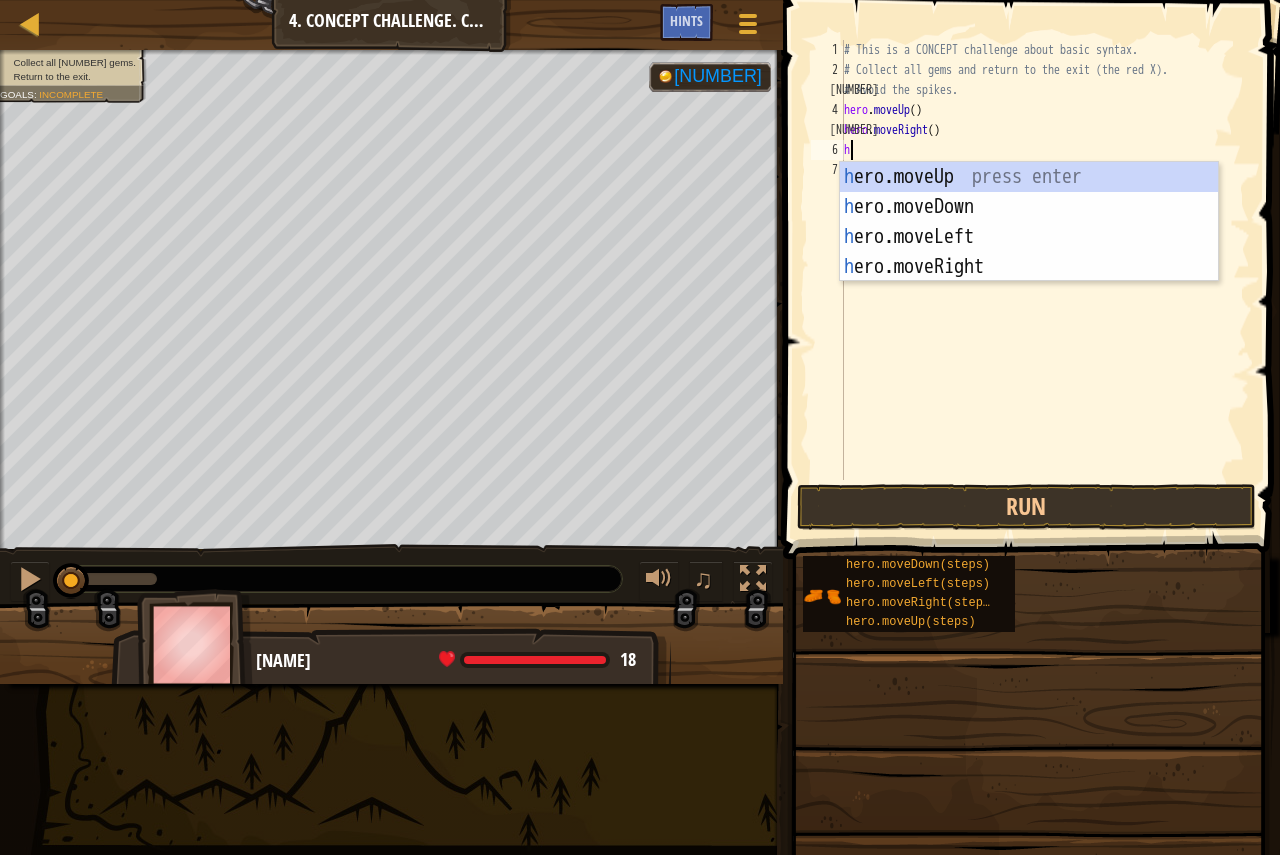 type on "her" 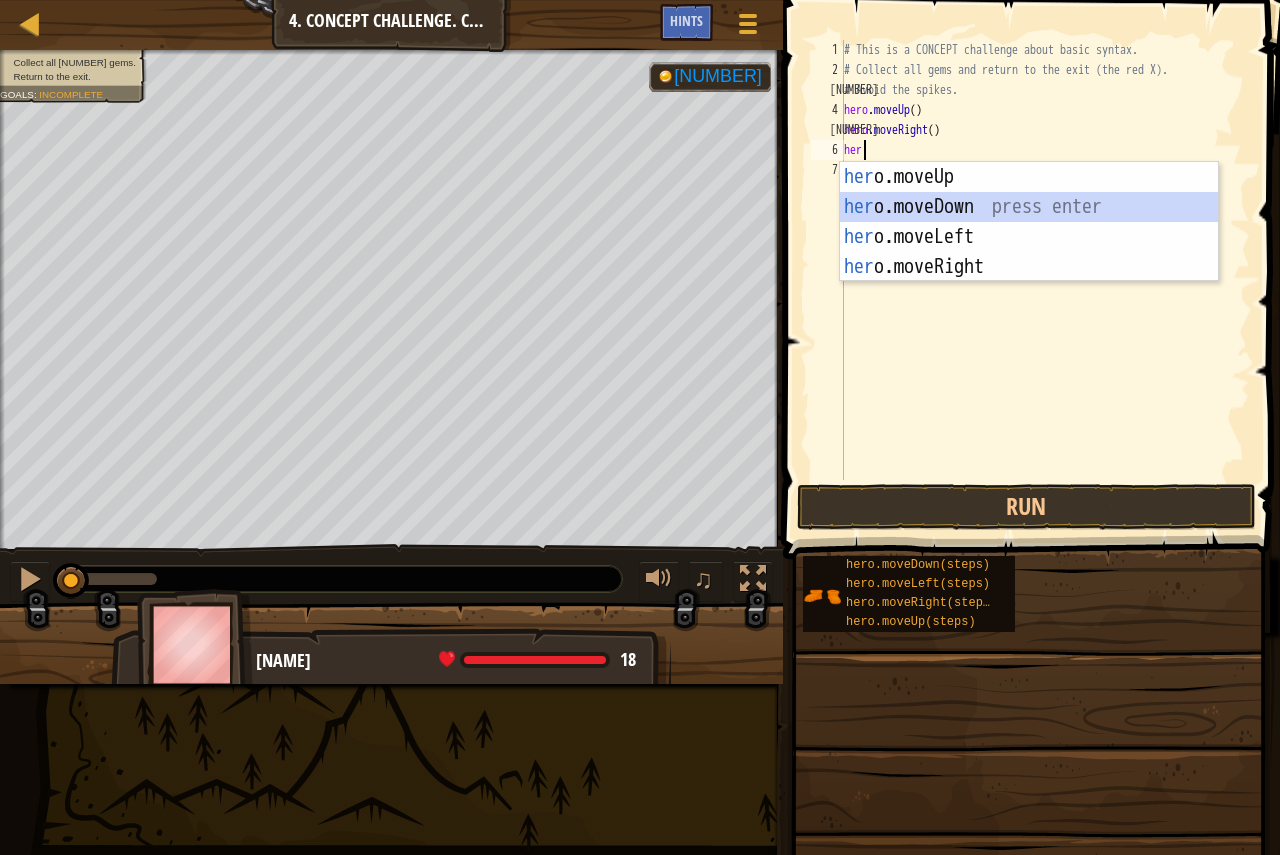 click on "her o.moveUp press enter her o.moveDown press enter her o.moveLeft press enter her o.moveRight press enter" at bounding box center [1029, 252] 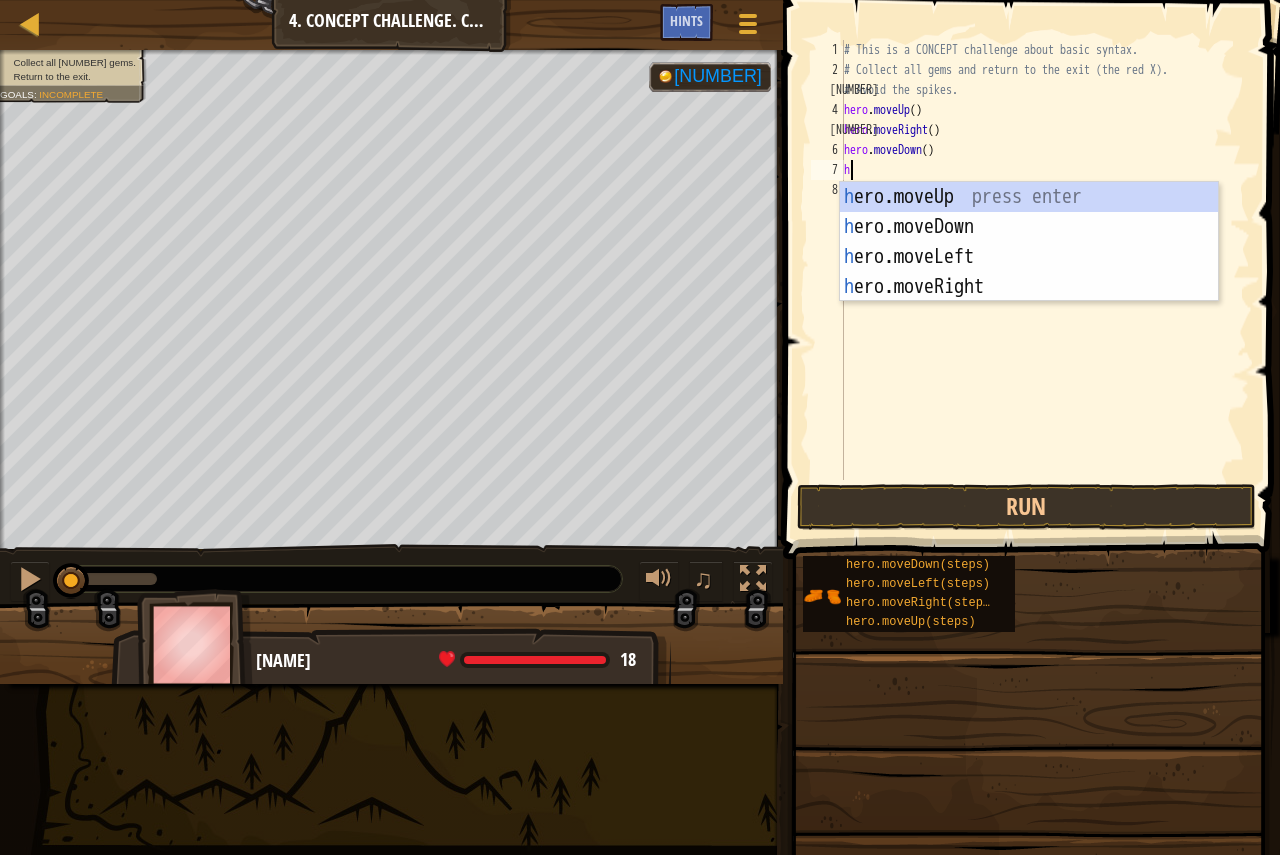 type on "her" 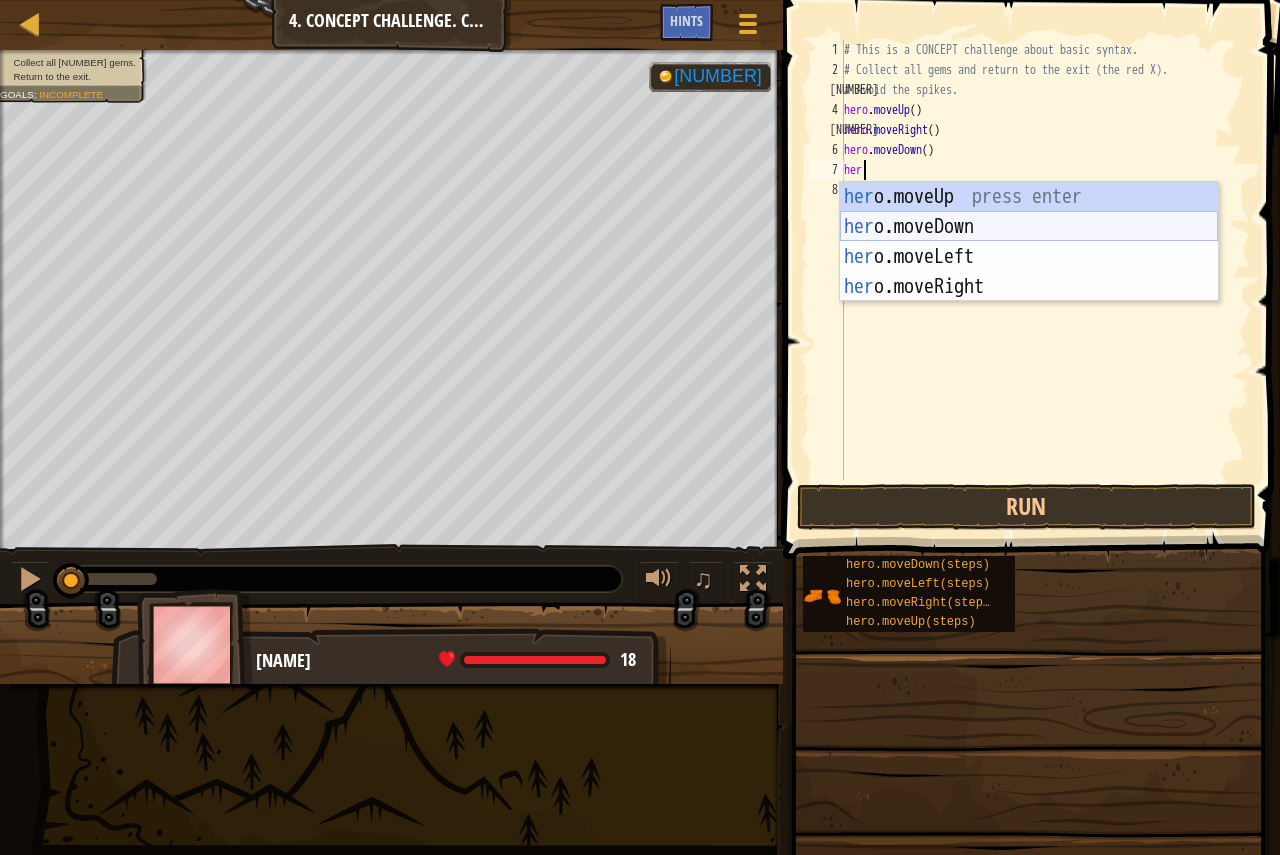 click on "her o.moveUp press enter her o.moveDown press enter her o.moveLeft press enter her o.moveRight press enter" at bounding box center [1029, 272] 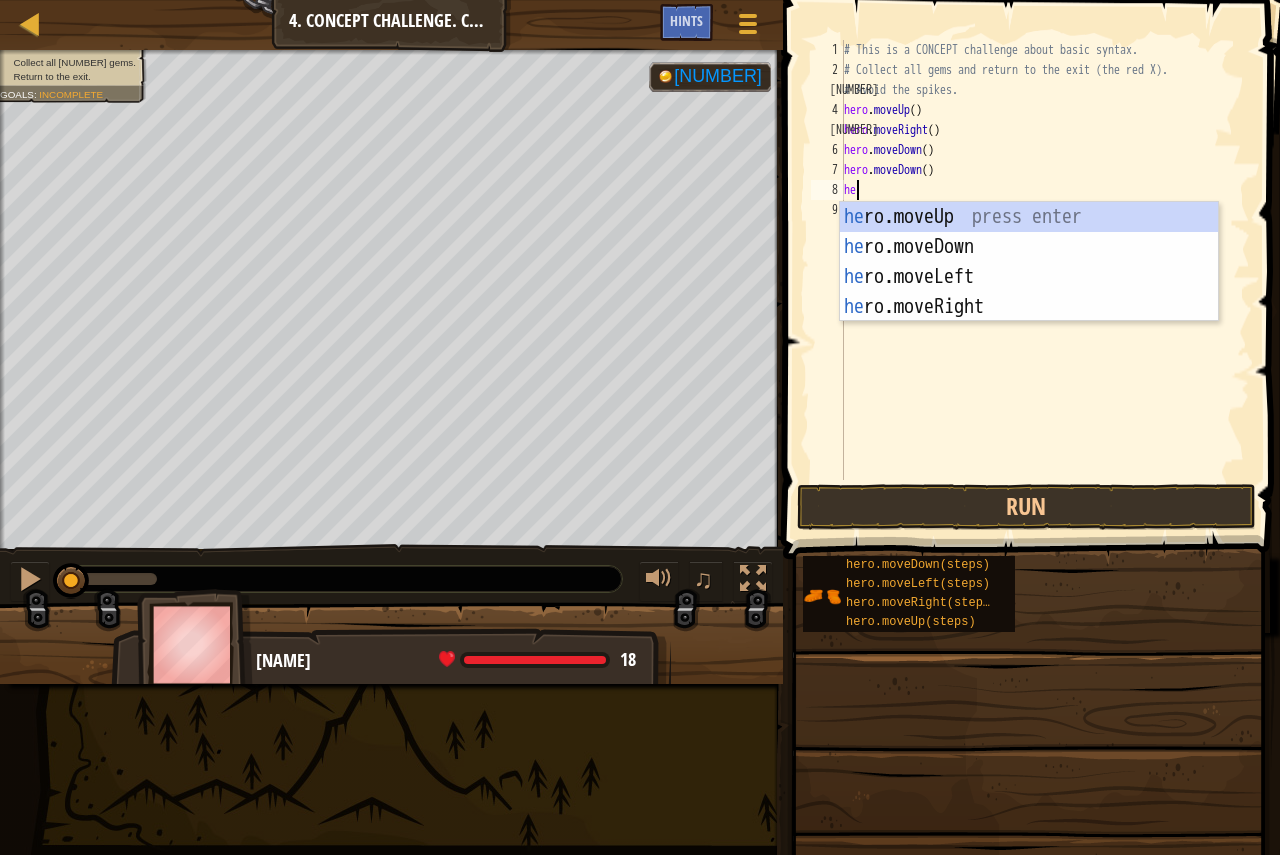 type on "her" 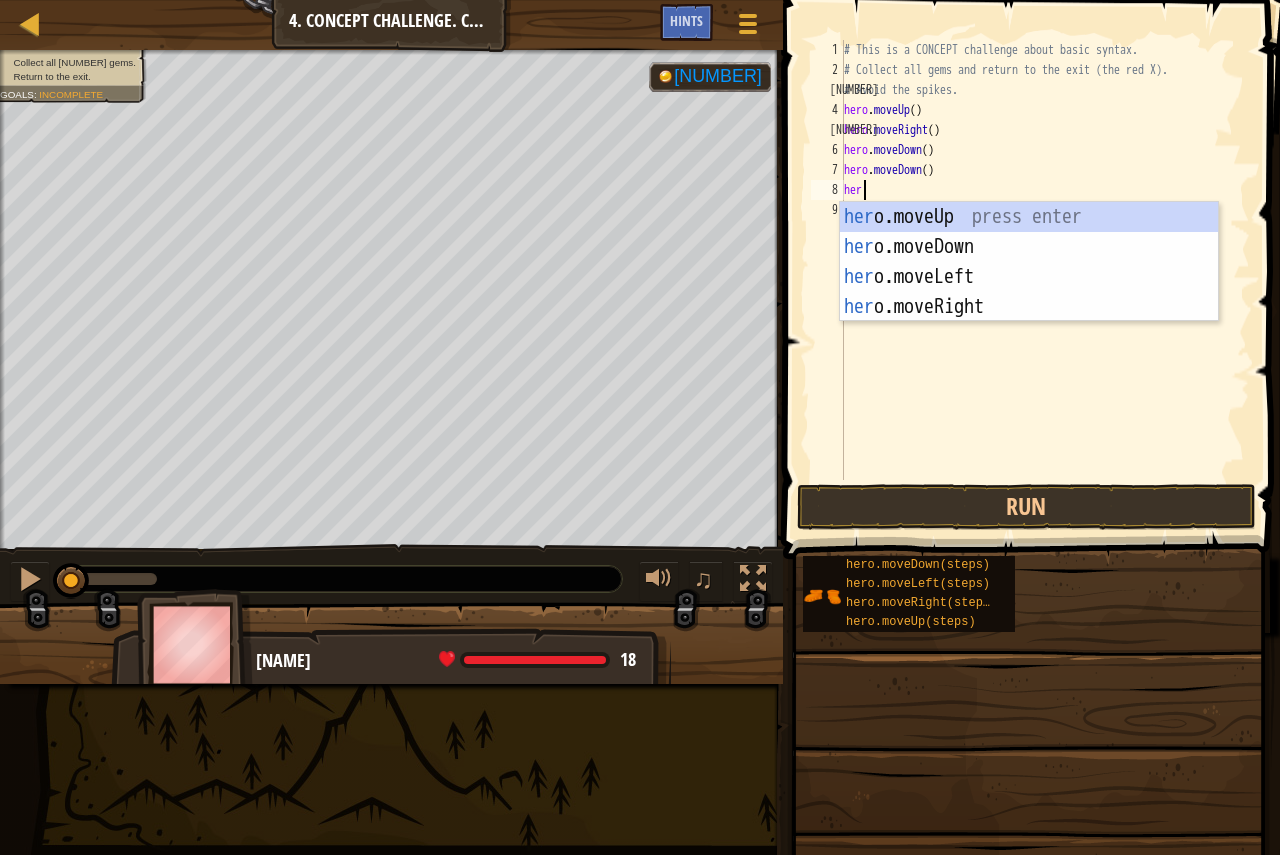 click on "her o.moveUp press enter her o.moveDown press enter her o.moveLeft press enter her o.moveRight press enter" at bounding box center (1029, 292) 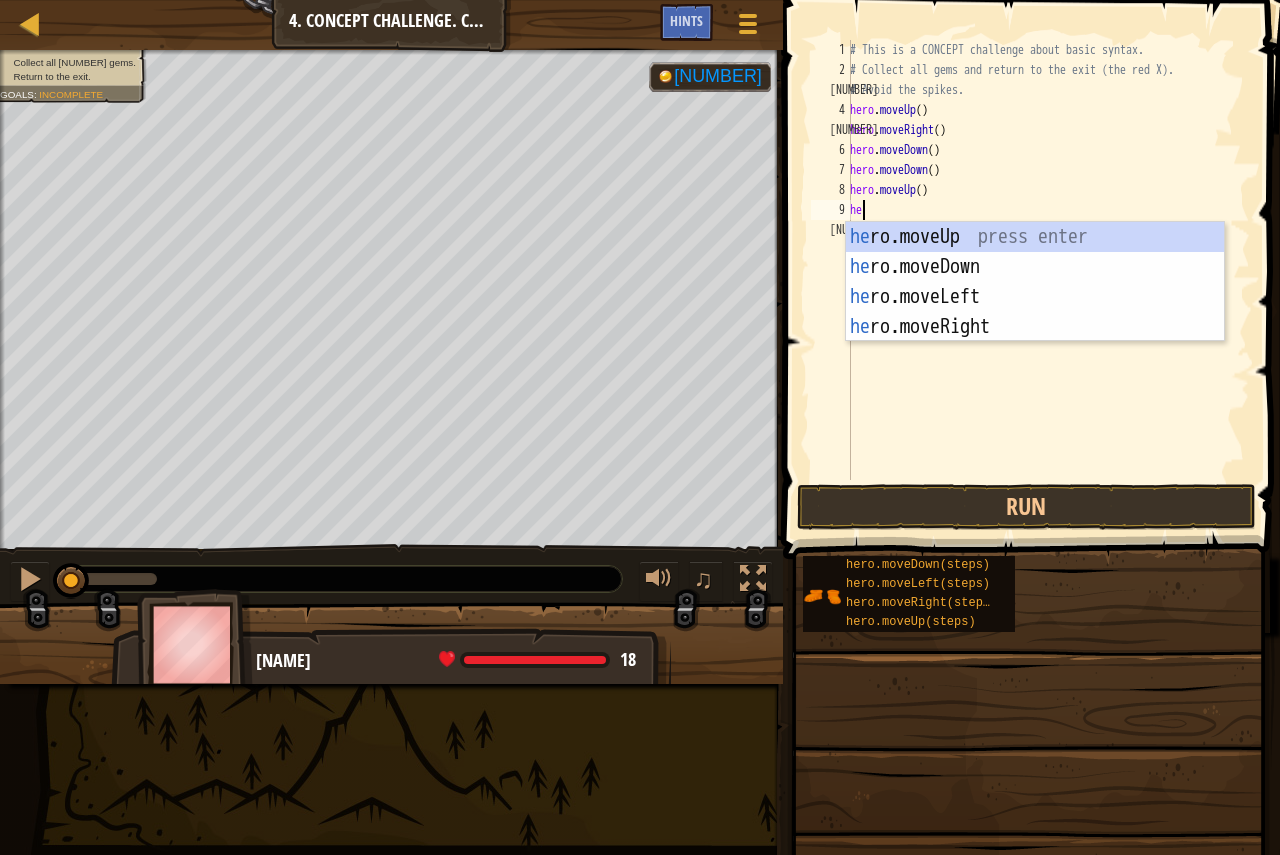 type on "her" 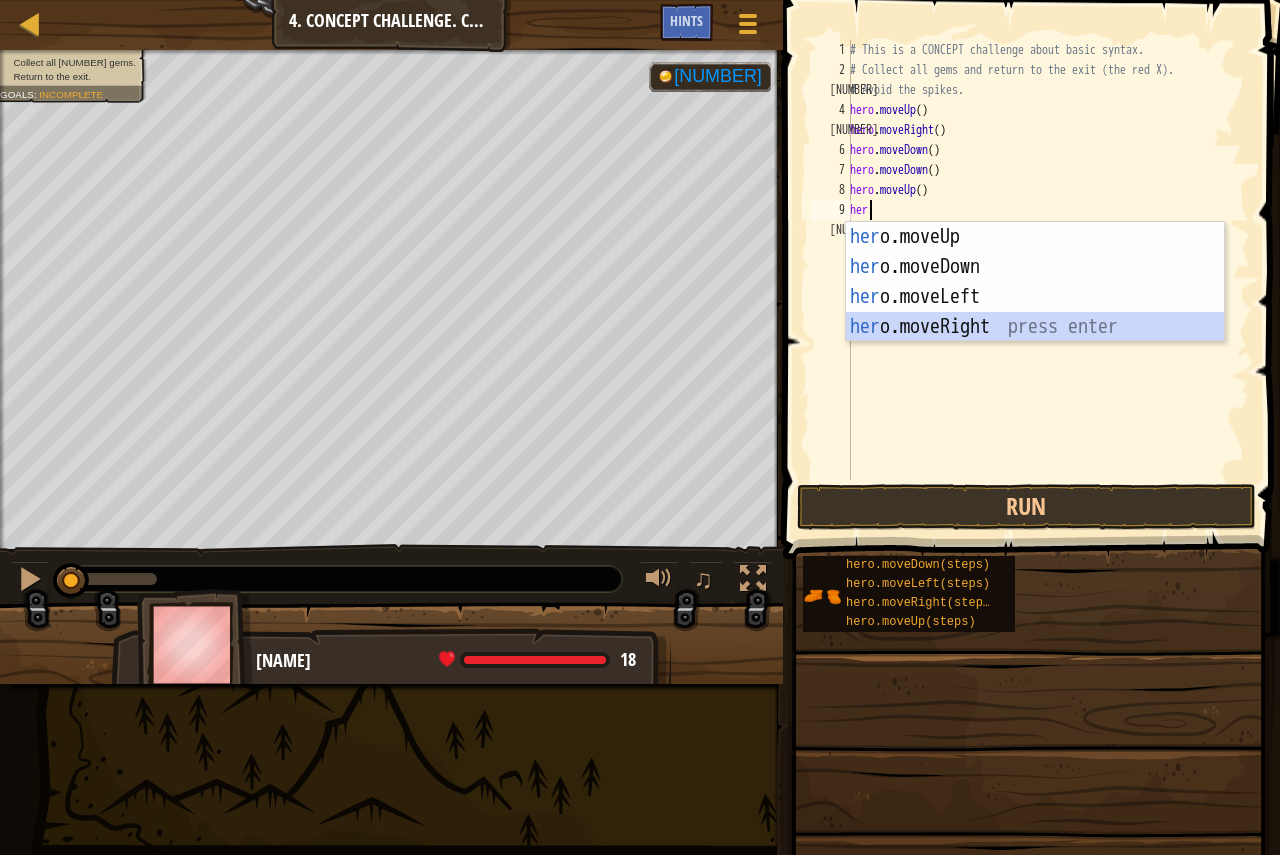 click on "her o.moveUp press enter her o.moveDown press enter her o.moveLeft press enter her o.moveRight press enter" at bounding box center [1035, 312] 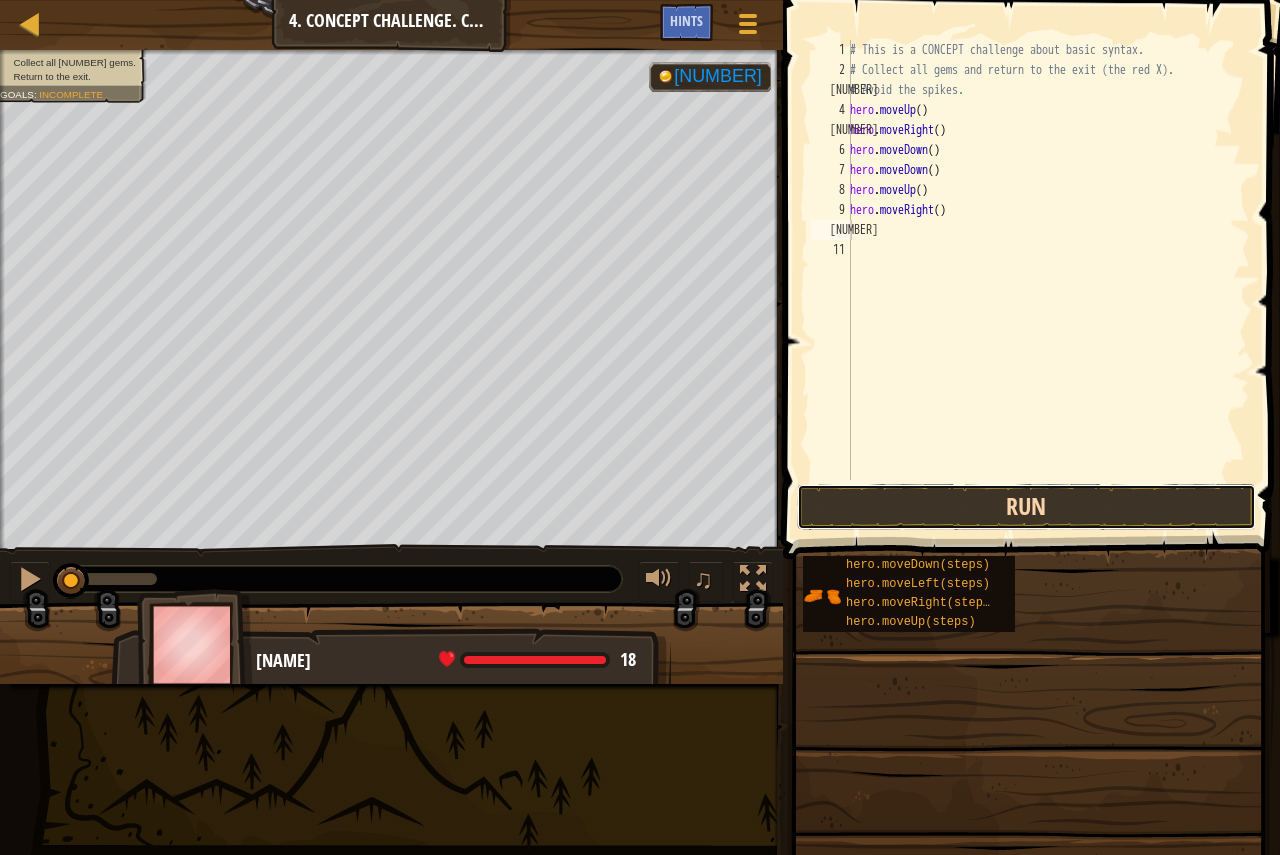 click on "Run" at bounding box center [1026, 507] 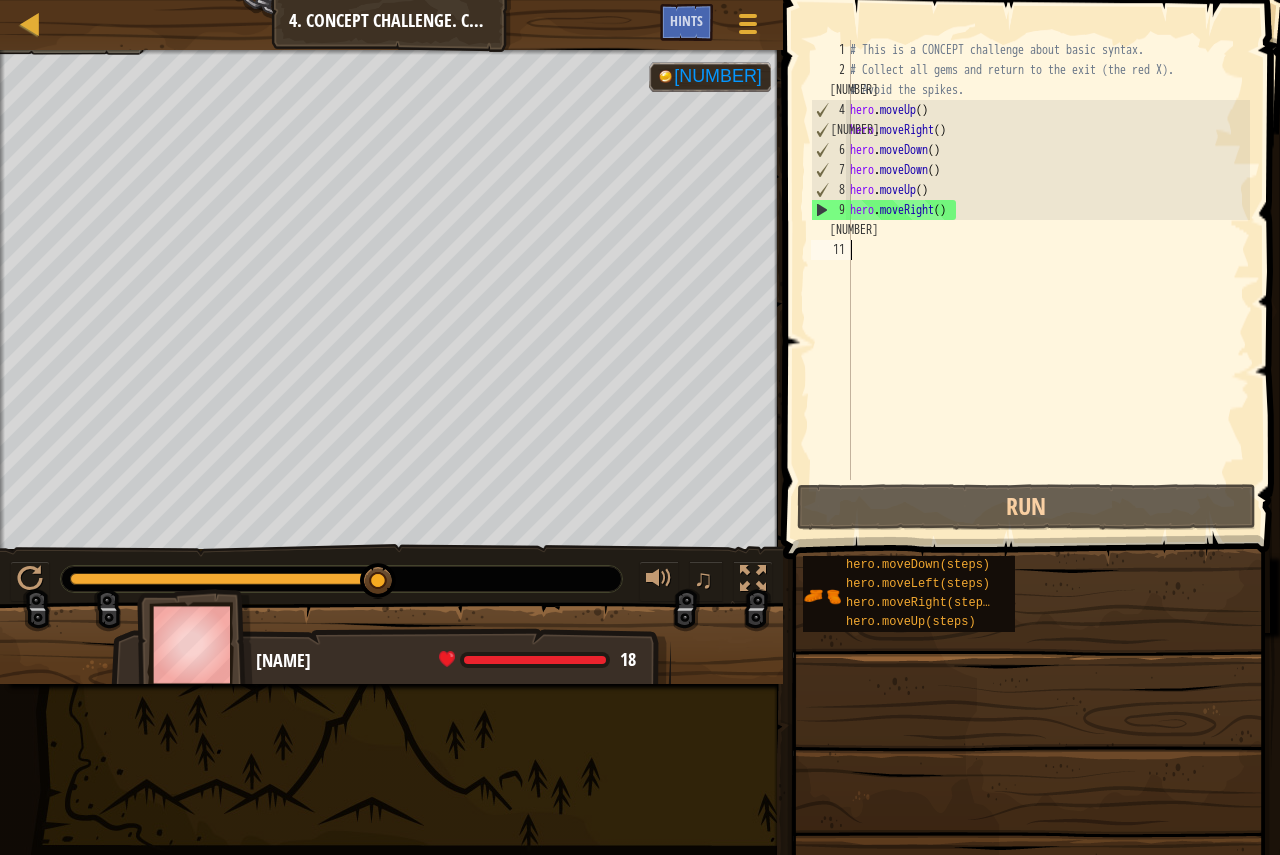 click on "# This is a CONCEPT challenge about basic syntax. # Collect all gems and return to the exit (the red X). # Avoid the spikes. hero . moveUp ( ) hero . moveRight ( ) hero . moveDown ( ) hero . moveDown ( ) hero . moveUp ( ) hero . moveRight ( )" at bounding box center [1048, 280] 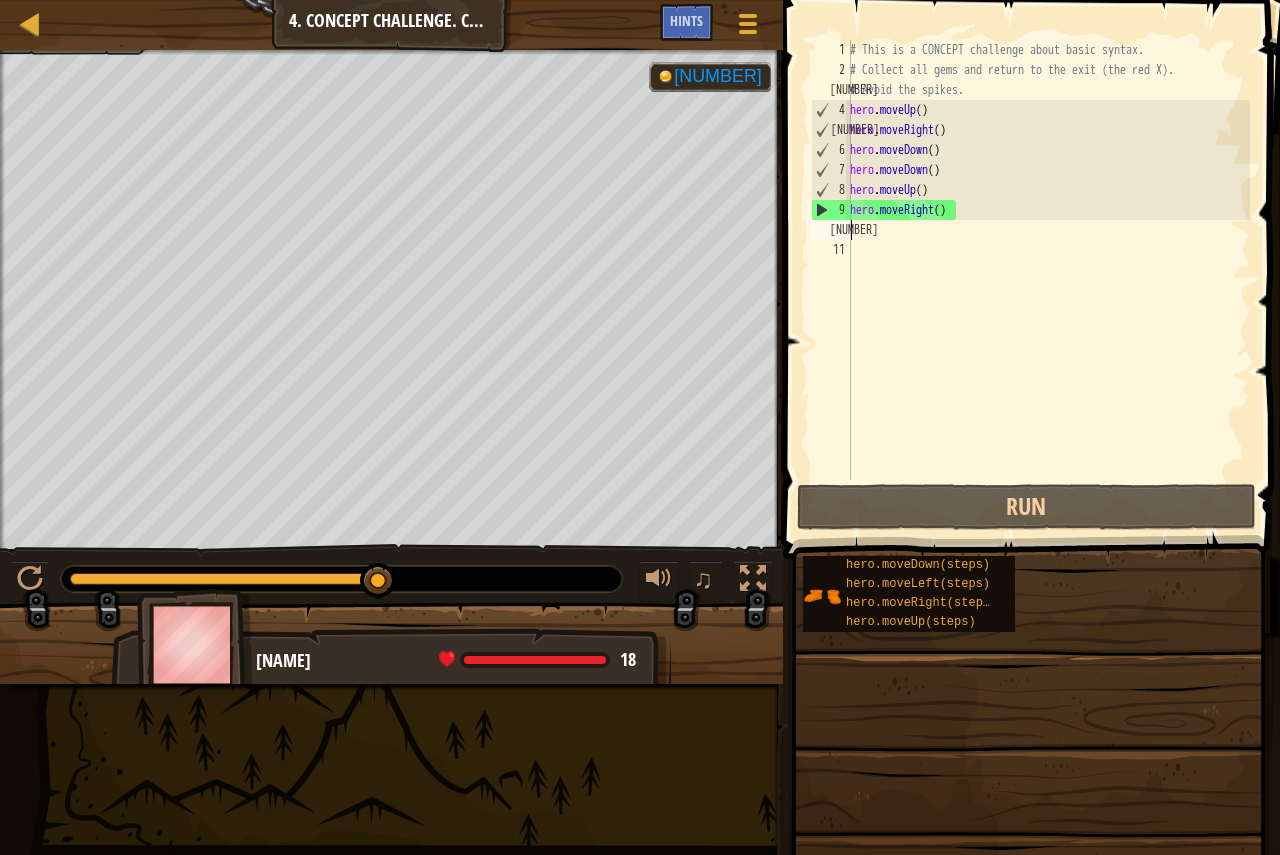 click on "# This is a CONCEPT challenge about basic syntax. # Collect all gems and return to the exit (the red X). # Avoid the spikes. hero . moveUp ( ) hero . moveRight ( ) hero . moveDown ( ) hero . moveDown ( ) hero . moveUp ( ) hero . moveRight ( )" at bounding box center (1048, 280) 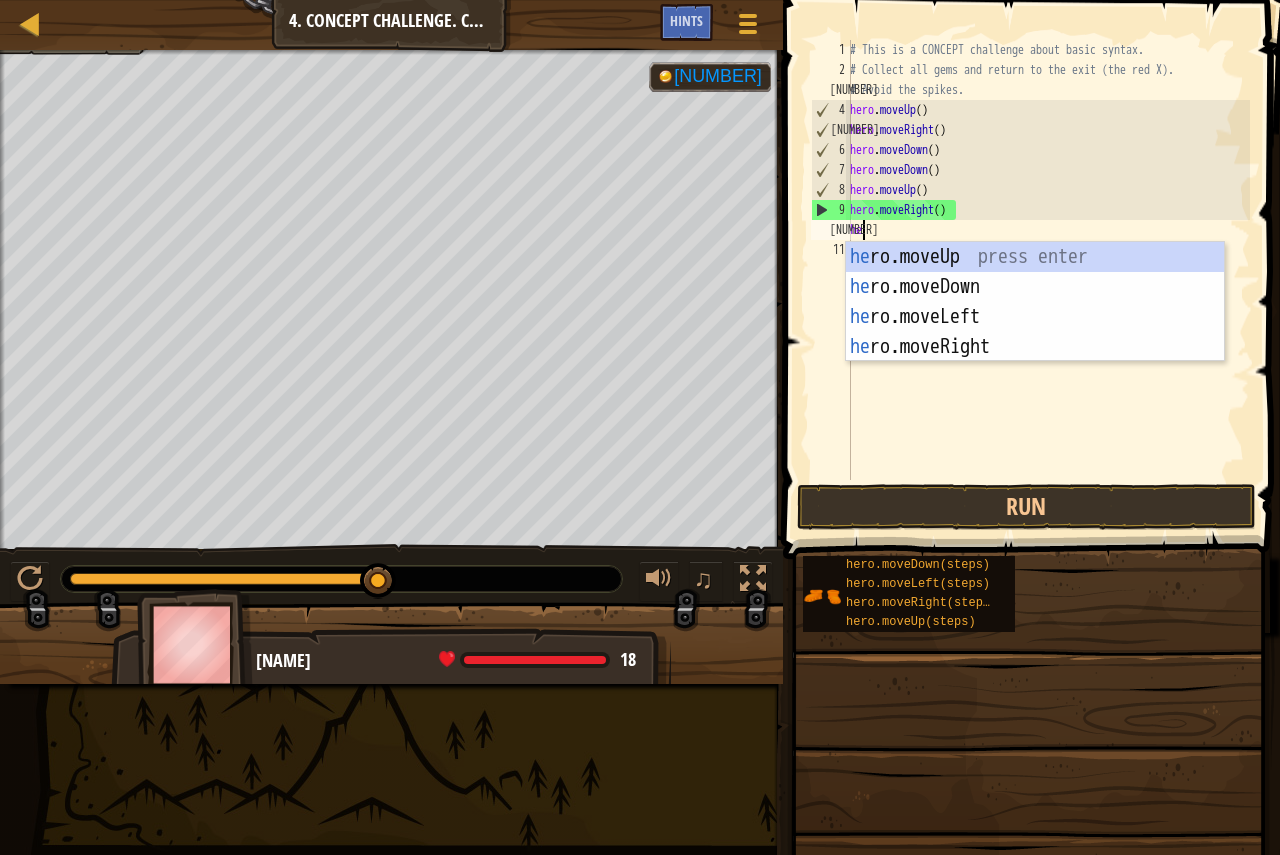 type on "her" 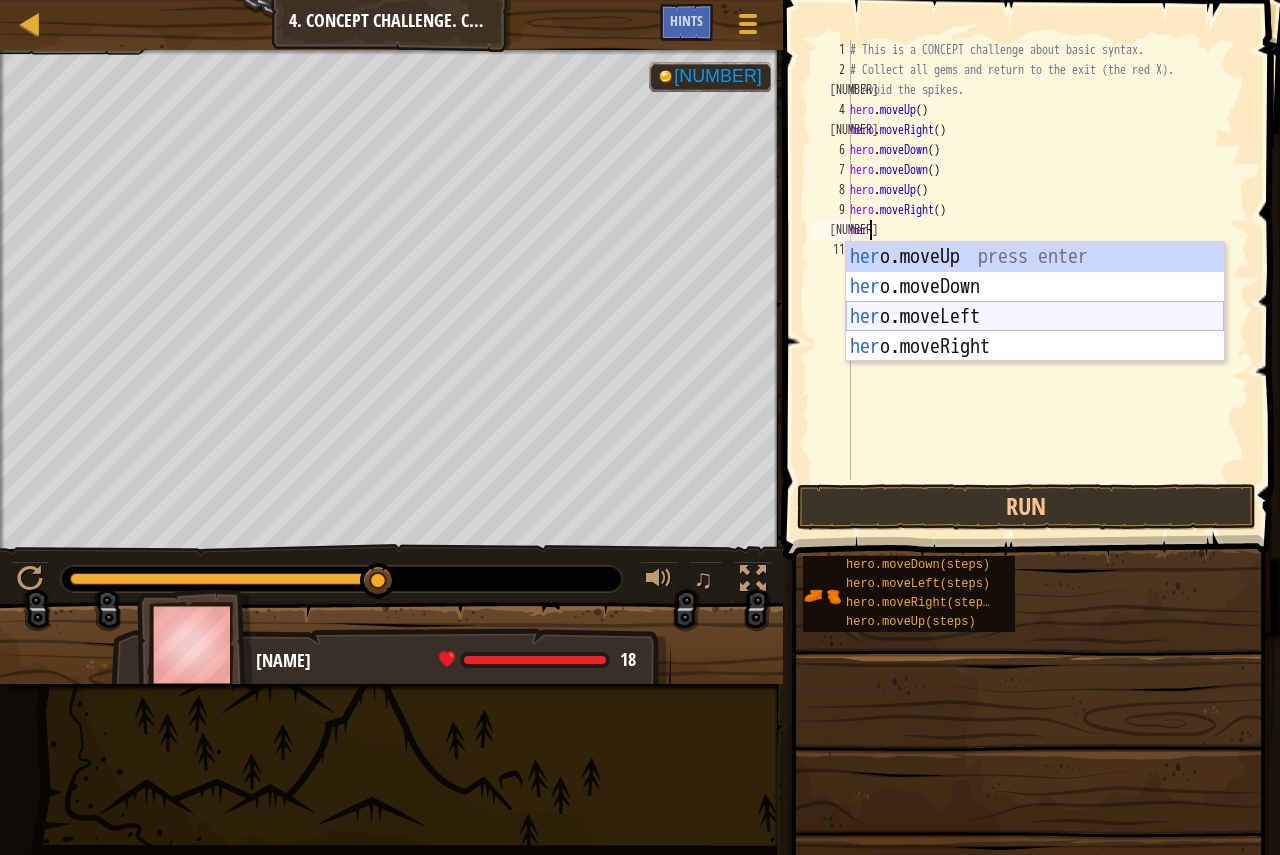 click on "her o.moveUp press enter her o.moveDown press enter her o.moveLeft press enter her o.moveRight press enter" at bounding box center [1035, 332] 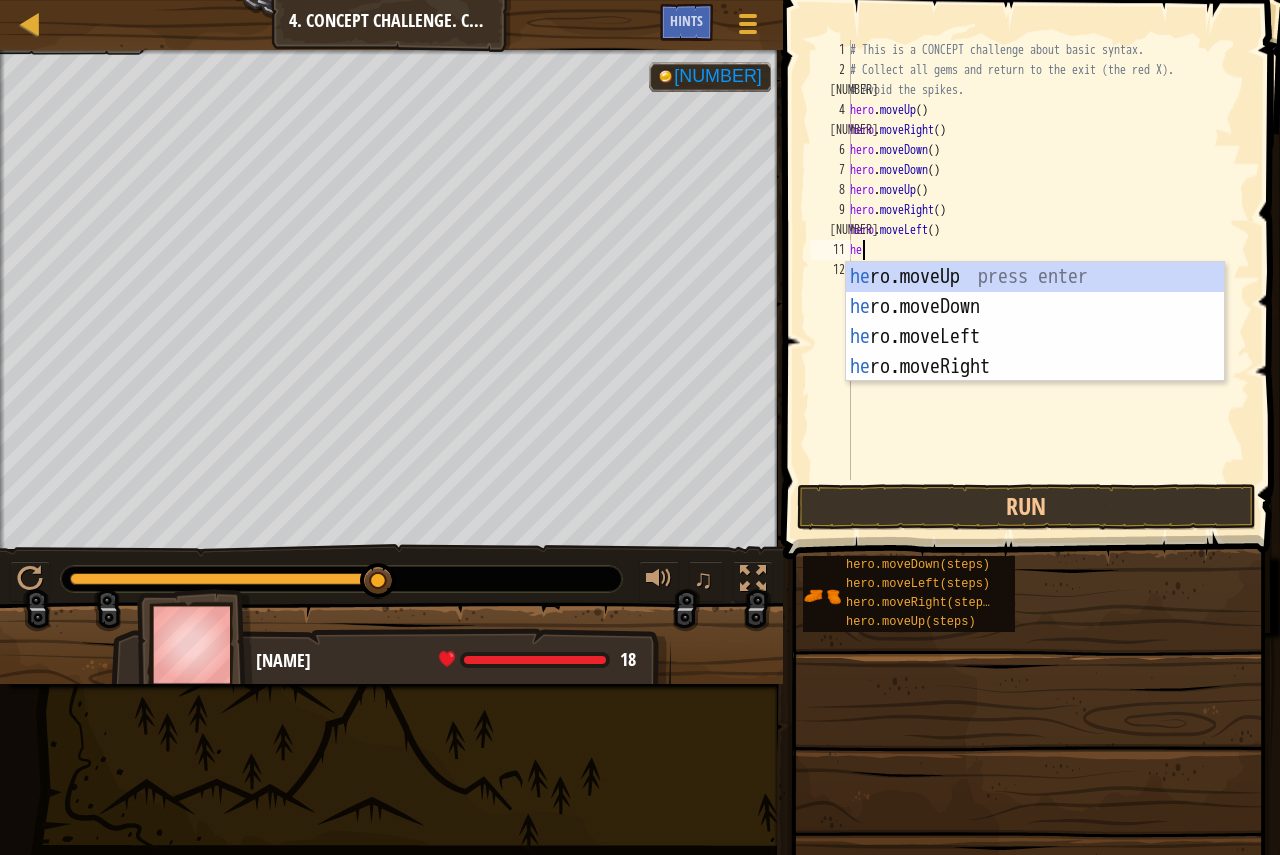 type on "her" 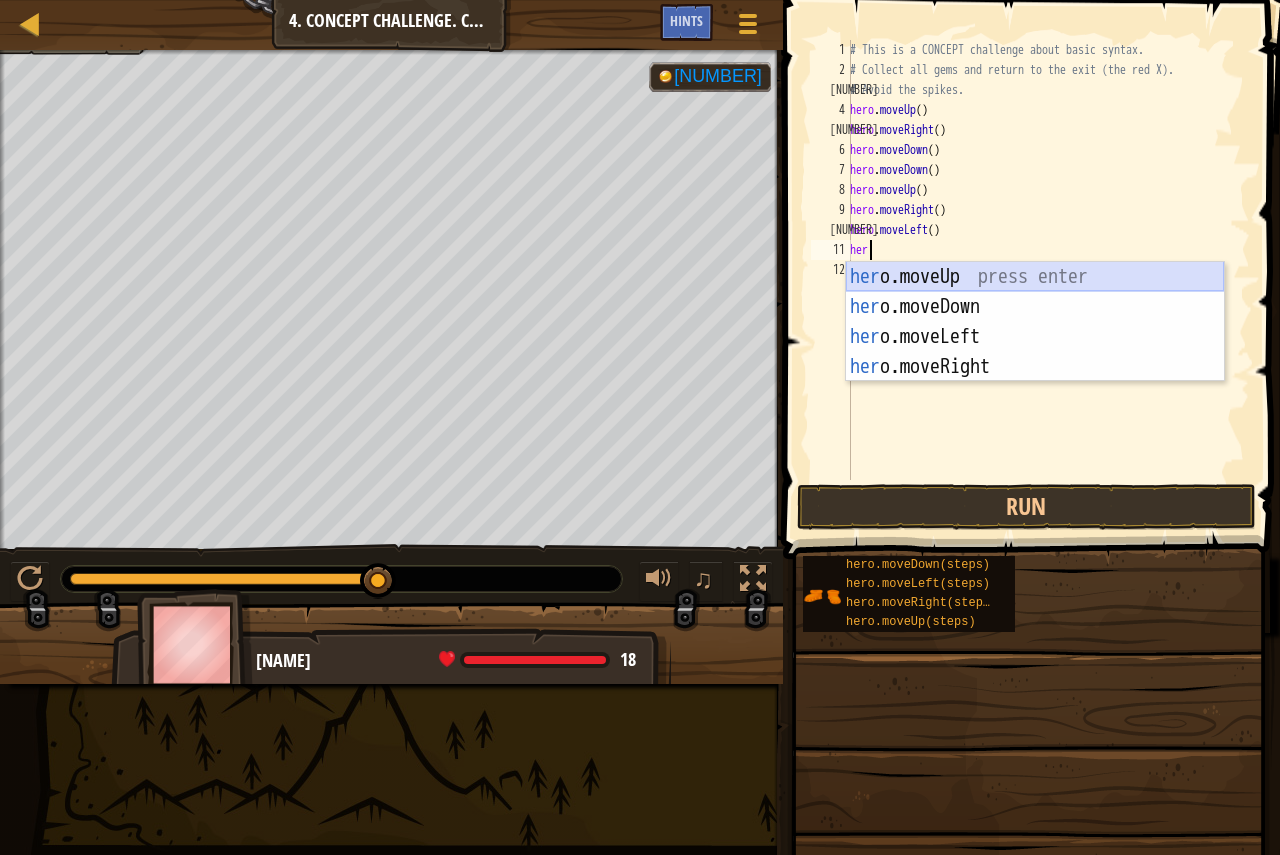 click on "her o.moveUp press enter her o.moveDown press enter her o.moveLeft press enter her o.moveRight press enter" at bounding box center (1035, 352) 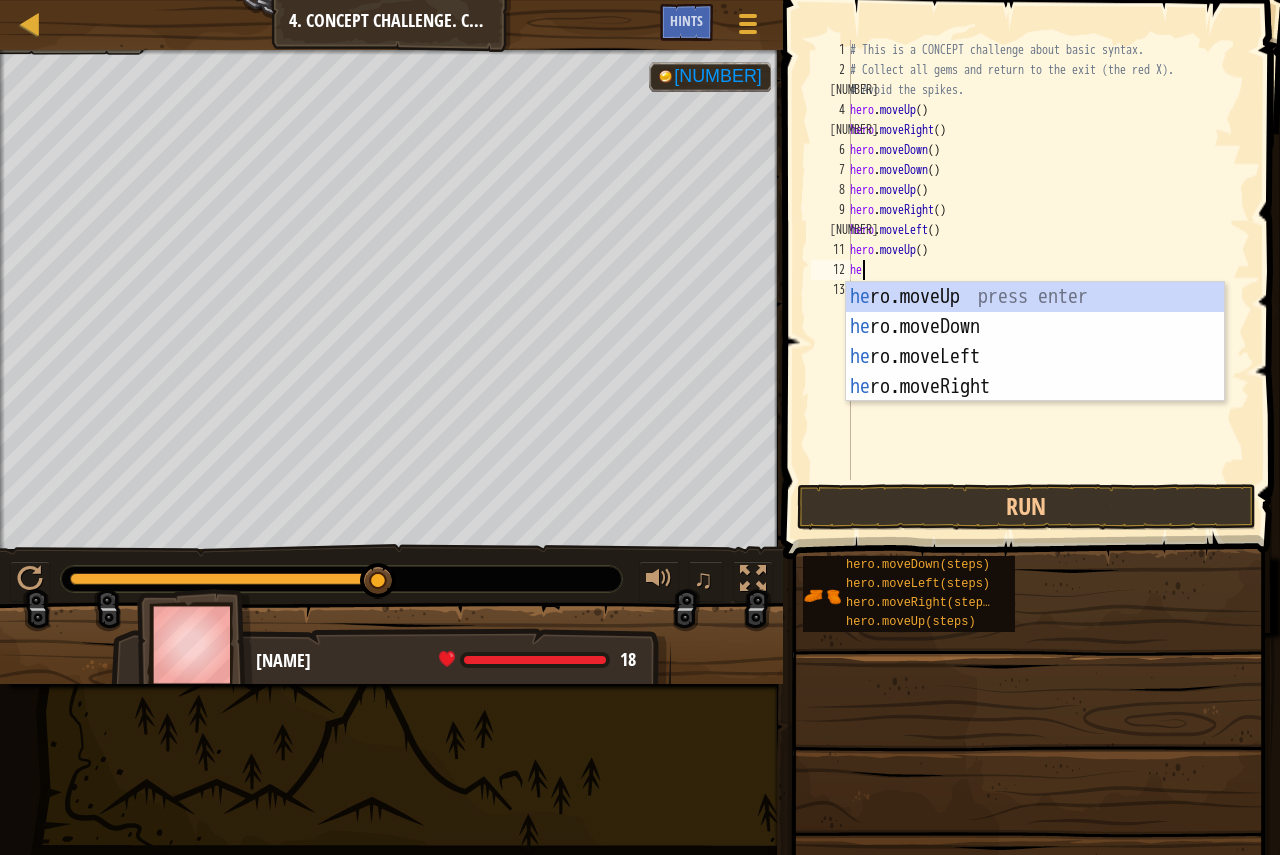 type on "her" 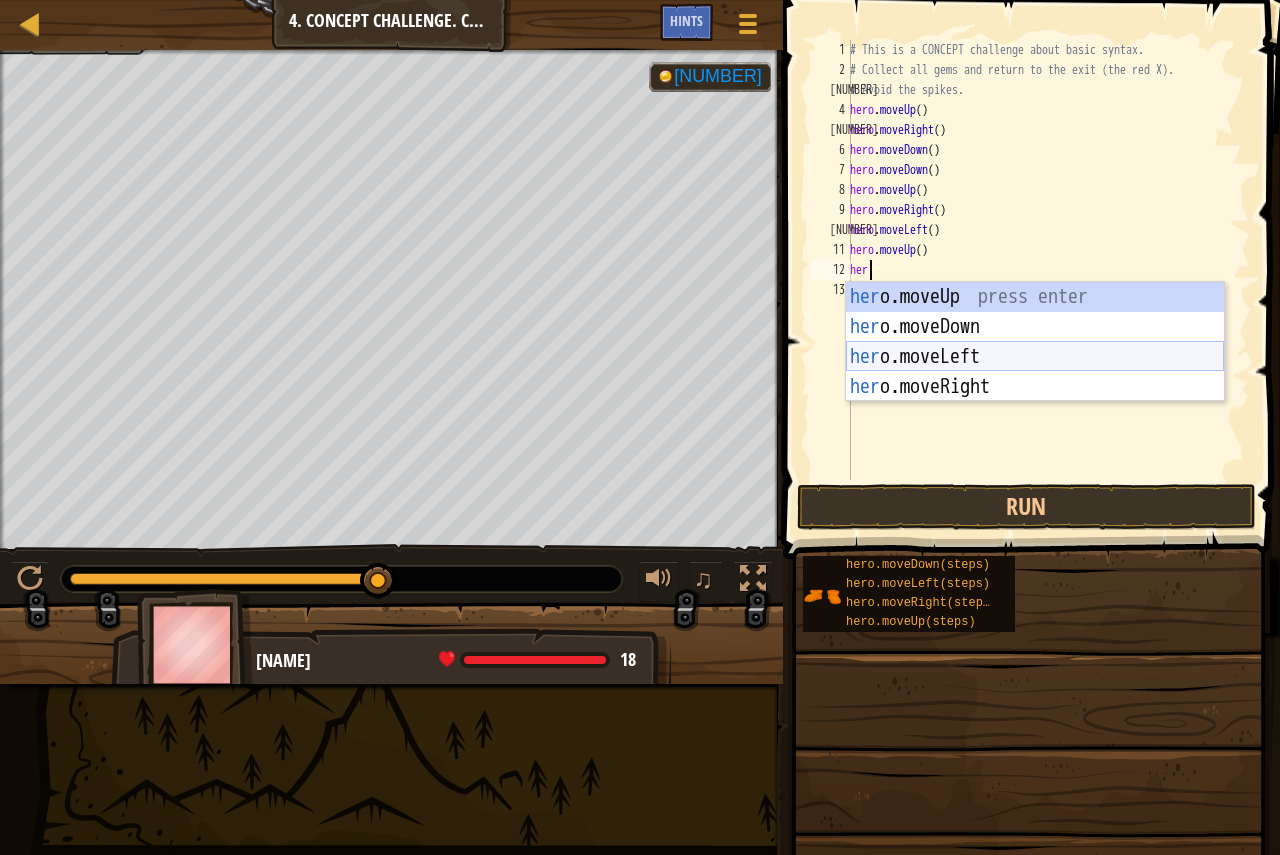 click on "her o.moveUp press enter her o.moveDown press enter her o.moveLeft press enter her o.moveRight press enter" at bounding box center (1035, 372) 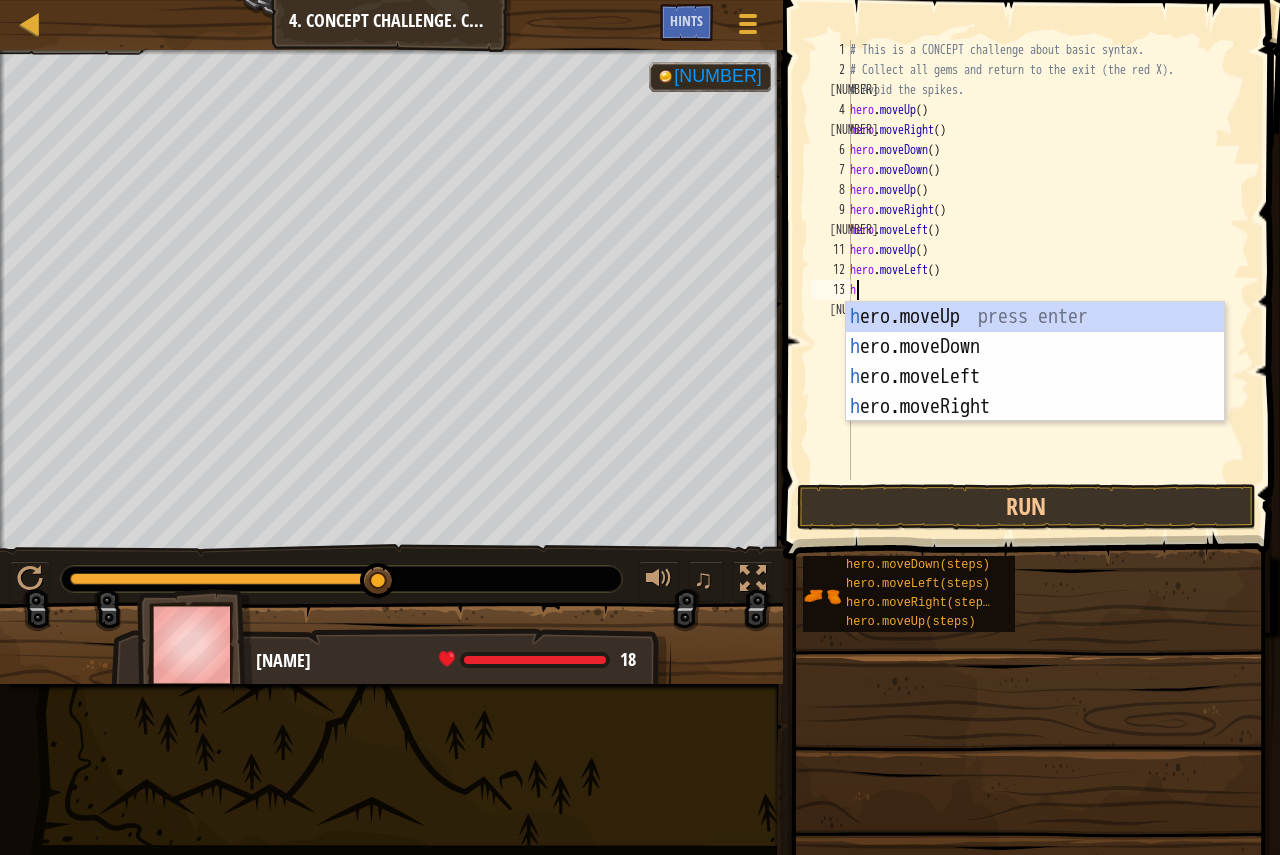 type on "her" 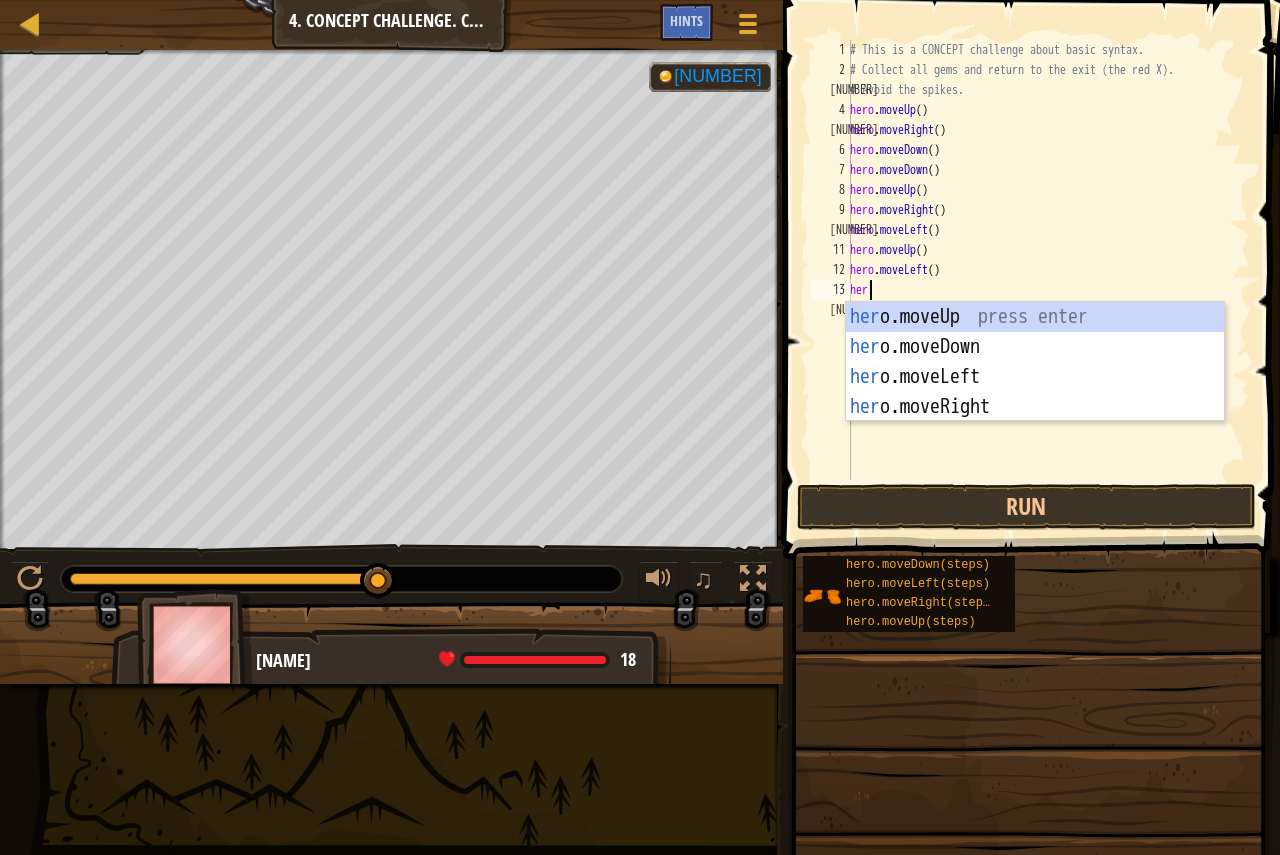 click on "her o.moveUp press enter her o.moveDown press enter her o.moveLeft press enter her o.moveRight press enter" at bounding box center [1035, 392] 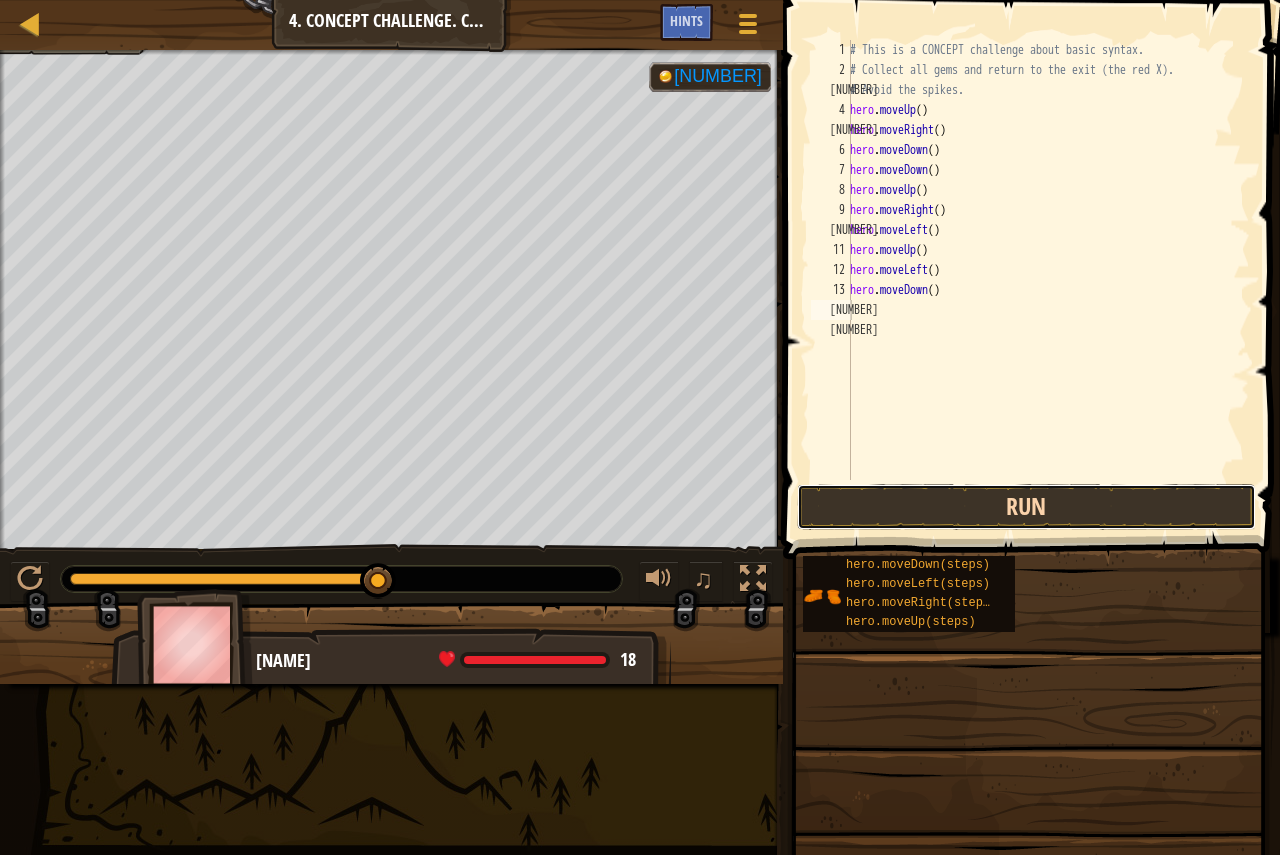 click on "Run" at bounding box center (1026, 507) 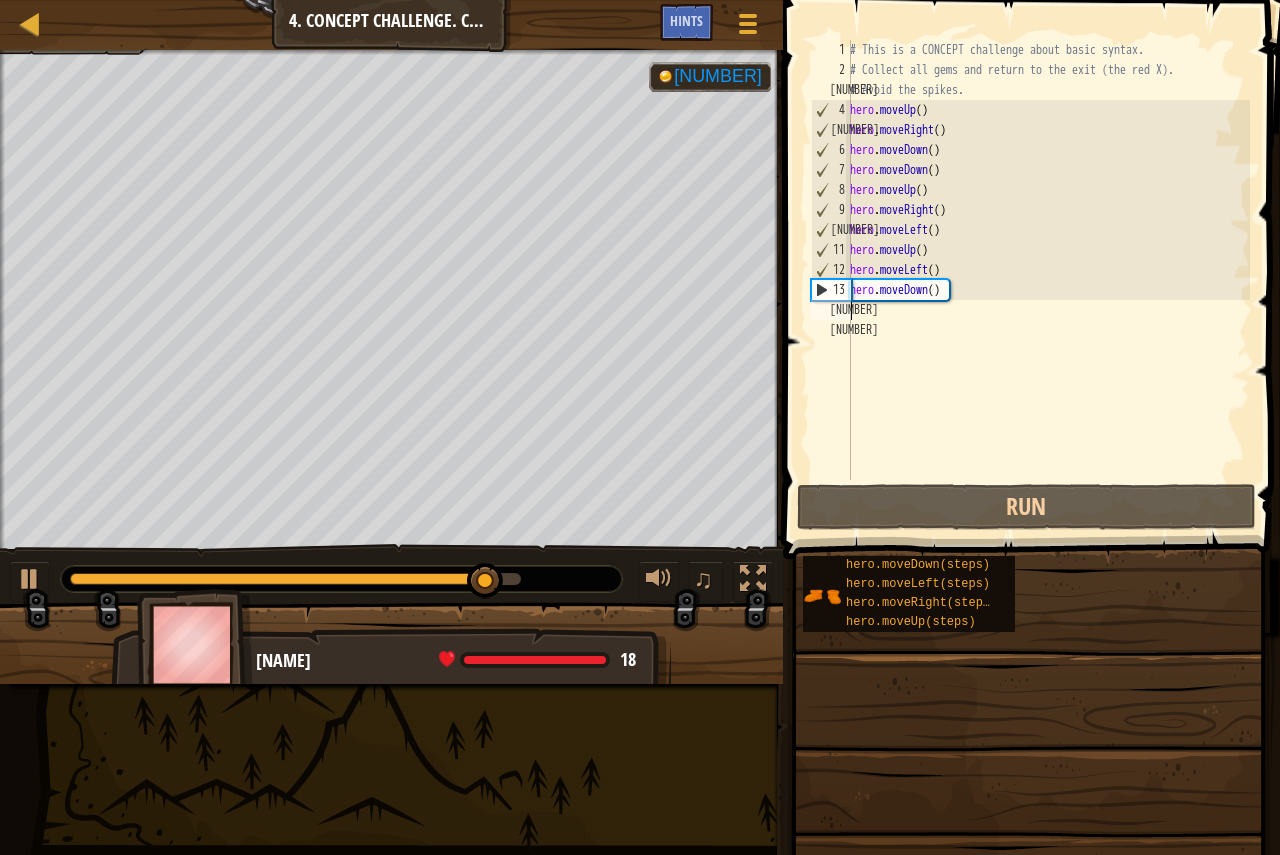 type on "m" 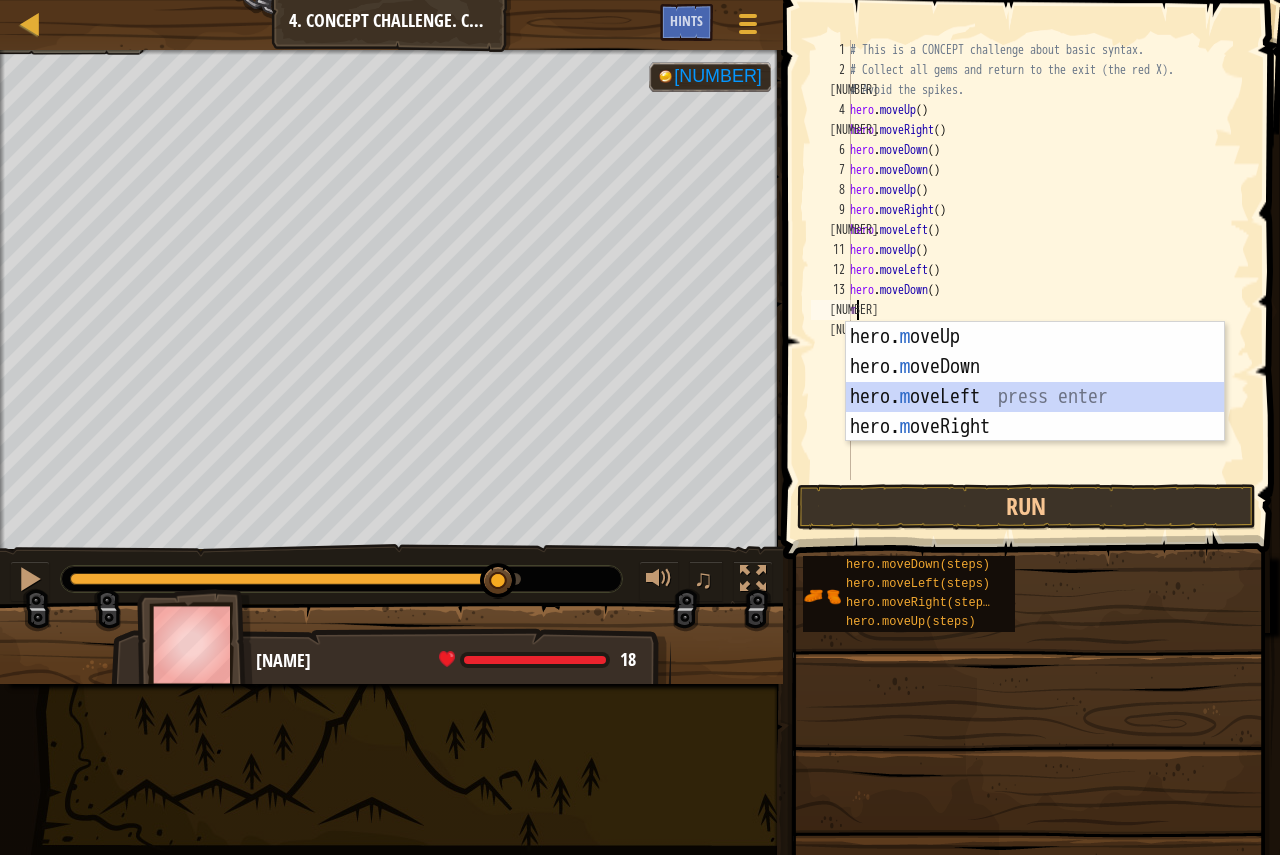 click on "her o.moveUp press enter her o.moveDown press enter her o.moveLeft press enter her o.moveRight press enter" at bounding box center [1035, 412] 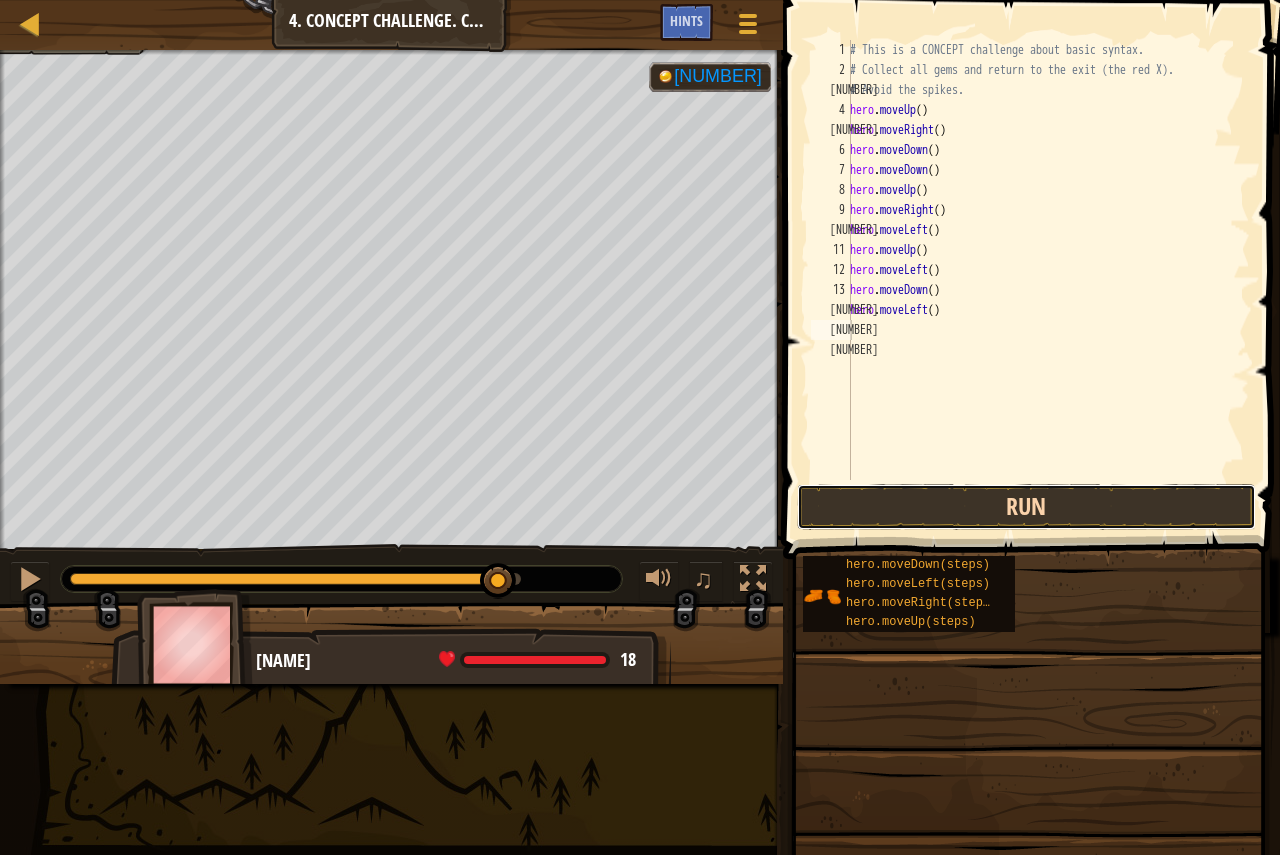 click on "Run" at bounding box center [1026, 507] 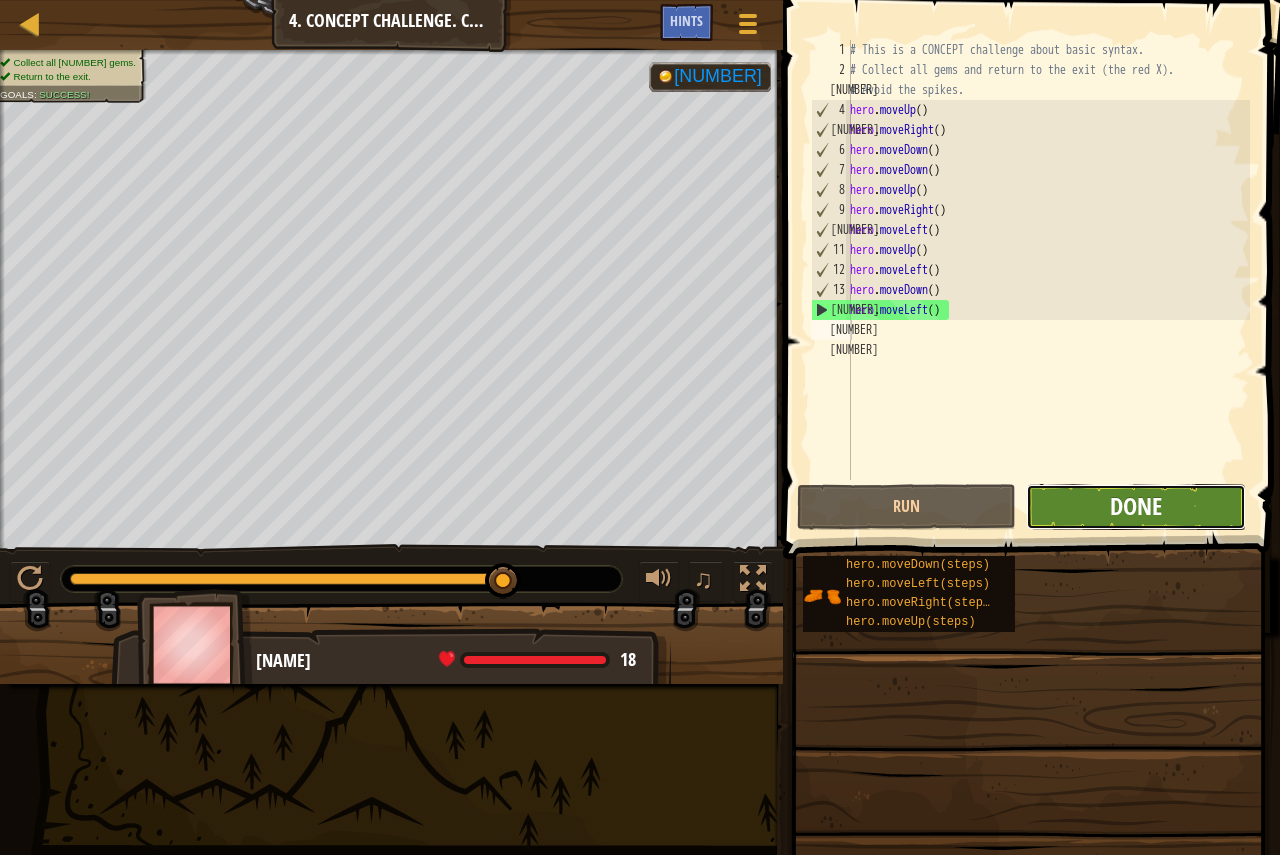 click on "Done" at bounding box center [1136, 506] 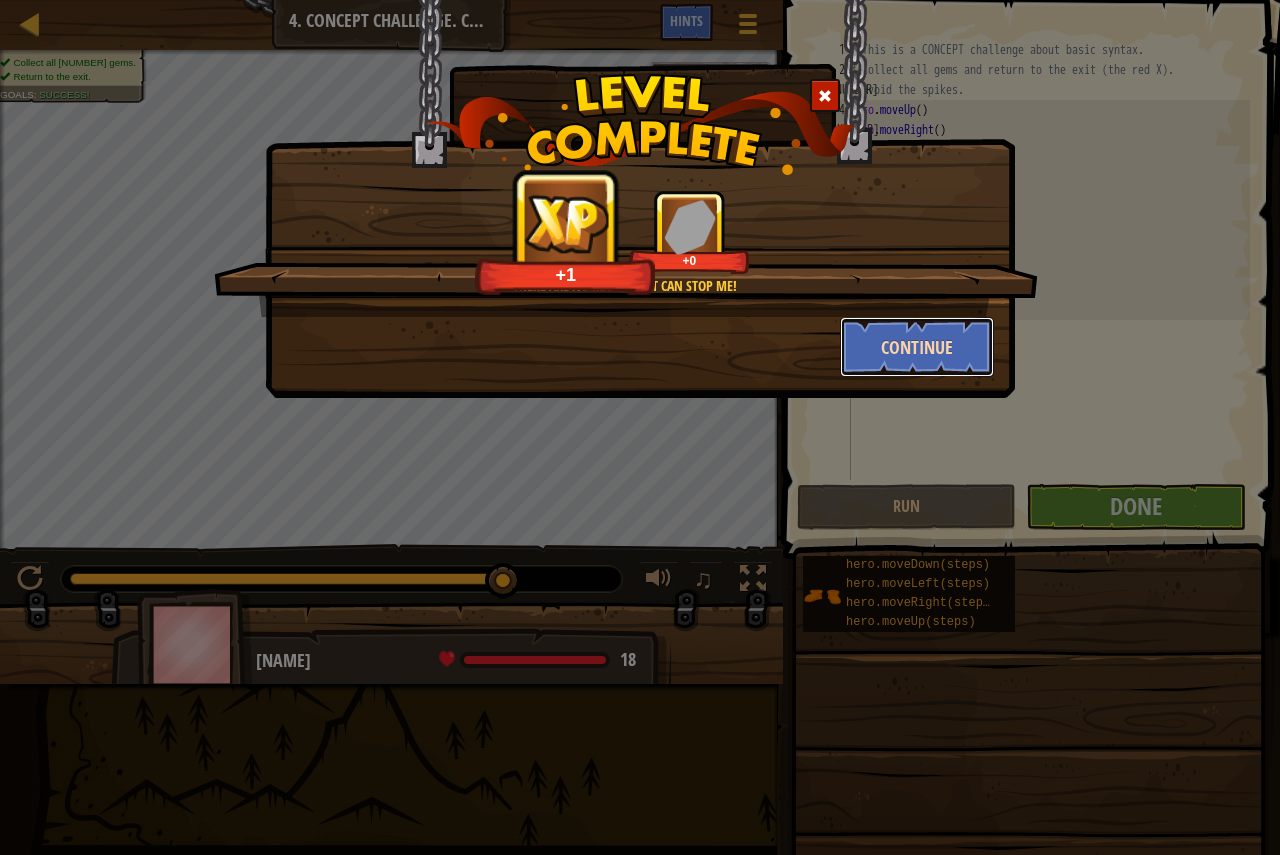 click on "Continue" at bounding box center (917, 347) 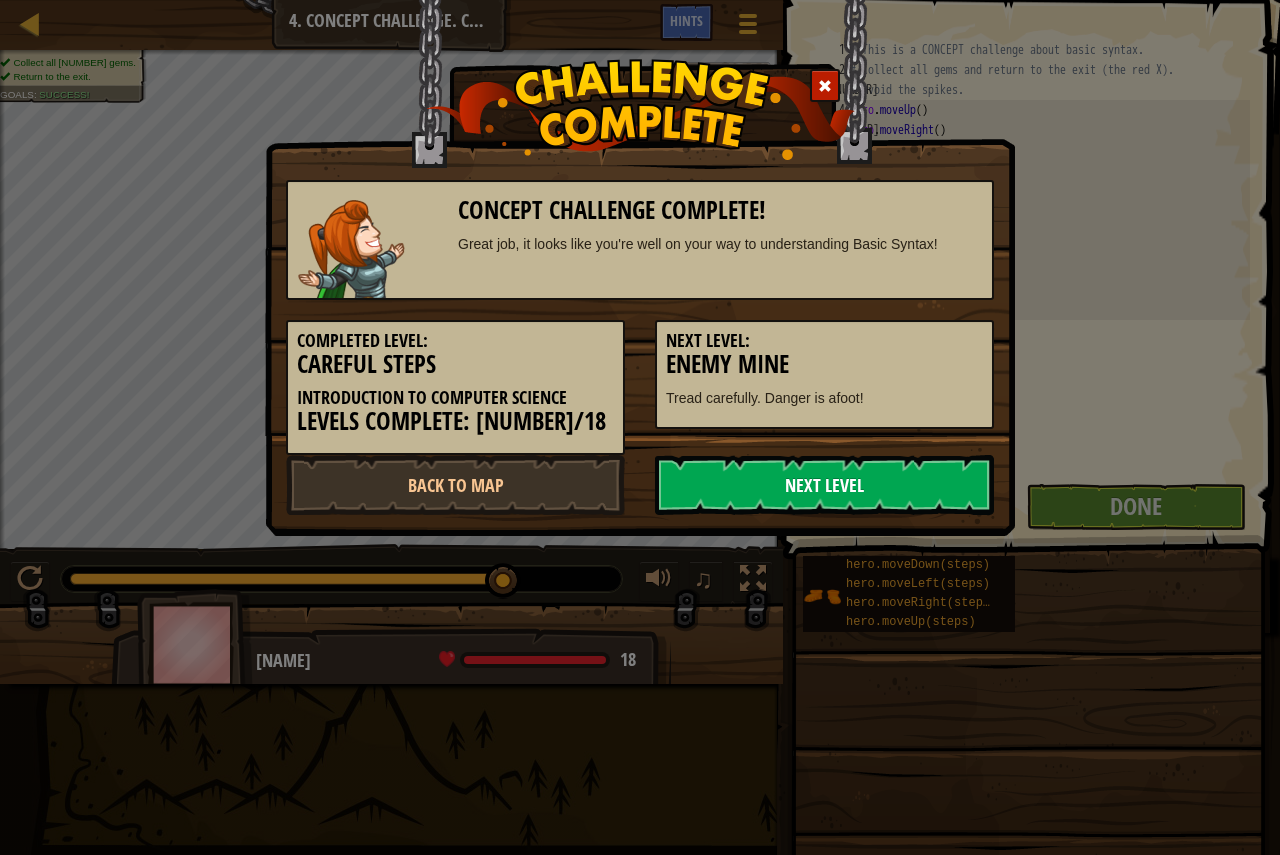 click on "Next Level" at bounding box center (824, 485) 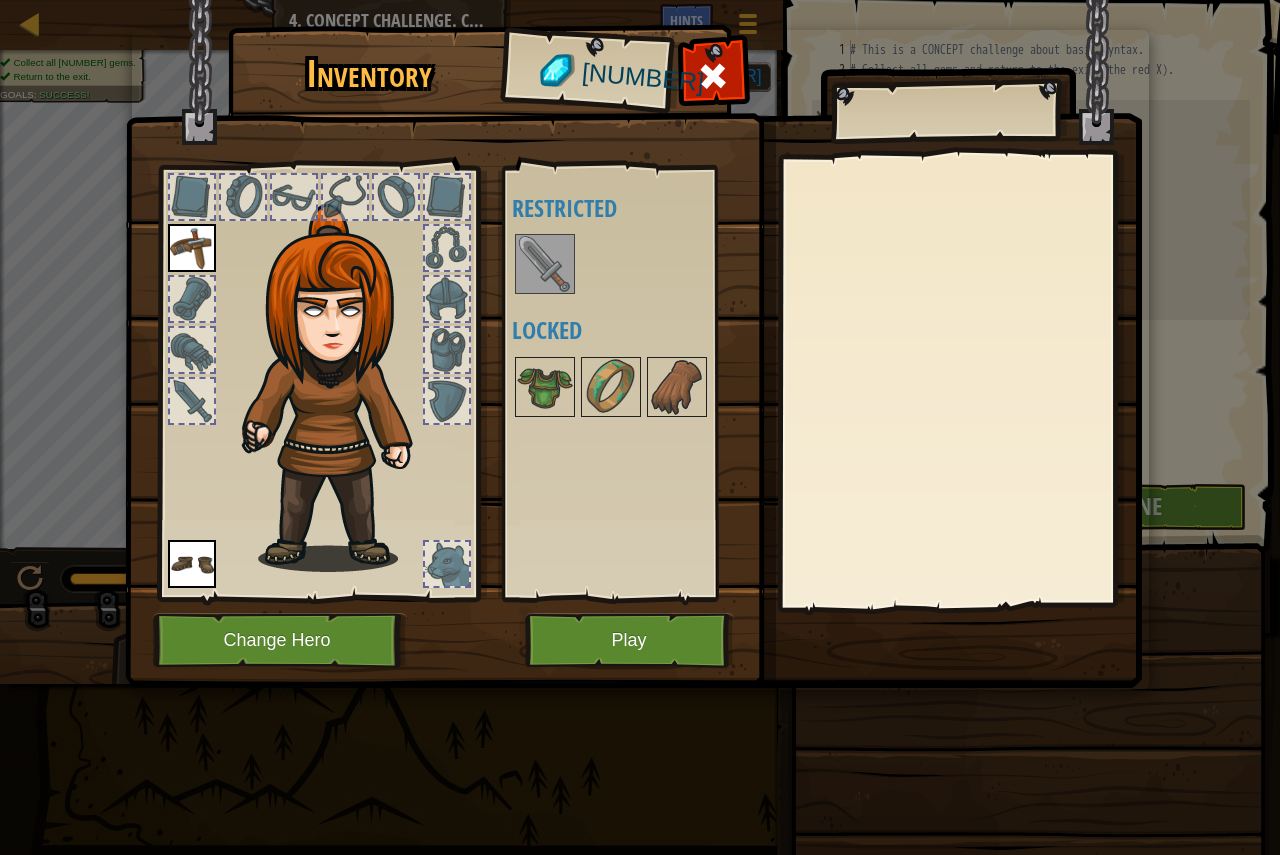 click at bounding box center [545, 264] 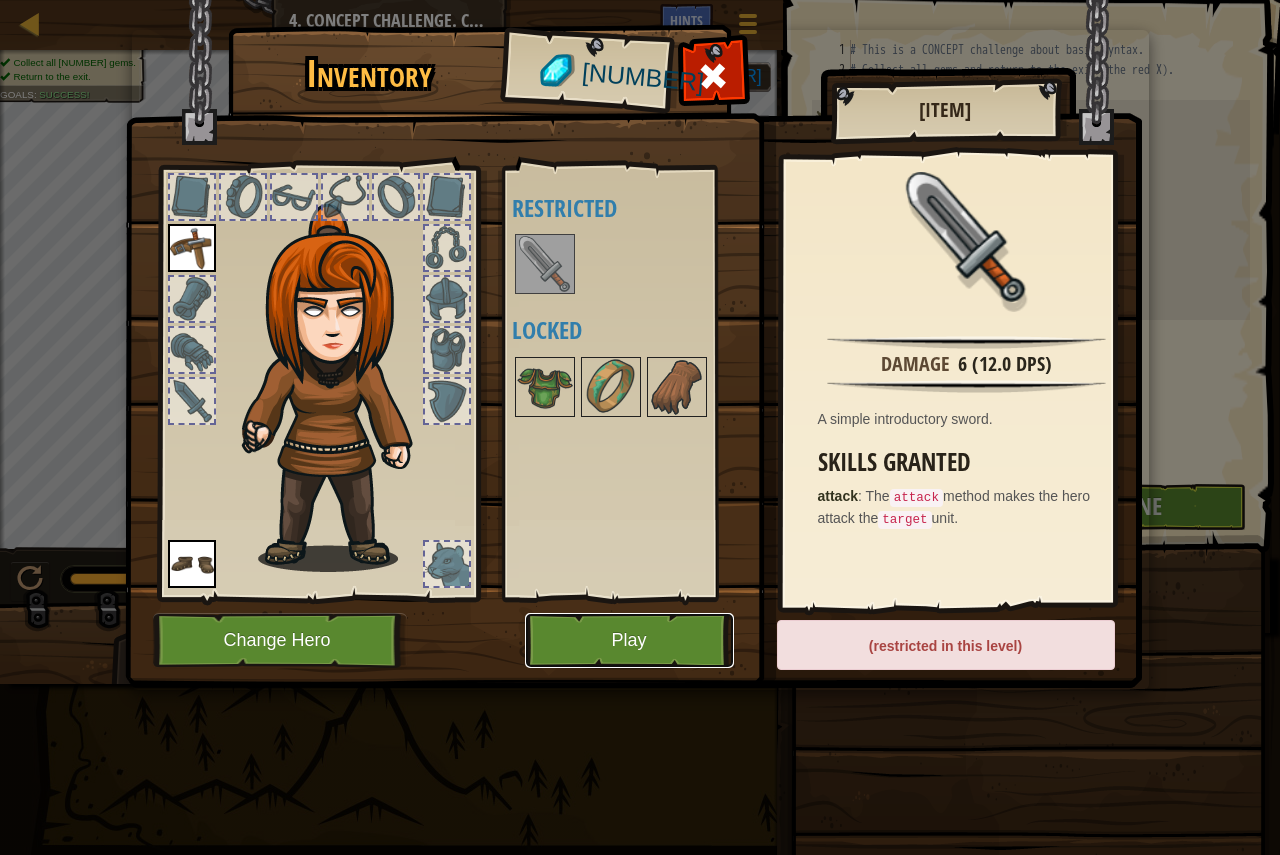 click on "Play" at bounding box center (629, 640) 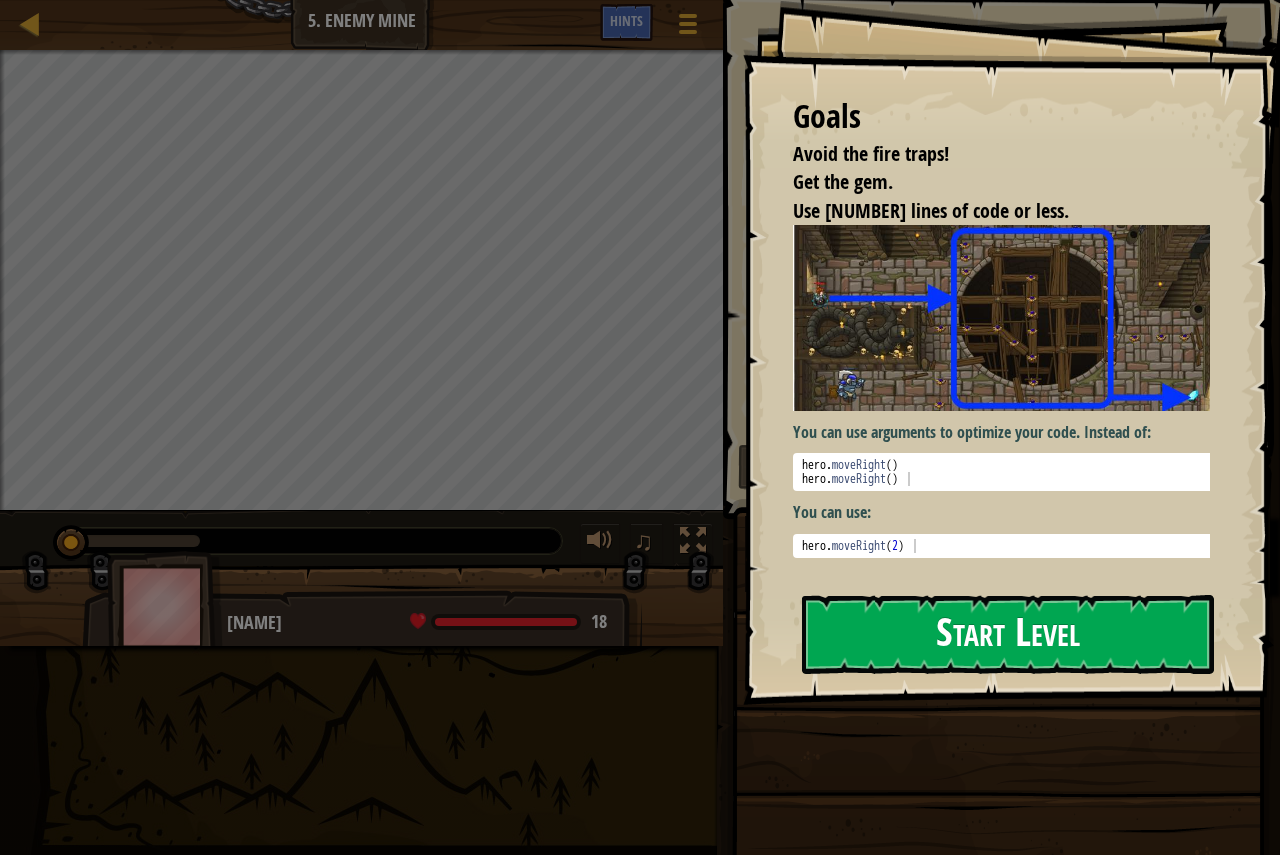 click on "Start Level" at bounding box center [1008, 634] 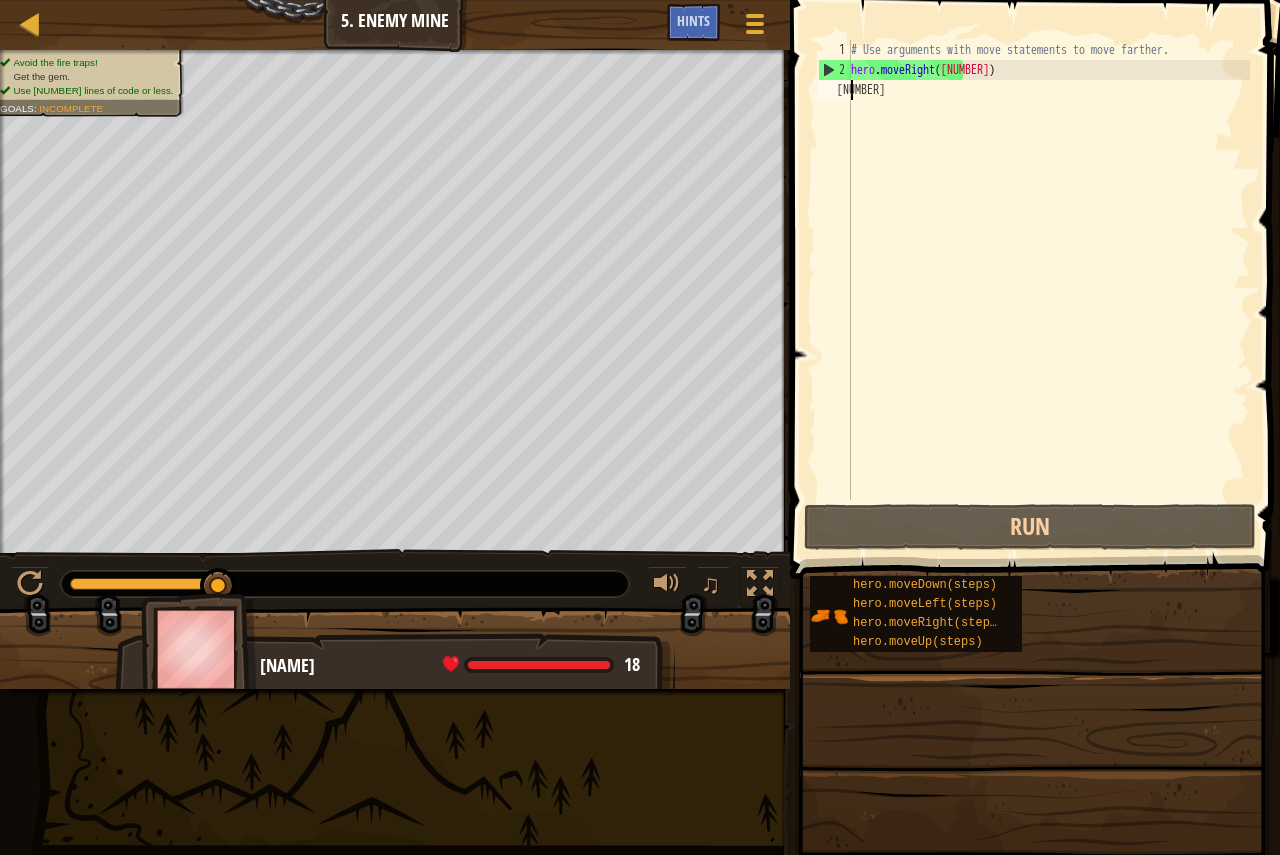 scroll, scrollTop: 9, scrollLeft: 0, axis: vertical 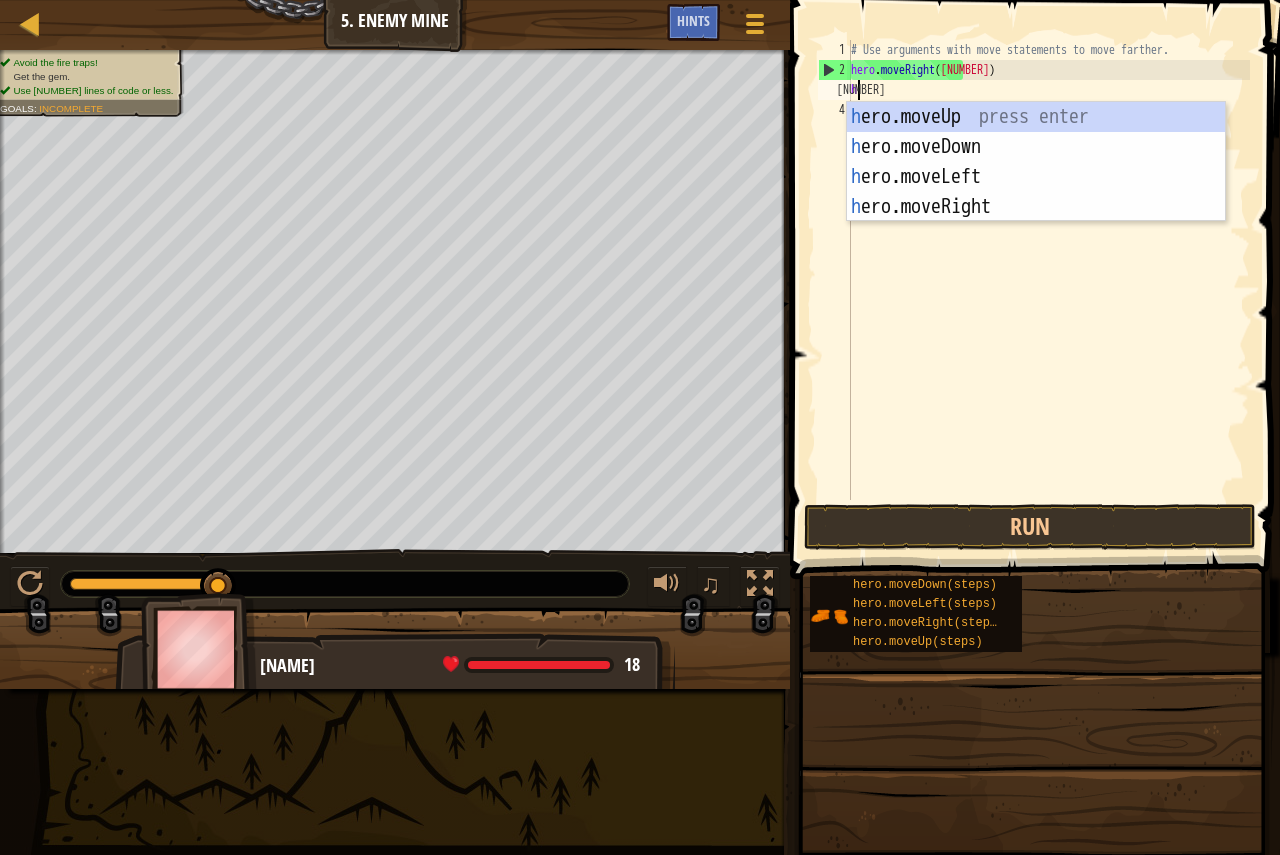 type on "her" 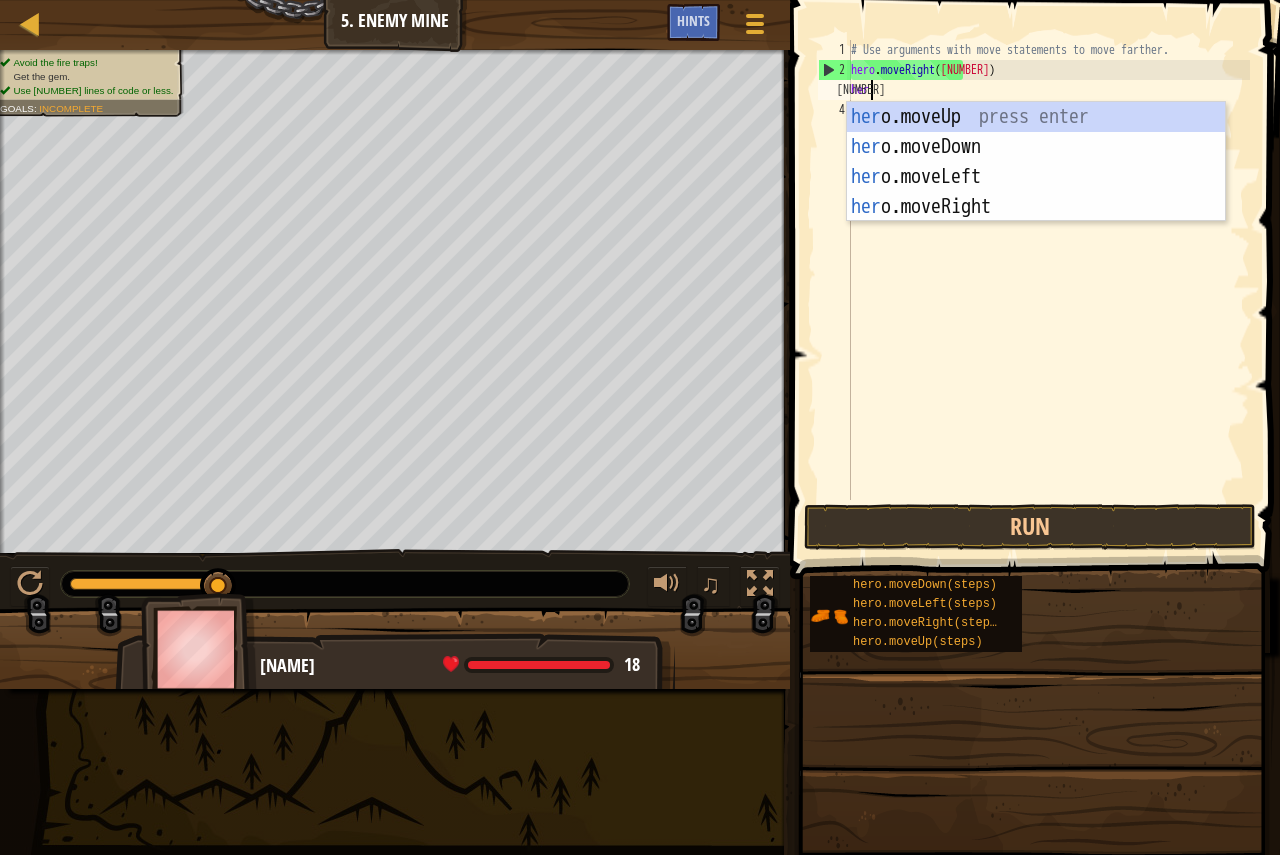 scroll, scrollTop: 9, scrollLeft: 1, axis: both 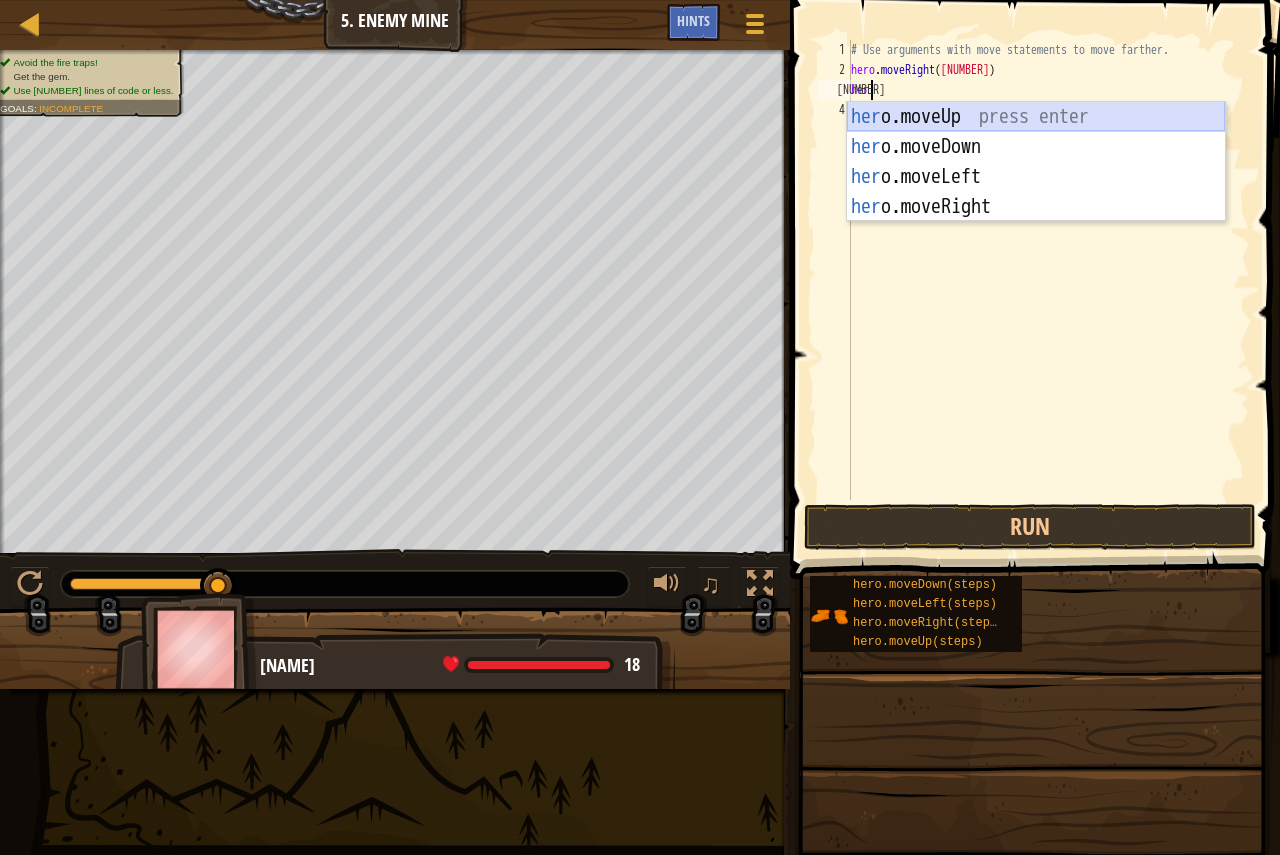 click on "her o.moveUp press enter her o.moveDown press enter her o.moveLeft press enter her o.moveRight press enter" at bounding box center [1036, 192] 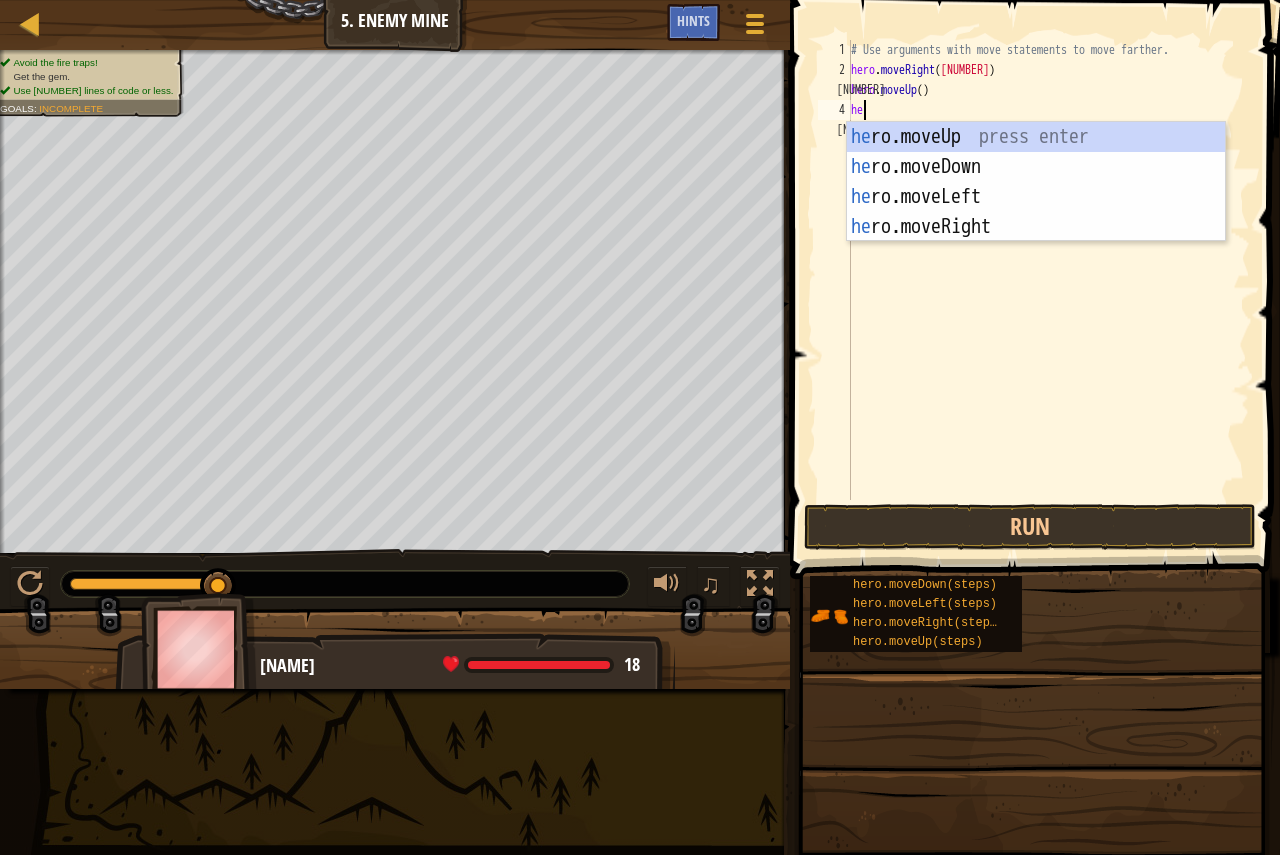 type on "her" 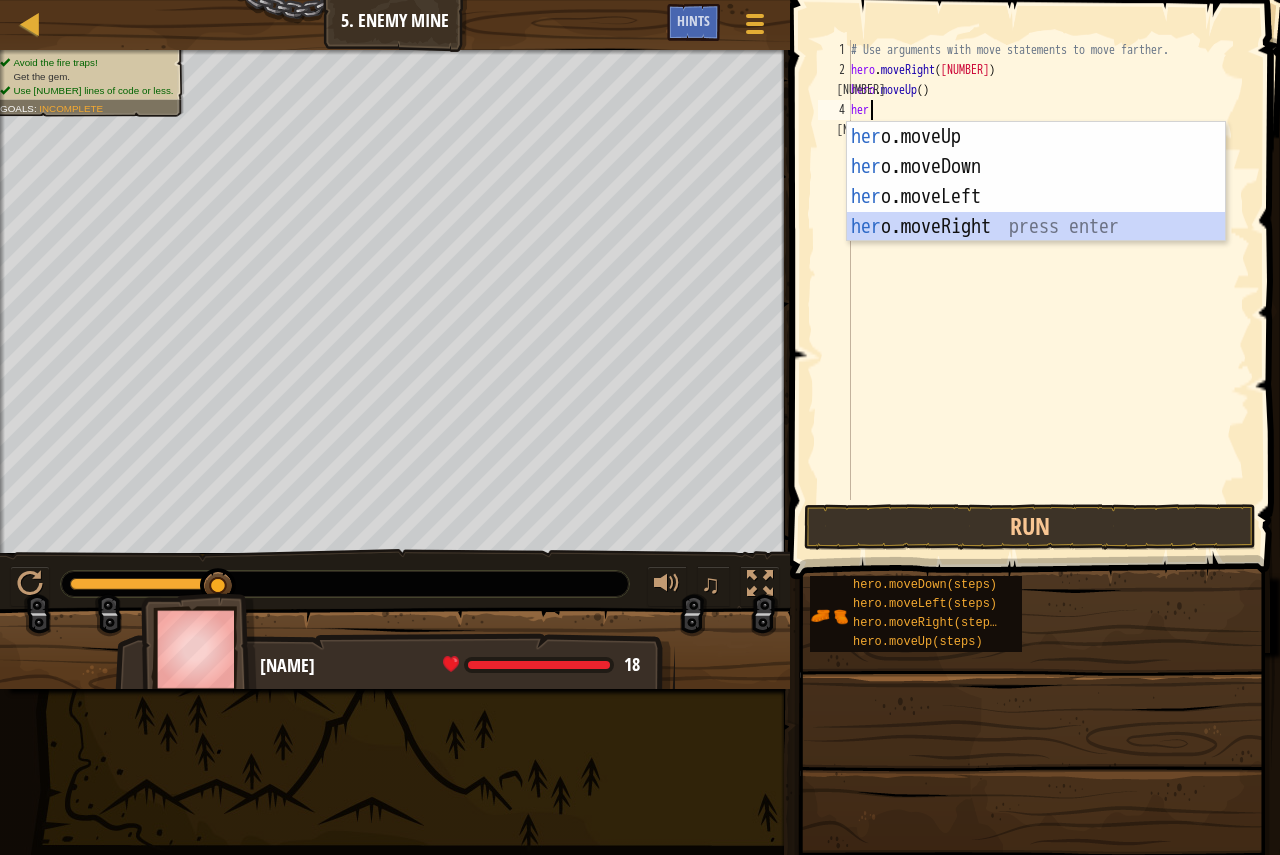 click on "her o.moveUp press enter her o.moveDown press enter her o.moveLeft press enter her o.moveRight press enter" at bounding box center (1036, 212) 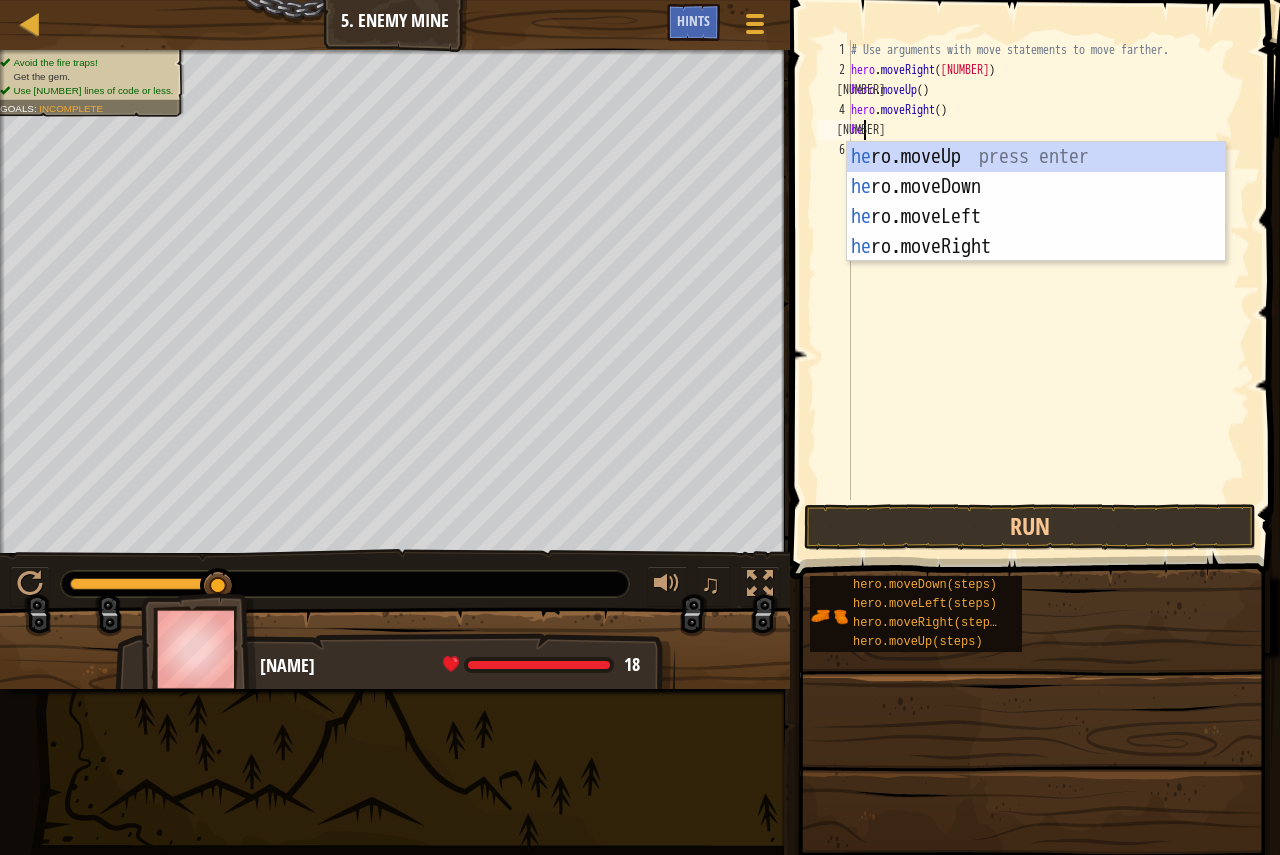 type on "her" 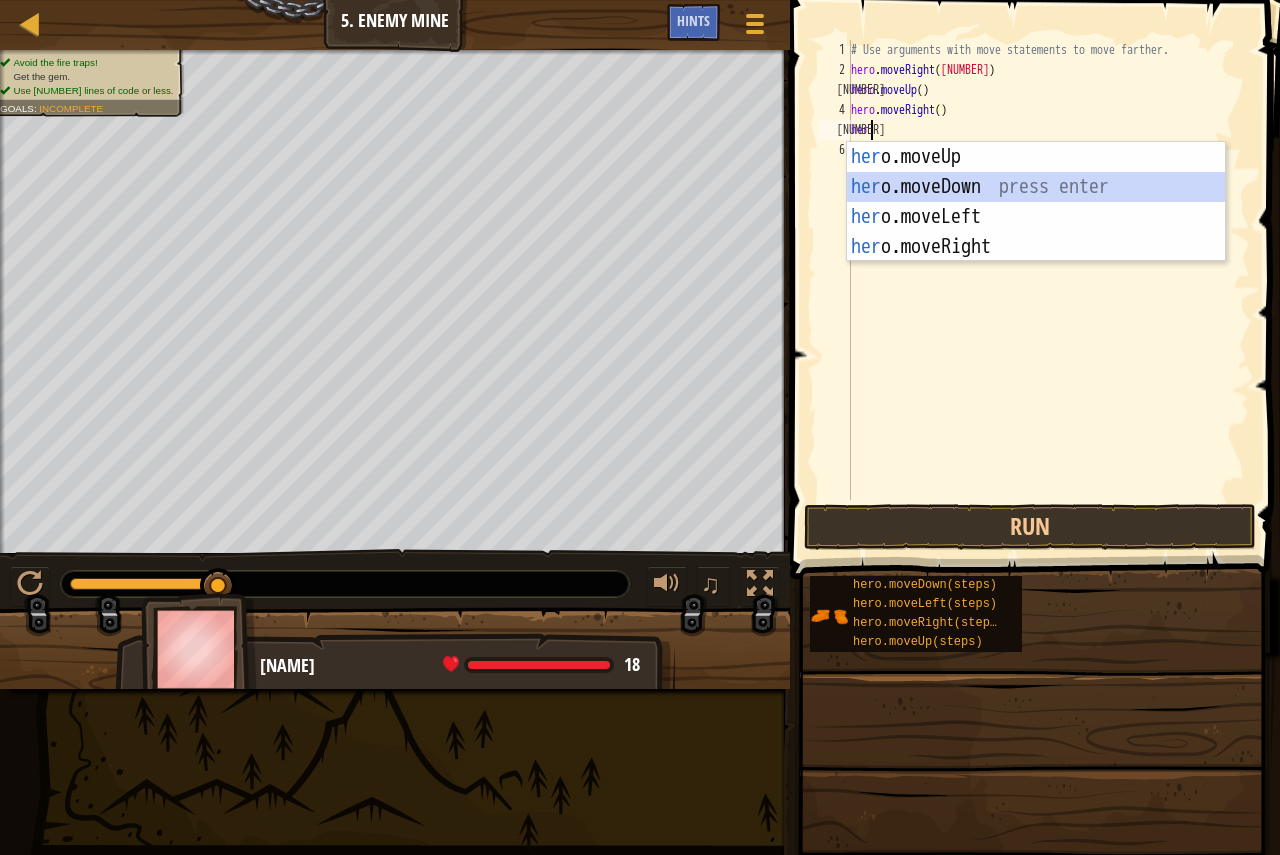 click on "her o.moveUp press enter her o.moveDown press enter her o.moveLeft press enter her o.moveRight press enter" at bounding box center [1036, 232] 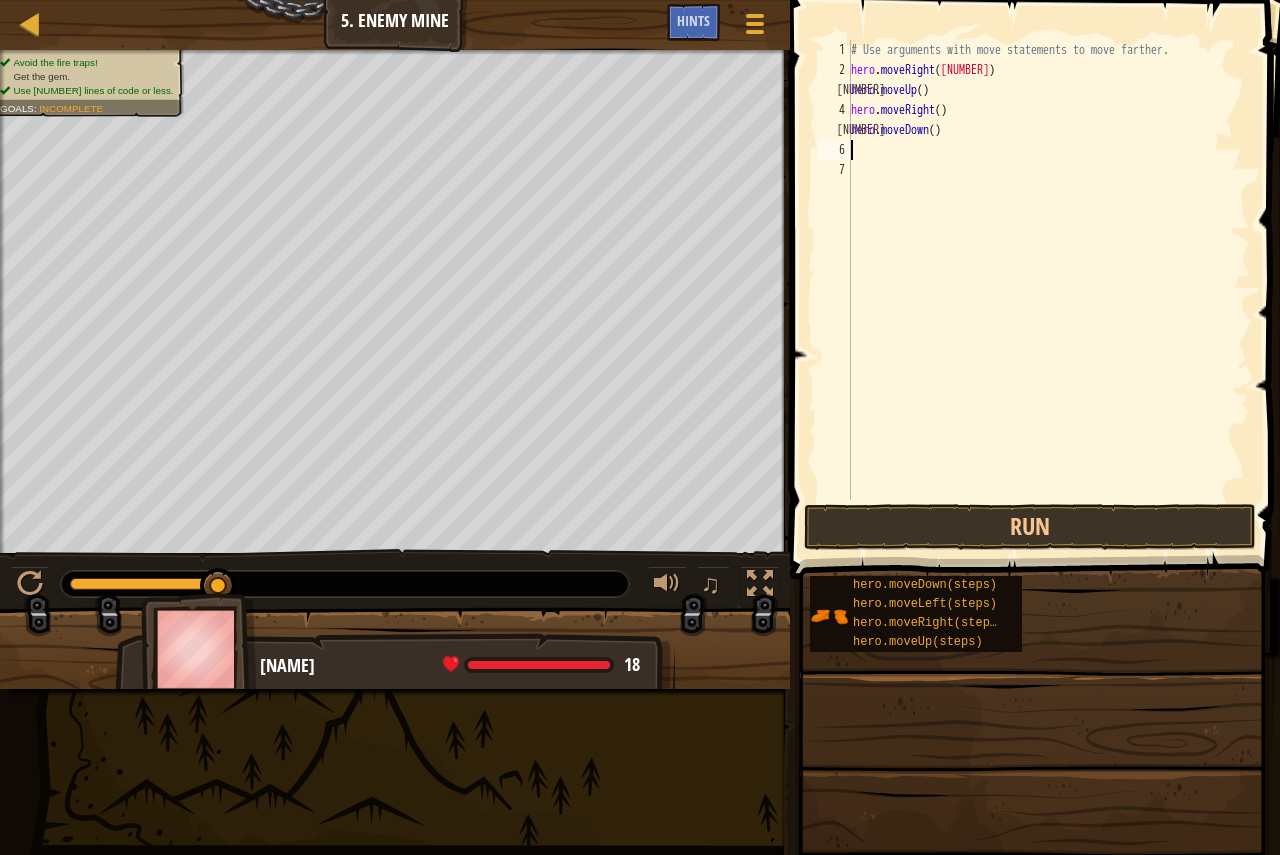 click on "# Use arguments with move statements to move farther. hero . moveRight ( 3 ) hero . moveUp ( ) hero . moveRight ( ) hero . moveDown ( )" at bounding box center (1048, 290) 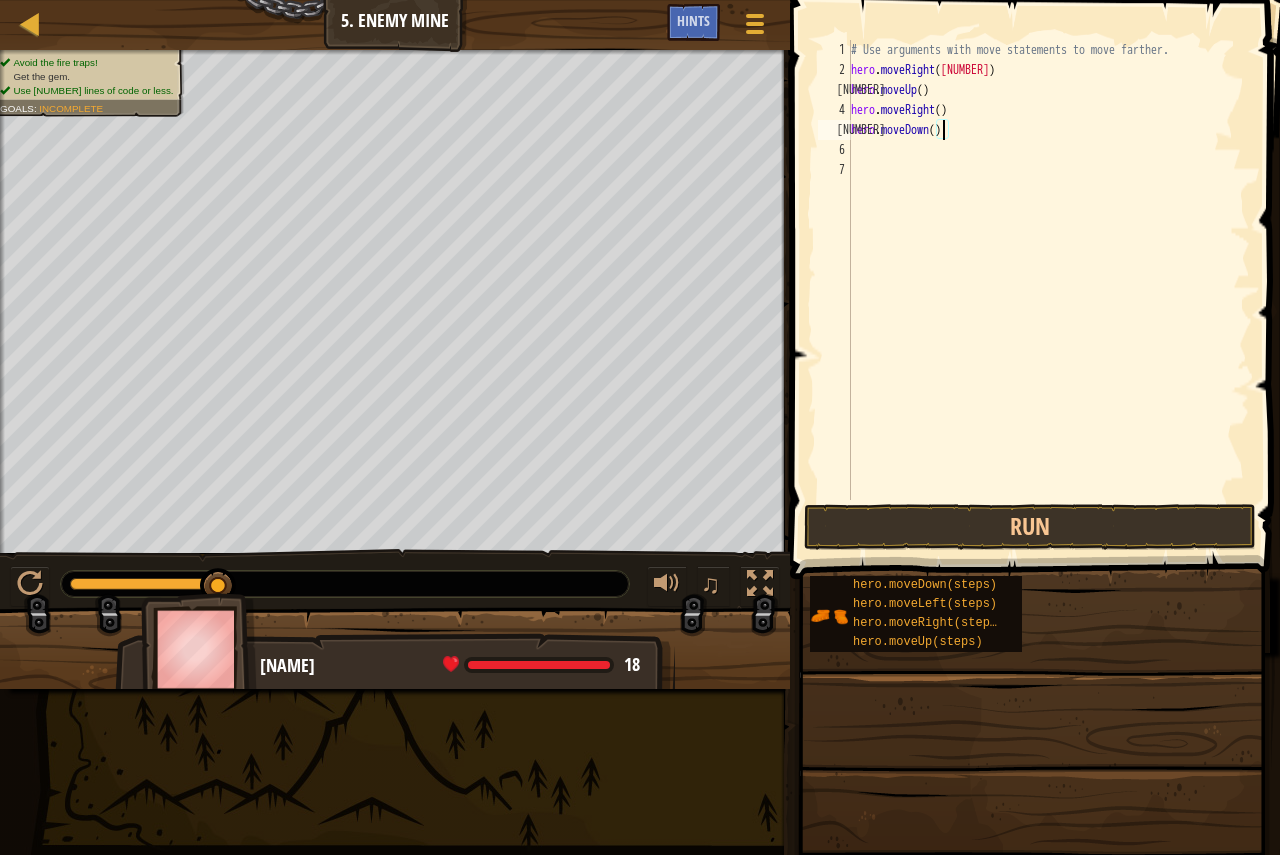 type on "hero.moveDown(3)" 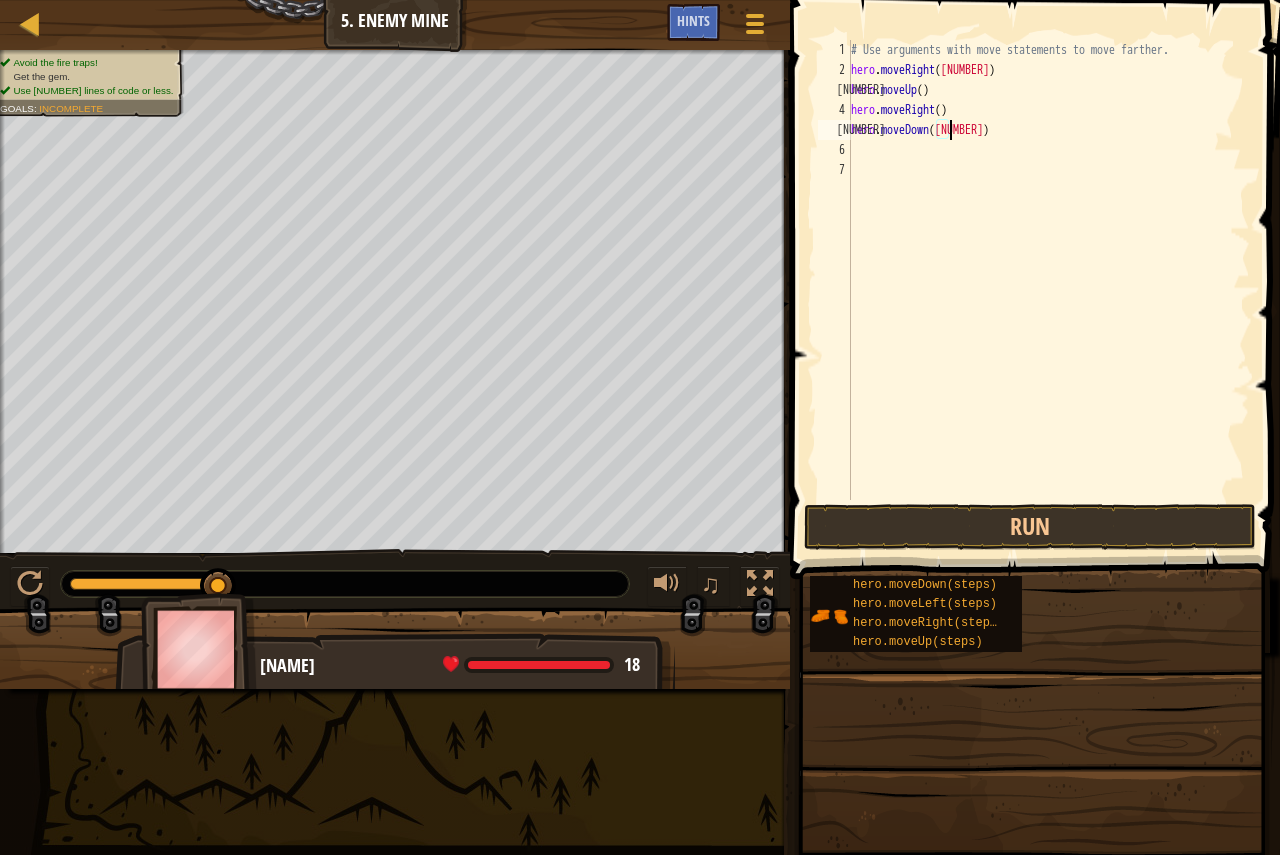 scroll, scrollTop: 9, scrollLeft: 8, axis: both 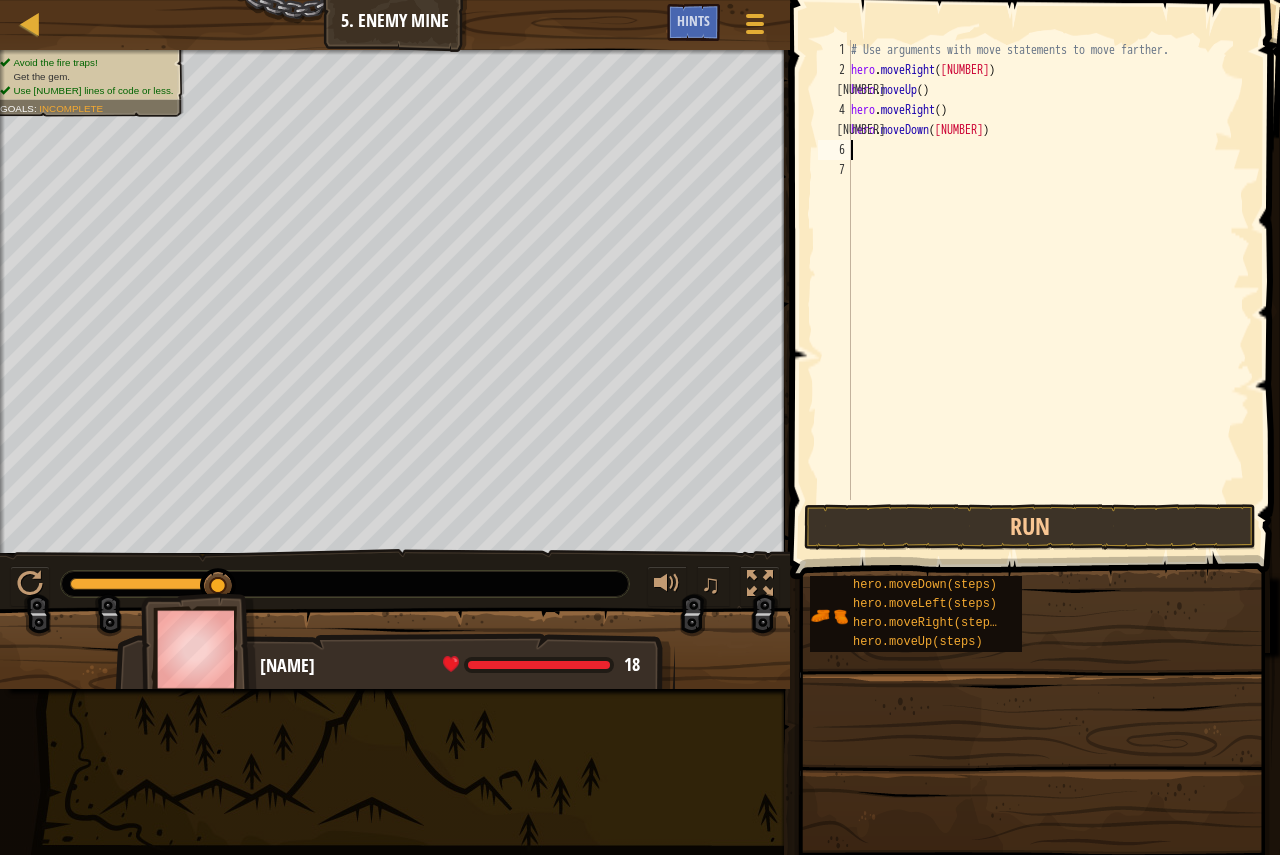 click on "# Use arguments with move statements to move farther. hero . moveRight ( 3 ) hero . moveUp ( ) hero . moveRight ( ) hero . moveDown ( 3 )" at bounding box center (1048, 290) 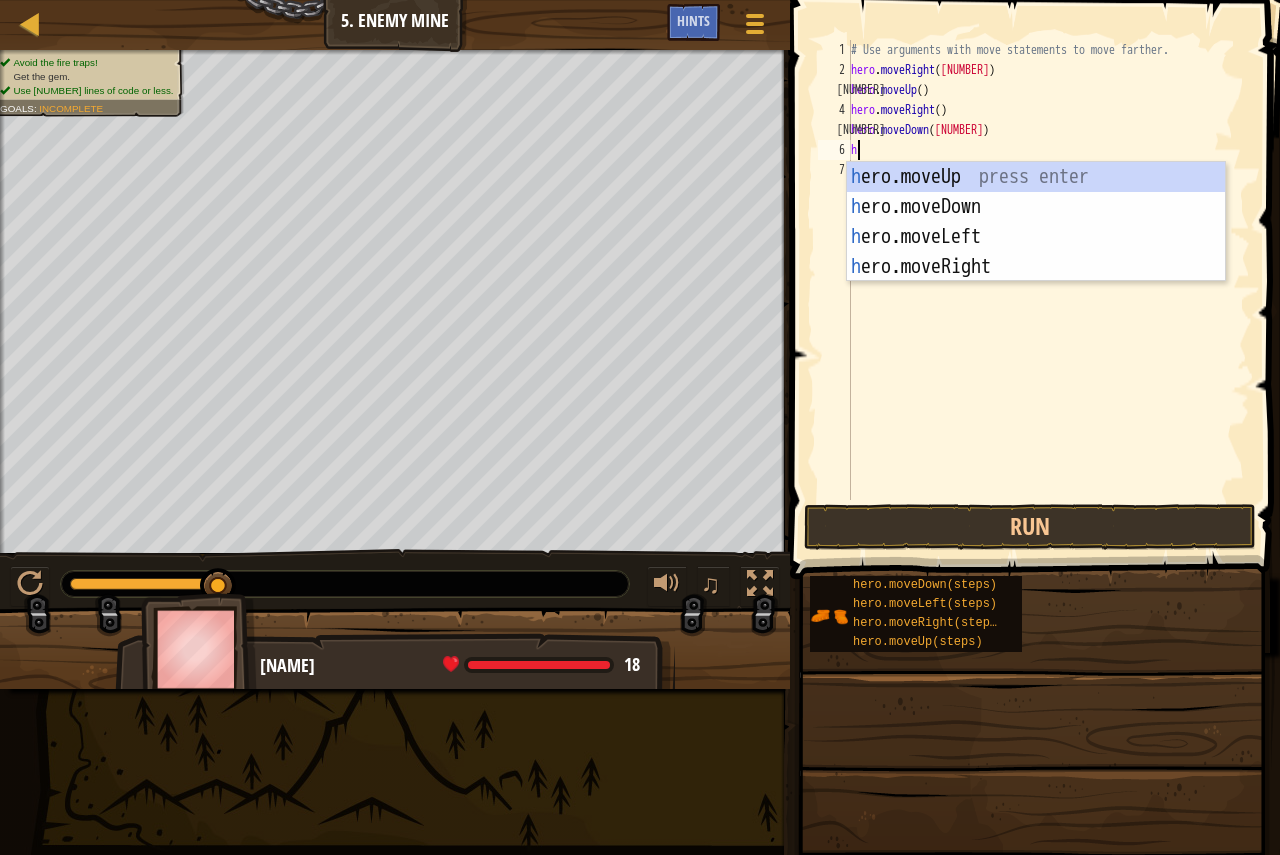 type on "her" 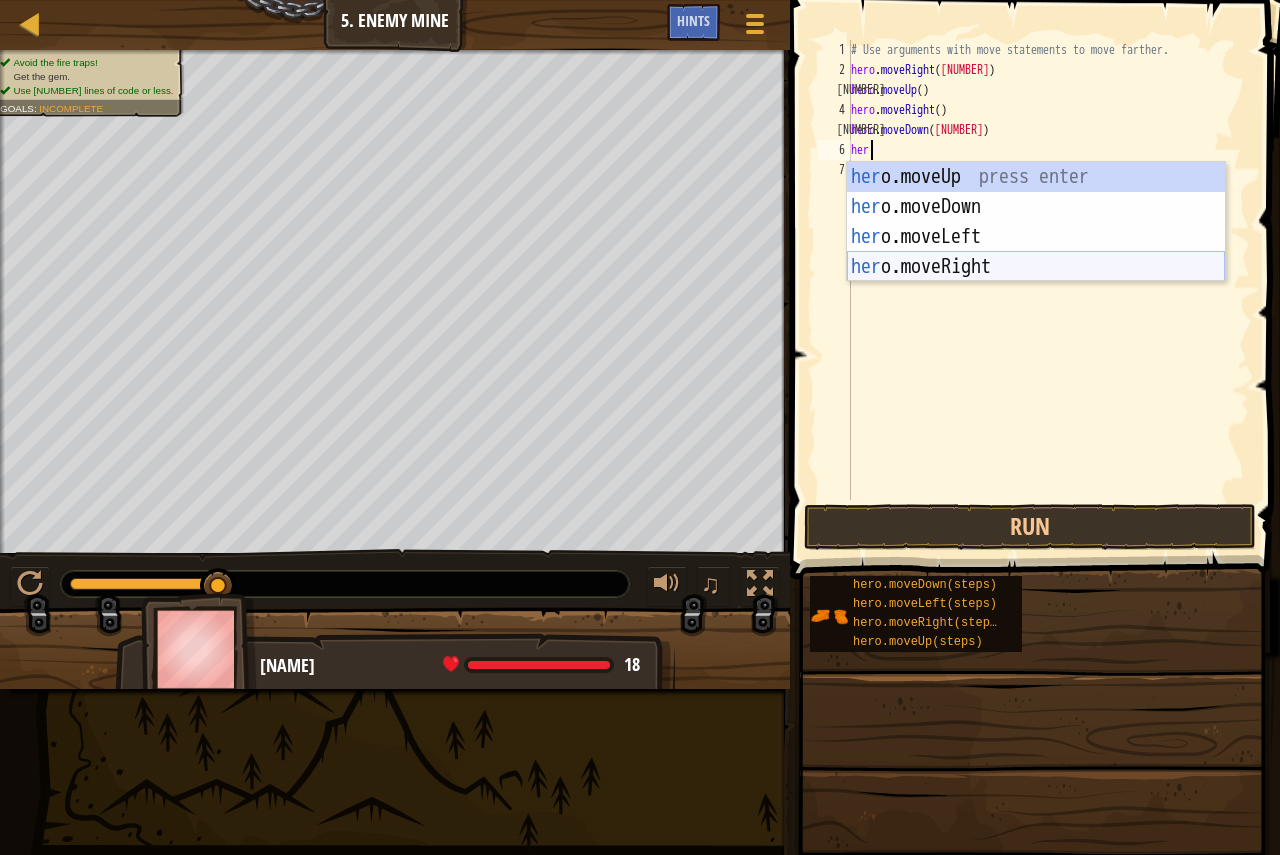 click on "her o.moveUp press enter her o.moveDown press enter her o.moveLeft press enter her o.moveRight press enter" at bounding box center (1036, 252) 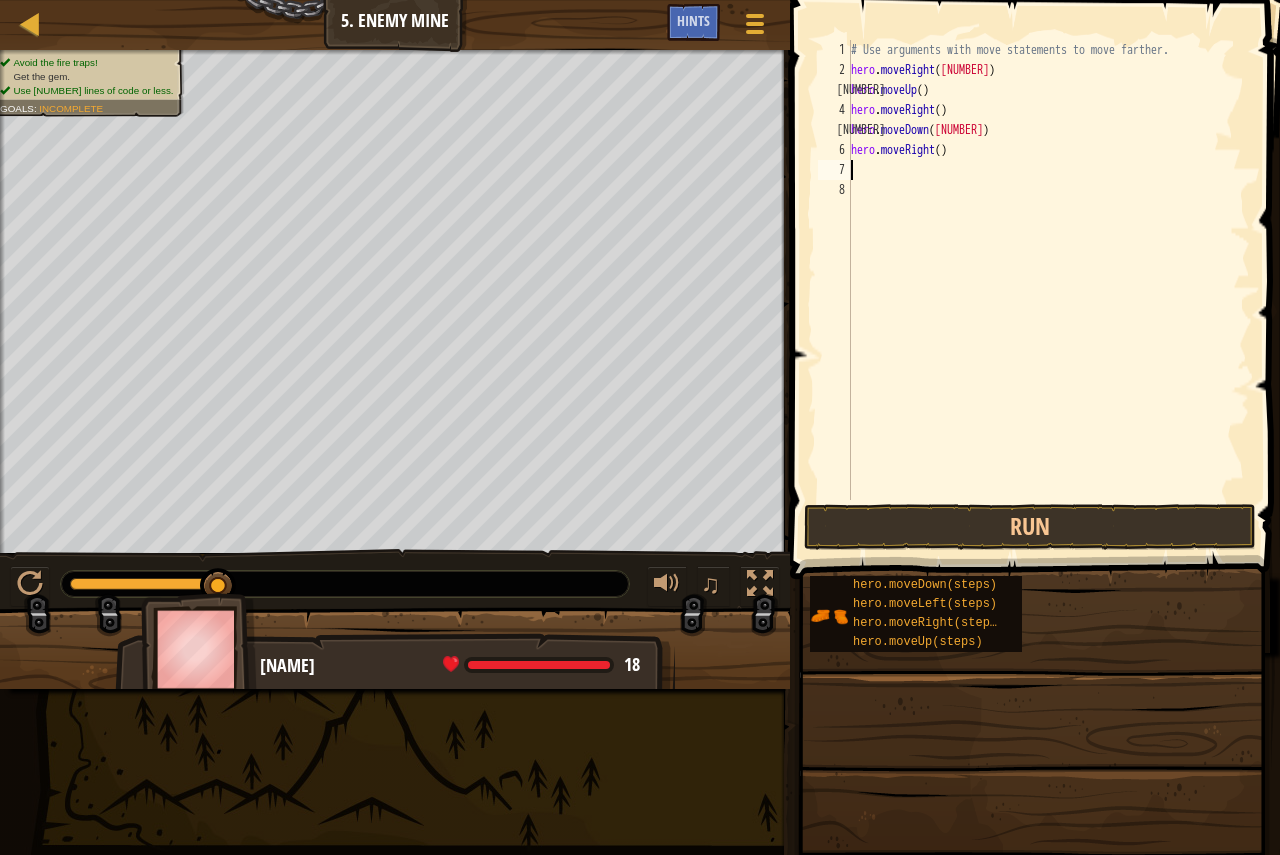scroll, scrollTop: 9, scrollLeft: 0, axis: vertical 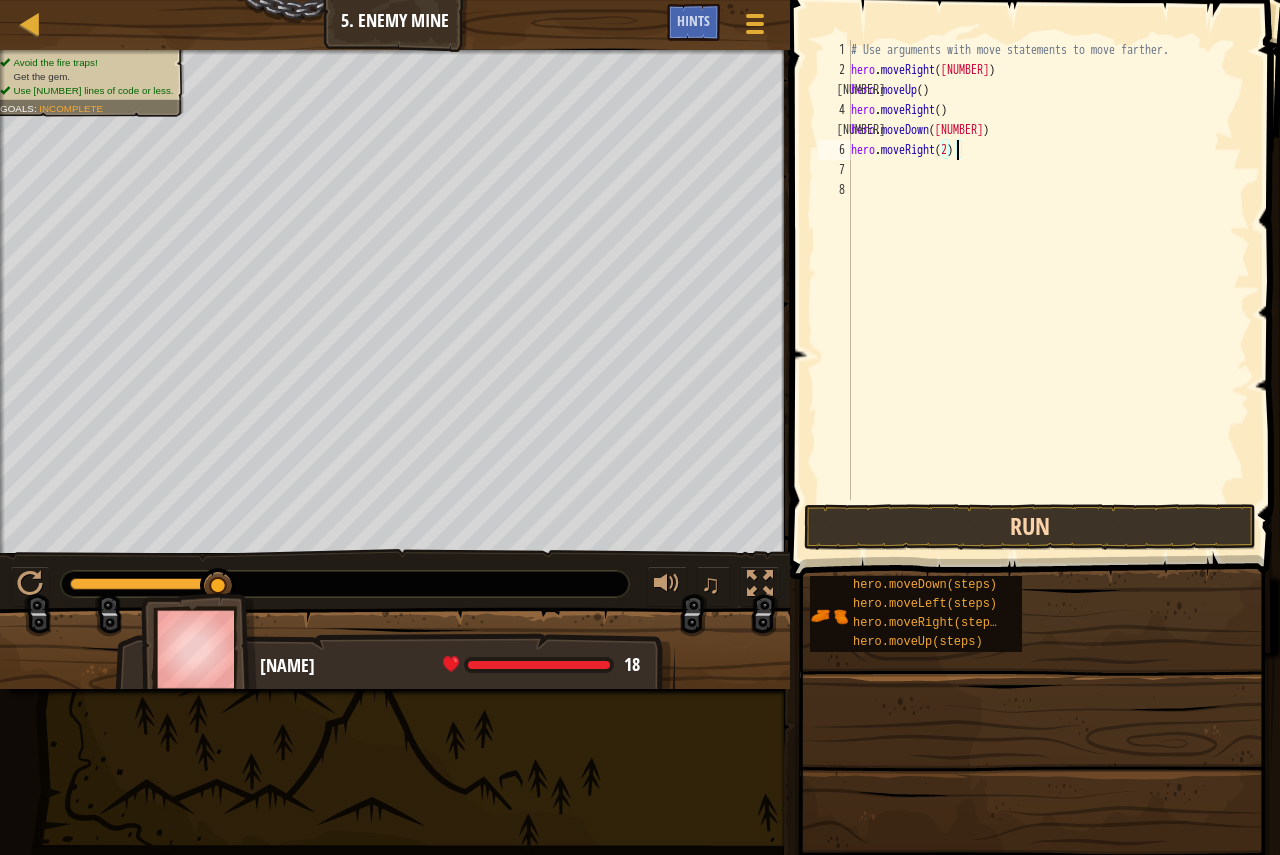 type on "hero.moveRight(2)" 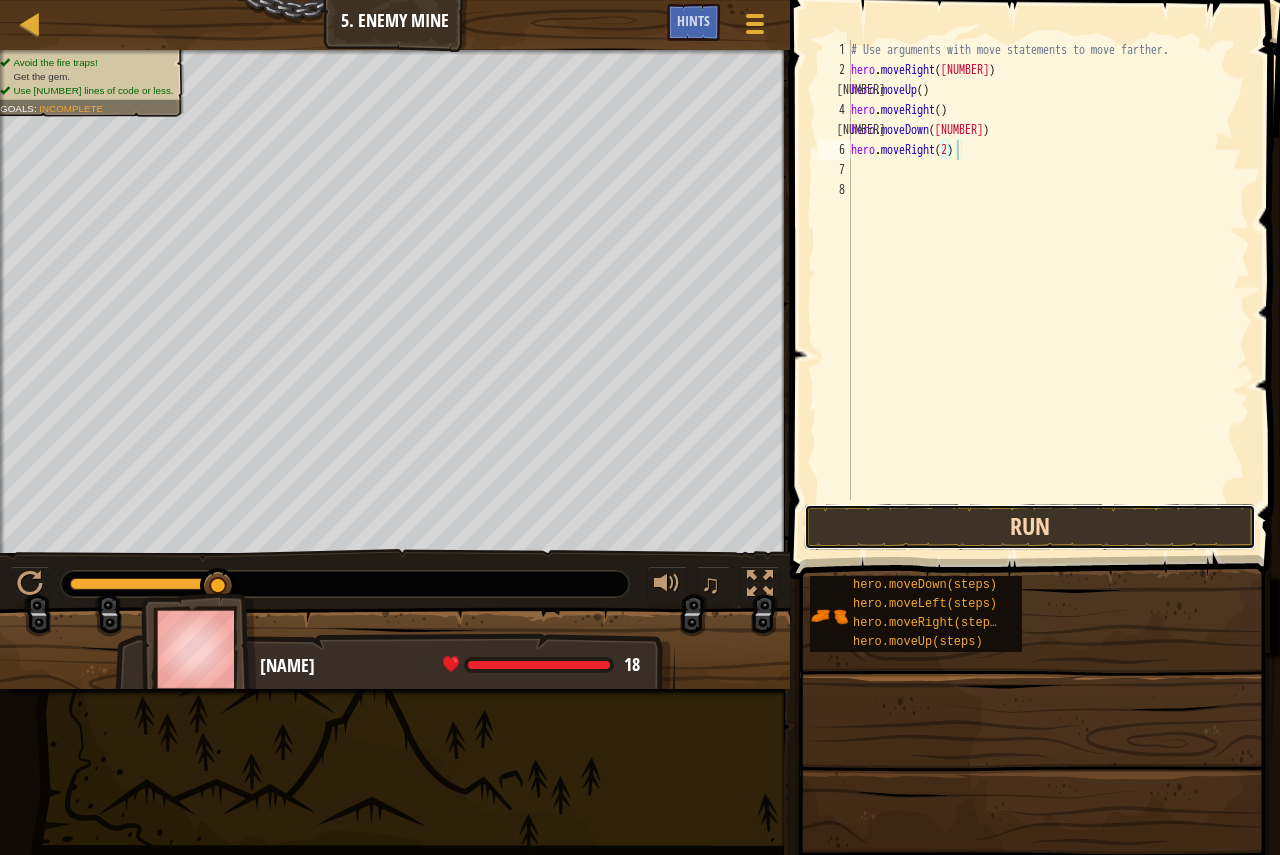 click on "Run" at bounding box center [1030, 527] 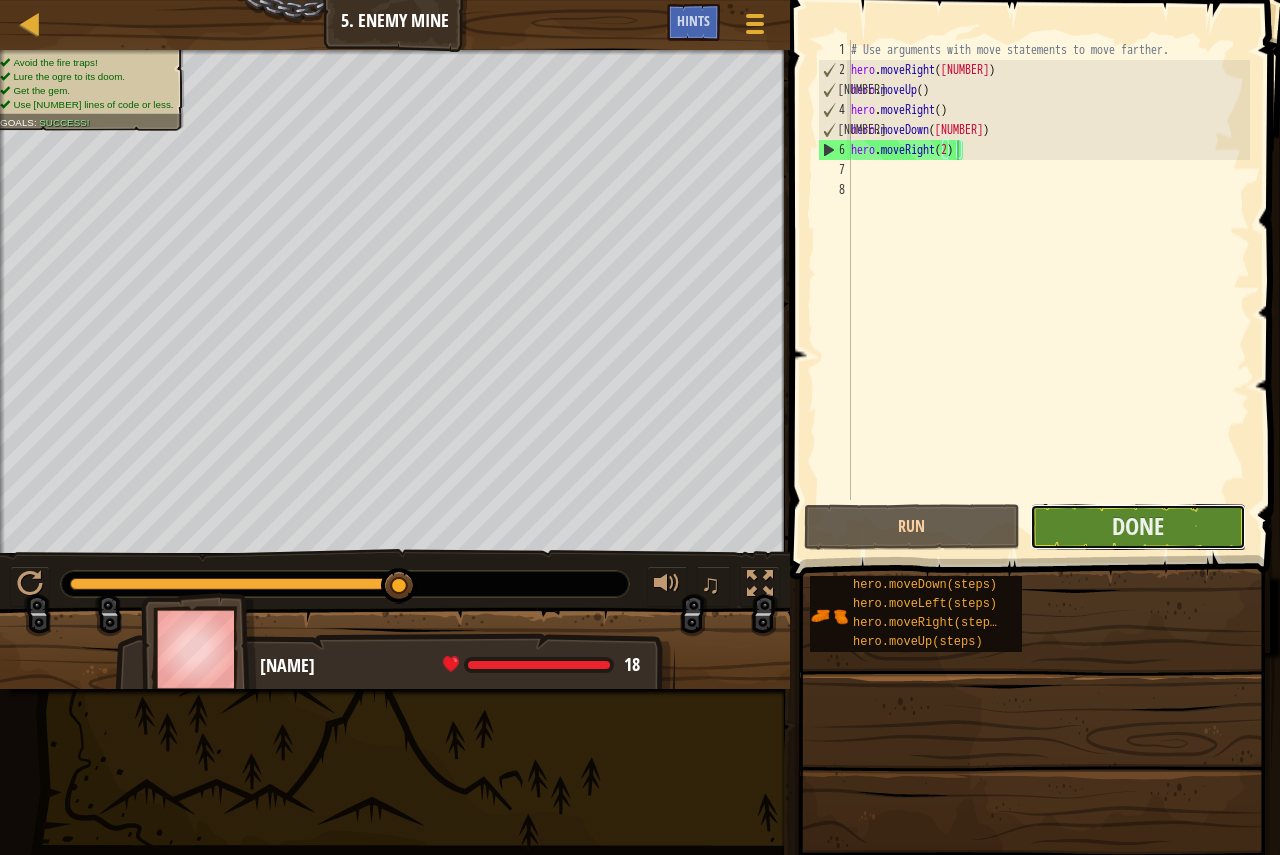 click on "Done" at bounding box center (1138, 527) 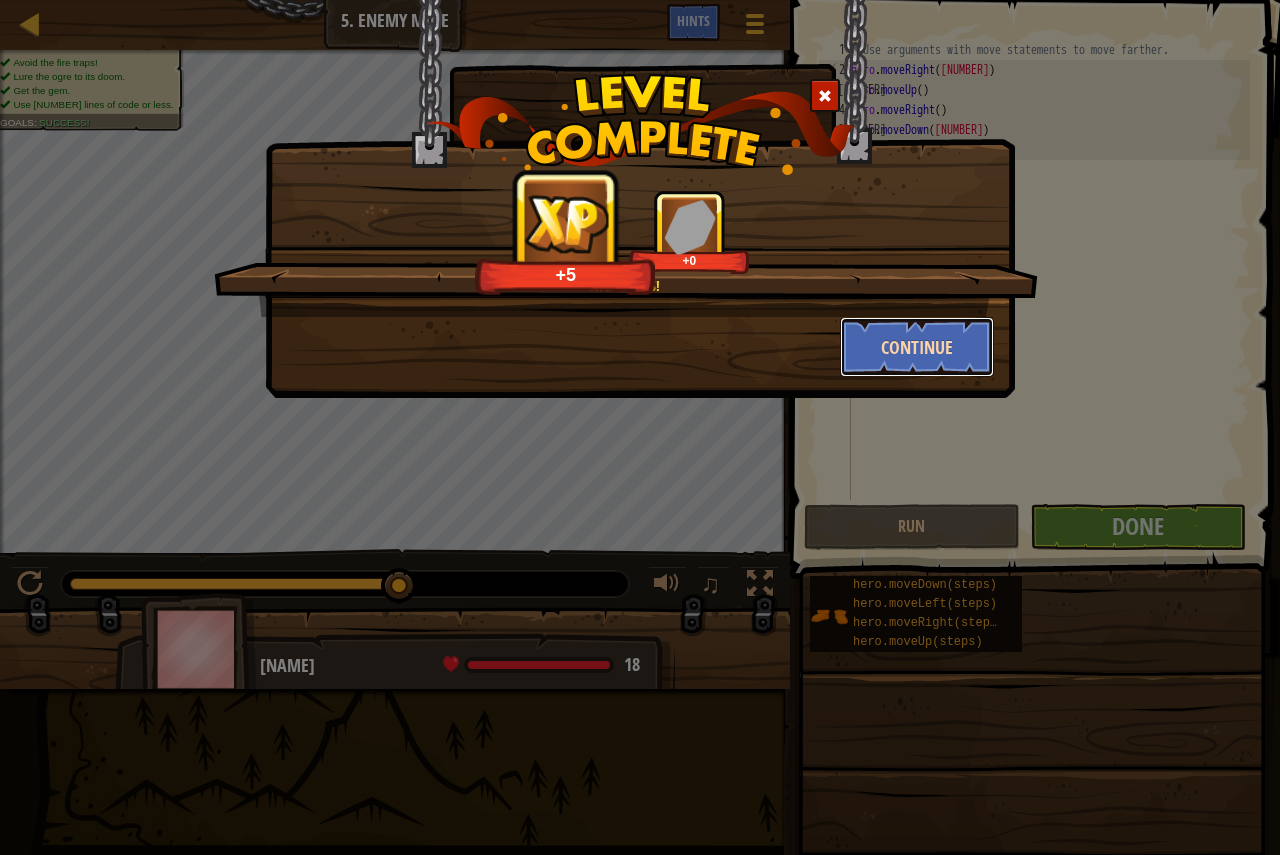 click on "Continue" at bounding box center (917, 347) 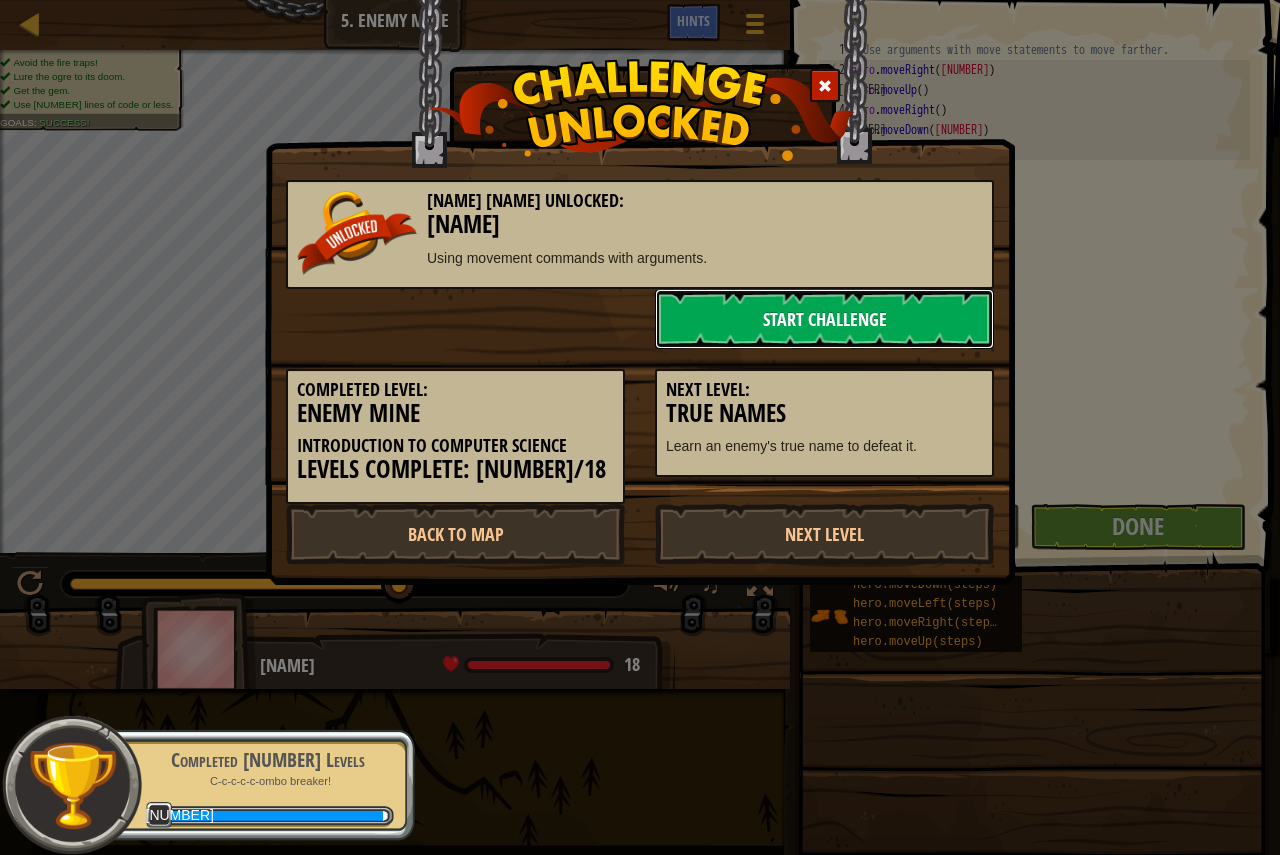 click on "Start Challenge" at bounding box center [824, 319] 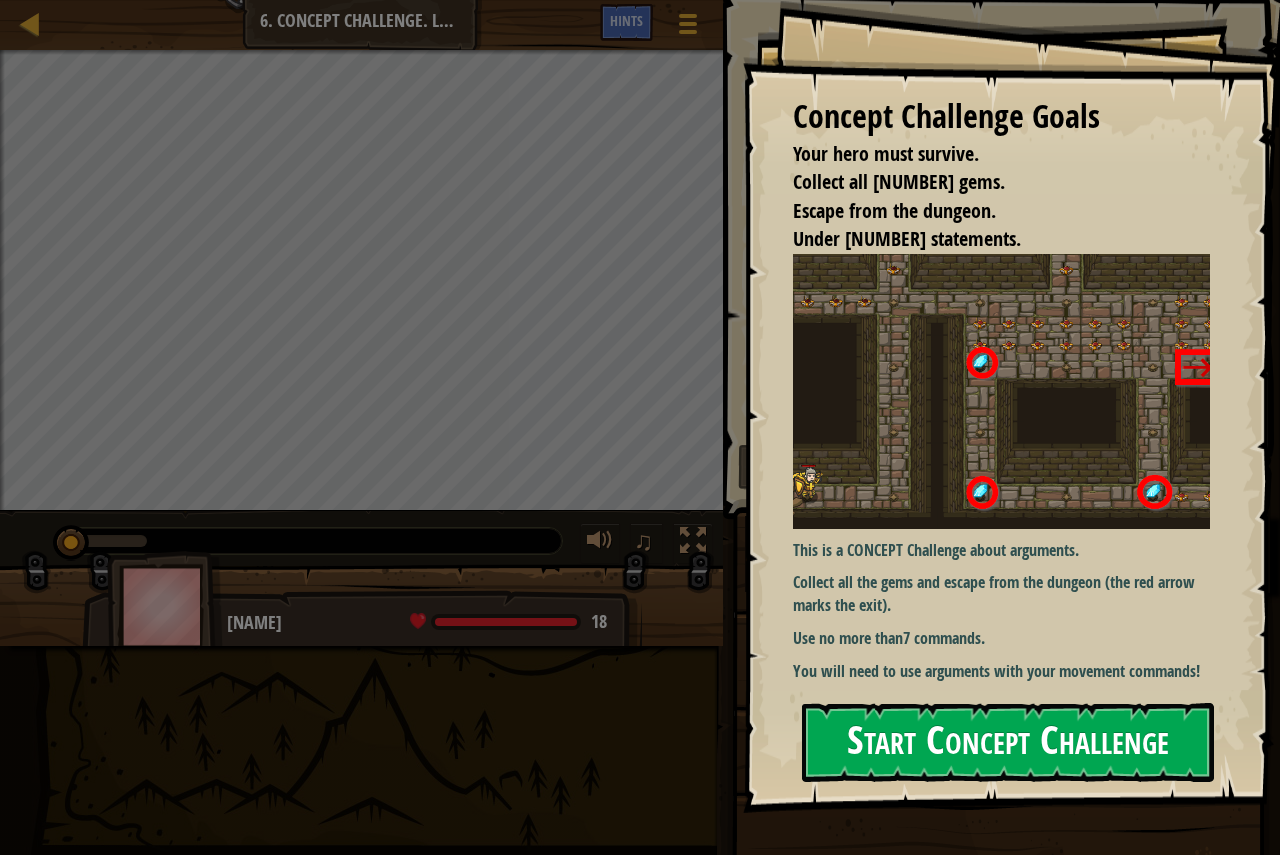 click on "Start Concept Challenge" at bounding box center (1008, 742) 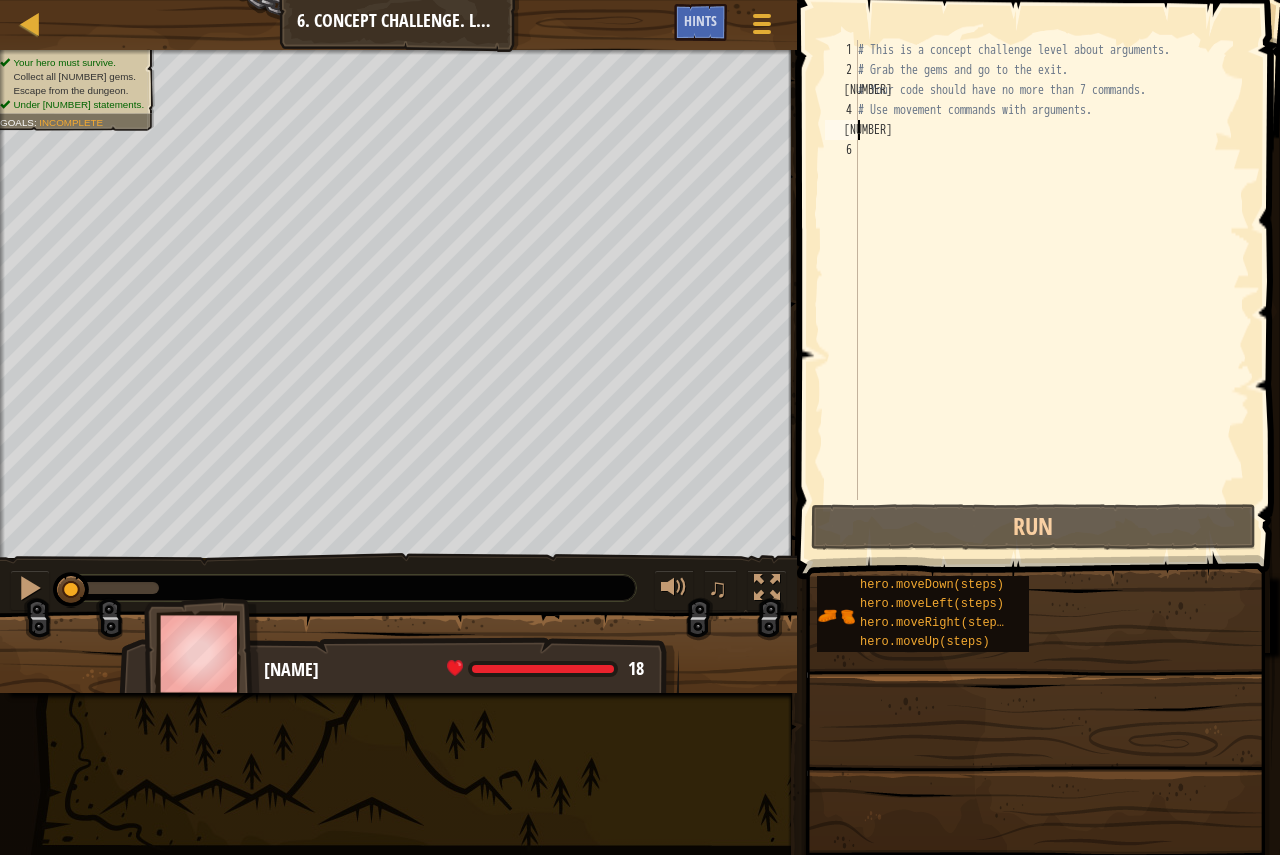 click on "# This is a concept challenge level about arguments. # Grab the gems and go to the exit. # Your code should have no more than 7 commands. # Use movement commands with arguments." at bounding box center (1052, 290) 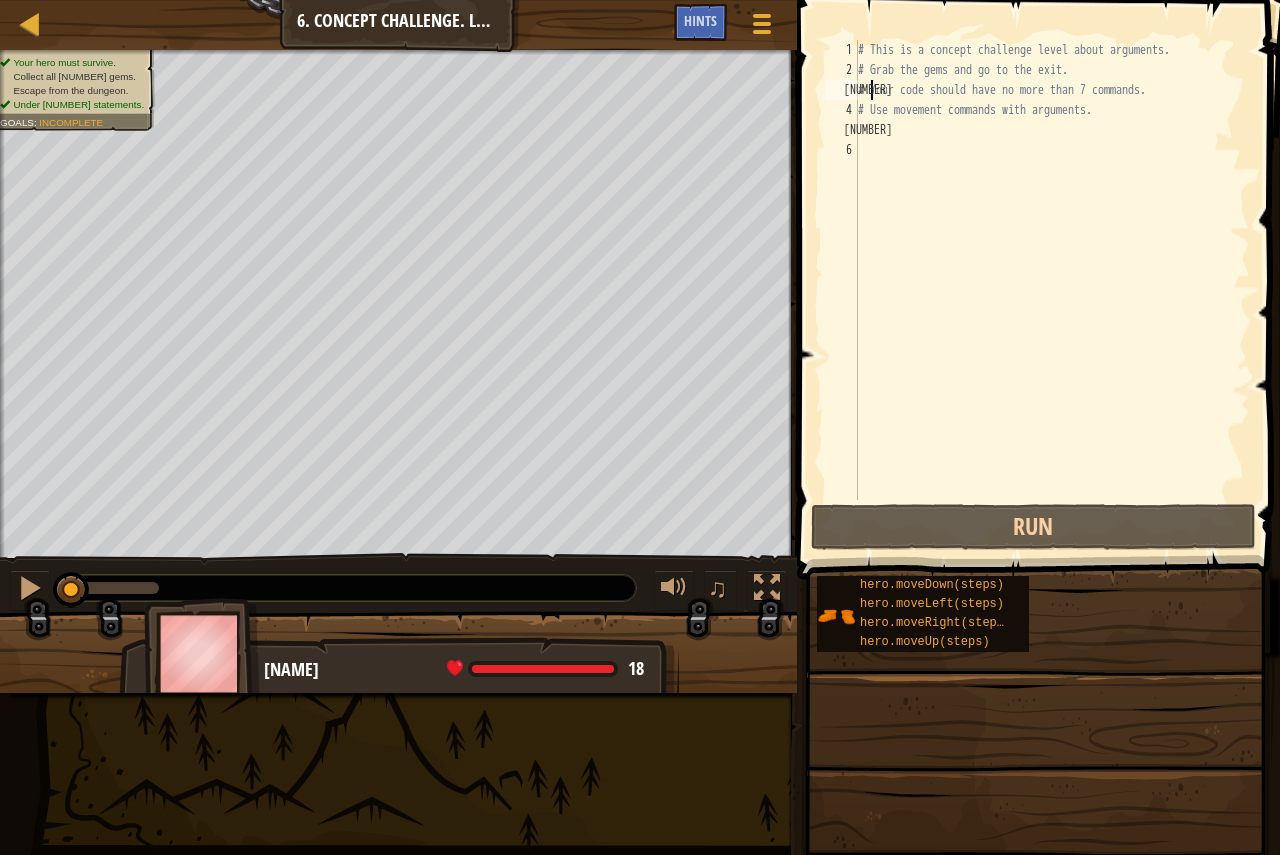 click on "# This is a concept challenge level about arguments. # Grab the gems and go to the exit. # Your code should have no more than 7 commands. # Use movement commands with arguments." at bounding box center (1052, 290) 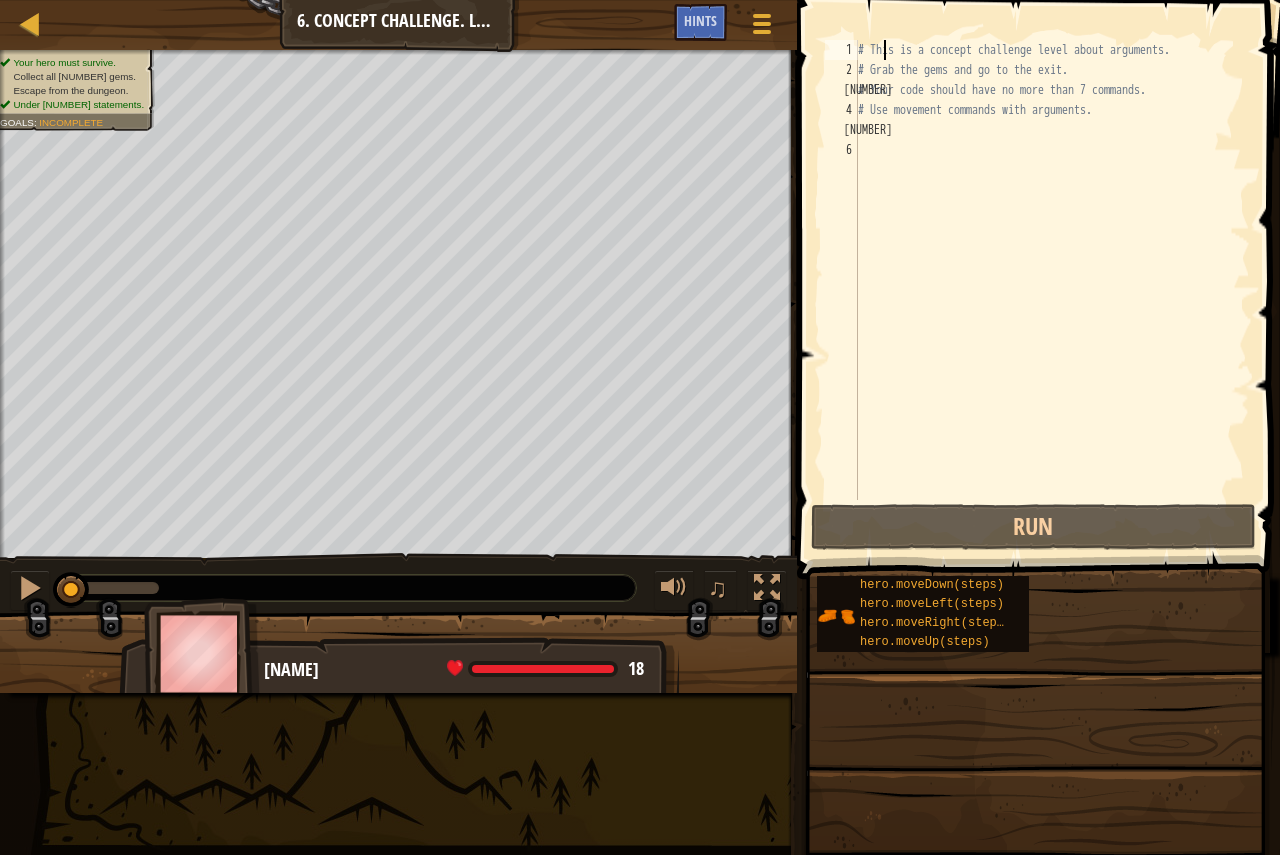 click on "# This is a concept challenge level about arguments. # Grab the gems and go to the exit. # Your code should have no more than 7 commands. # Use movement commands with arguments." at bounding box center [1052, 290] 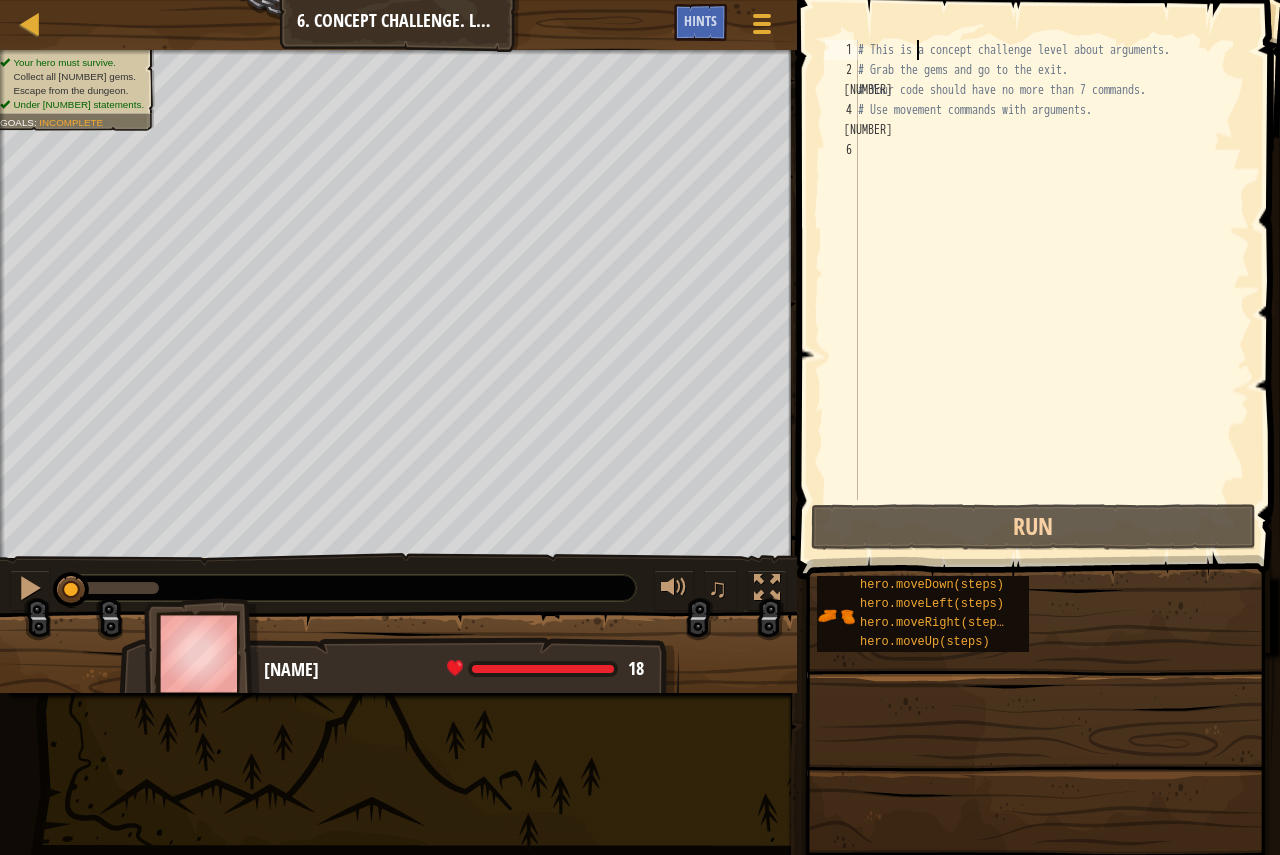 click on "# This is a concept challenge level about arguments. # Grab the gems and go to the exit. # Your code should have no more than 7 commands. # Use movement commands with arguments." at bounding box center (1052, 290) 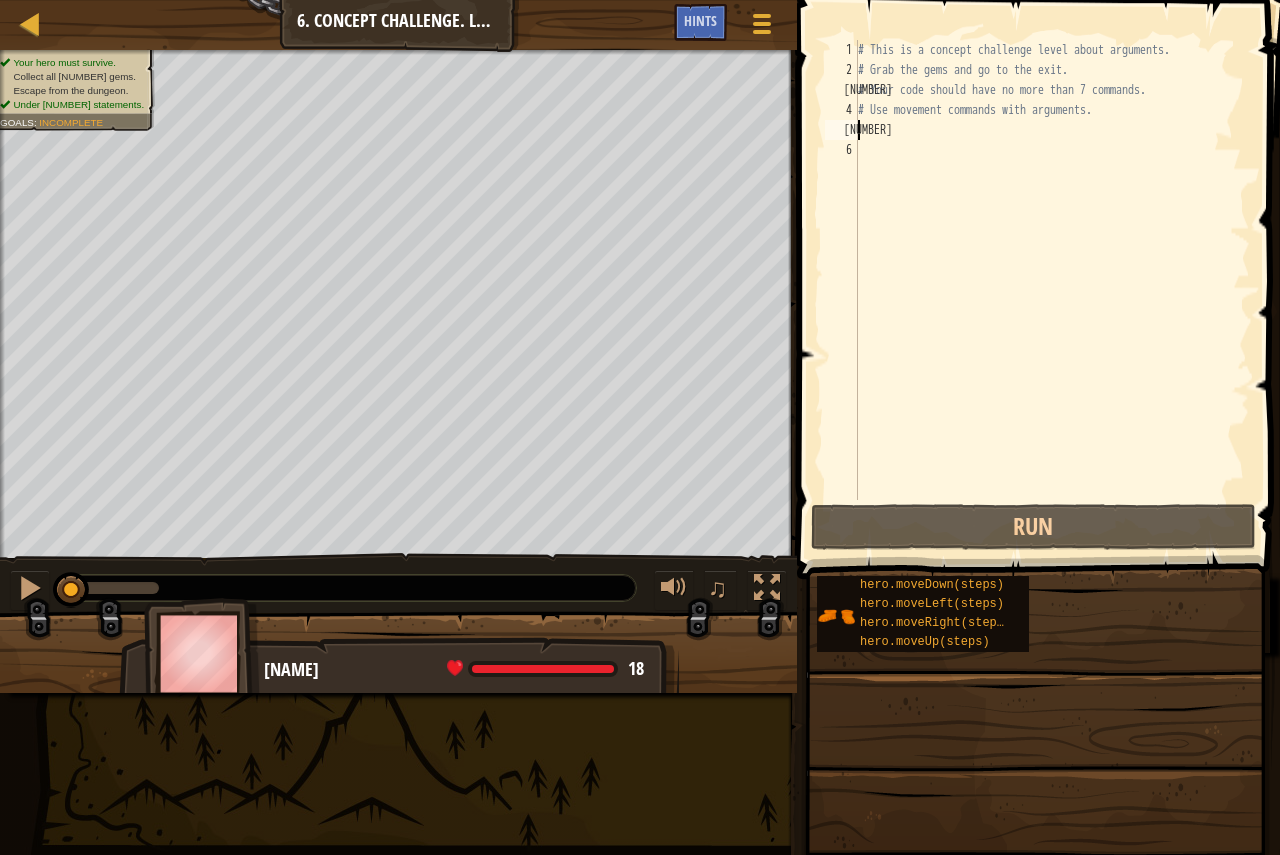 click on "# This is a concept challenge level about arguments. # Grab the gems and go to the exit. # Your code should have no more than 7 commands. # Use movement commands with arguments." at bounding box center [1052, 290] 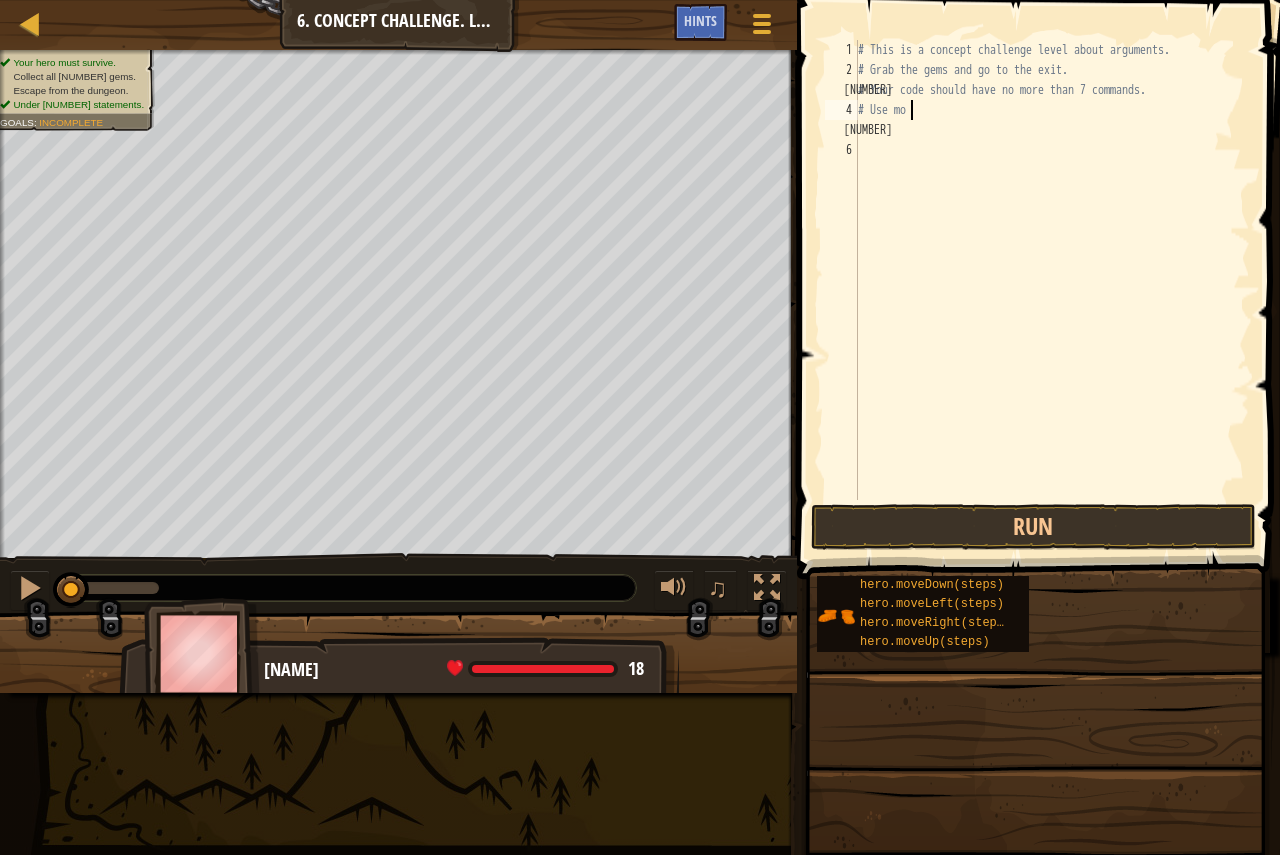 type on "#" 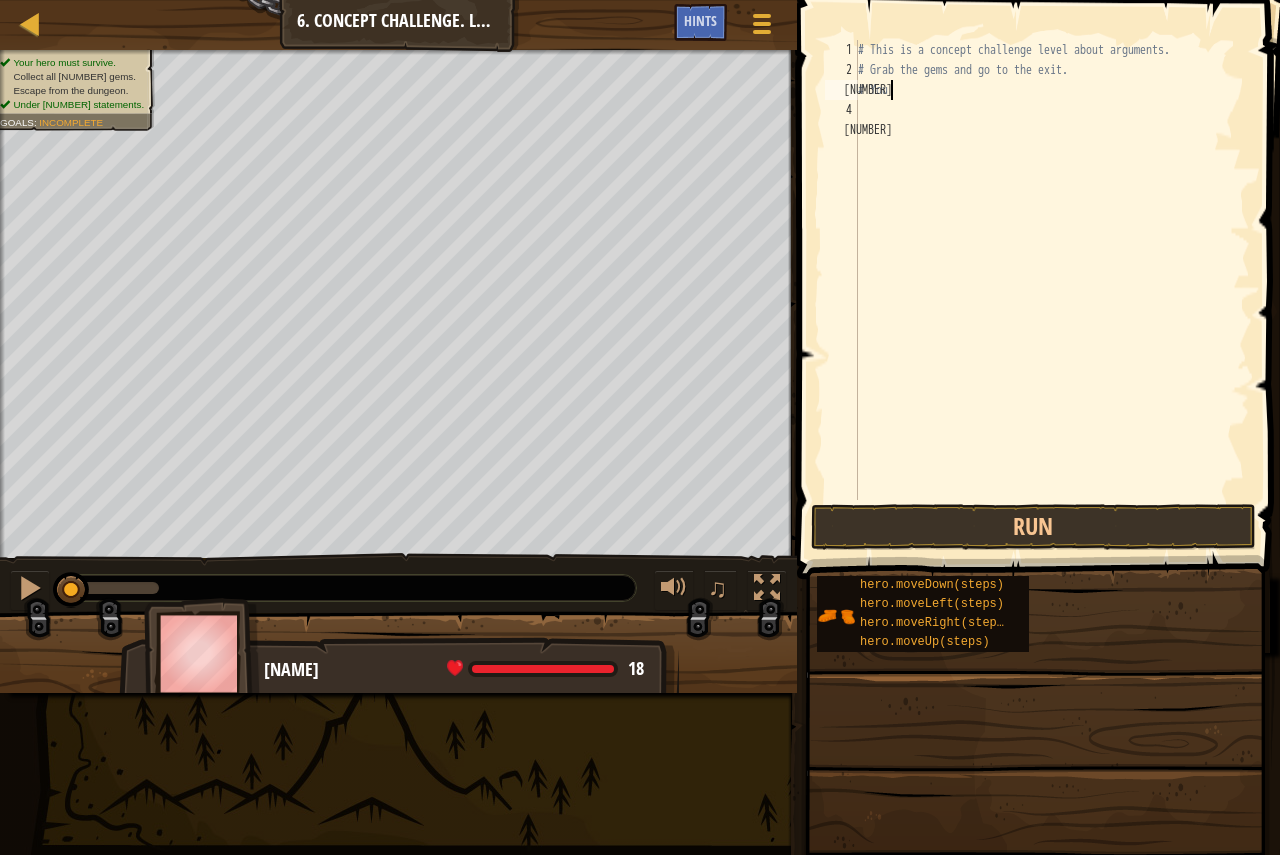 type on "#" 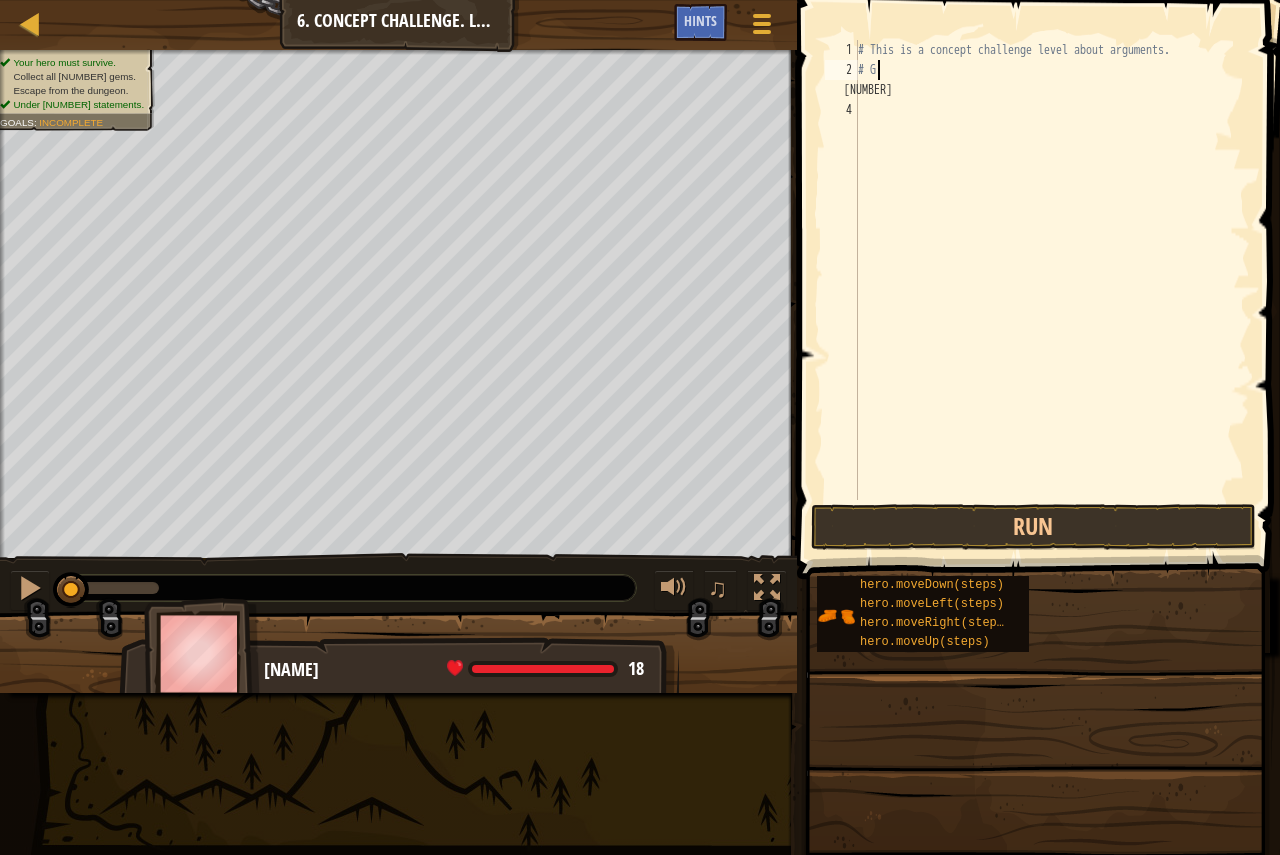 type on "#" 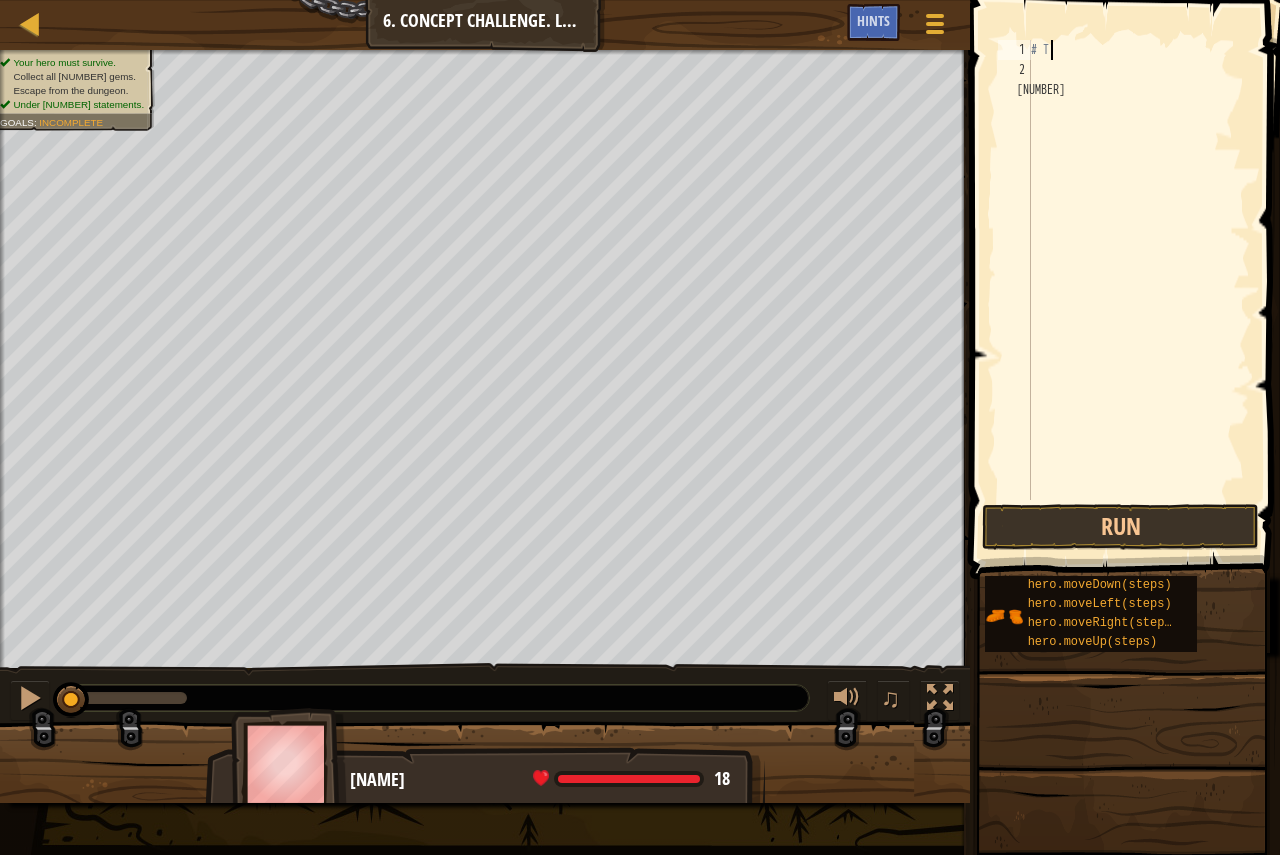 type on "#" 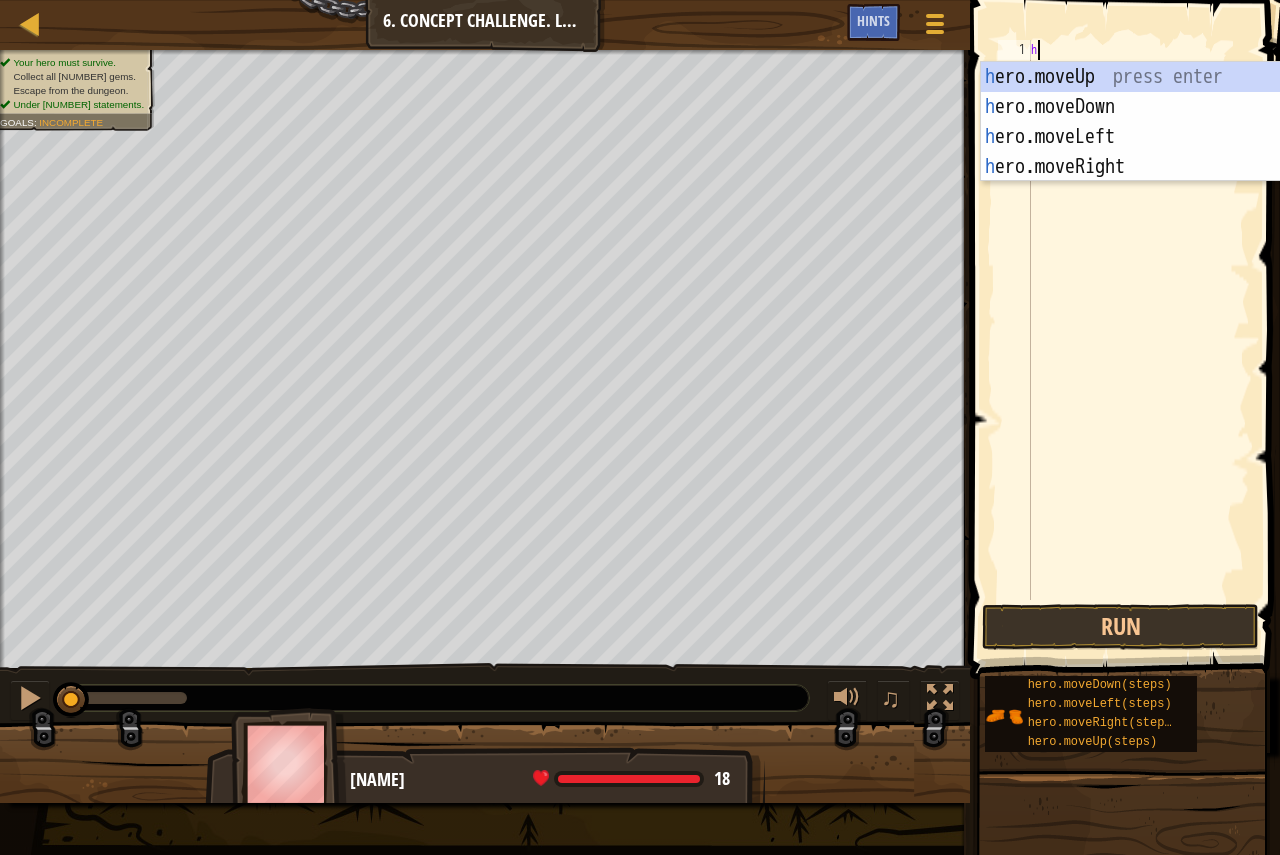 scroll, scrollTop: 9, scrollLeft: 0, axis: vertical 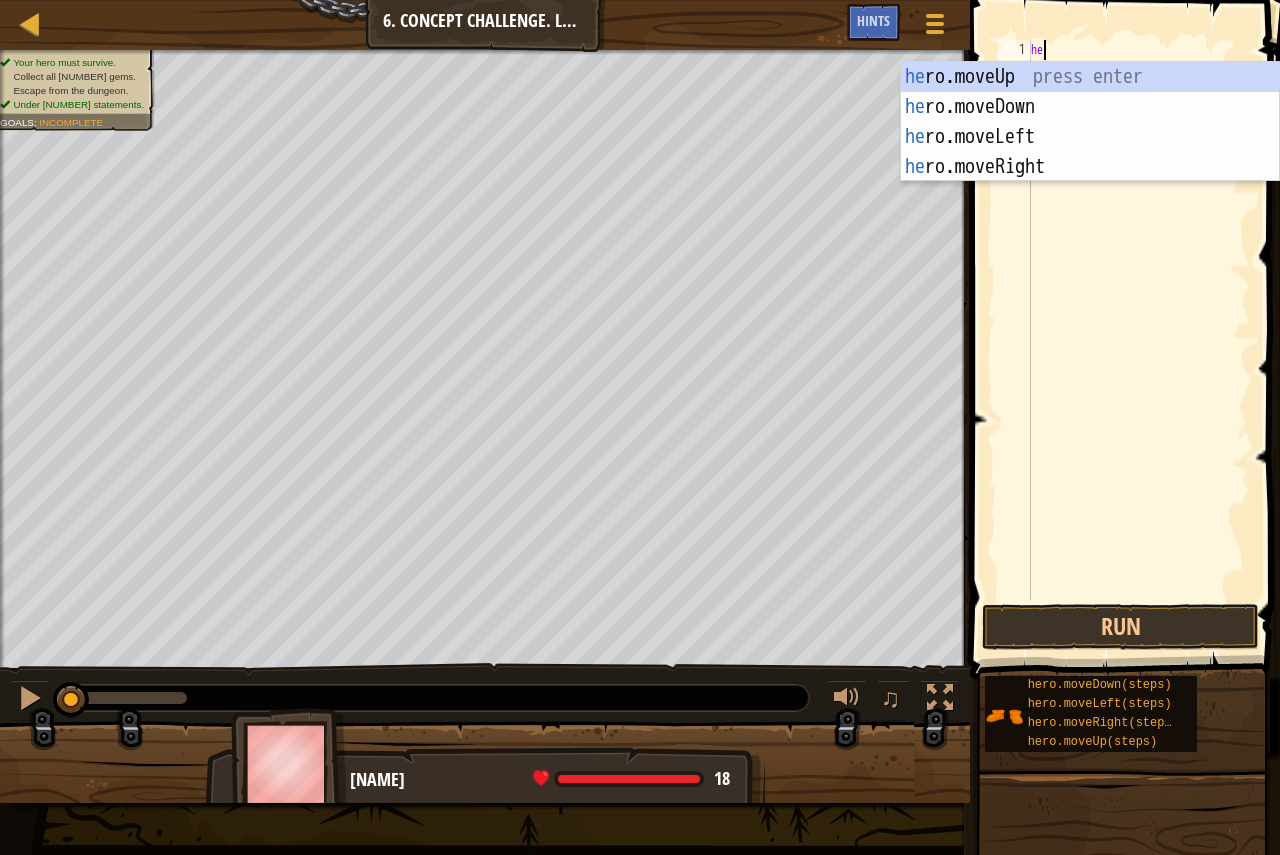 type on "her" 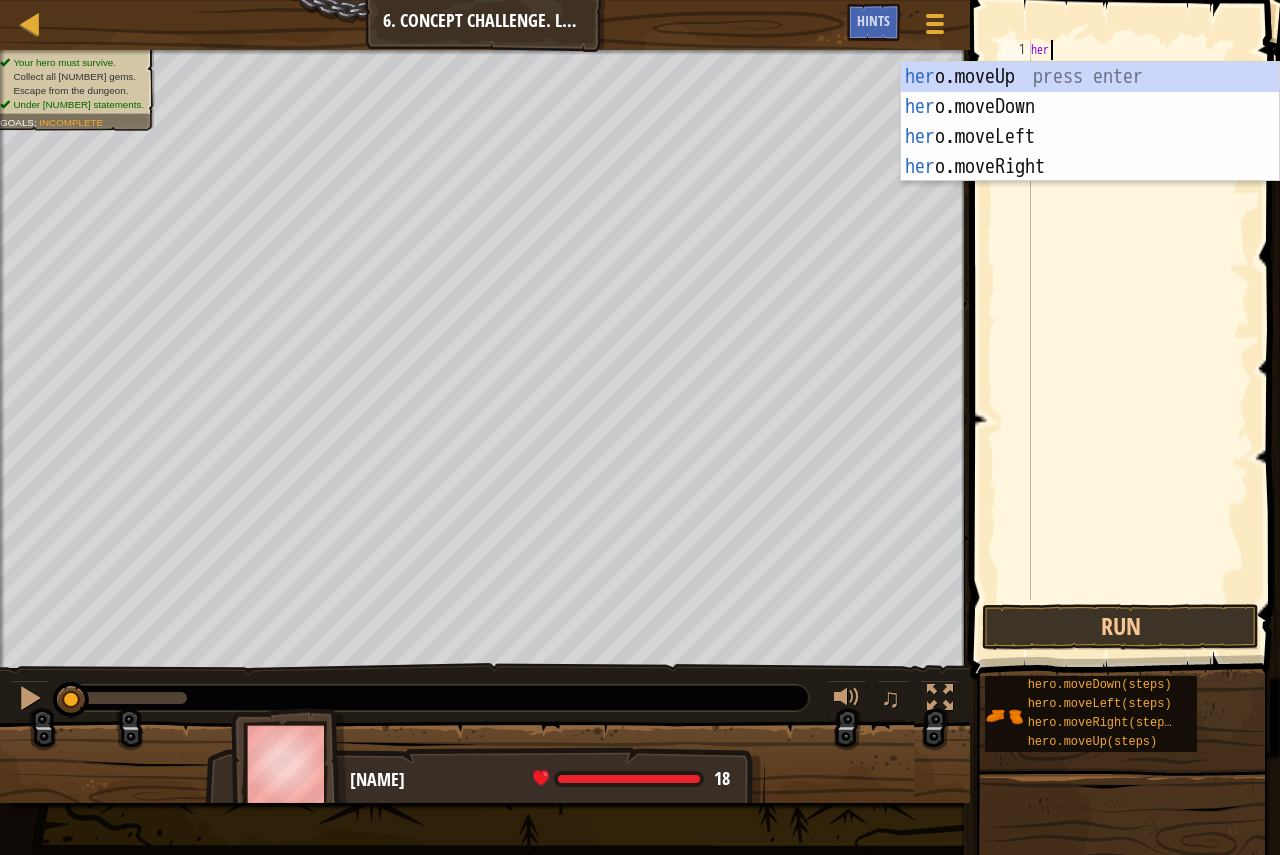 scroll, scrollTop: 9, scrollLeft: 1, axis: both 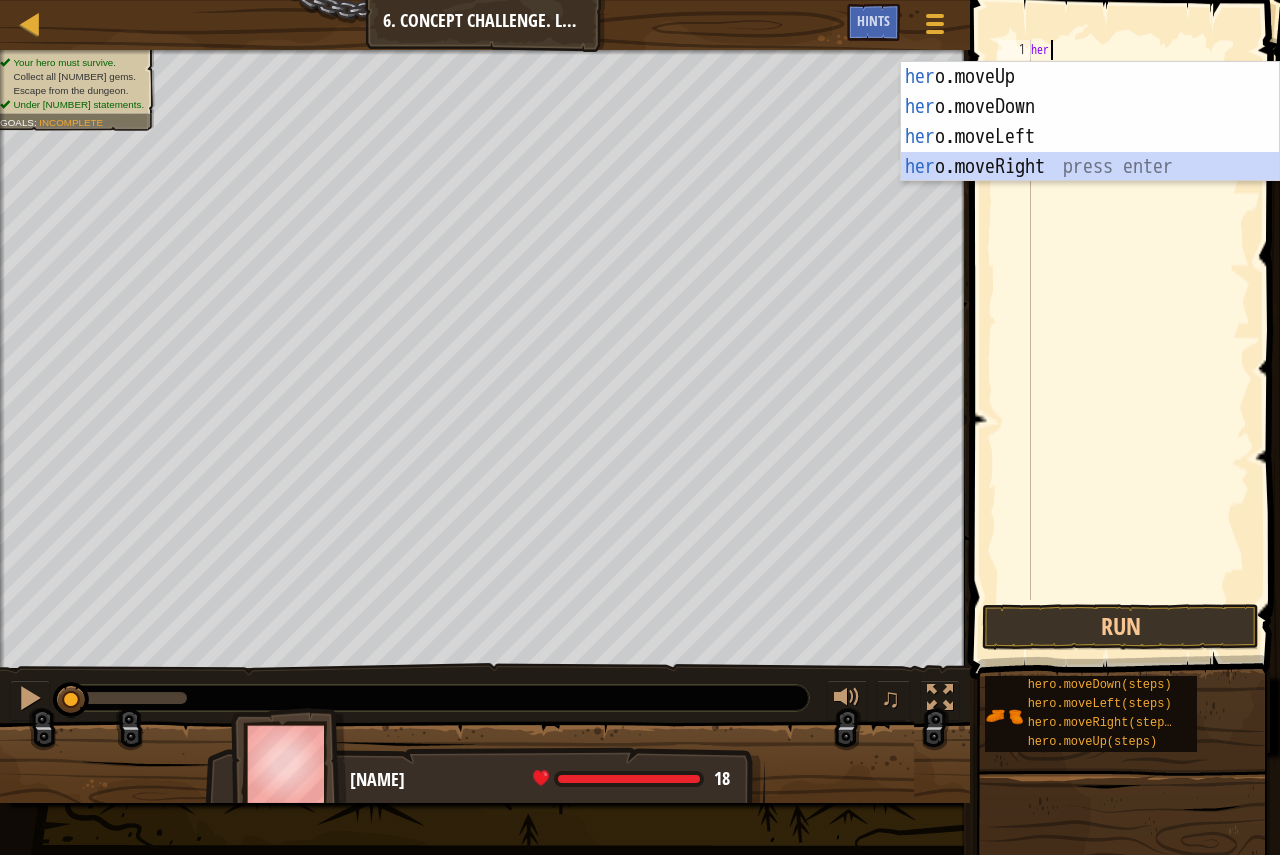 click on "her o.moveUp press enter her o.moveDown press enter her o.moveLeft press enter her o.moveRight press enter" at bounding box center (1090, 152) 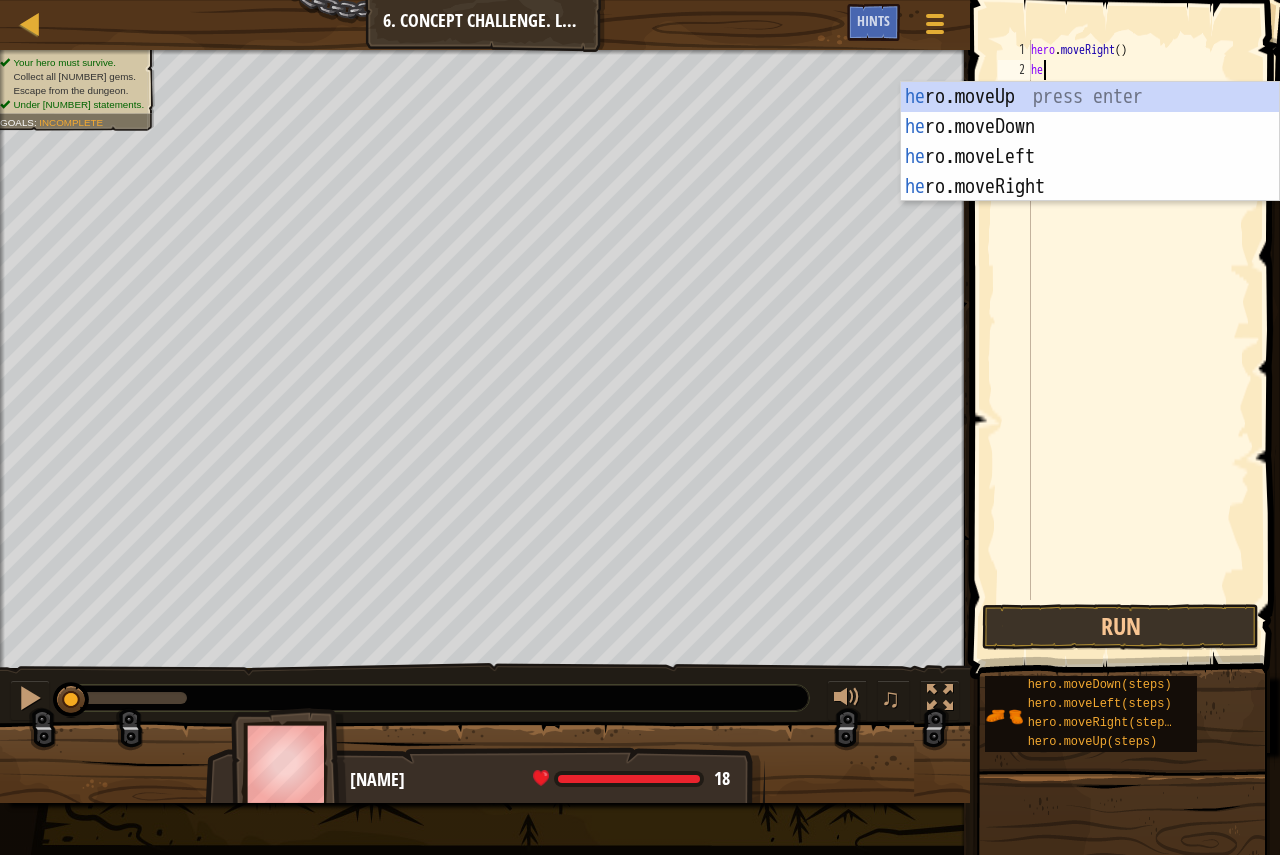type on "her" 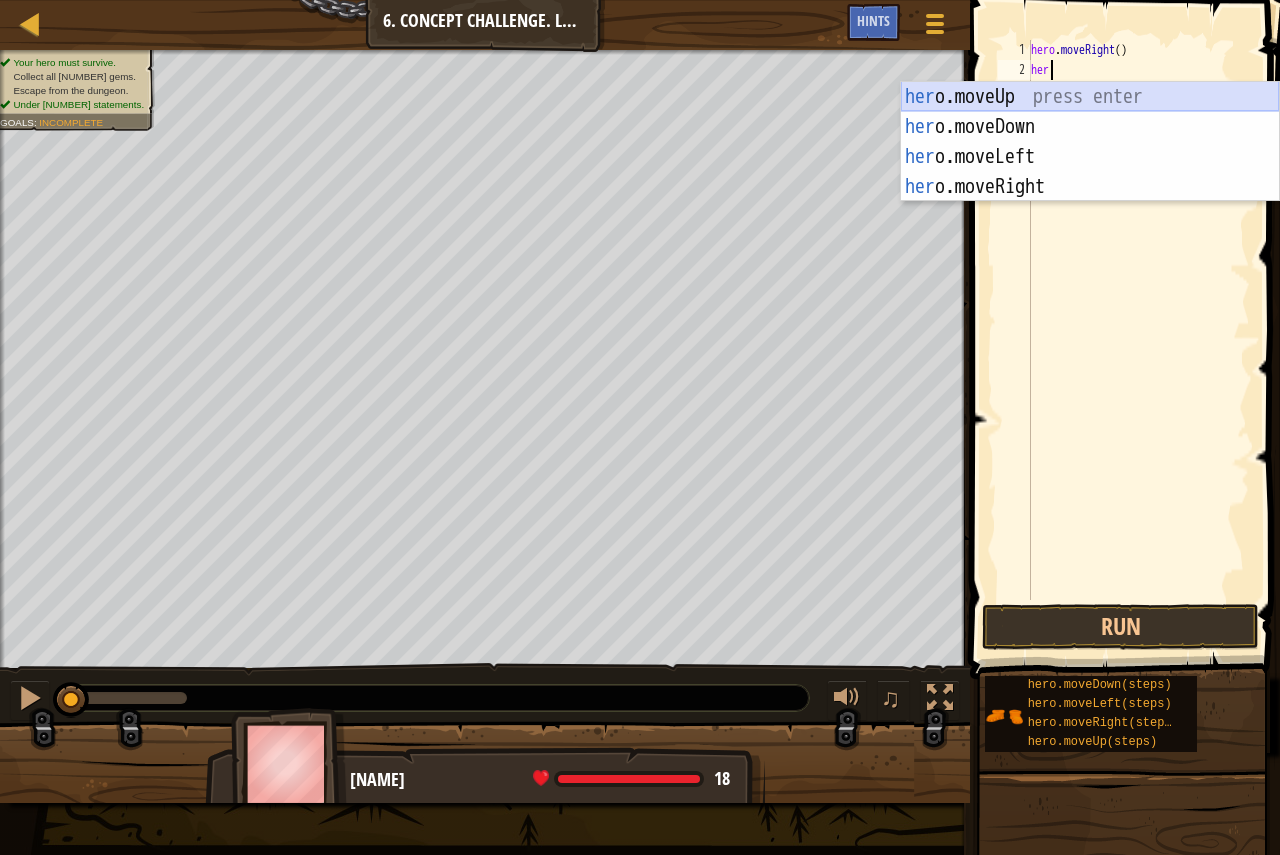 click on "her o.moveUp press enter her o.moveDown press enter her o.moveLeft press enter her o.moveRight press enter" at bounding box center [1090, 172] 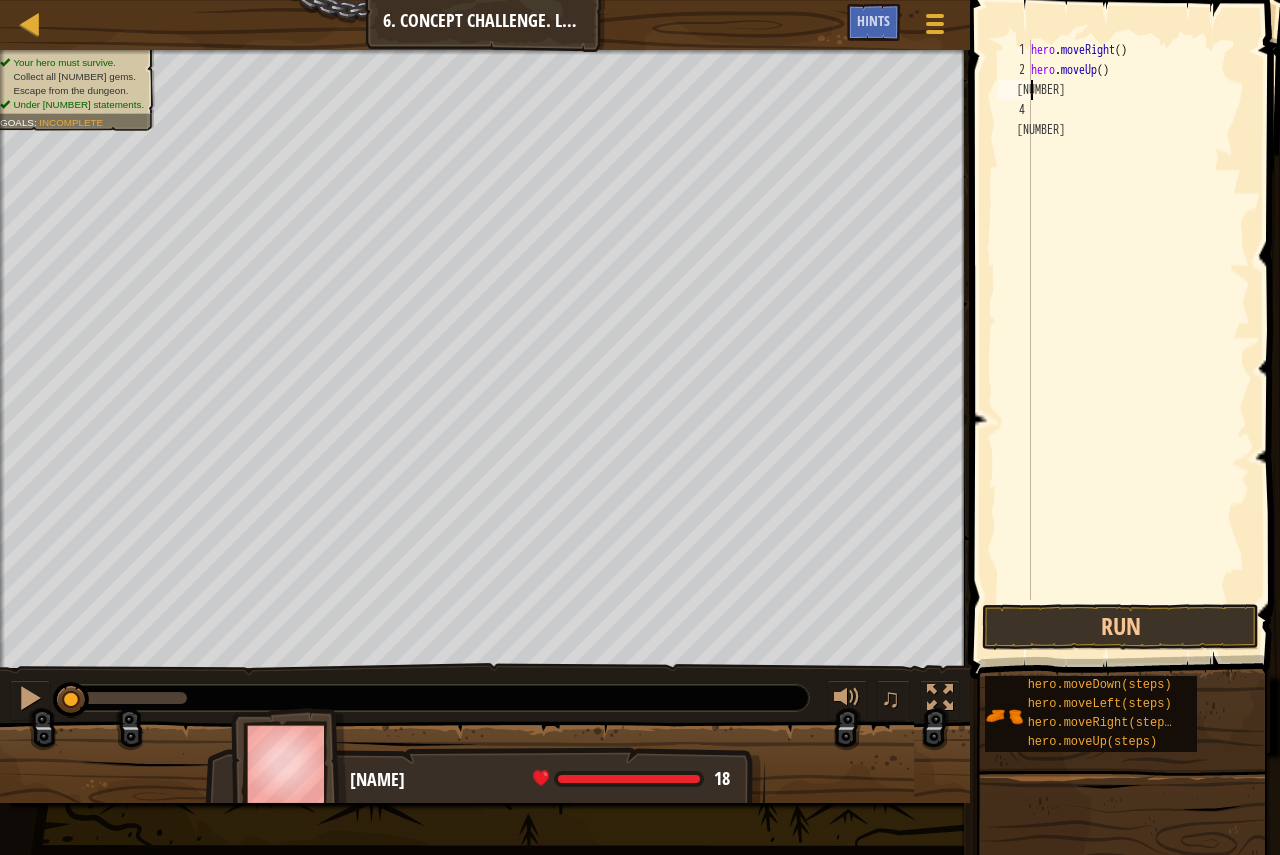scroll, scrollTop: 9, scrollLeft: 0, axis: vertical 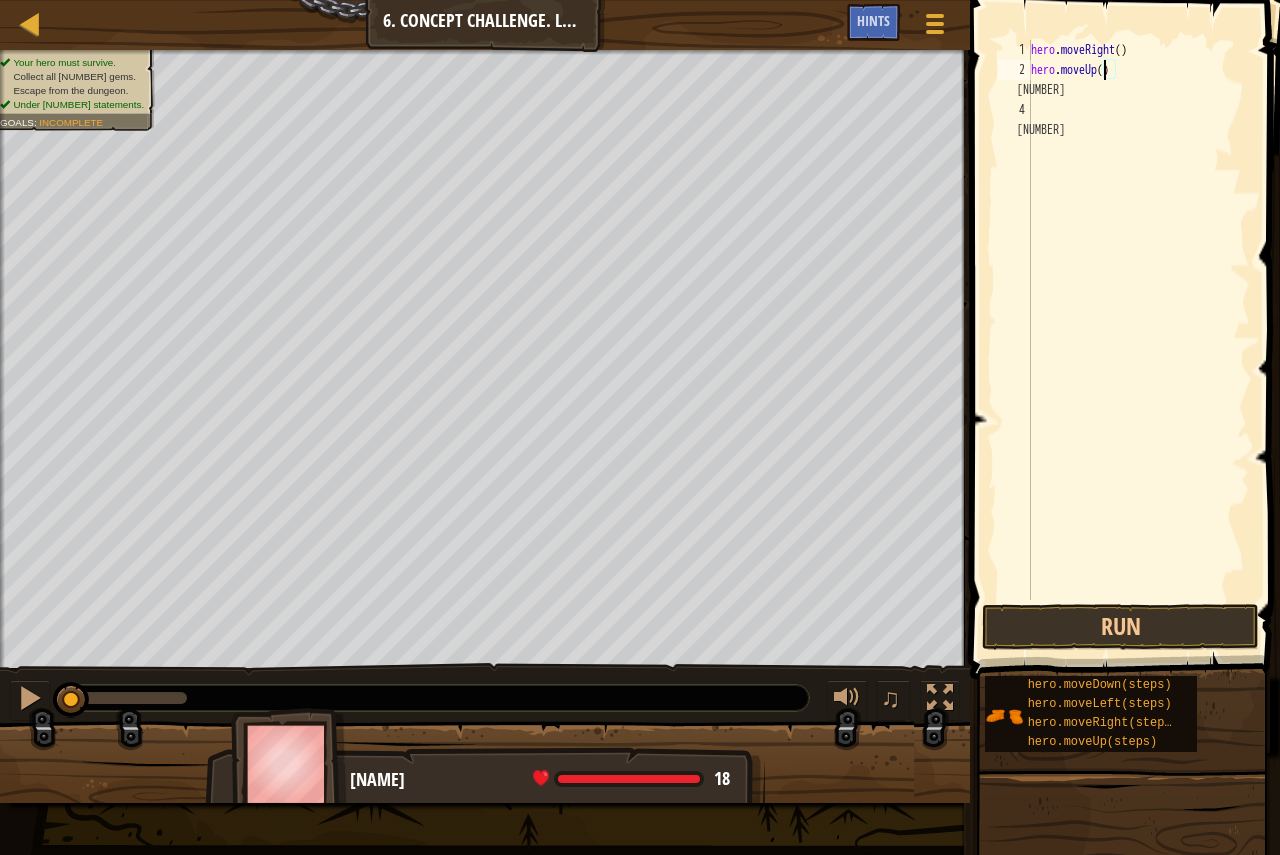 click on "hero . moveRight ( ) hero . moveUp ( )" at bounding box center (1138, 340) 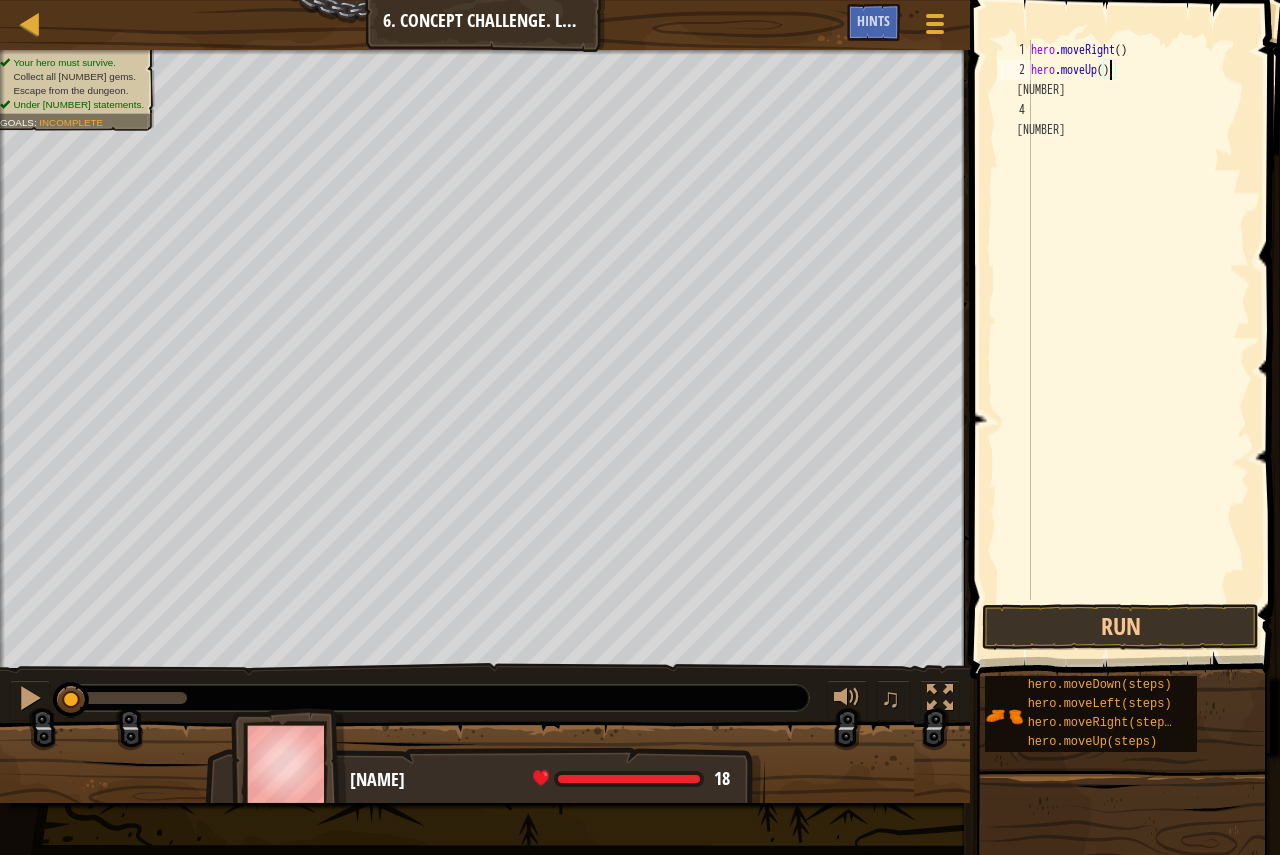 type on "hero.moveUp(3)" 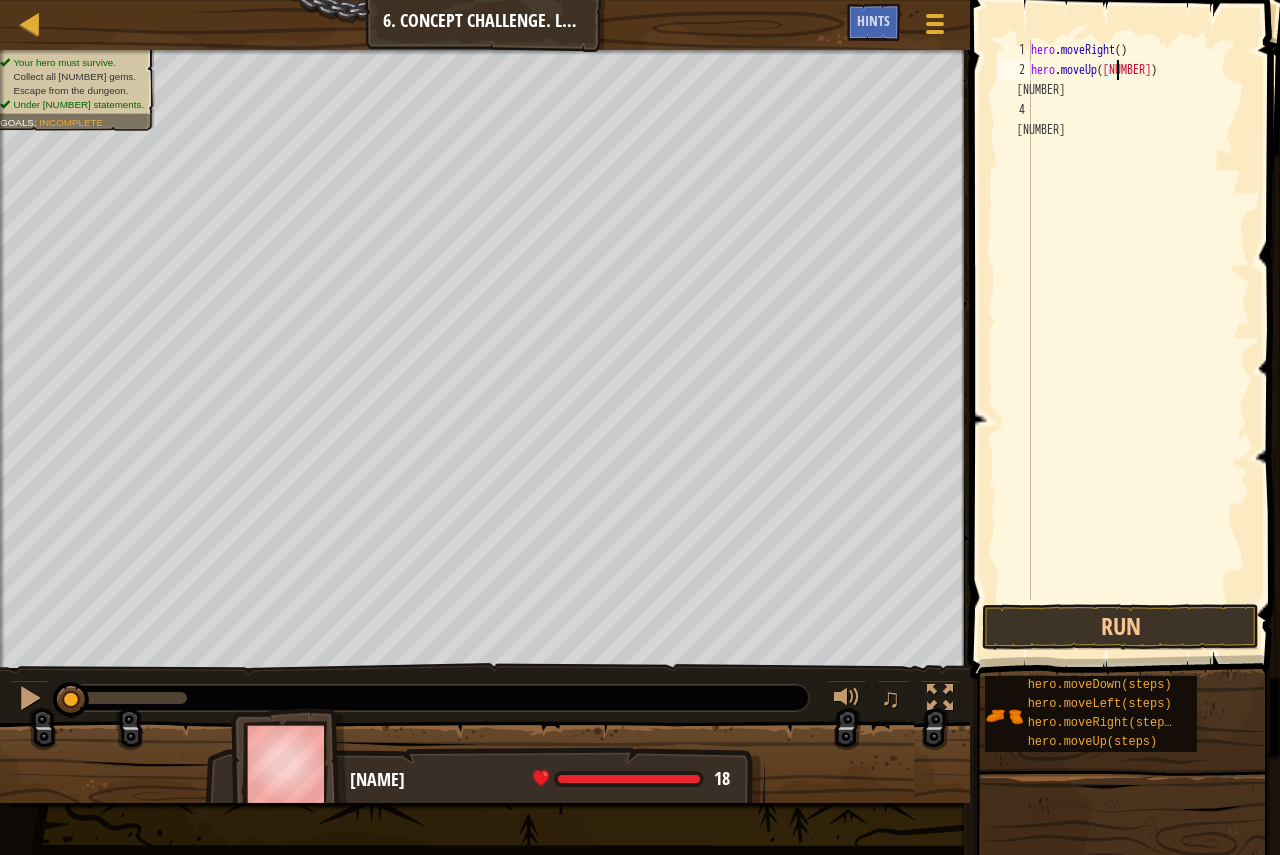 click on "hero . moveRight ( ) hero . moveUp ( 3 )" at bounding box center (1138, 340) 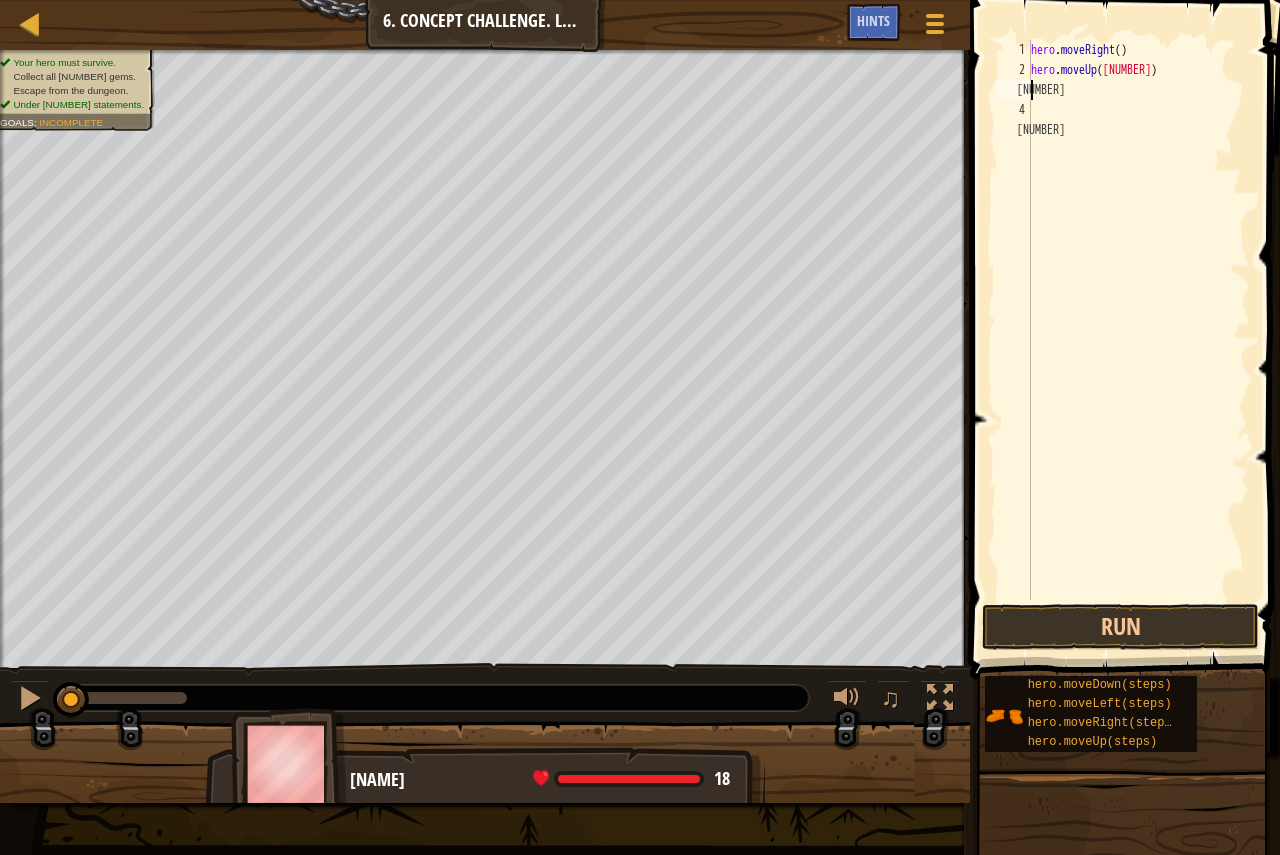 scroll, scrollTop: 9, scrollLeft: 0, axis: vertical 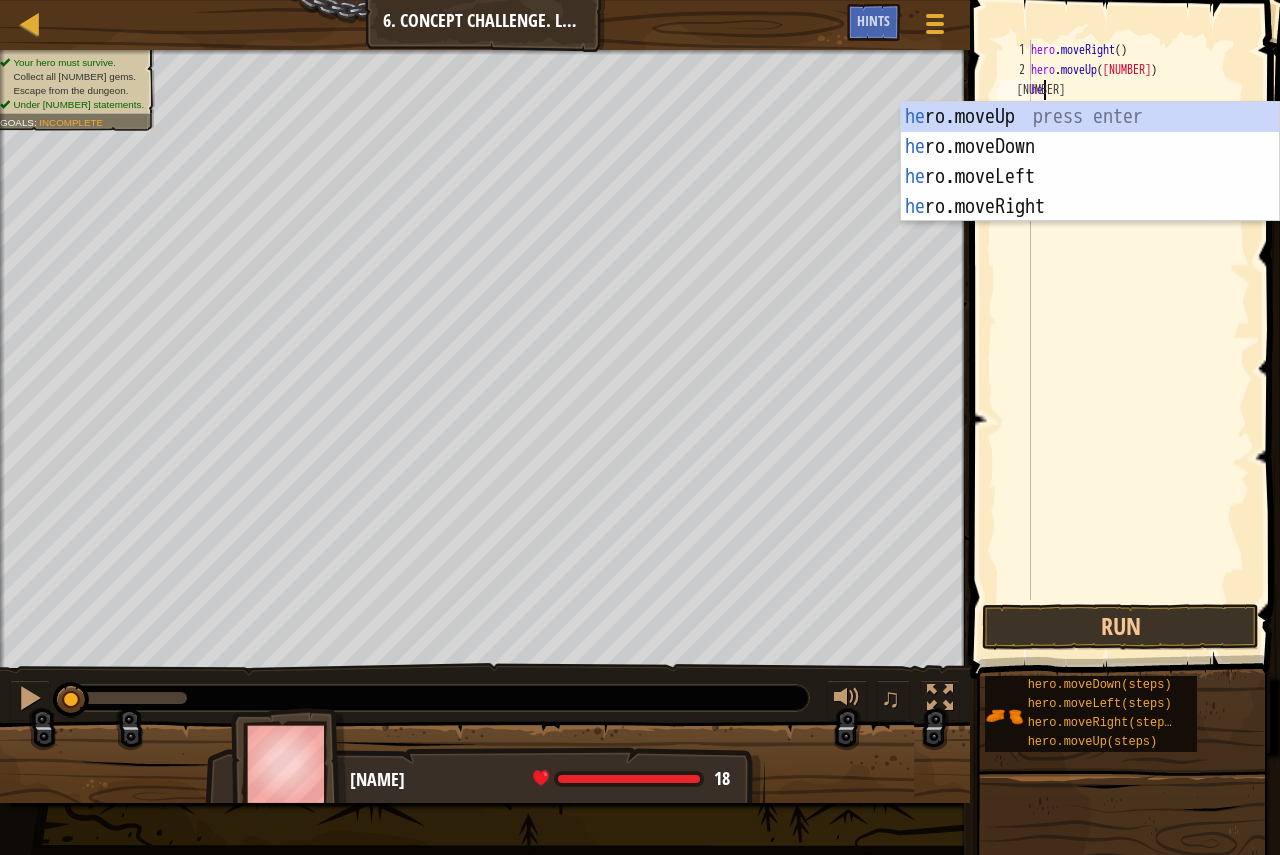 type on "her" 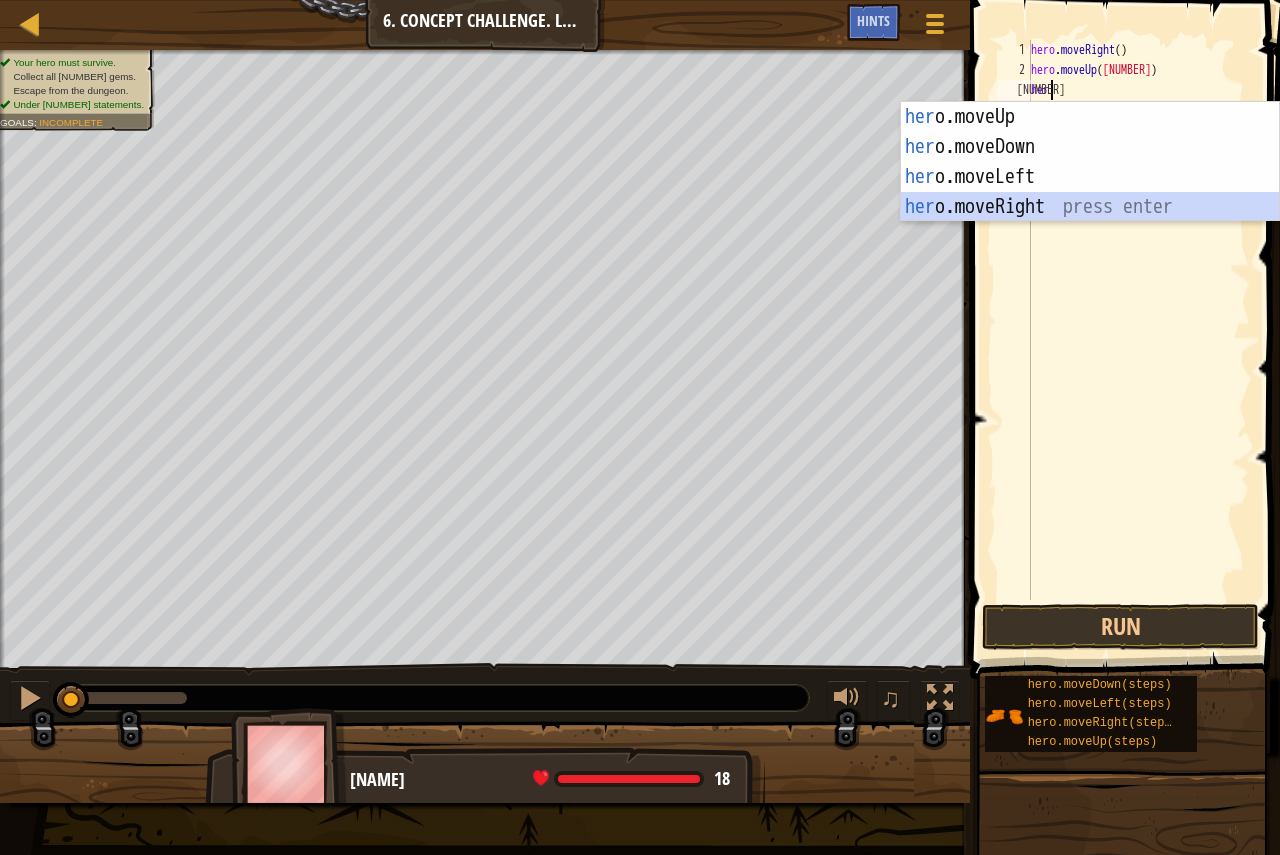 click on "her o.moveUp press enter her o.moveDown press enter her o.moveLeft press enter her o.moveRight press enter" at bounding box center [1090, 192] 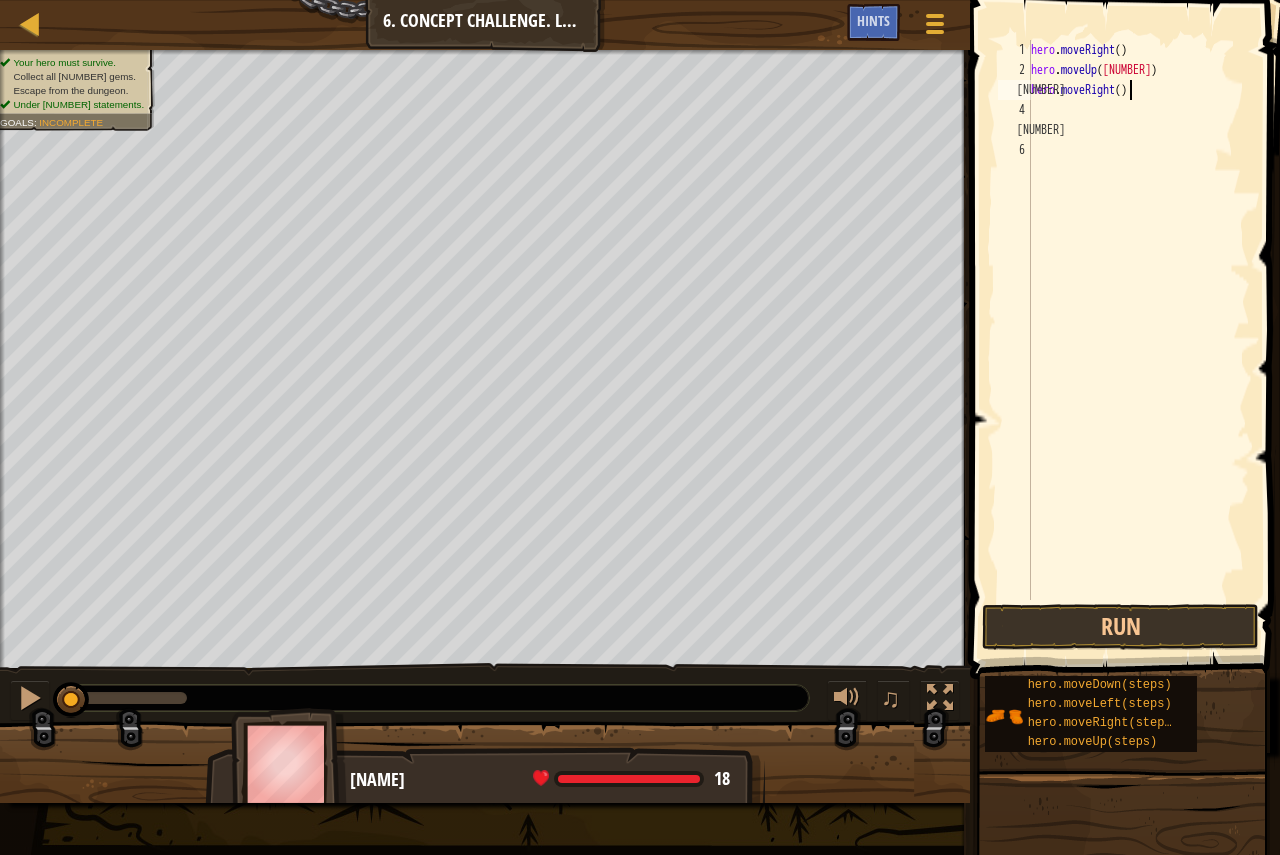 click on "hero . moveRight ( ) hero . moveUp ( 3 ) hero . moveRight ( )" at bounding box center (1138, 340) 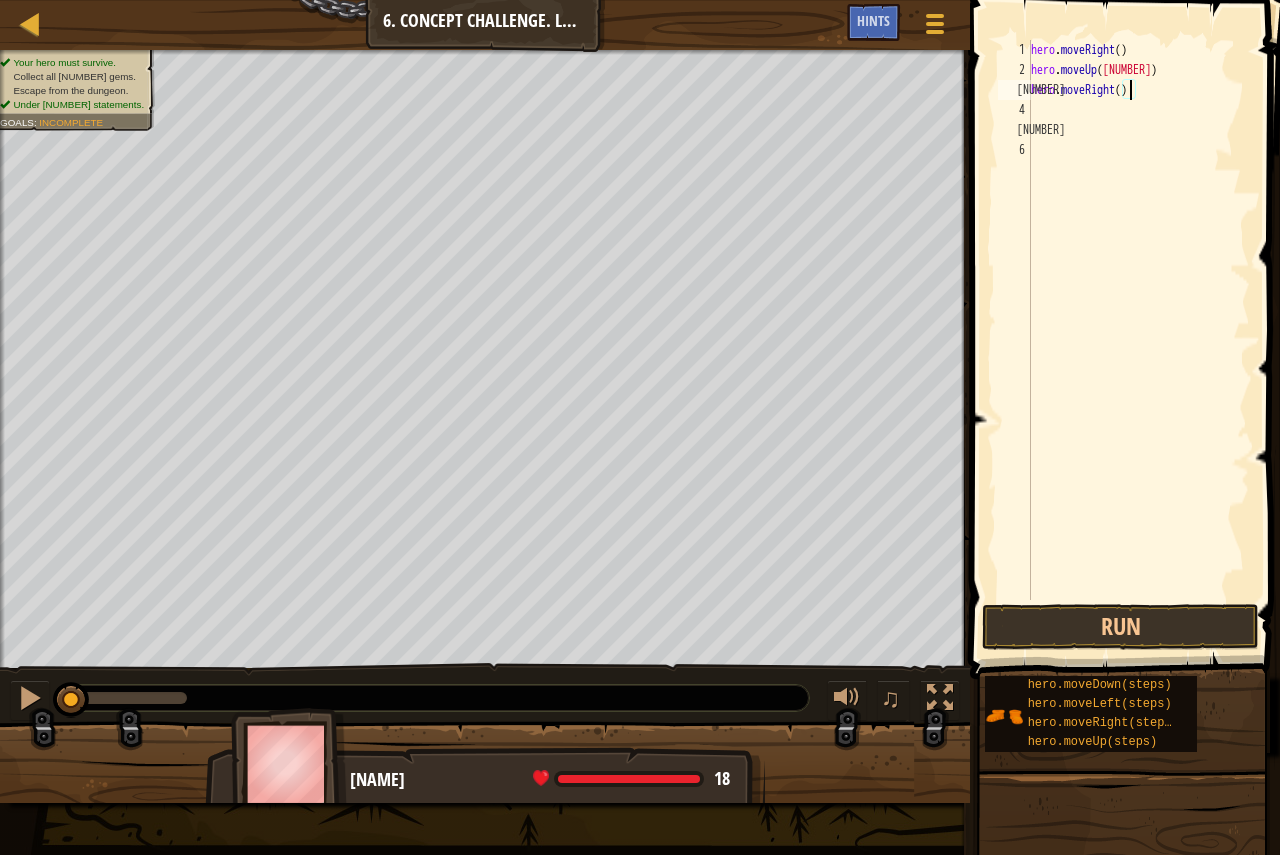 type on "hero.moveRight(2)" 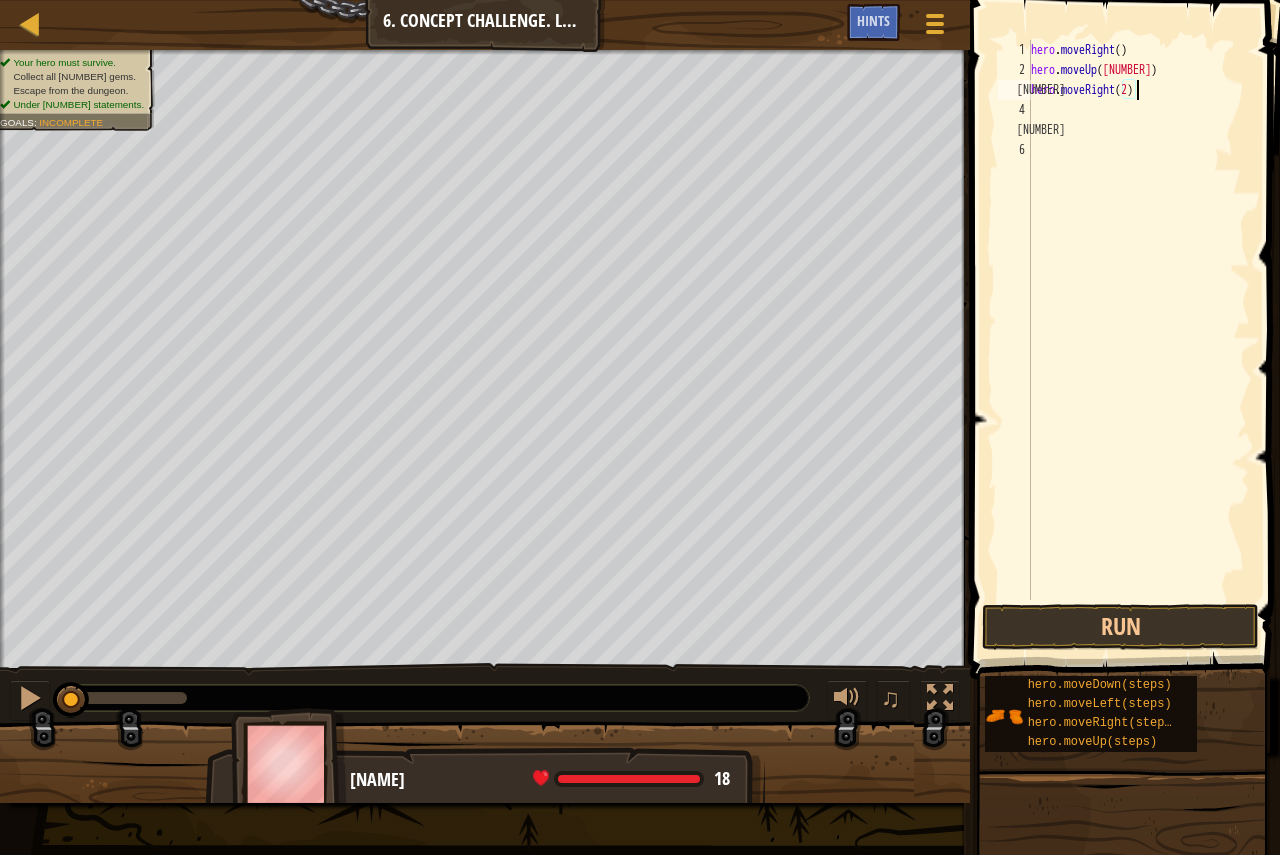 scroll, scrollTop: 9, scrollLeft: 8, axis: both 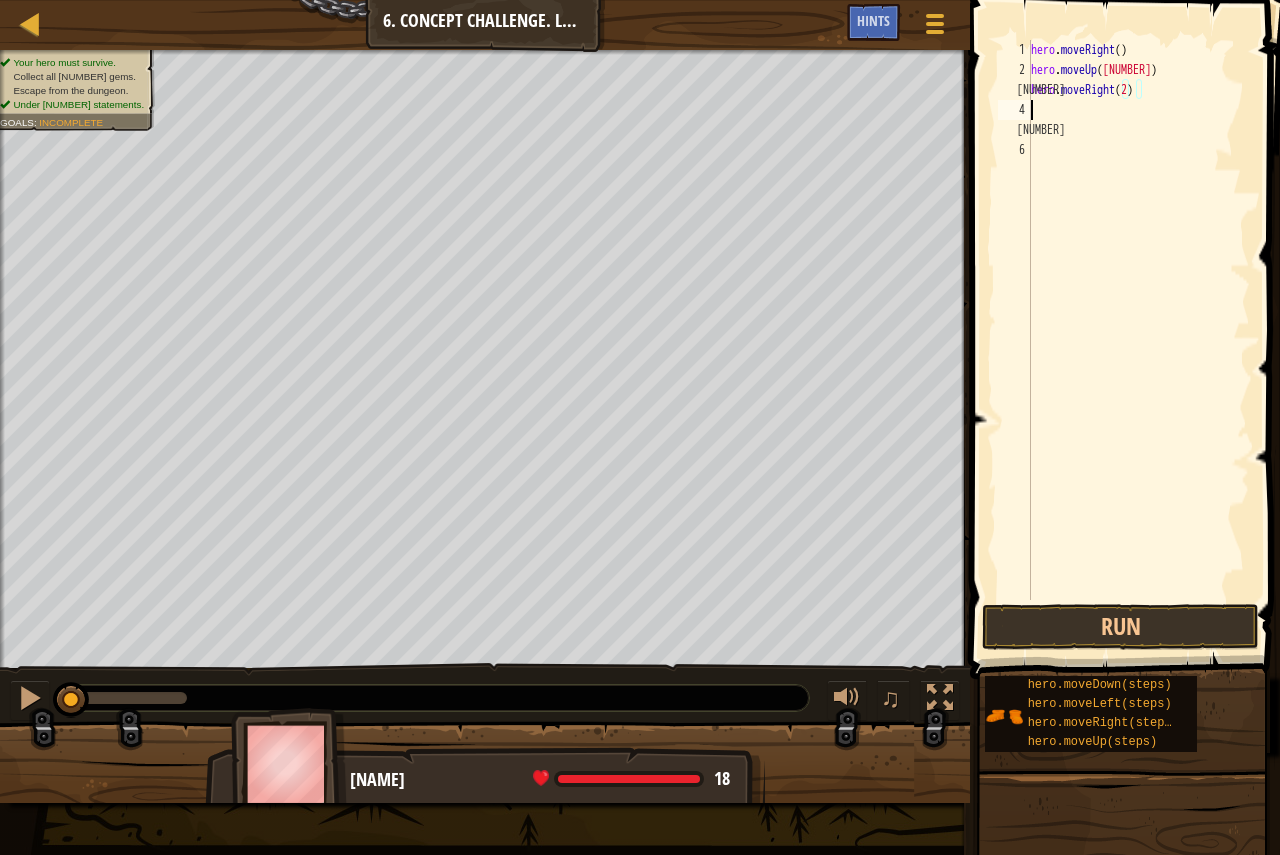 click on "hero . moveRight ( ) hero . moveUp ( 3 ) hero . moveRight ( 2 )" at bounding box center (1138, 340) 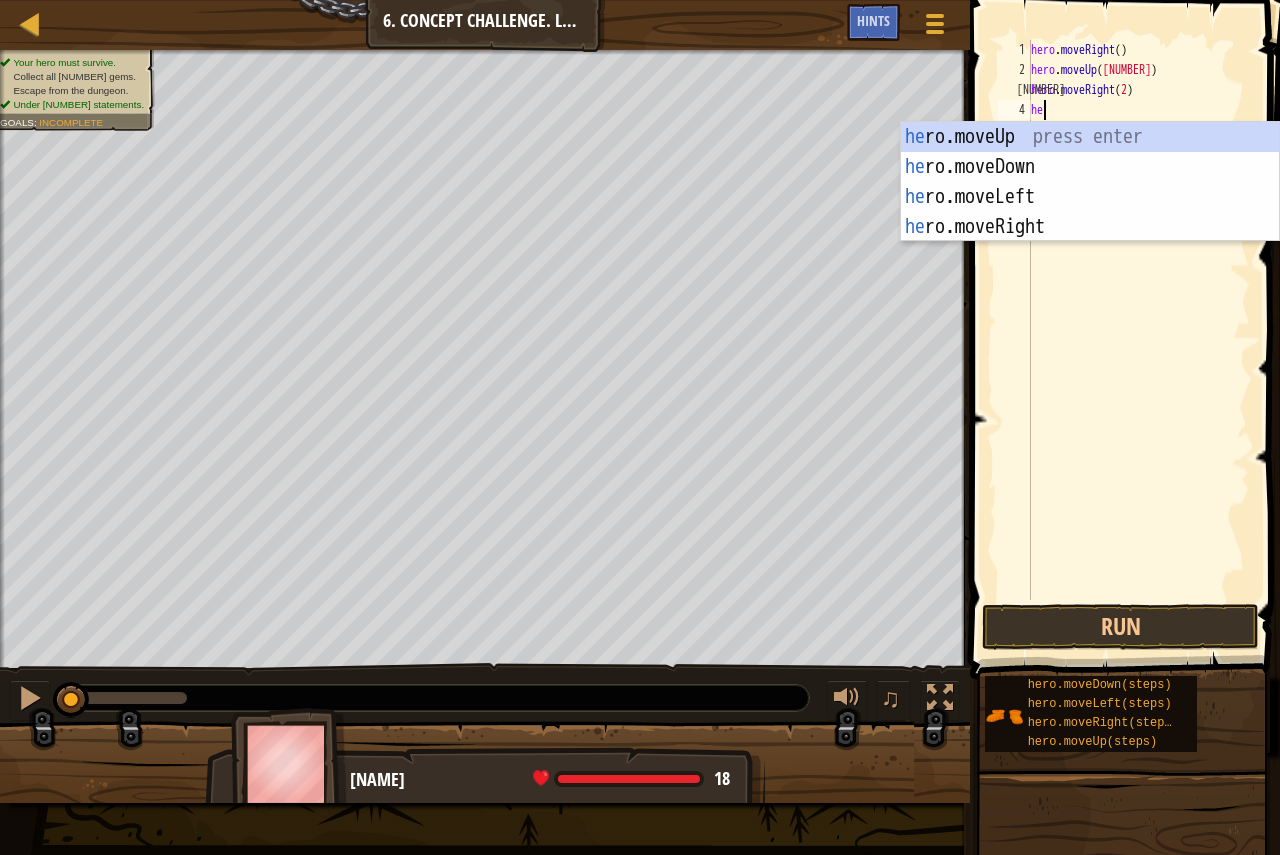 scroll, scrollTop: 9, scrollLeft: 0, axis: vertical 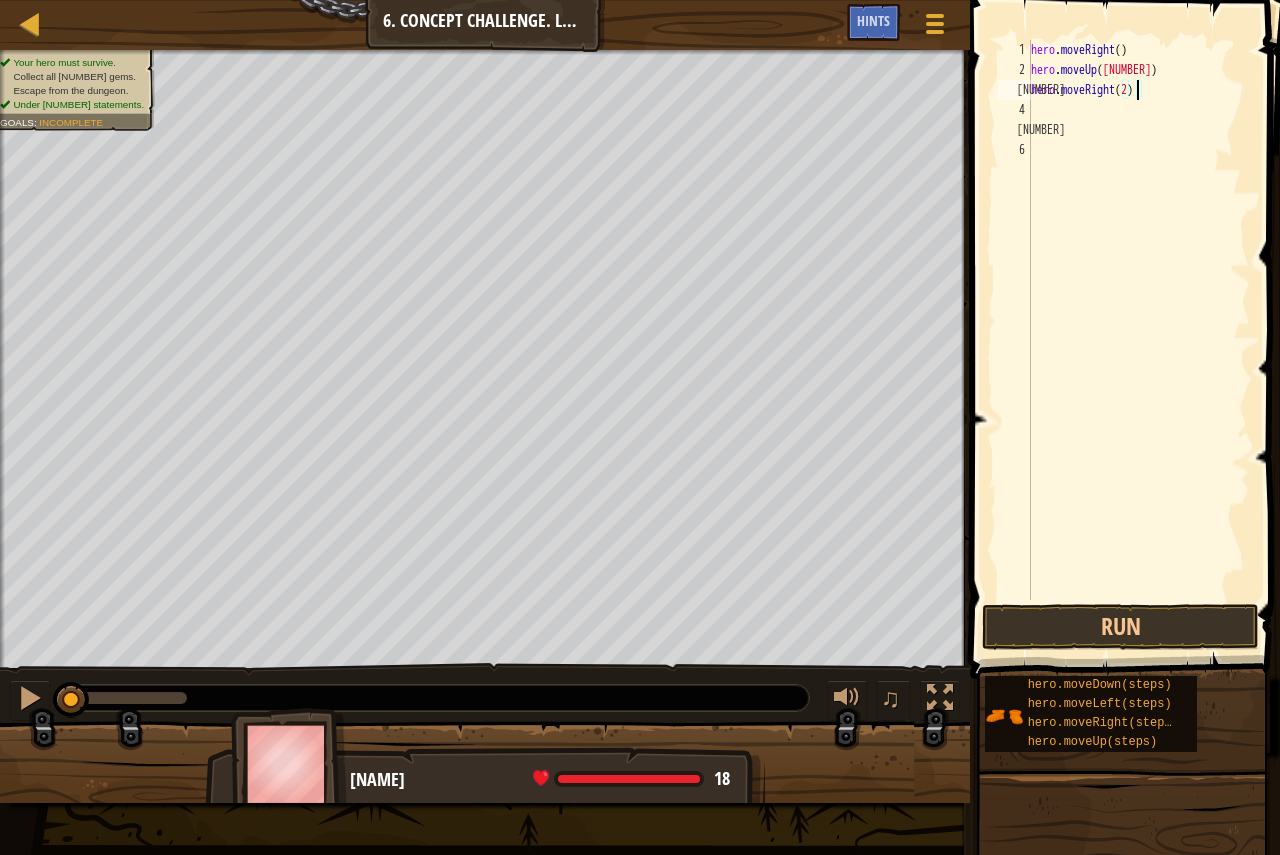 click on "hero . moveRight ( ) hero . moveUp ( 3 ) hero . moveRight ( 2 )" at bounding box center (1138, 340) 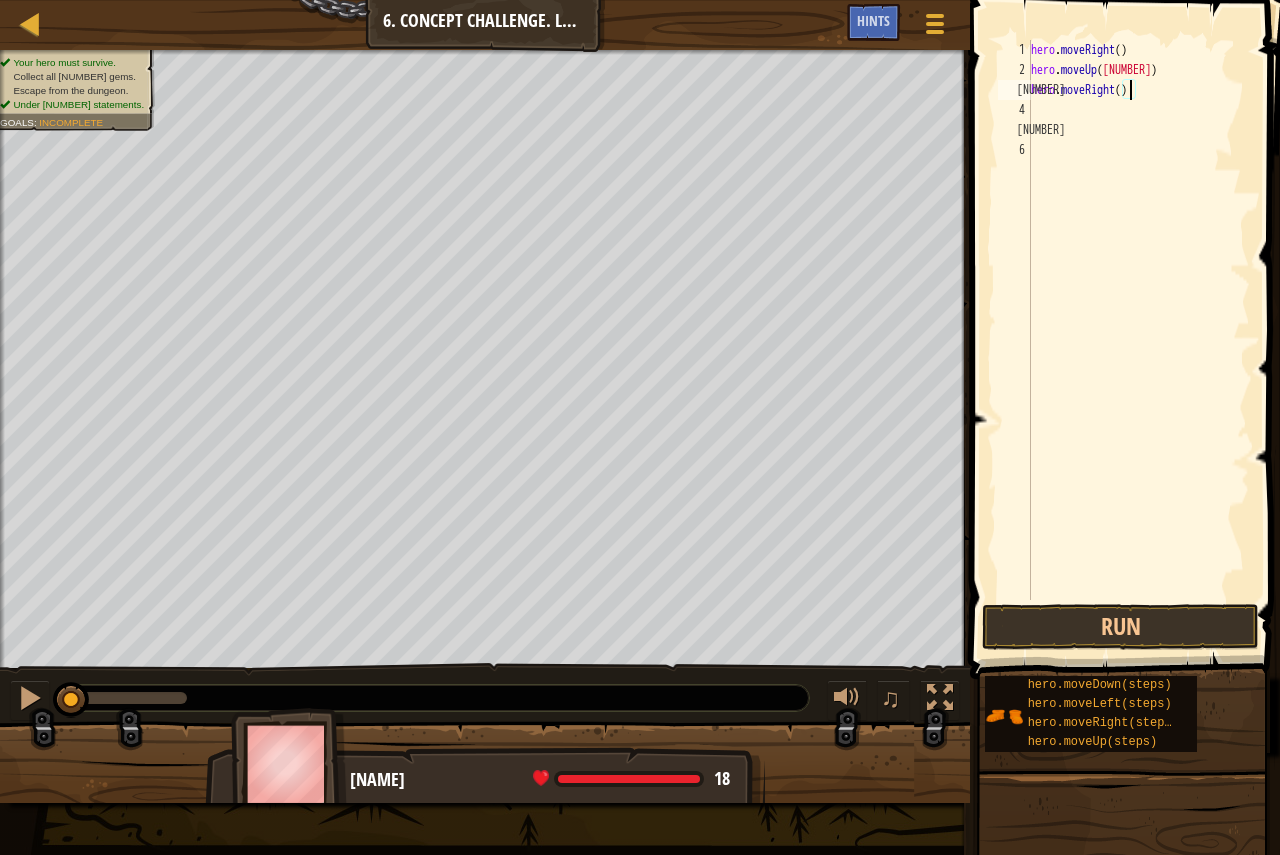 type on "hero.moveRight(2)" 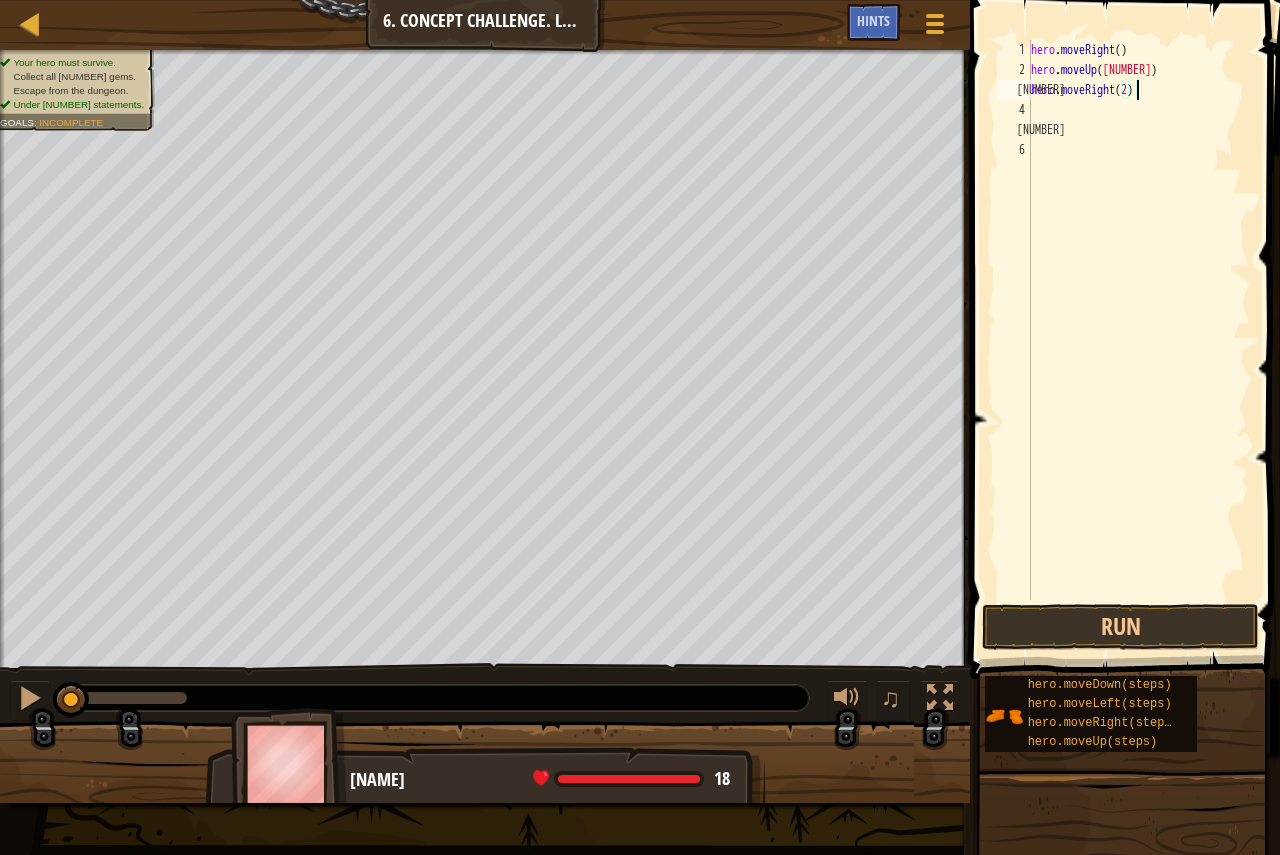click on "hero . moveRight ( ) hero . moveUp ( 3 ) hero . moveRight ( 2 )" at bounding box center (1138, 340) 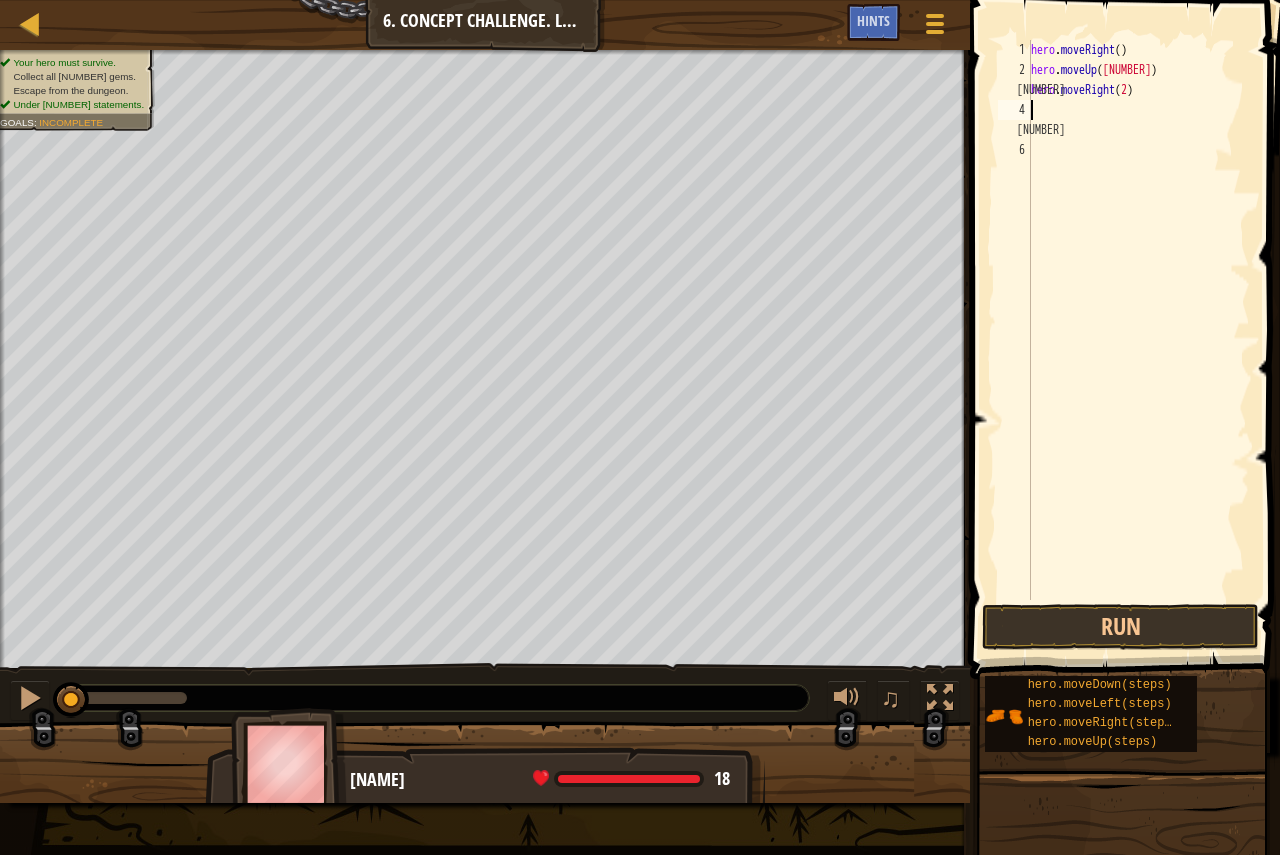 scroll, scrollTop: 9, scrollLeft: 0, axis: vertical 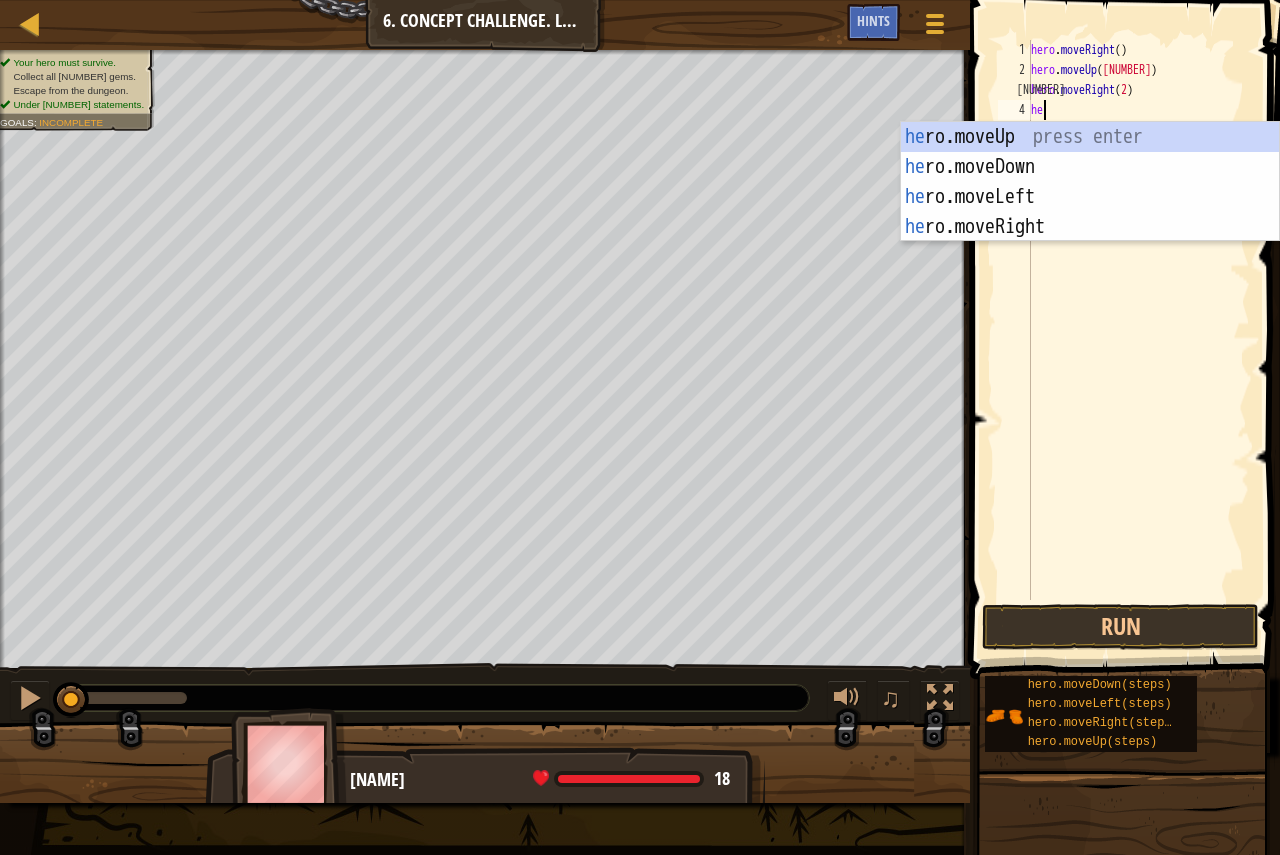 type on "her" 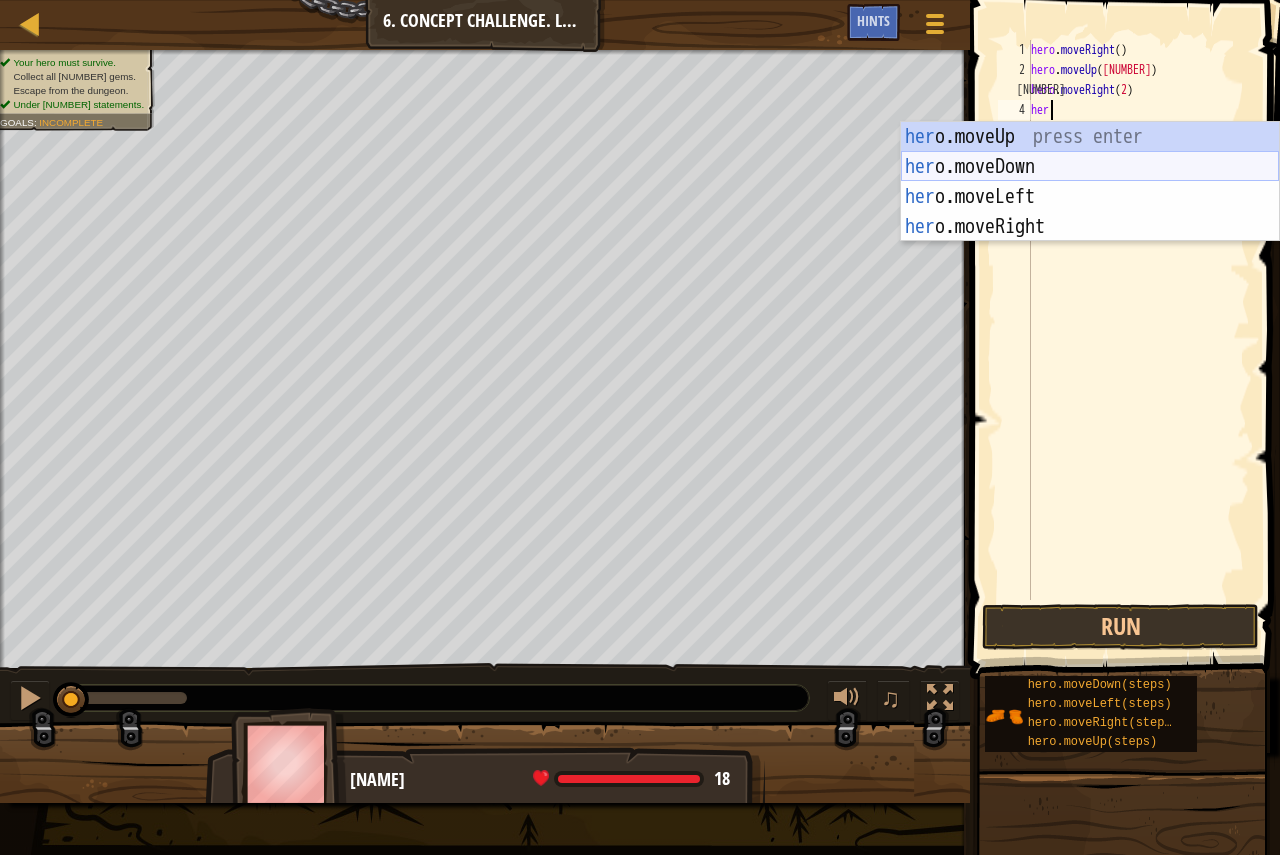 click on "her o.moveUp press enter her o.moveDown press enter her o.moveLeft press enter her o.moveRight press enter" at bounding box center [1090, 212] 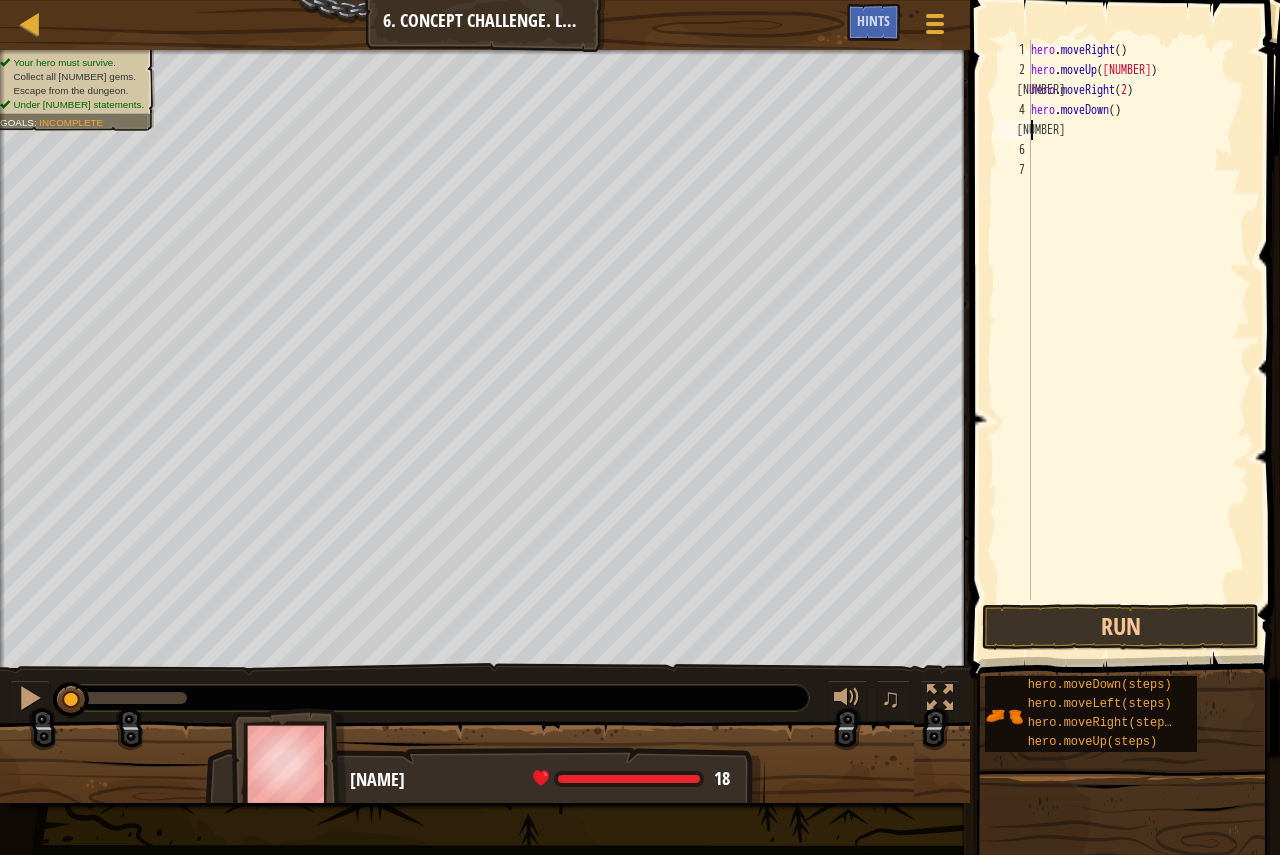scroll, scrollTop: 9, scrollLeft: 0, axis: vertical 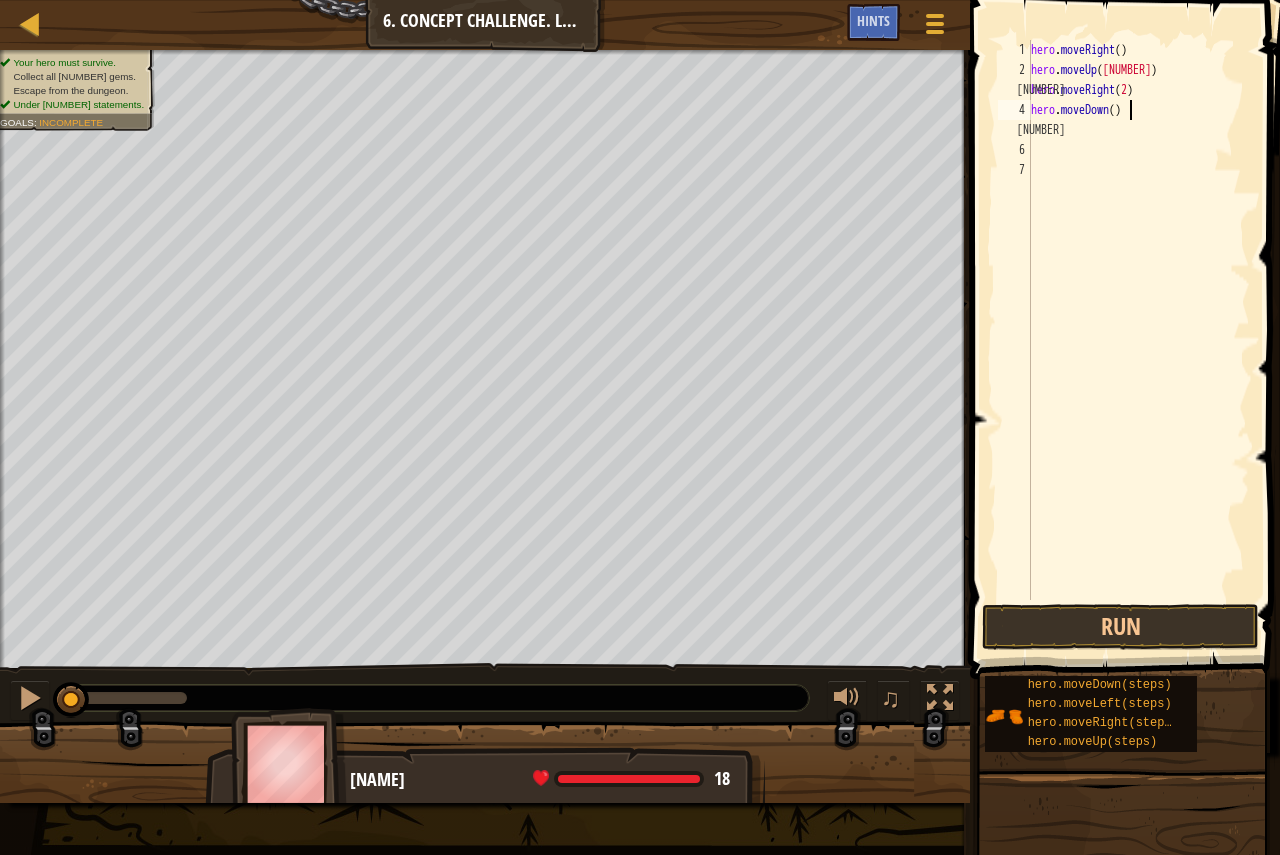 click on "hero . moveRight ( ) hero . moveUp ( 3 ) hero . moveRight ( 2 ) hero . moveDown ( )" at bounding box center [1138, 340] 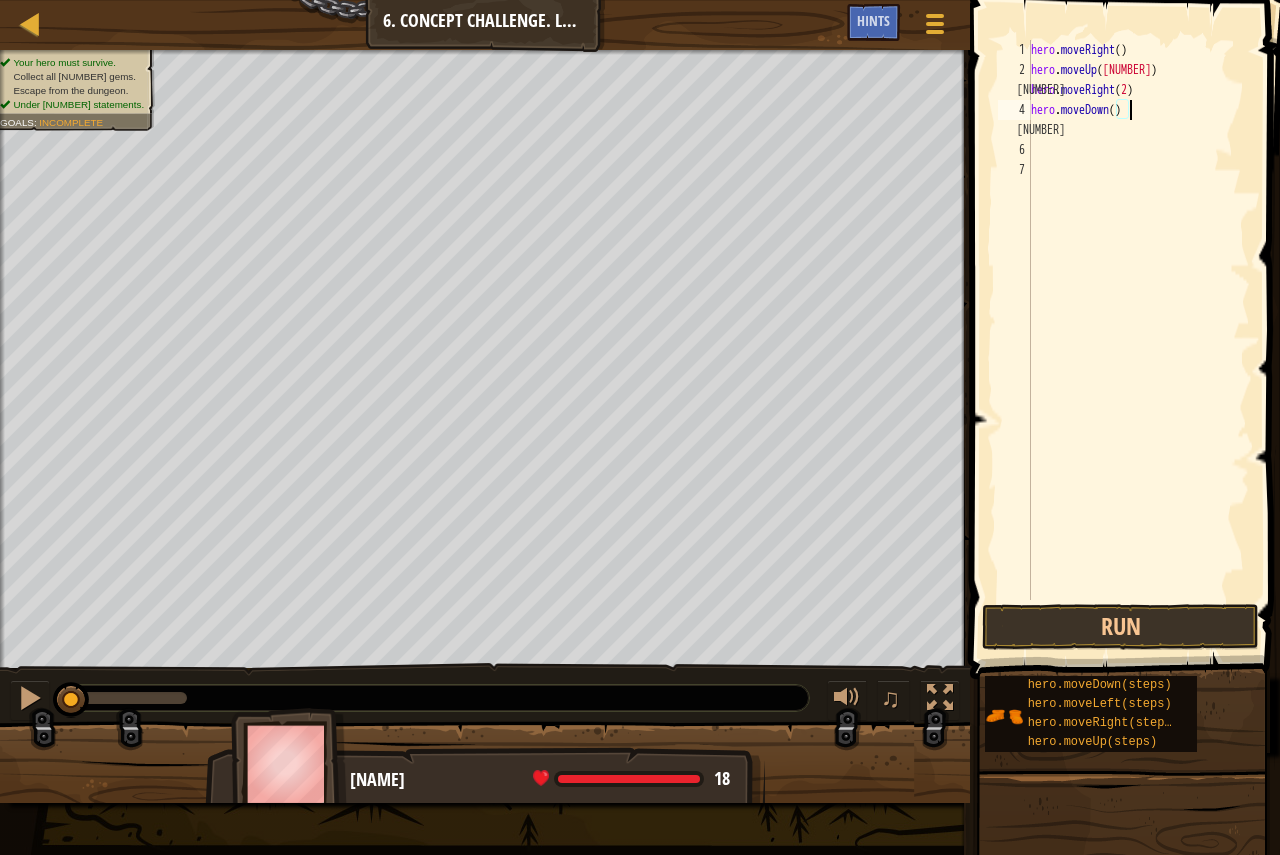 click on "hero . moveRight ( ) hero . moveUp ( 3 ) hero . moveRight ( 2 ) hero . moveDown ( )" at bounding box center (1138, 340) 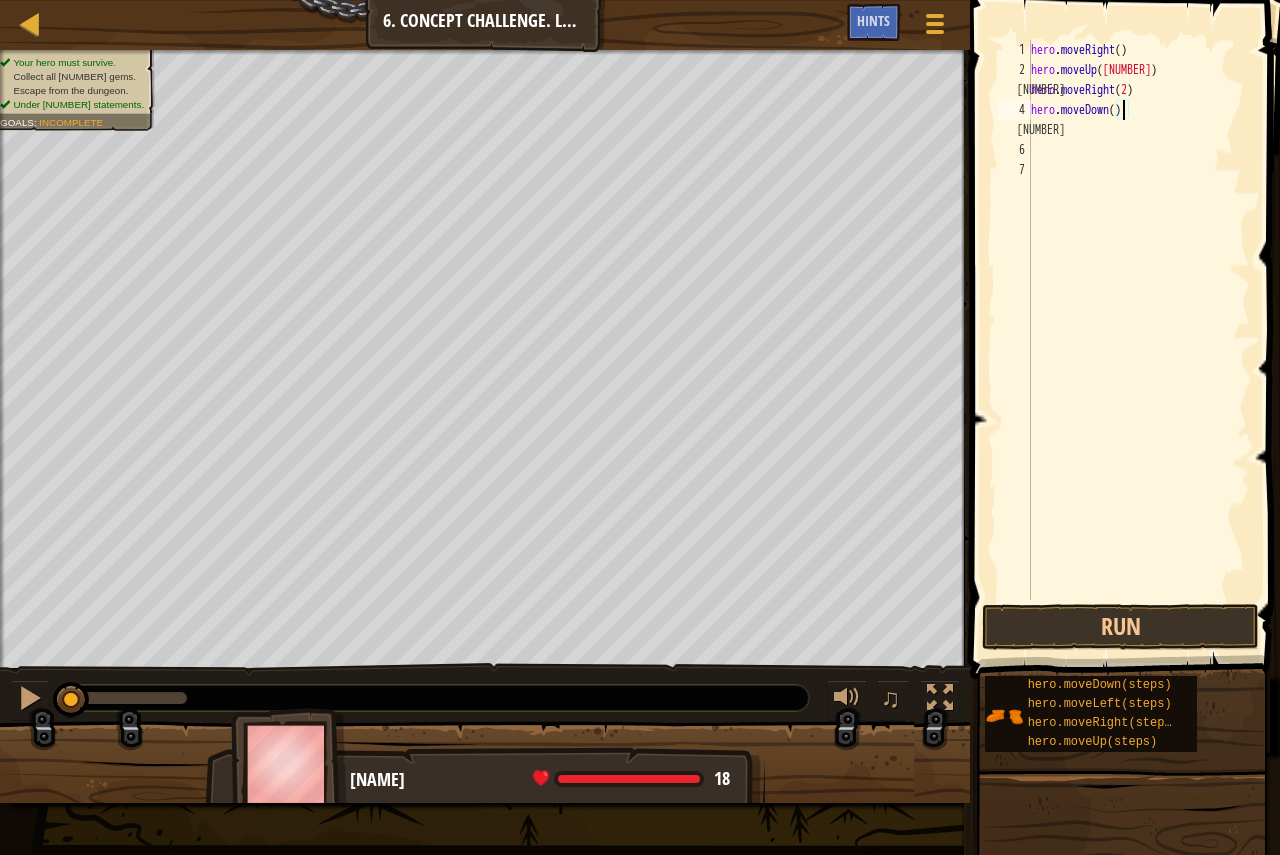 click on "hero . moveRight ( ) hero . moveUp ( 3 ) hero . moveRight ( 2 ) hero . moveDown ( )" at bounding box center (1138, 340) 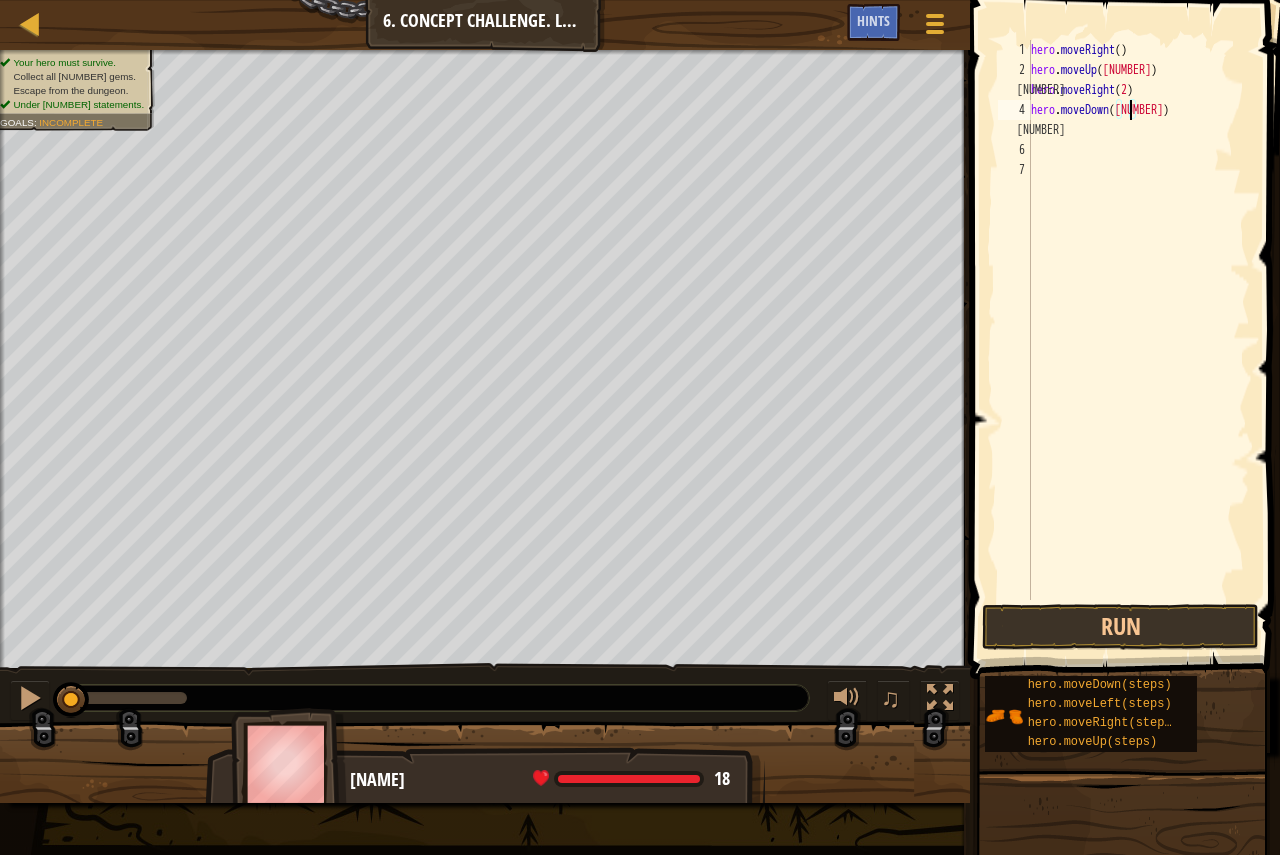 scroll, scrollTop: 9, scrollLeft: 8, axis: both 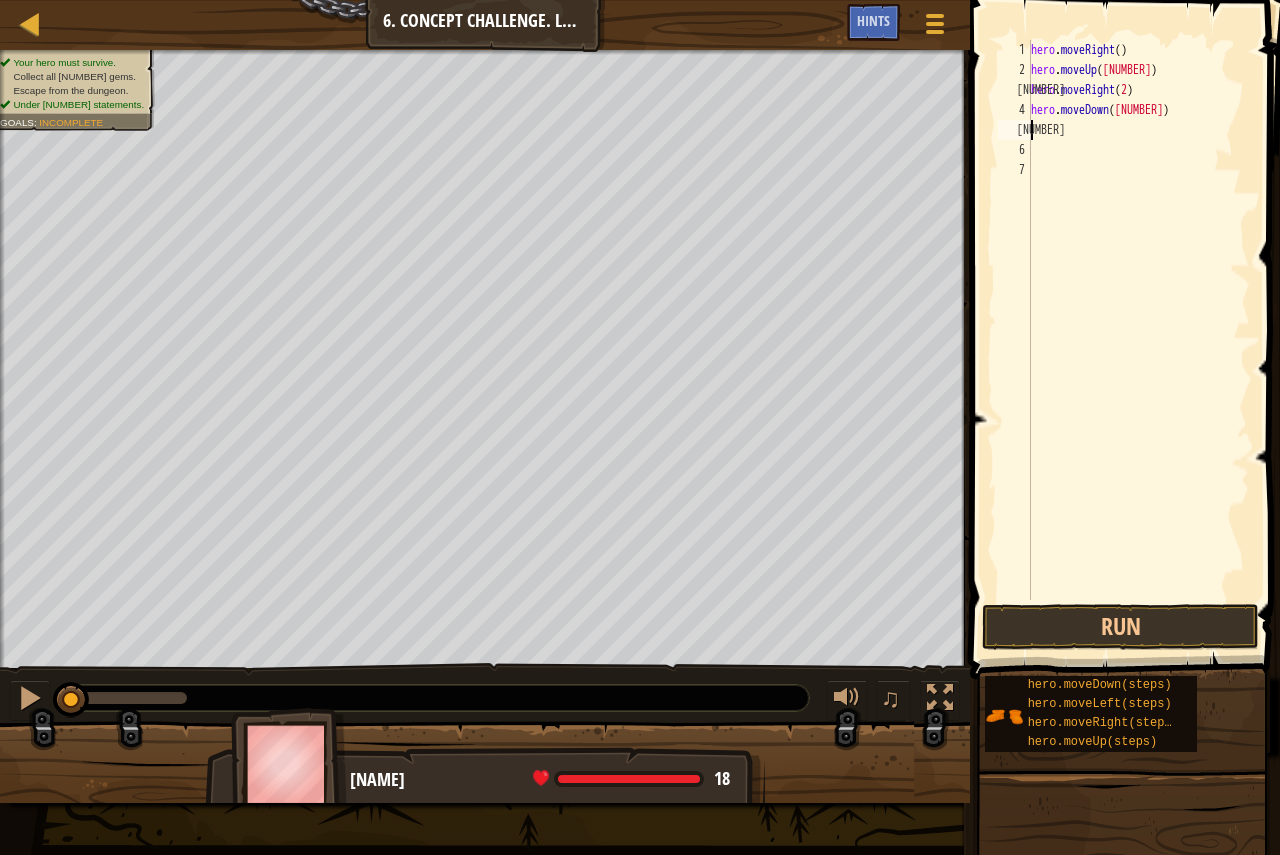 click on "hero . moveRight ( ) hero . moveUp ( 3 ) hero . moveRight ( 2 ) hero . moveDown ( 3 )" at bounding box center (1138, 340) 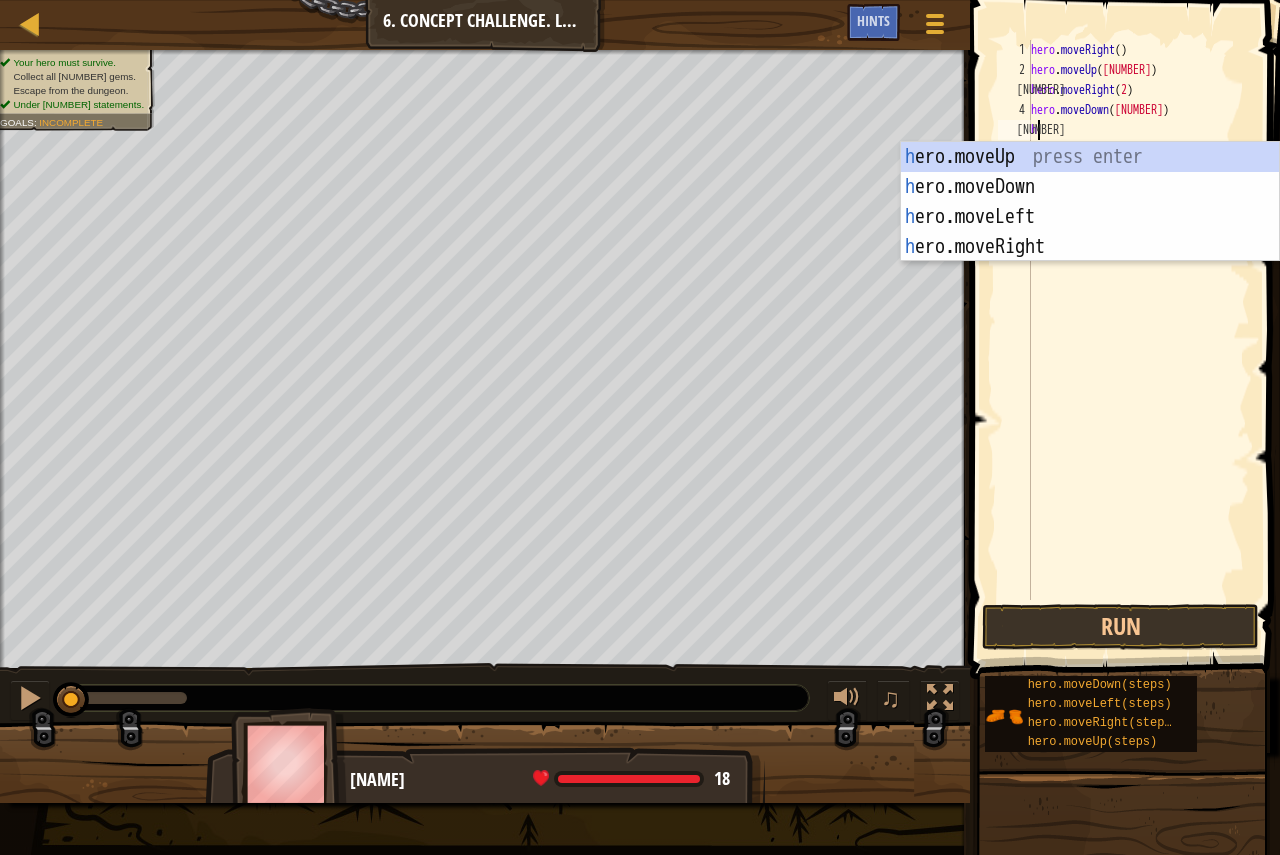 type on "her" 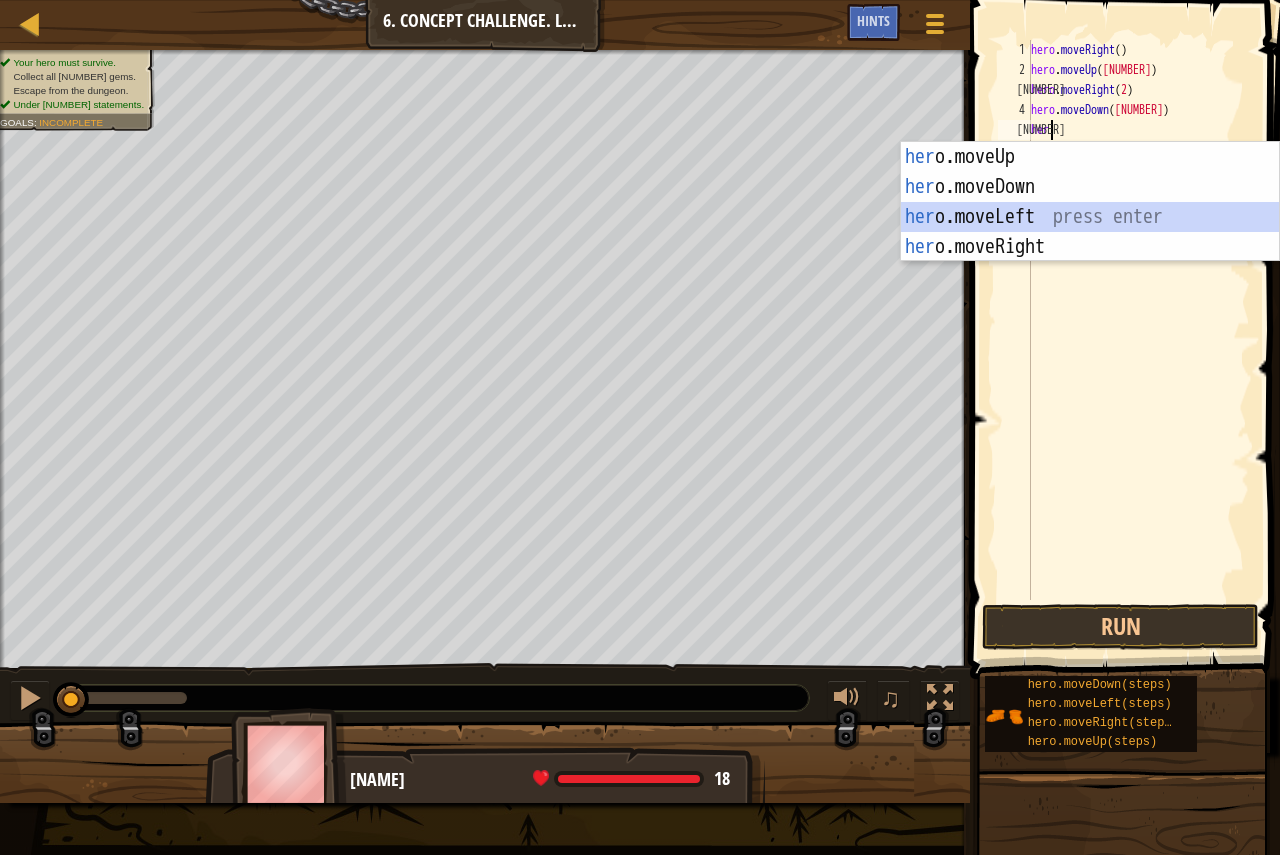 click on "her o.moveUp press enter her o.moveDown press enter her o.moveLeft press enter her o.moveRight press enter" at bounding box center [1090, 232] 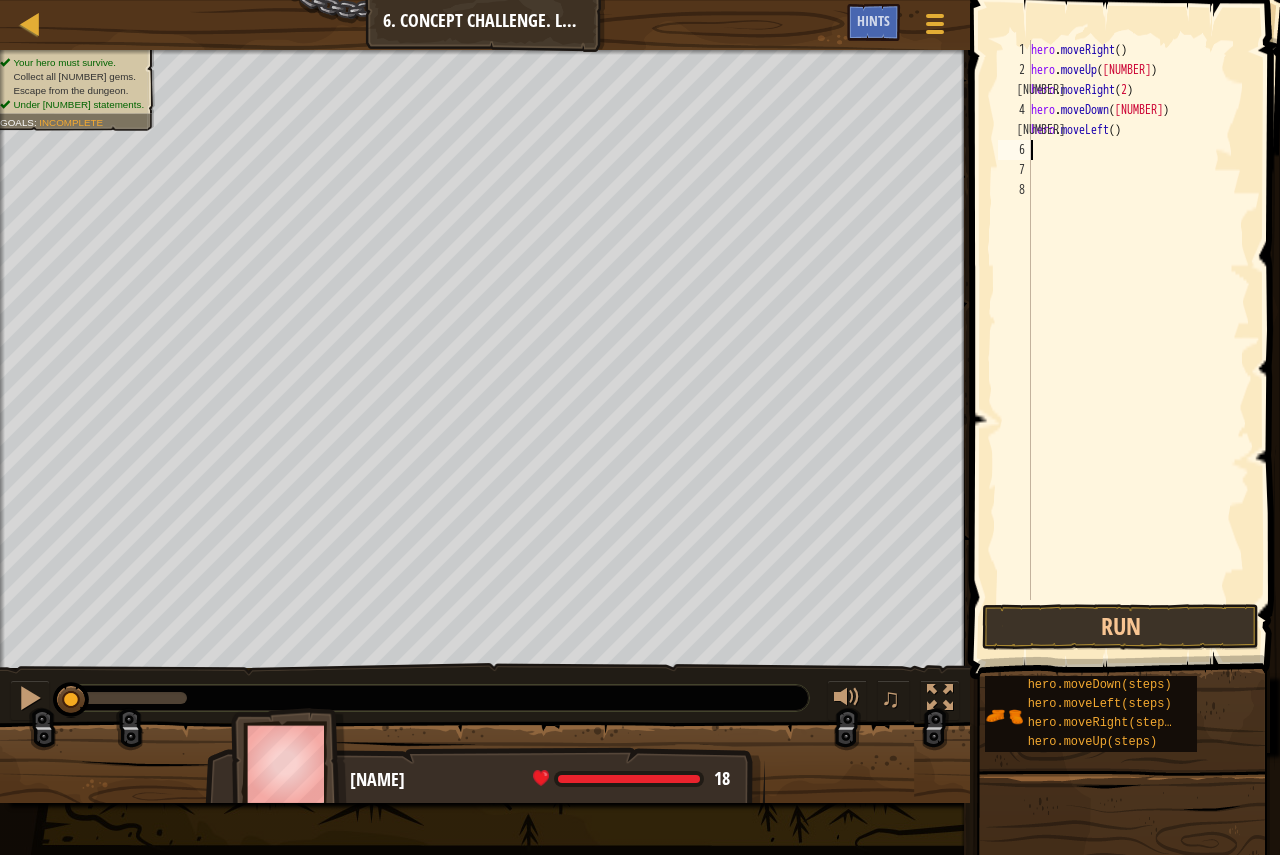 scroll, scrollTop: 9, scrollLeft: 0, axis: vertical 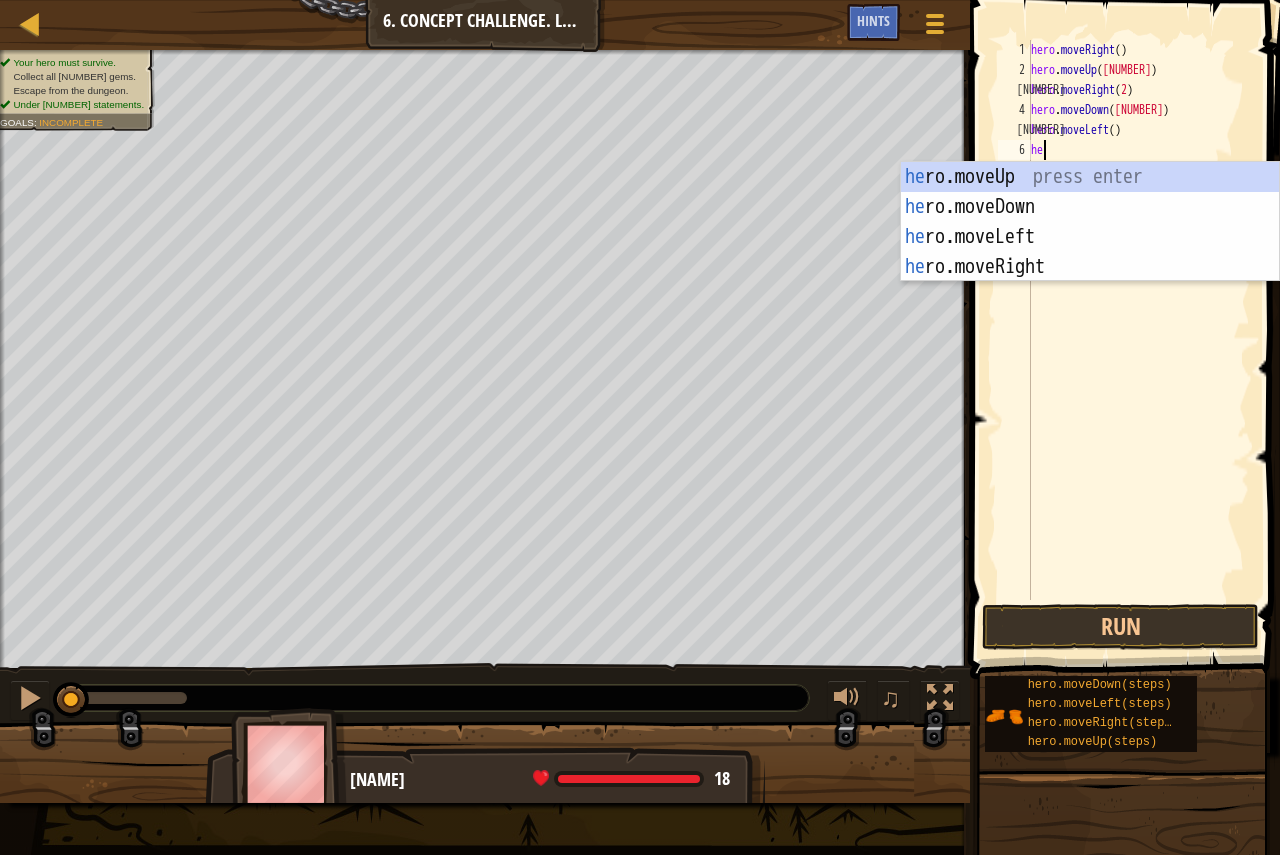 type on "her" 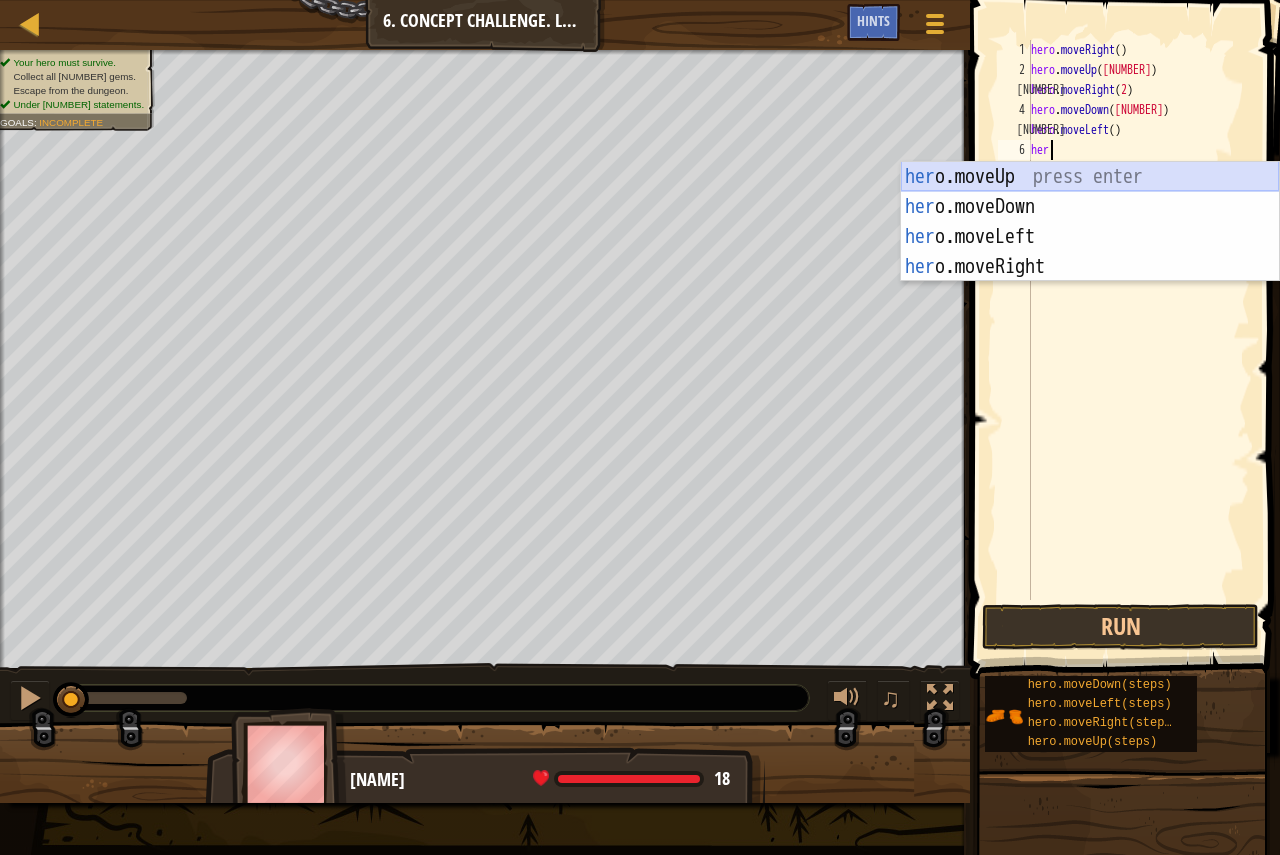 click on "her o.moveUp press enter her o.moveDown press enter her o.moveLeft press enter her o.moveRight press enter" at bounding box center [1090, 252] 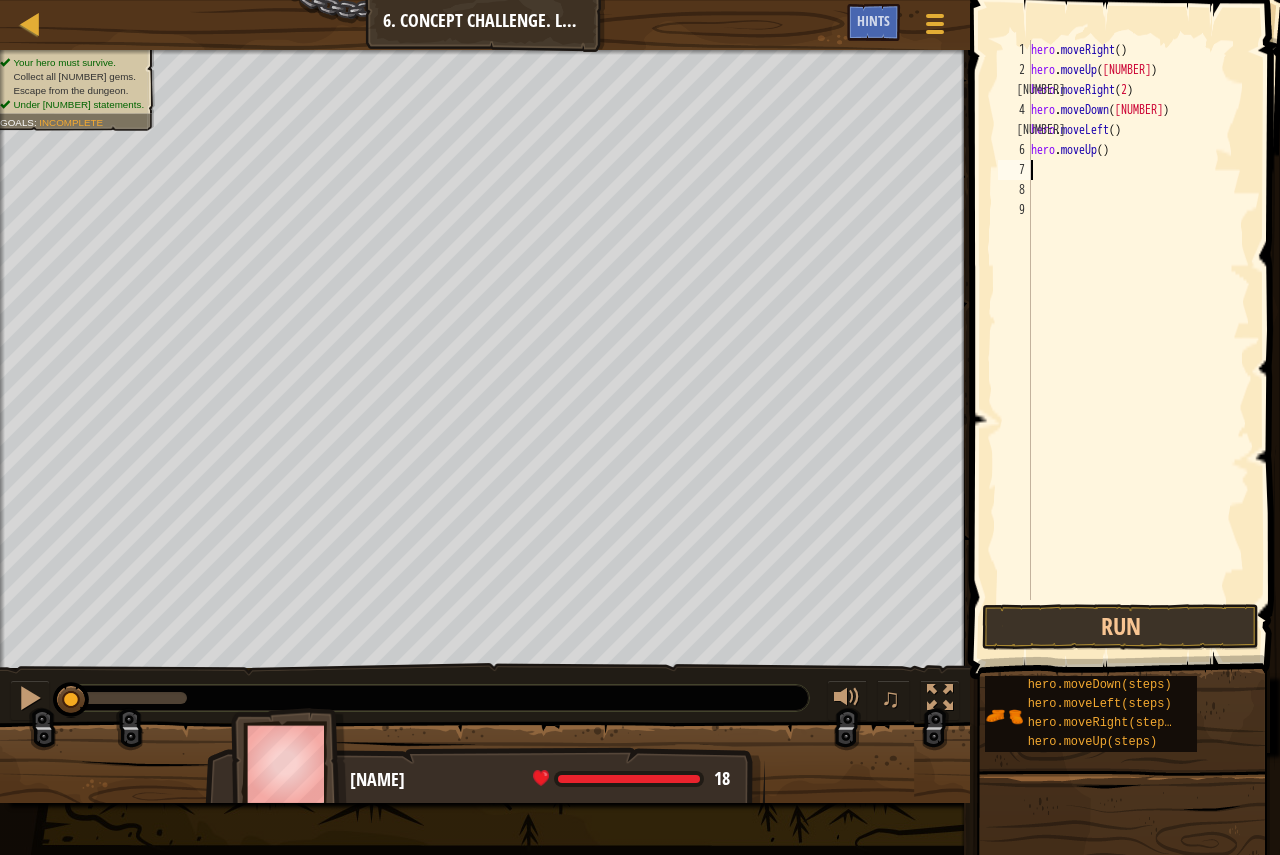scroll, scrollTop: 9, scrollLeft: 0, axis: vertical 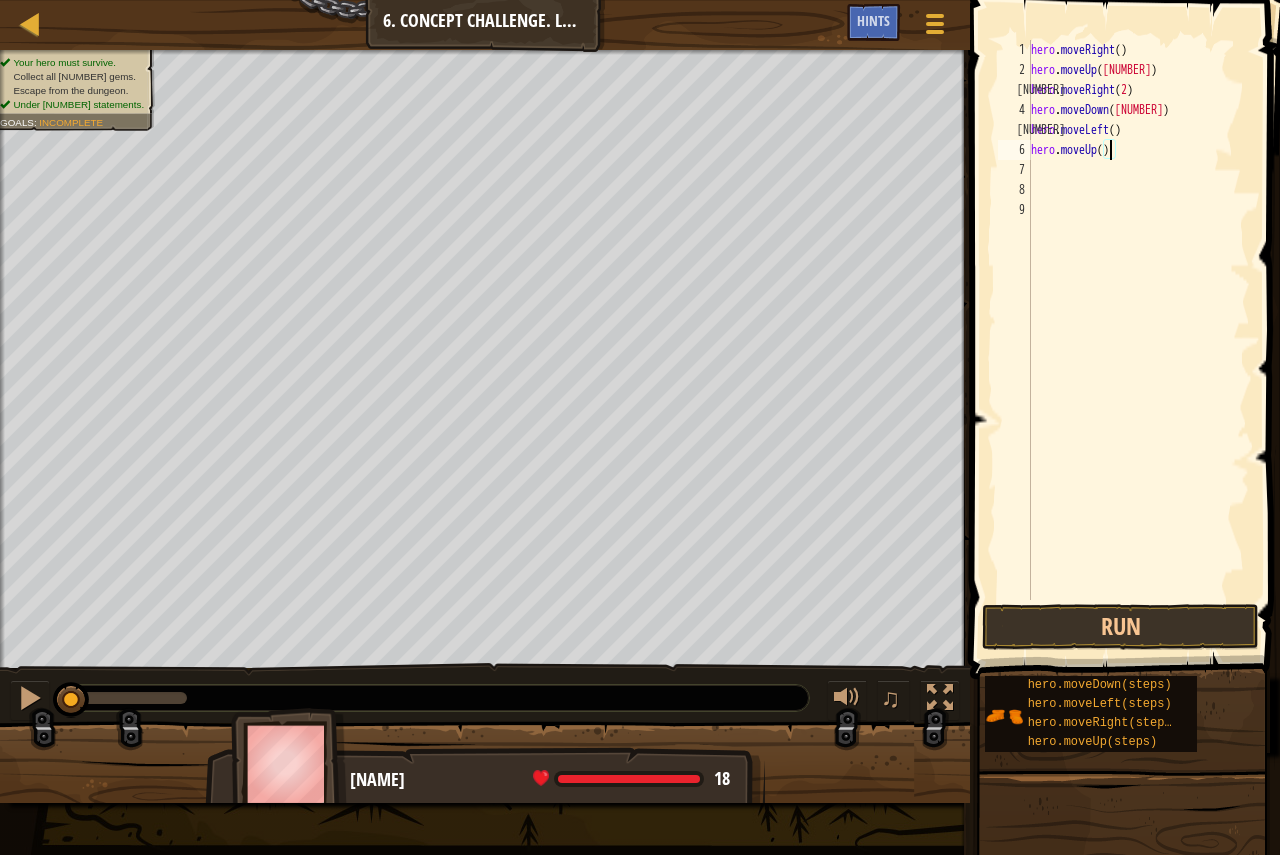 type on "hero.moveUp(2)" 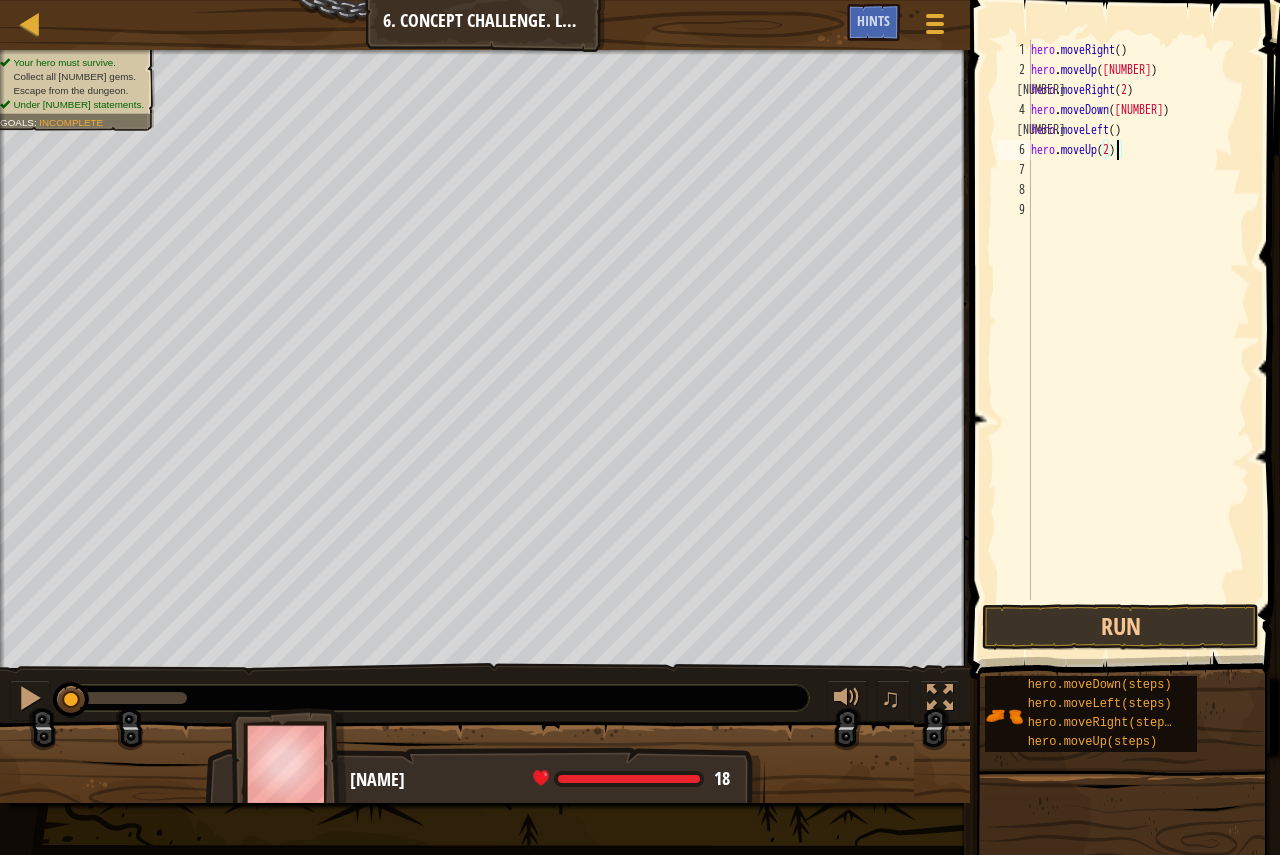 click on "hero . moveRight ( ) hero . moveUp ( 3 ) hero . moveRight ( 2 ) hero . moveDown ( 3 ) hero . moveLeft ( ) hero . moveUp ( 2 )" at bounding box center (1138, 340) 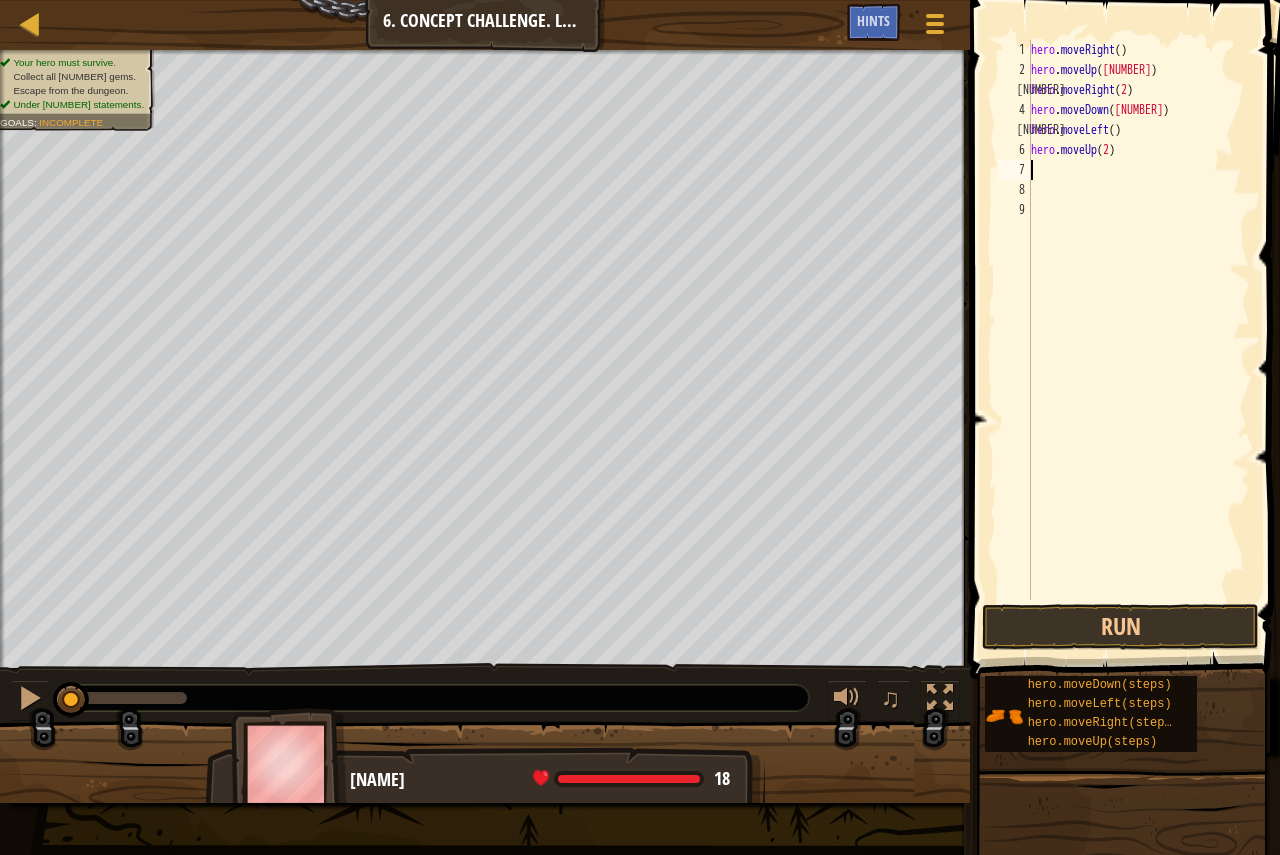 scroll, scrollTop: 9, scrollLeft: 0, axis: vertical 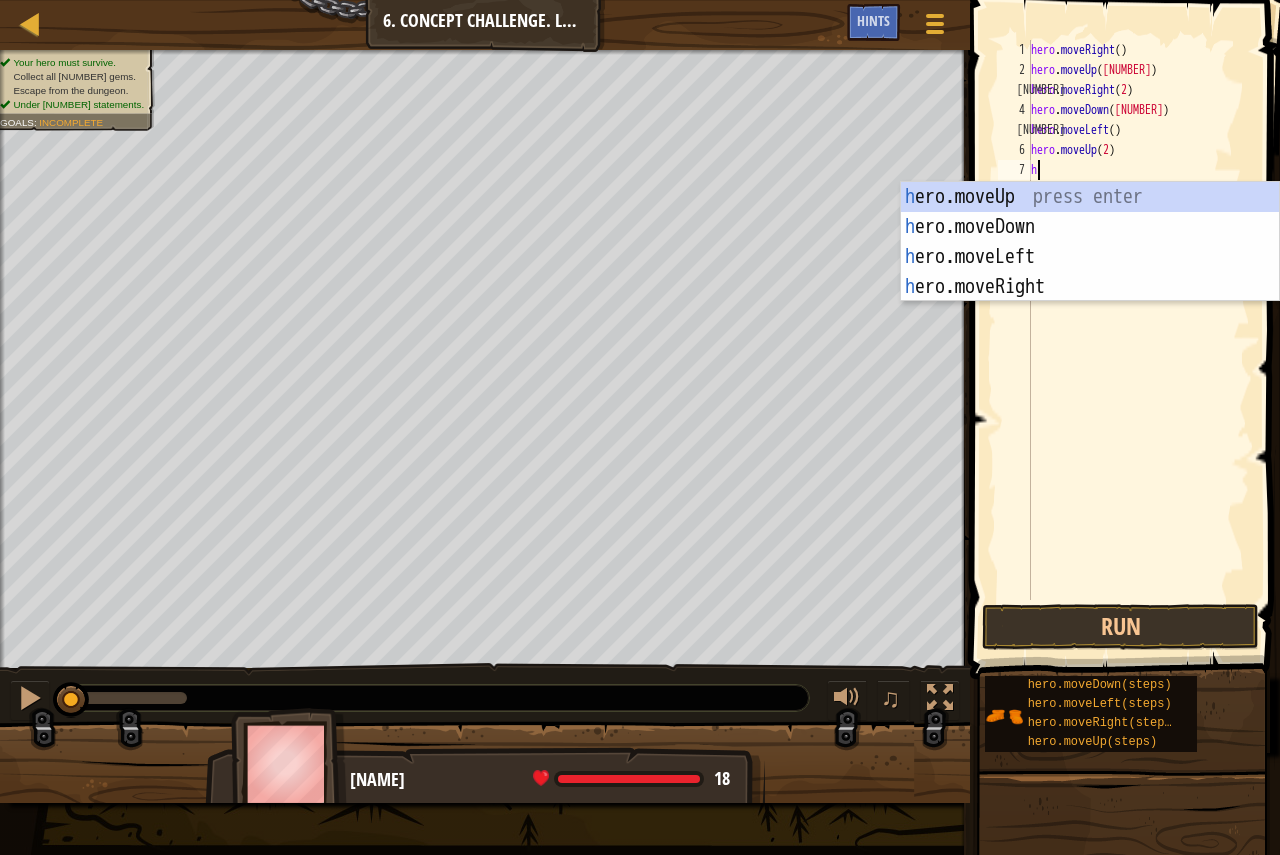 type on "her" 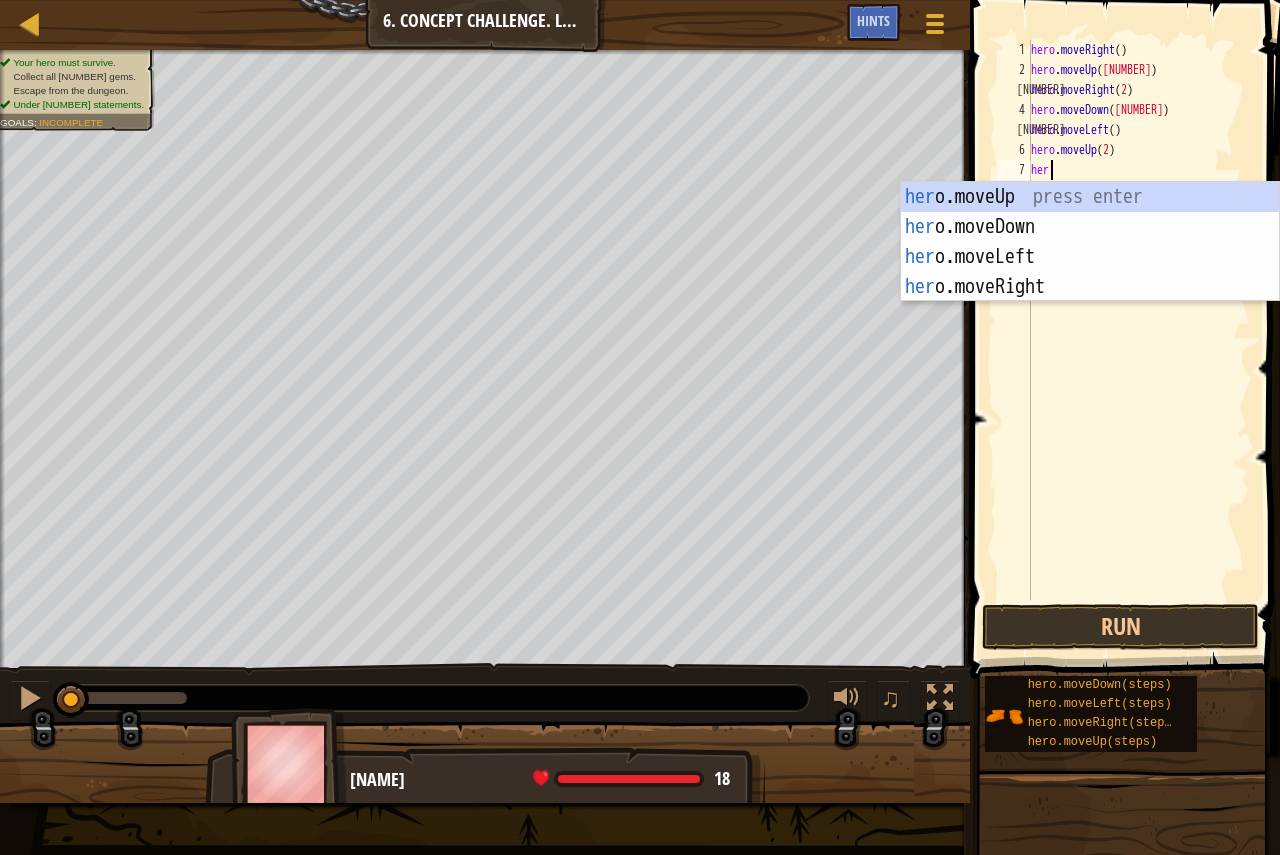 scroll, scrollTop: 9, scrollLeft: 1, axis: both 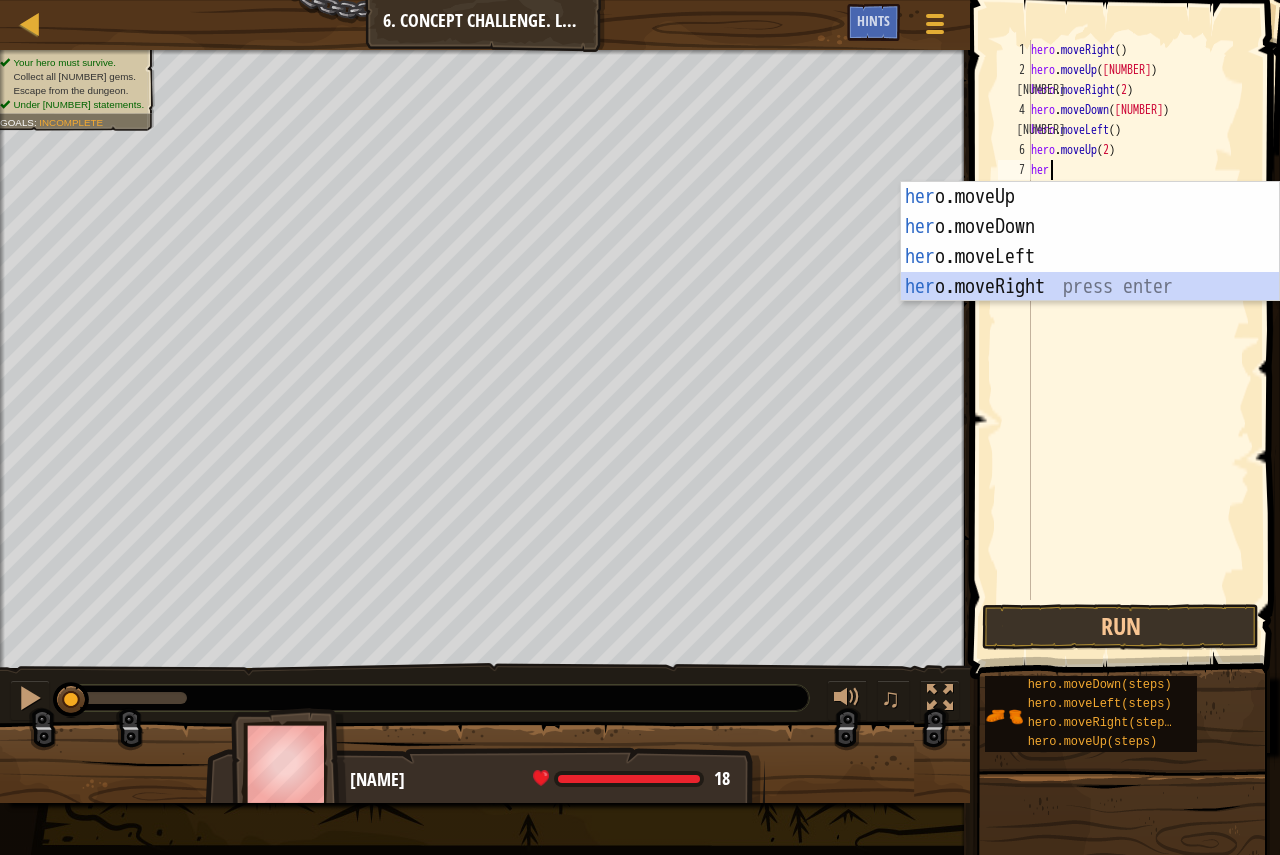 click on "her o.moveUp press enter her o.moveDown press enter her o.moveLeft press enter her o.moveRight press enter" at bounding box center [1090, 272] 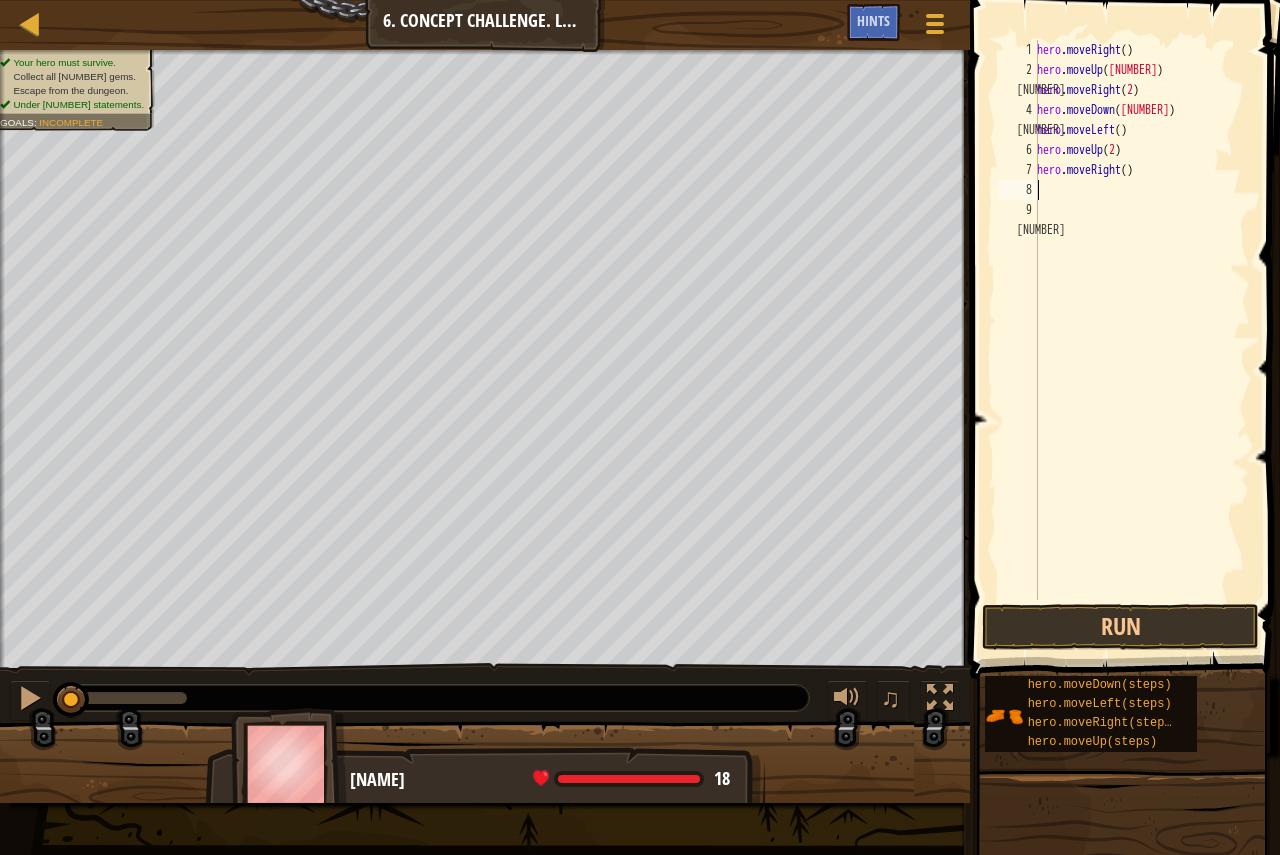 click on "hero . moveRight ( ) hero . moveUp ( 3 ) hero . moveRight ( 2 ) hero . moveDown ( 3 ) hero . moveLeft ( ) hero . moveUp ( 2 ) hero . moveRight ( )" at bounding box center [1141, 340] 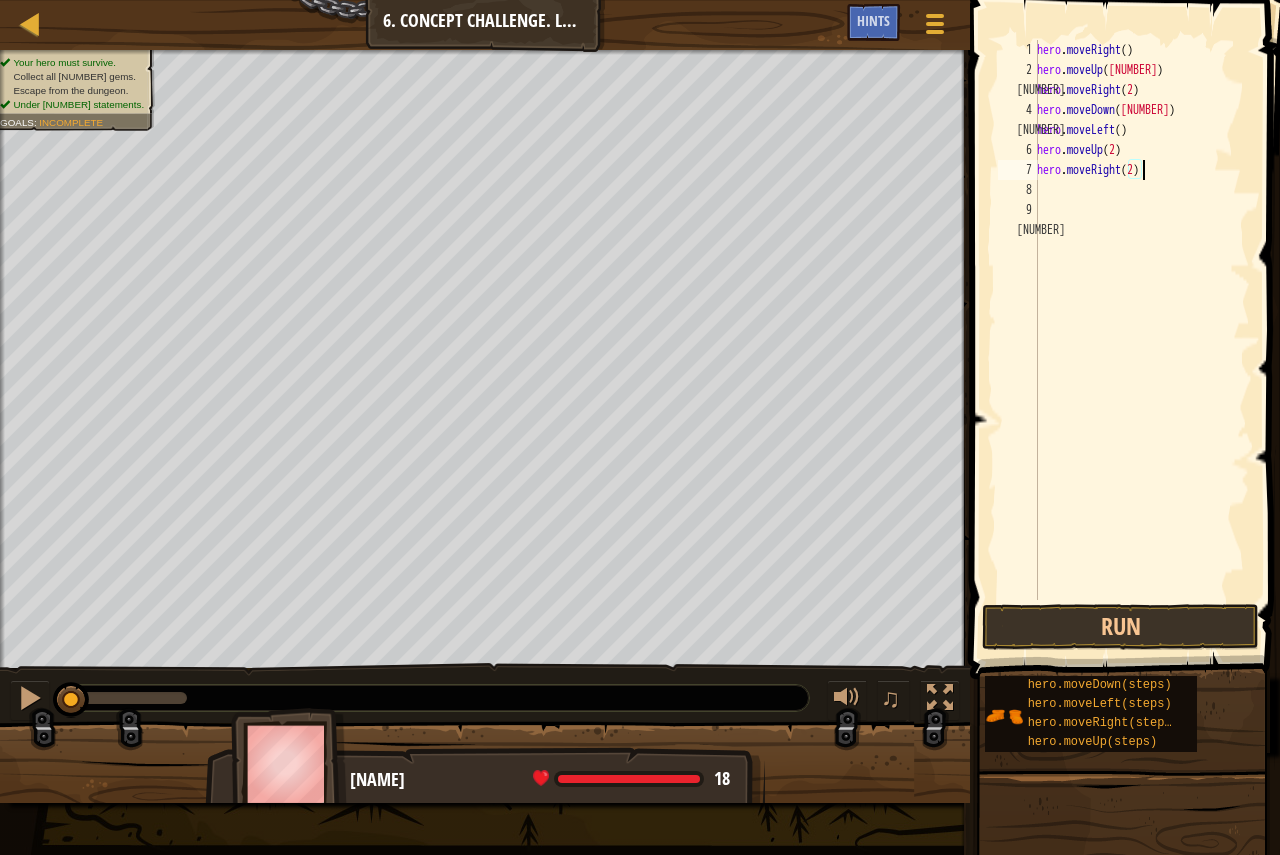 scroll, scrollTop: 9, scrollLeft: 8, axis: both 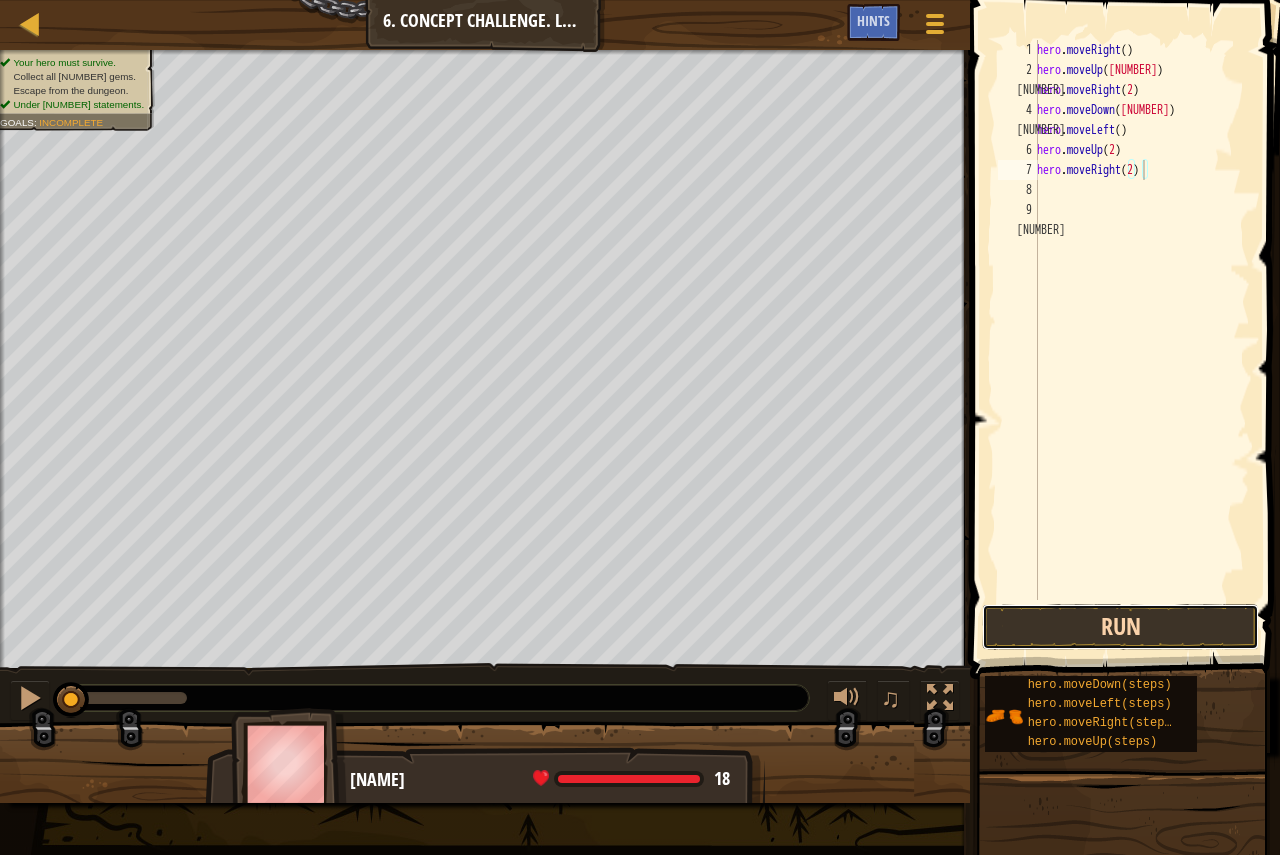 click on "Run" at bounding box center (1120, 627) 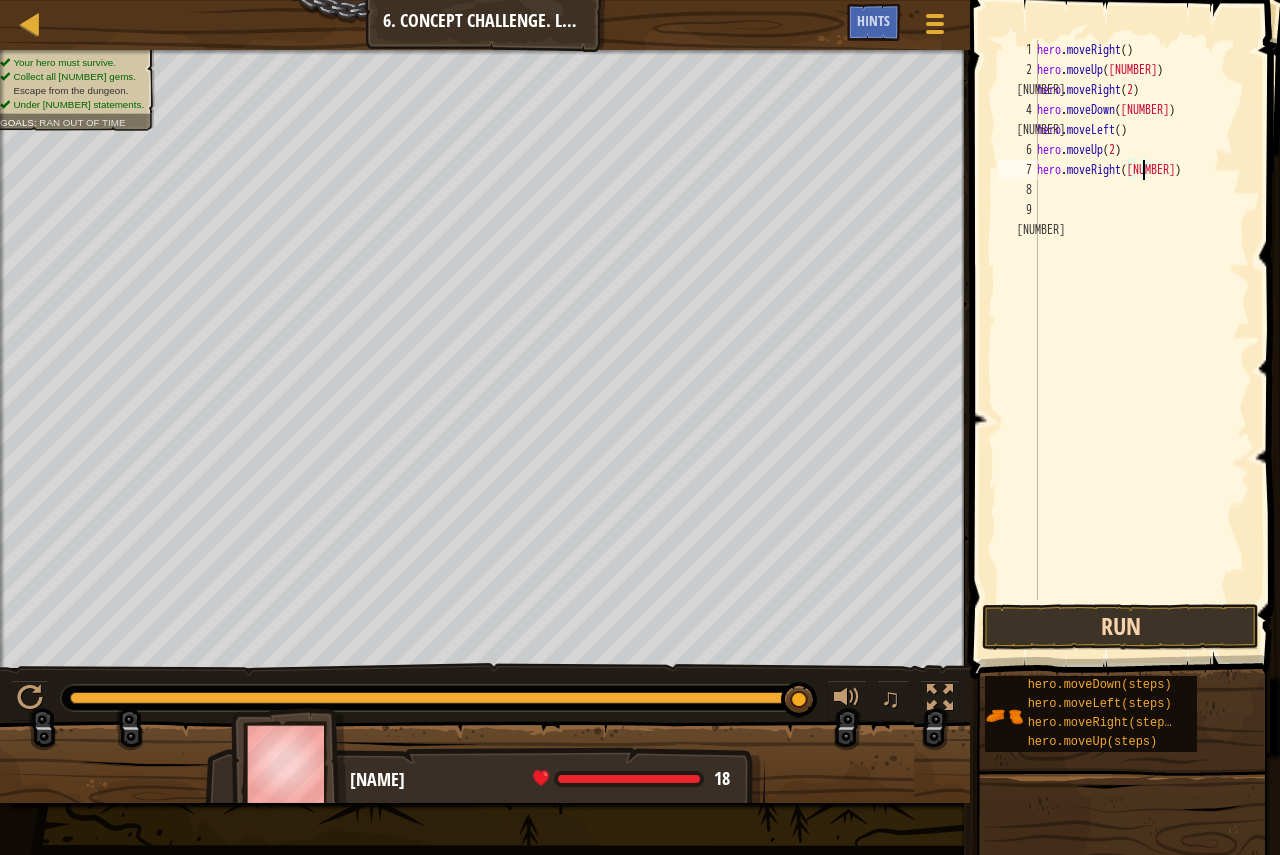 type on "hero.moveRight(3)" 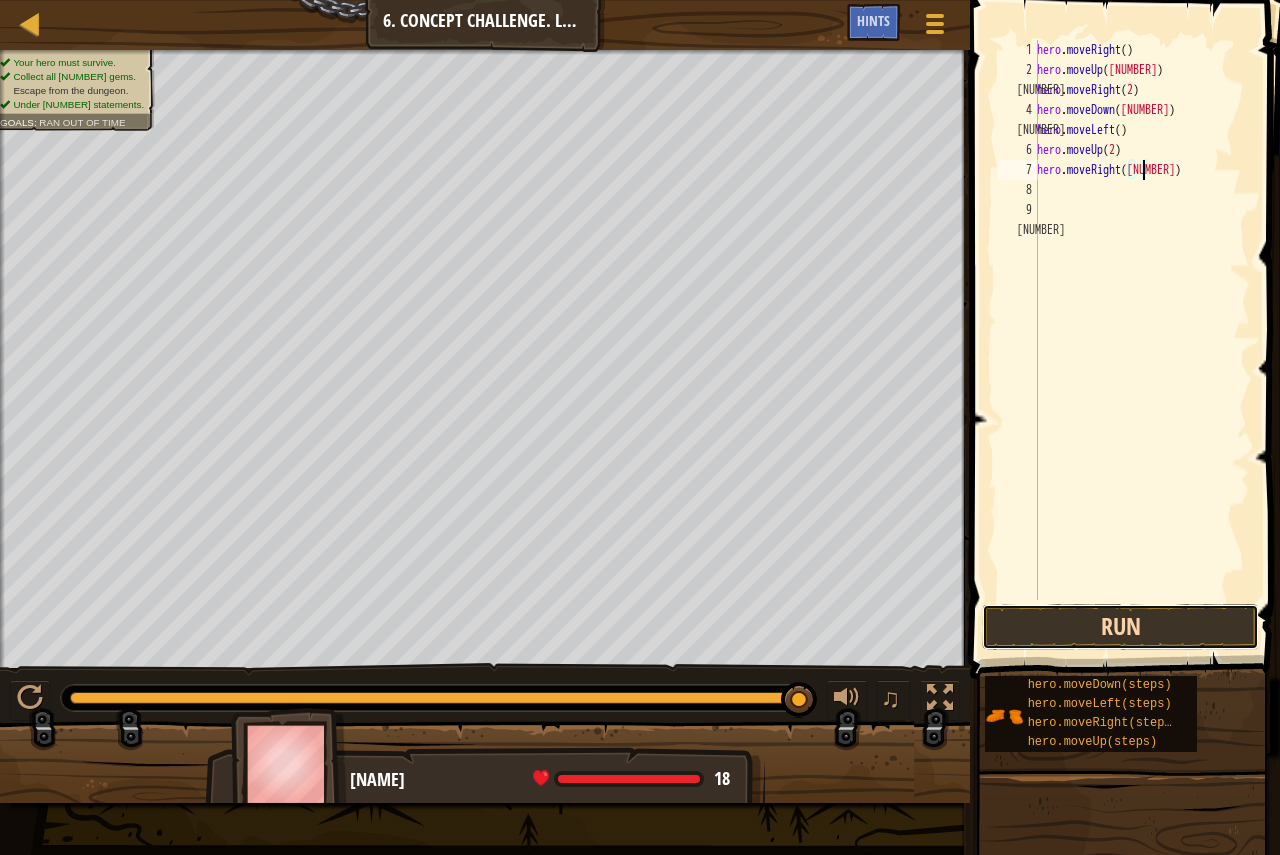 click on "Run" at bounding box center (1120, 627) 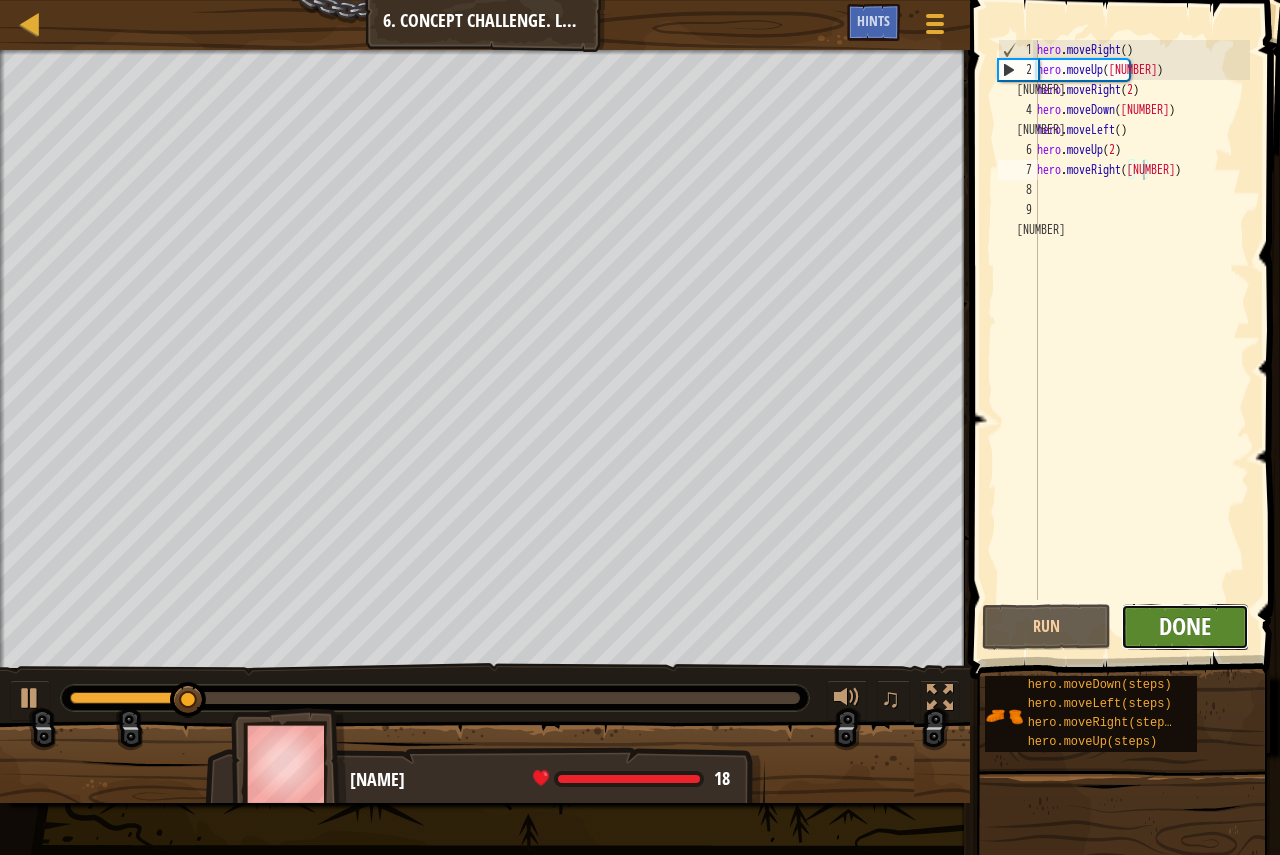 click on "Done" at bounding box center [1185, 626] 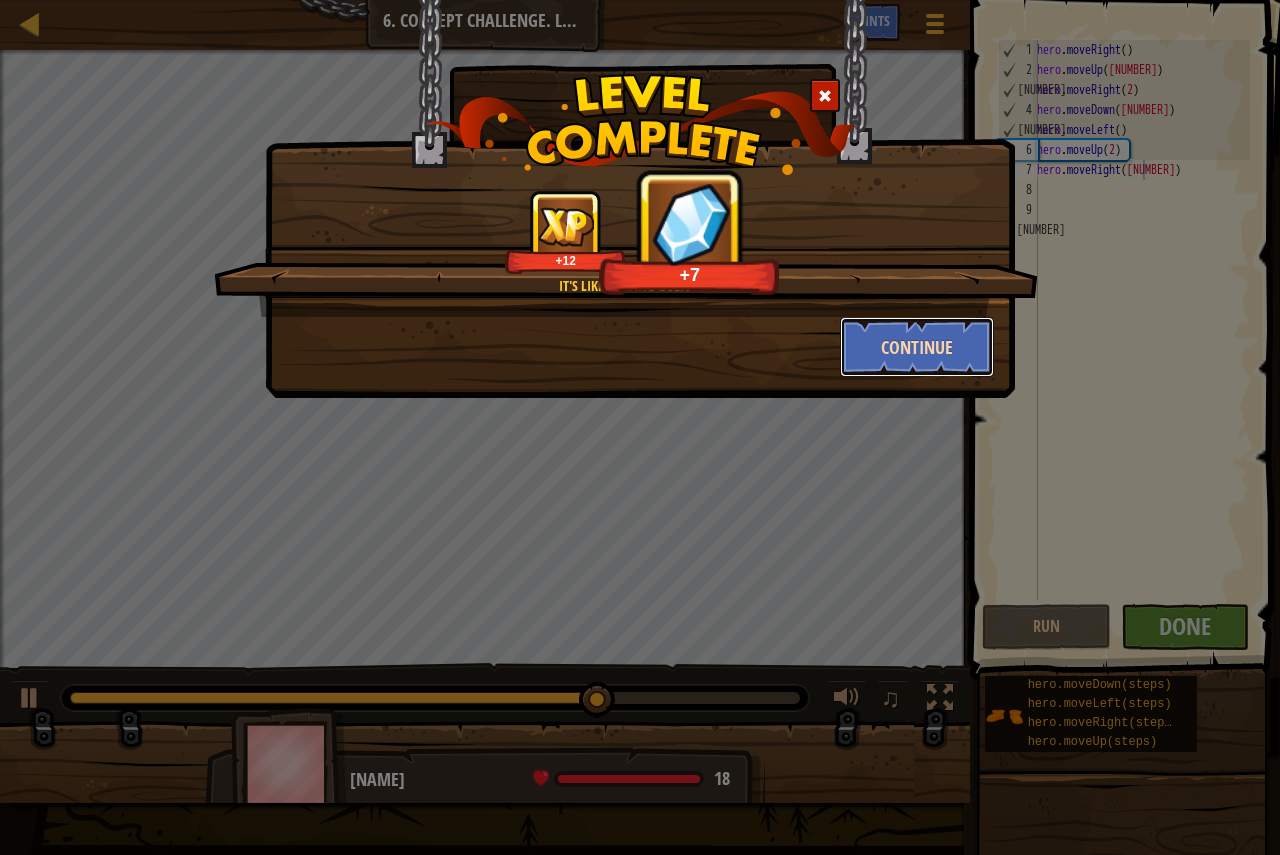 click on "Continue" at bounding box center [917, 347] 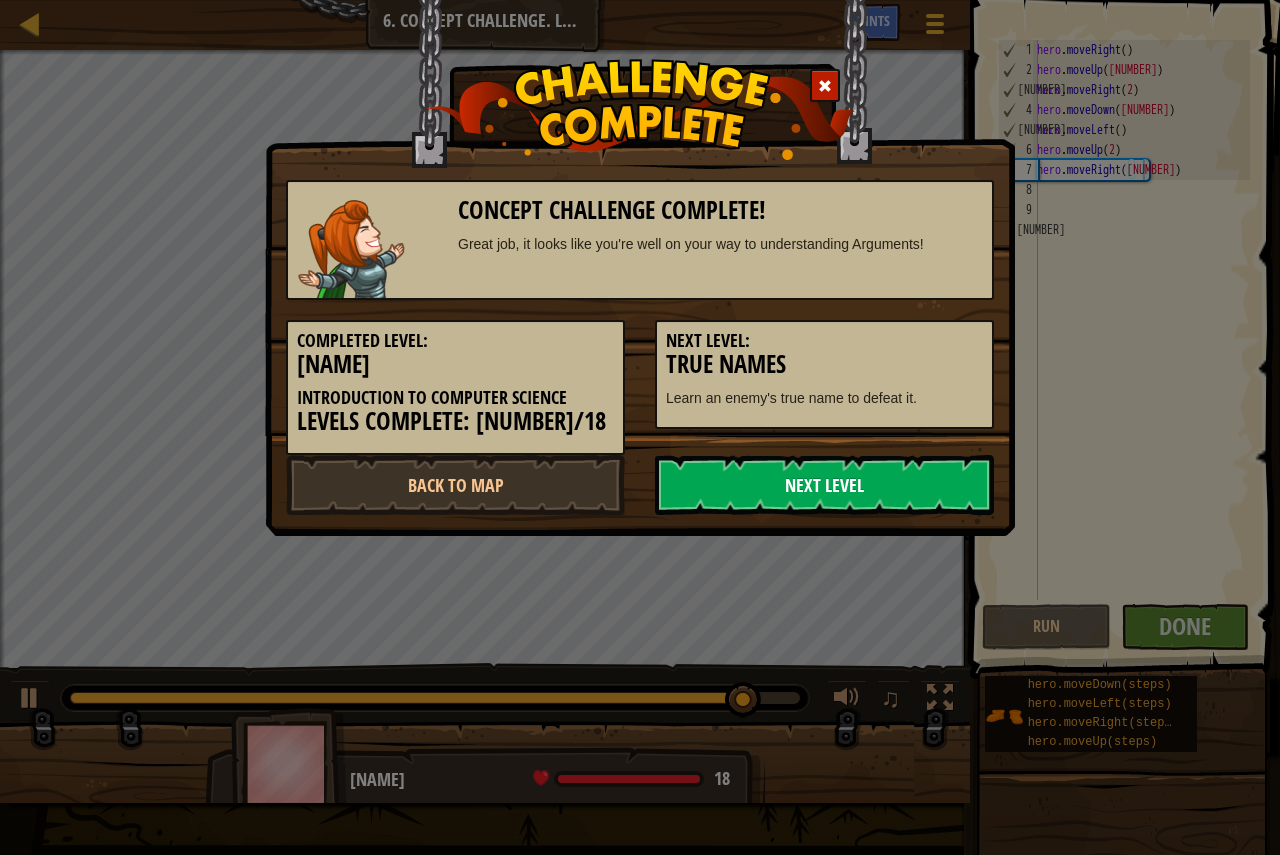 click on "Next Level" at bounding box center [824, 485] 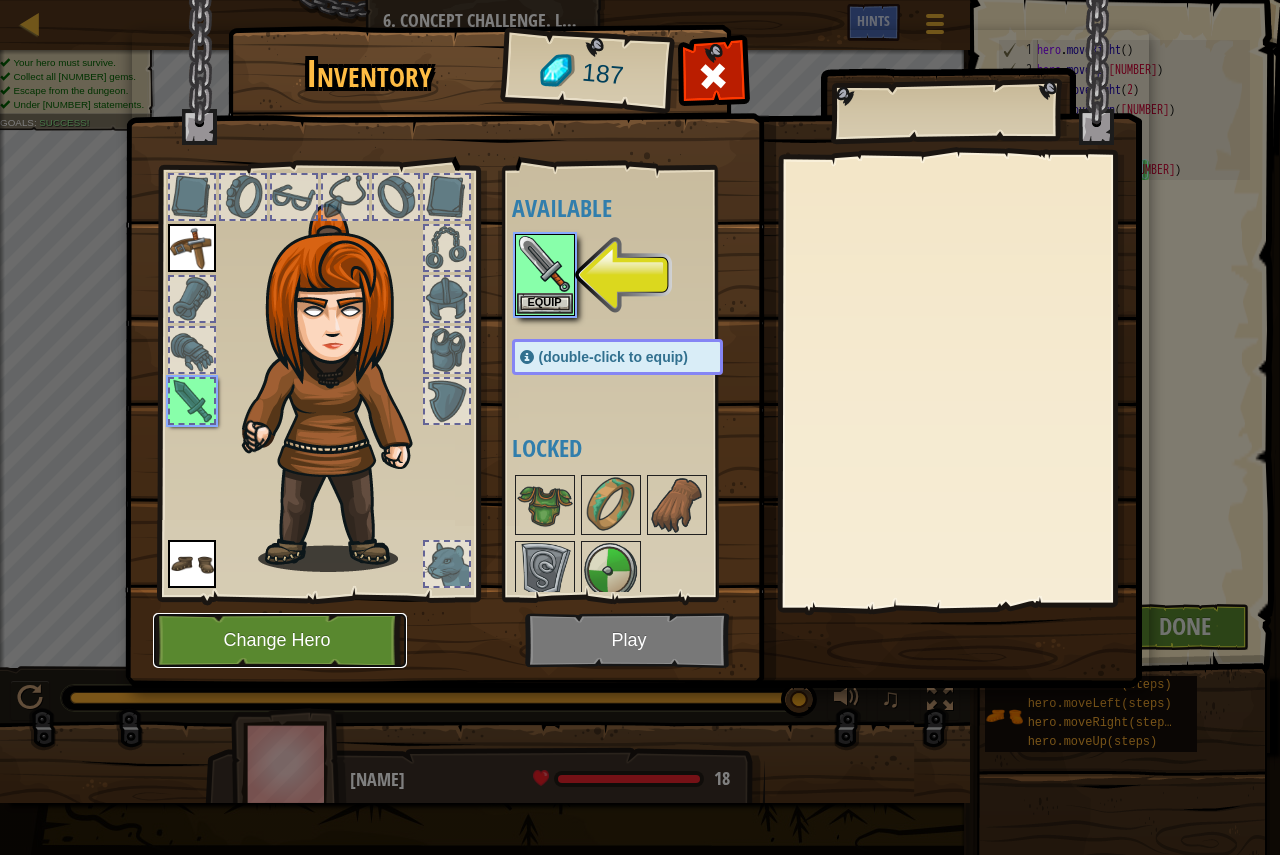 click on "Change Hero" at bounding box center [280, 640] 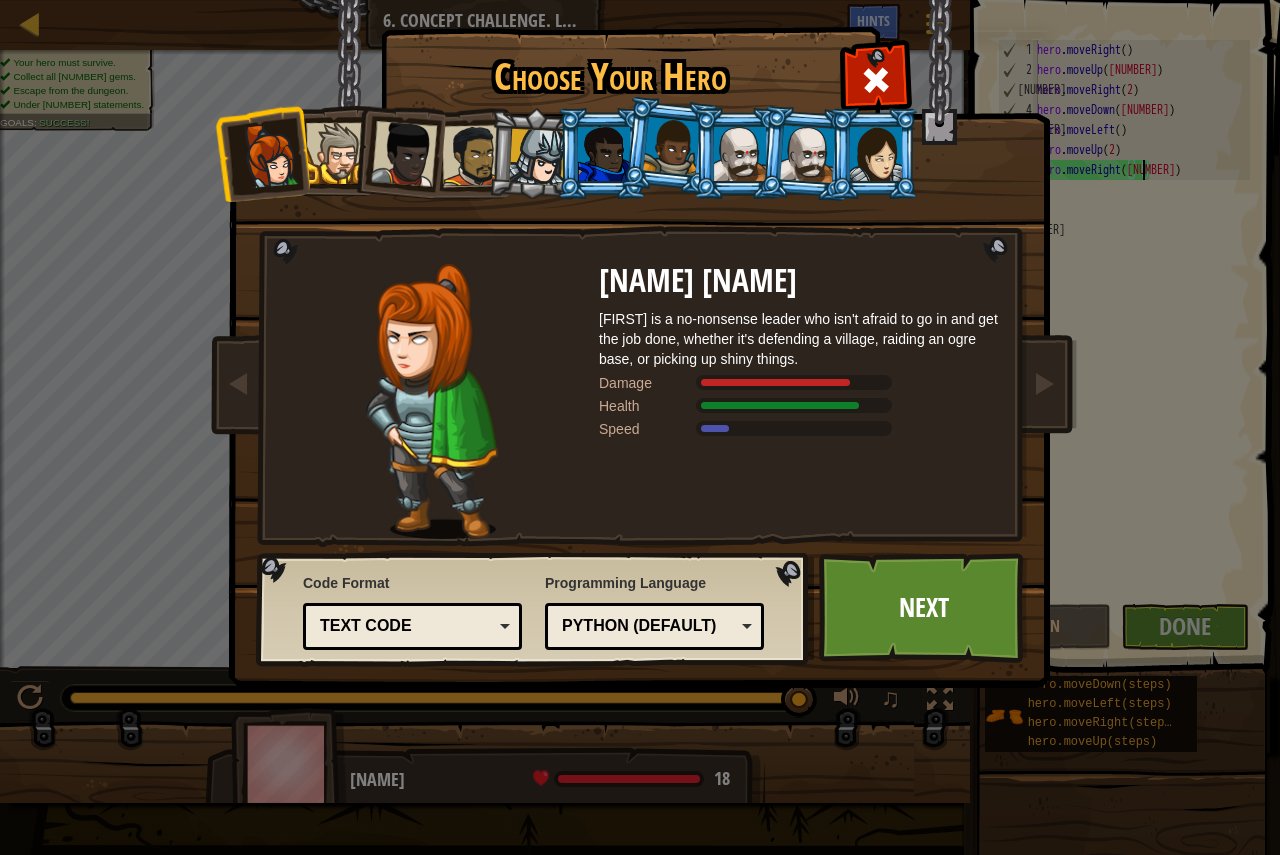 click at bounding box center [876, 154] 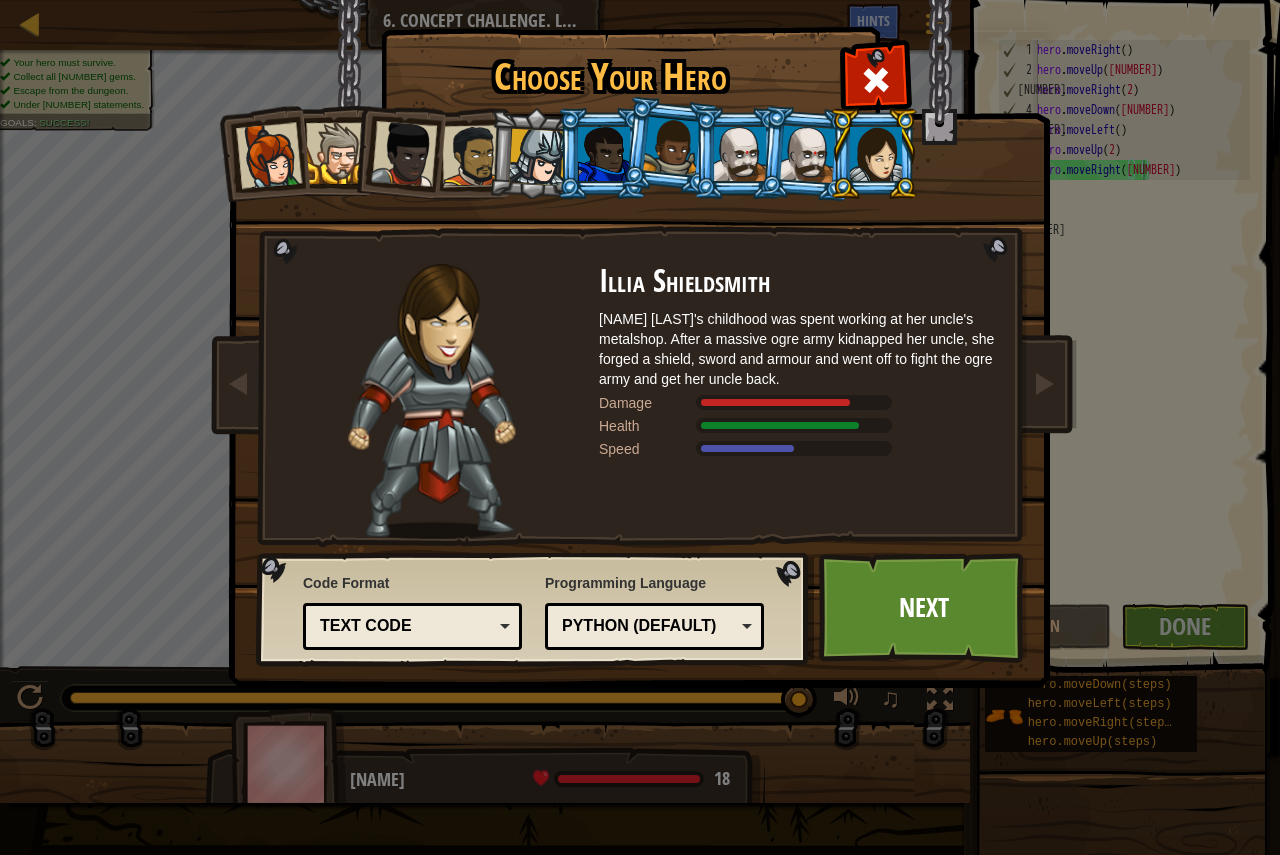 click at bounding box center [336, 153] 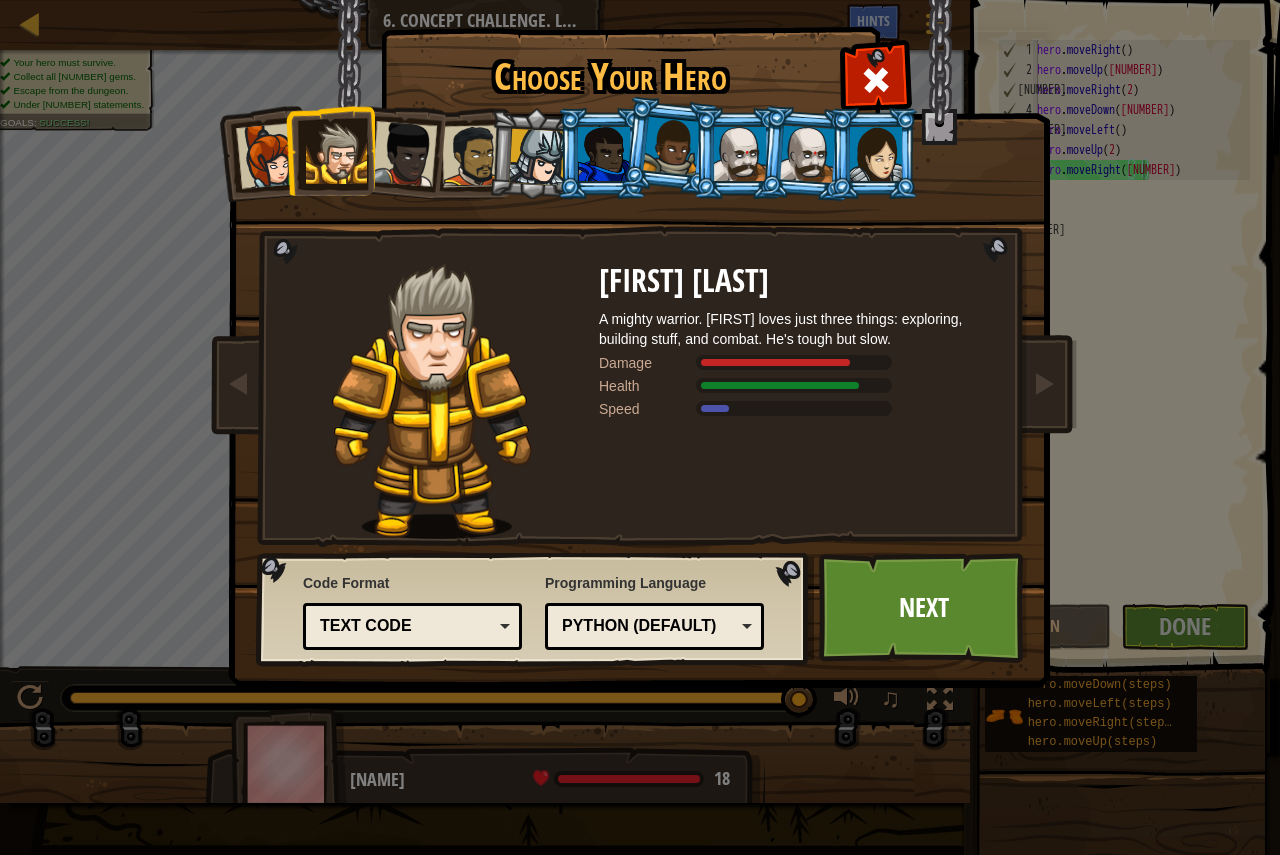 click at bounding box center [404, 154] 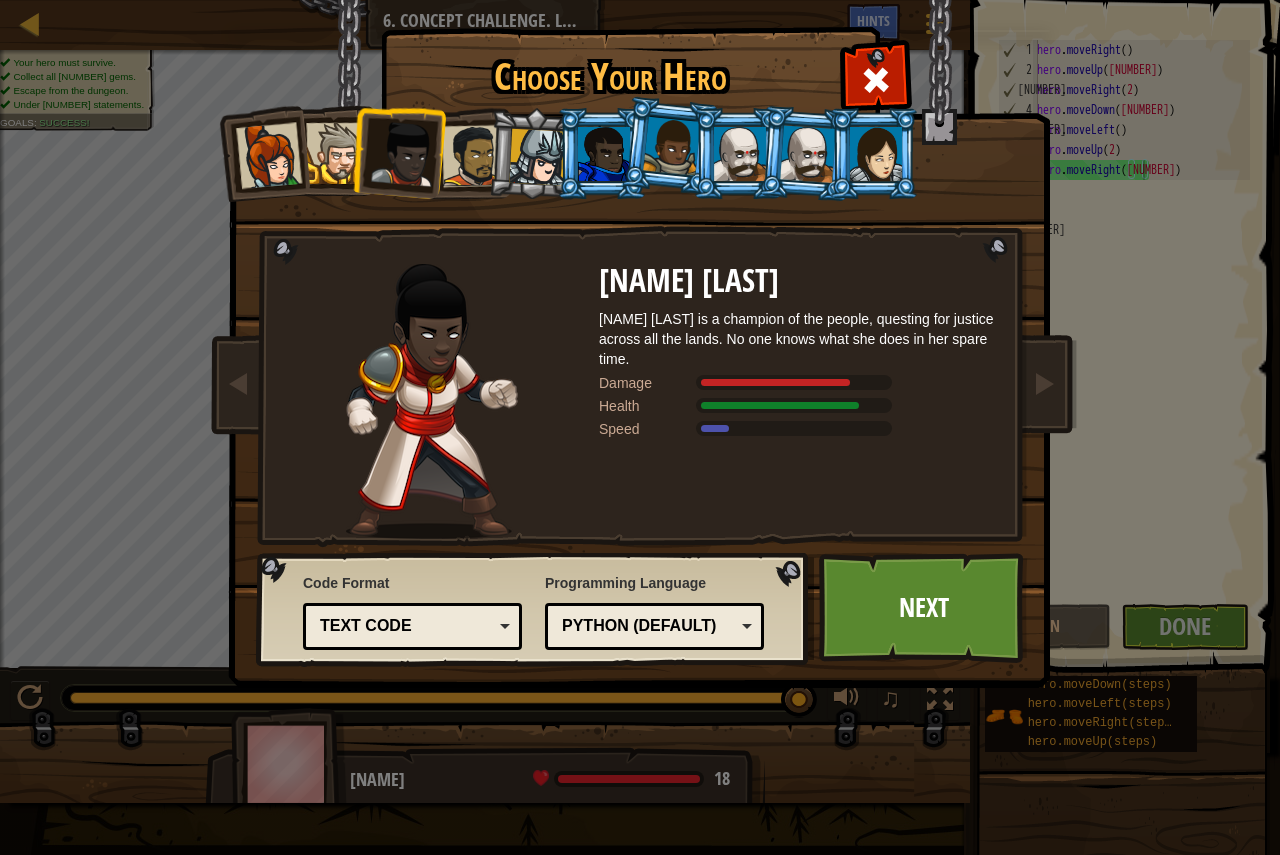 click at bounding box center [534, 154] 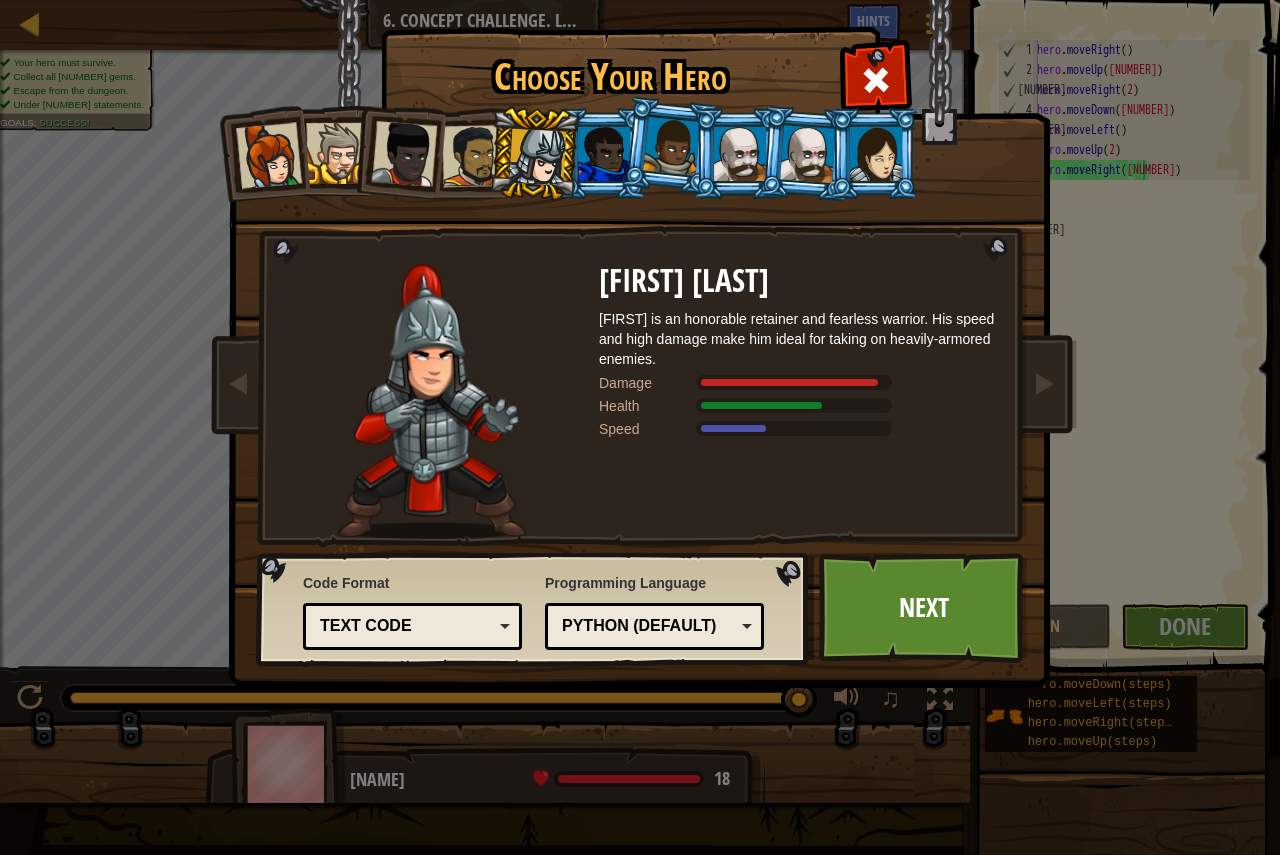 click at bounding box center [604, 154] 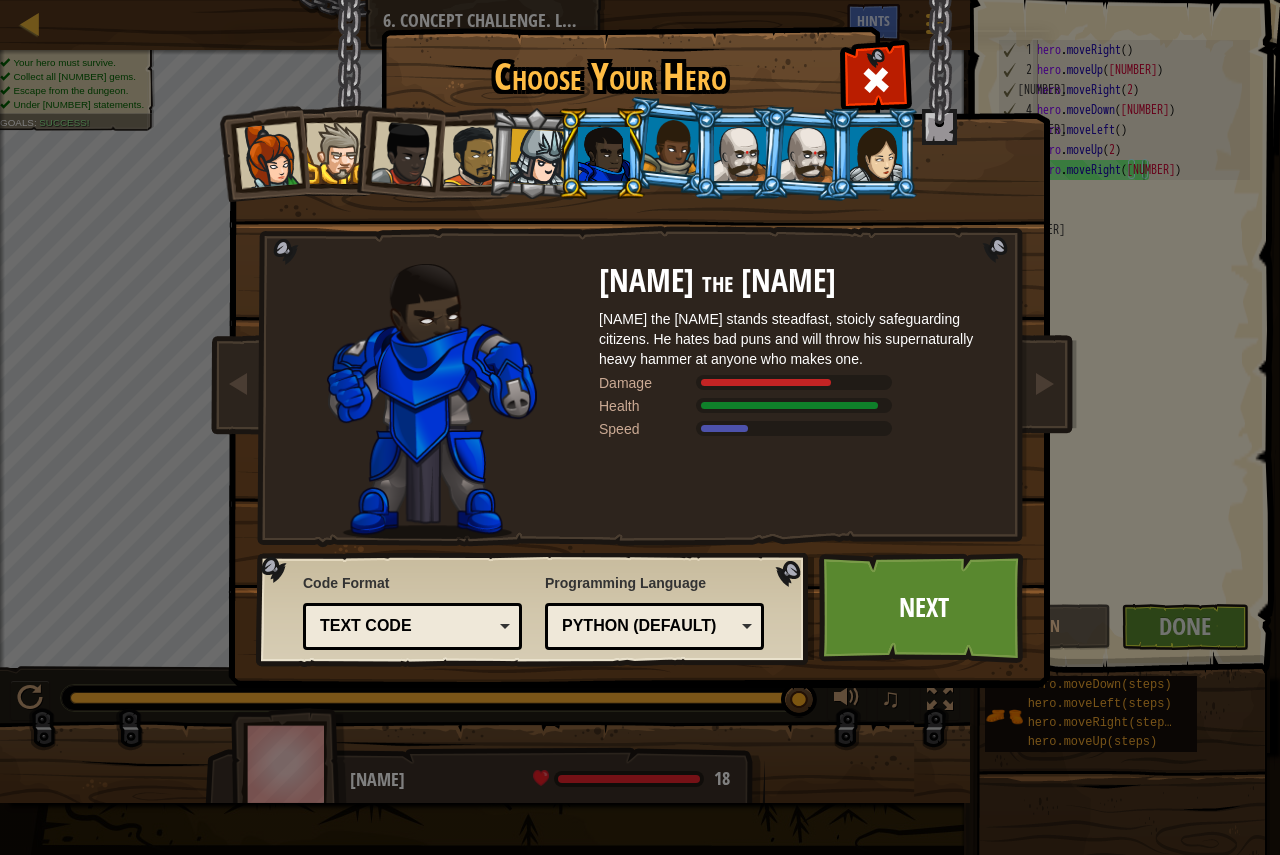 click at bounding box center (671, 146) 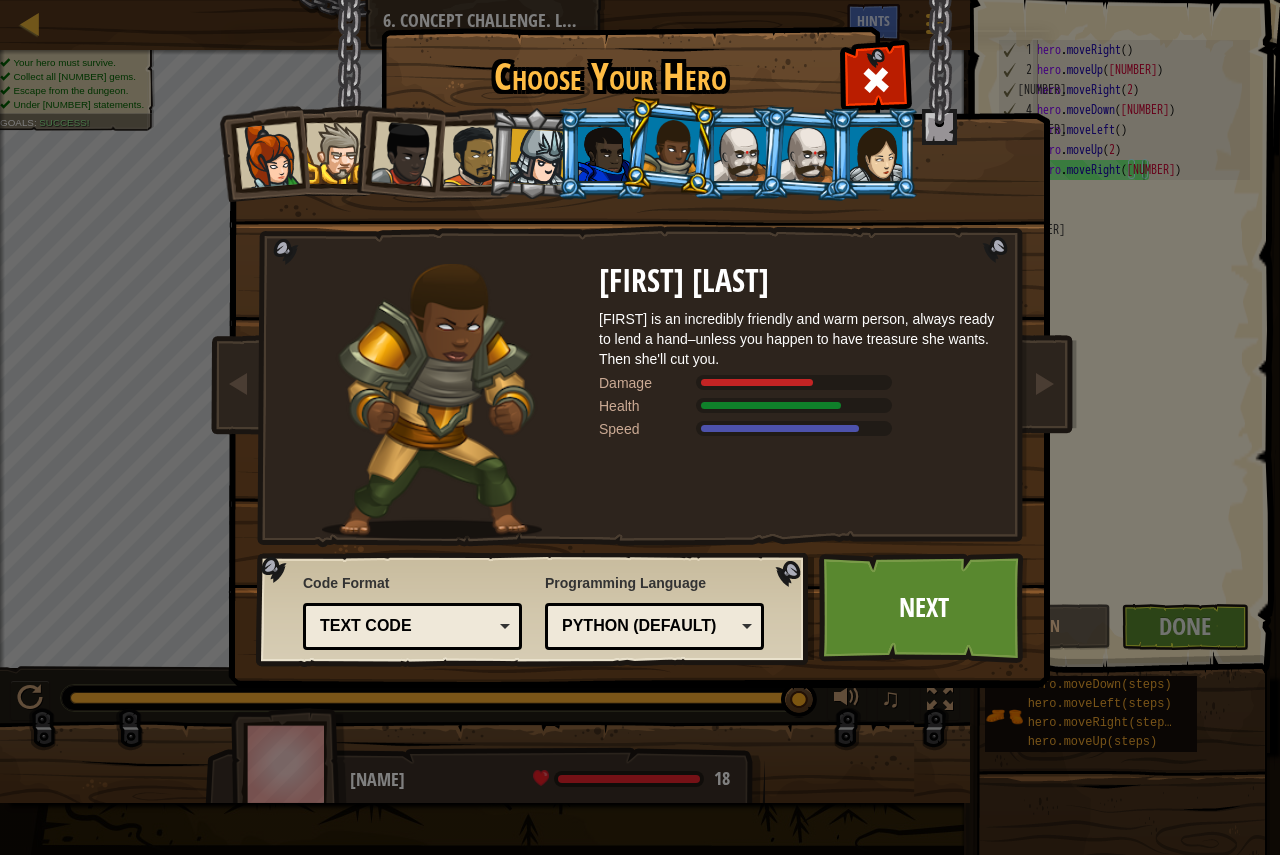 click at bounding box center [876, 154] 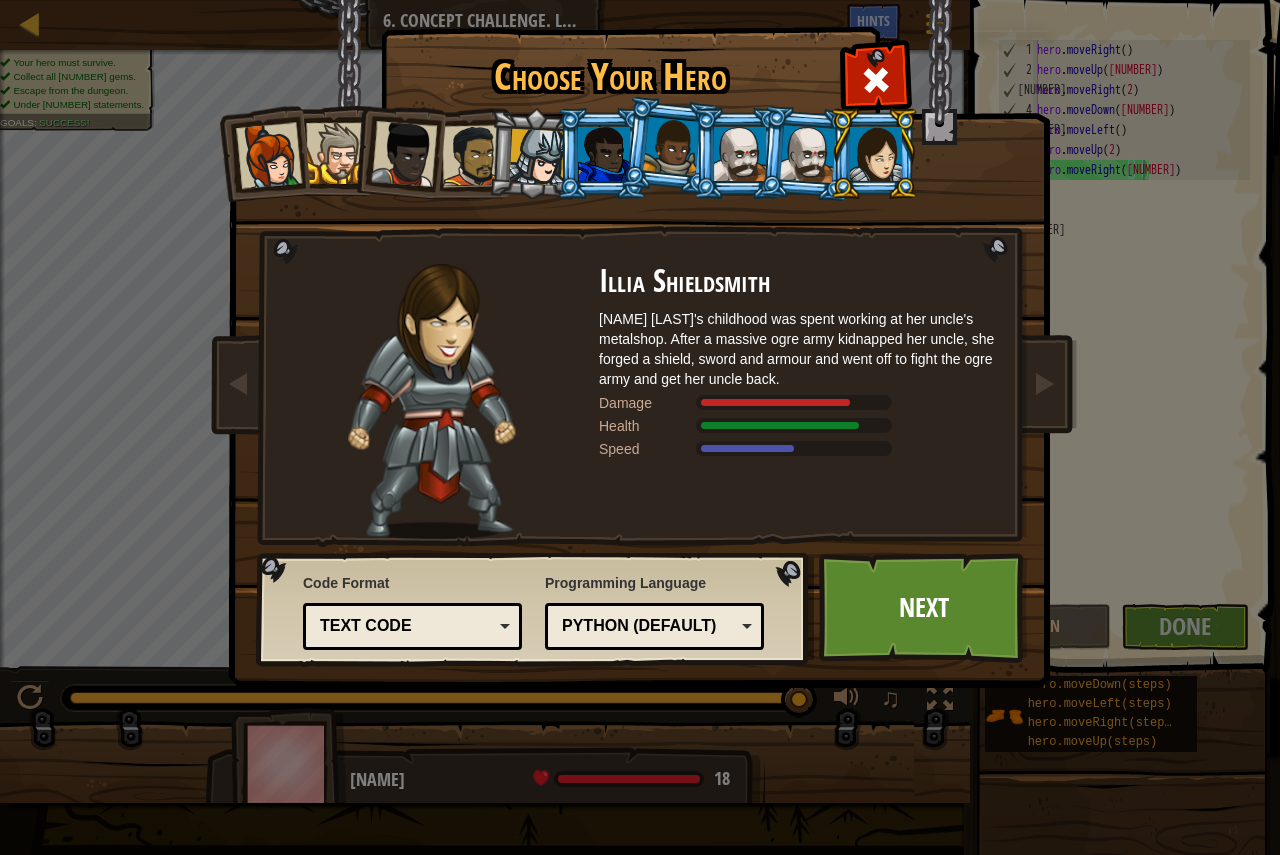 click at bounding box center [644, 330] 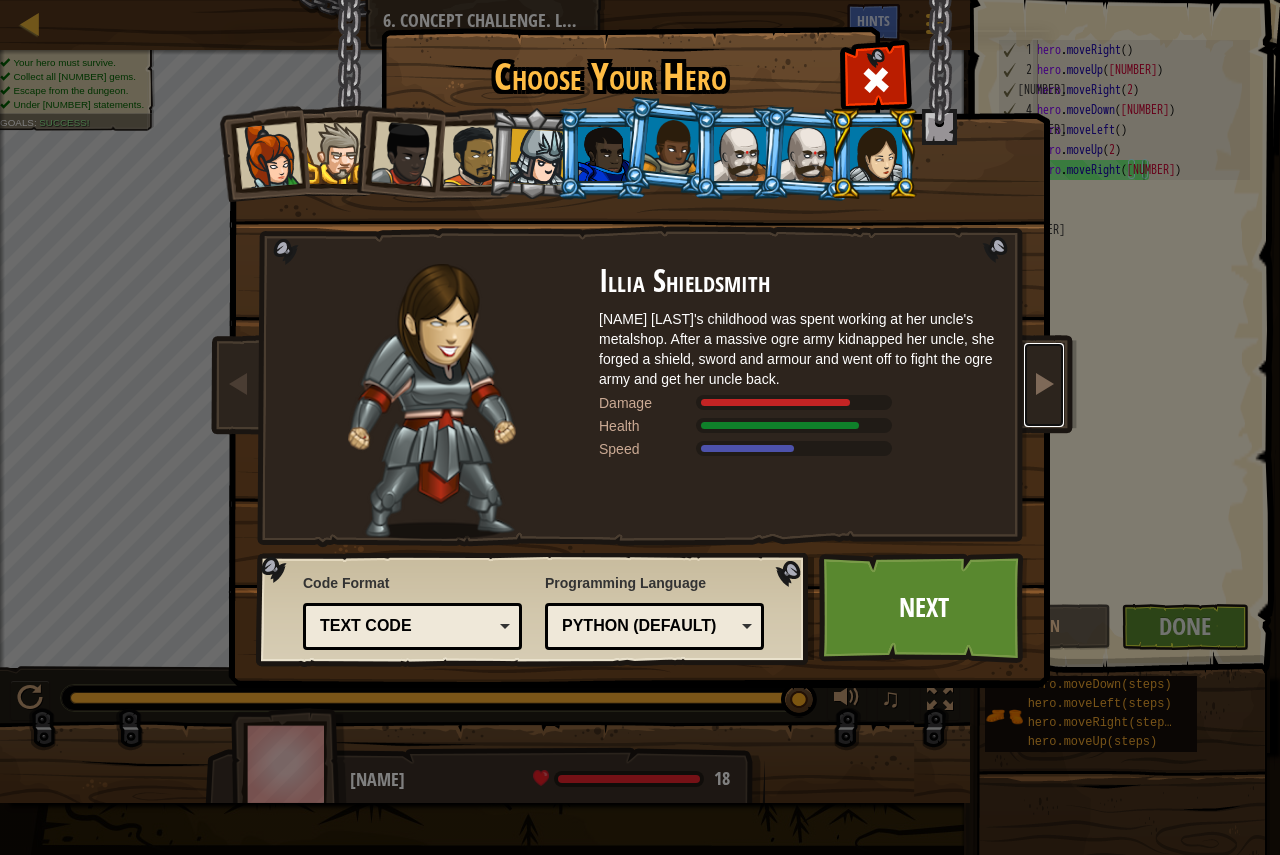 click at bounding box center (1044, 383) 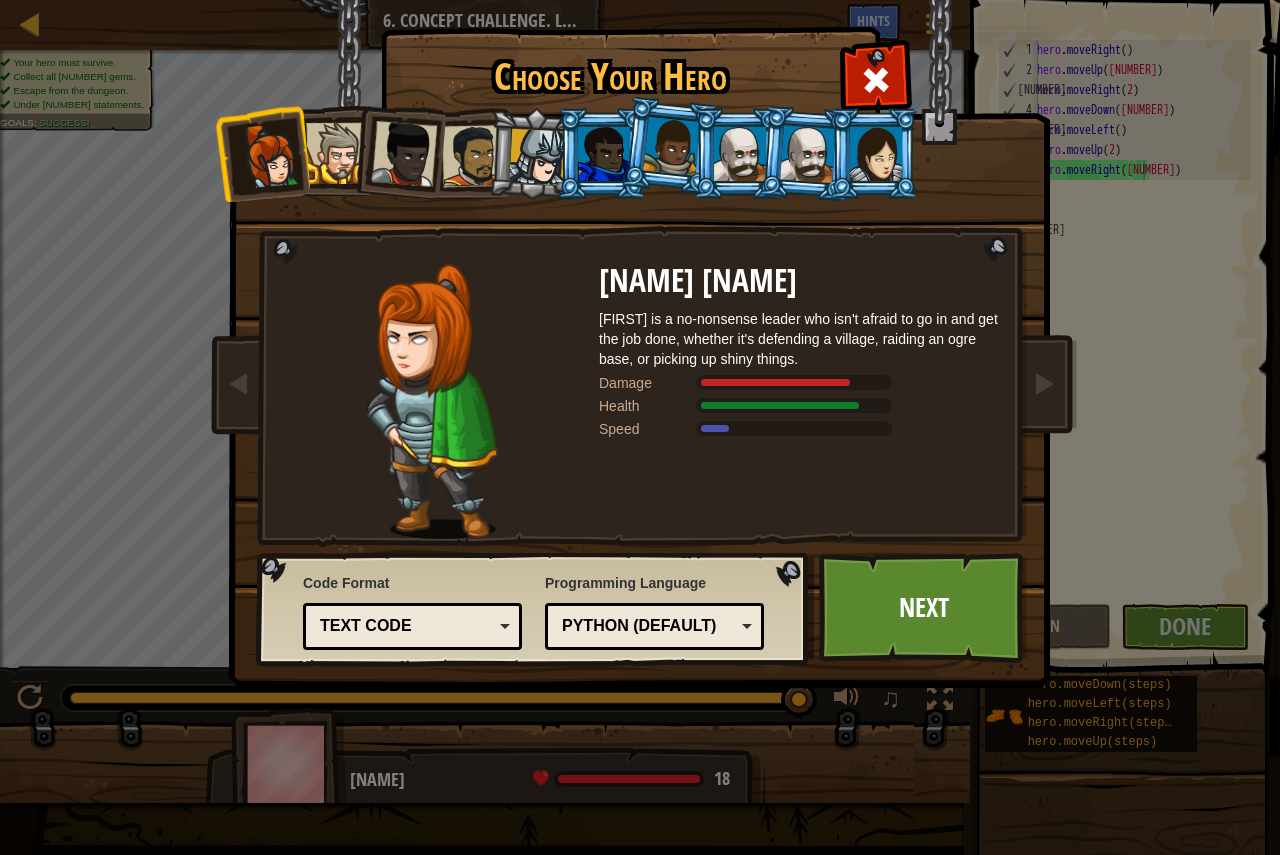 click at bounding box center [876, 154] 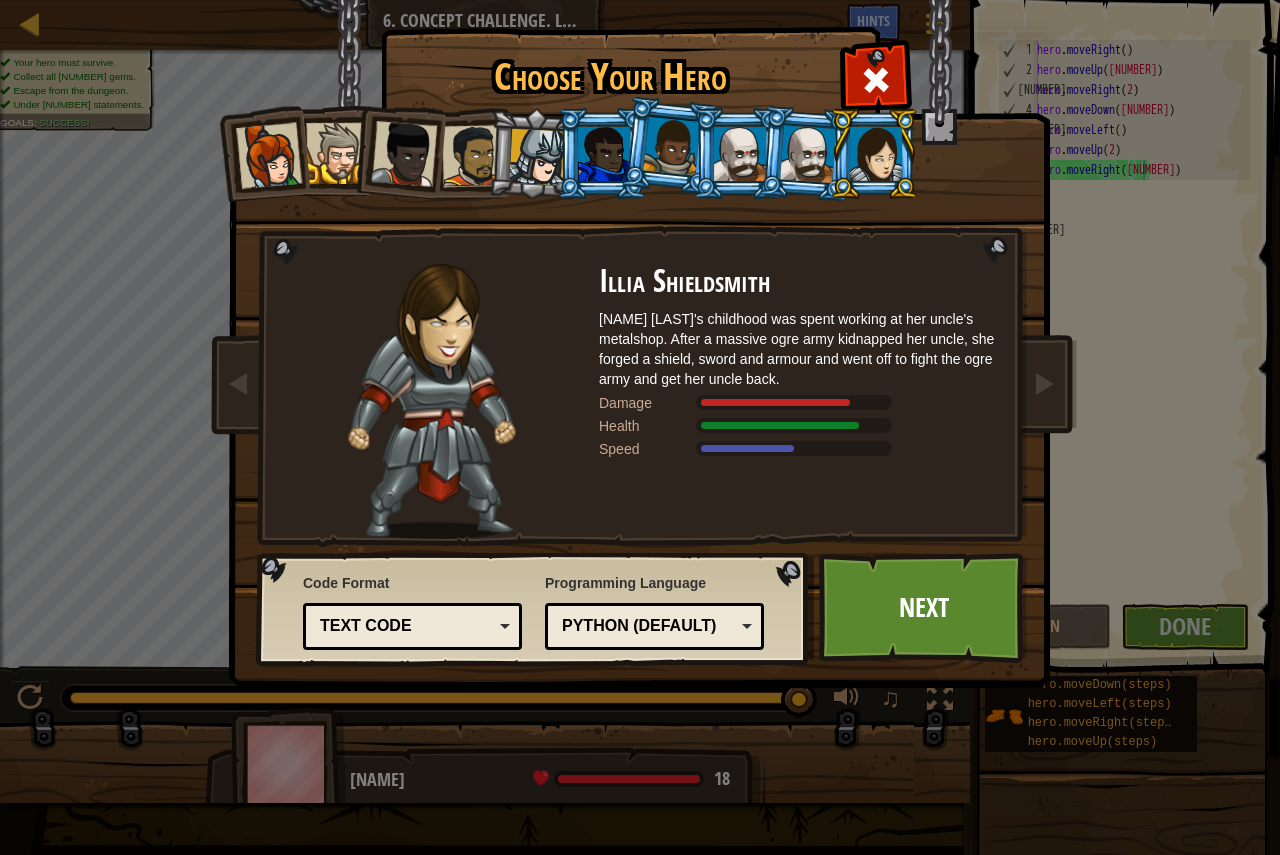 click on "Text code" at bounding box center [406, 626] 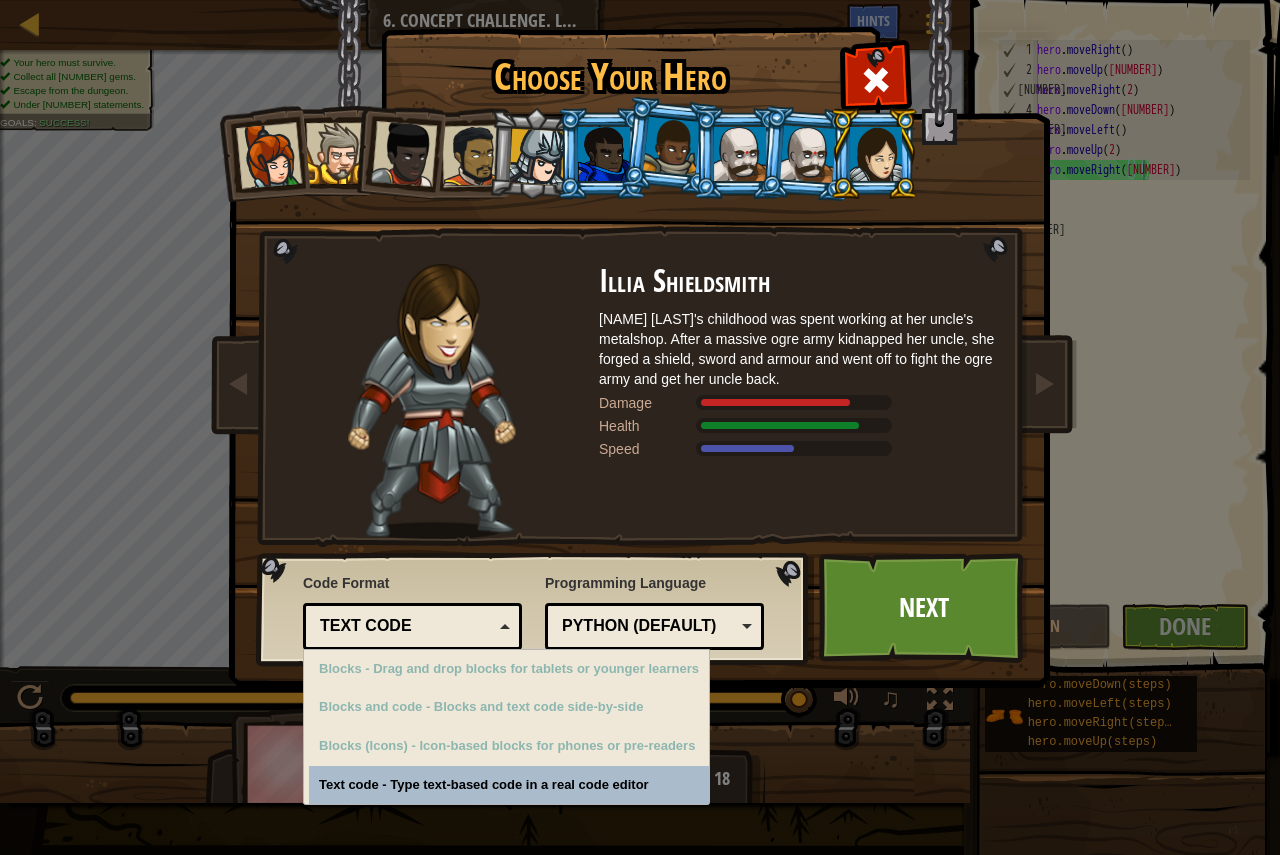 click on "Text code" at bounding box center [406, 626] 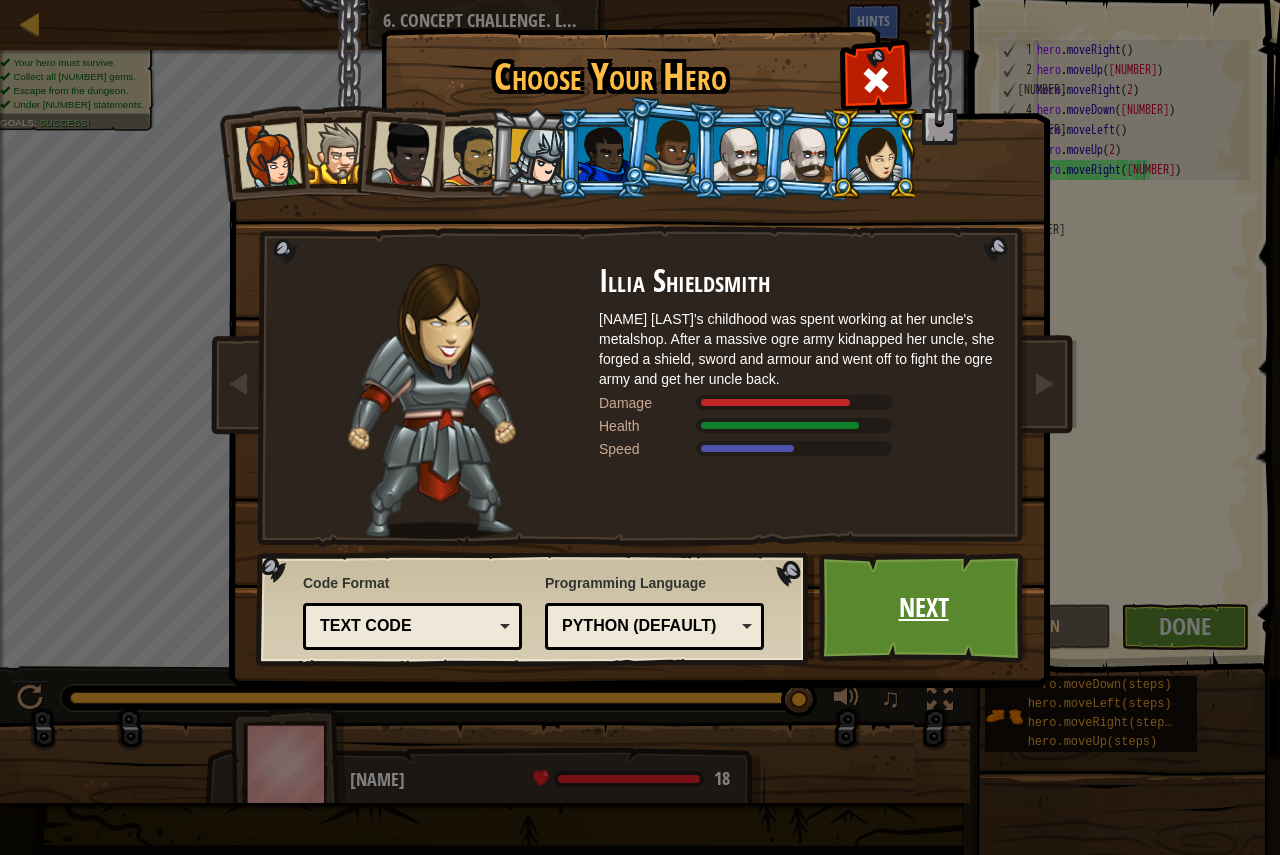 click on "Next" at bounding box center [923, 608] 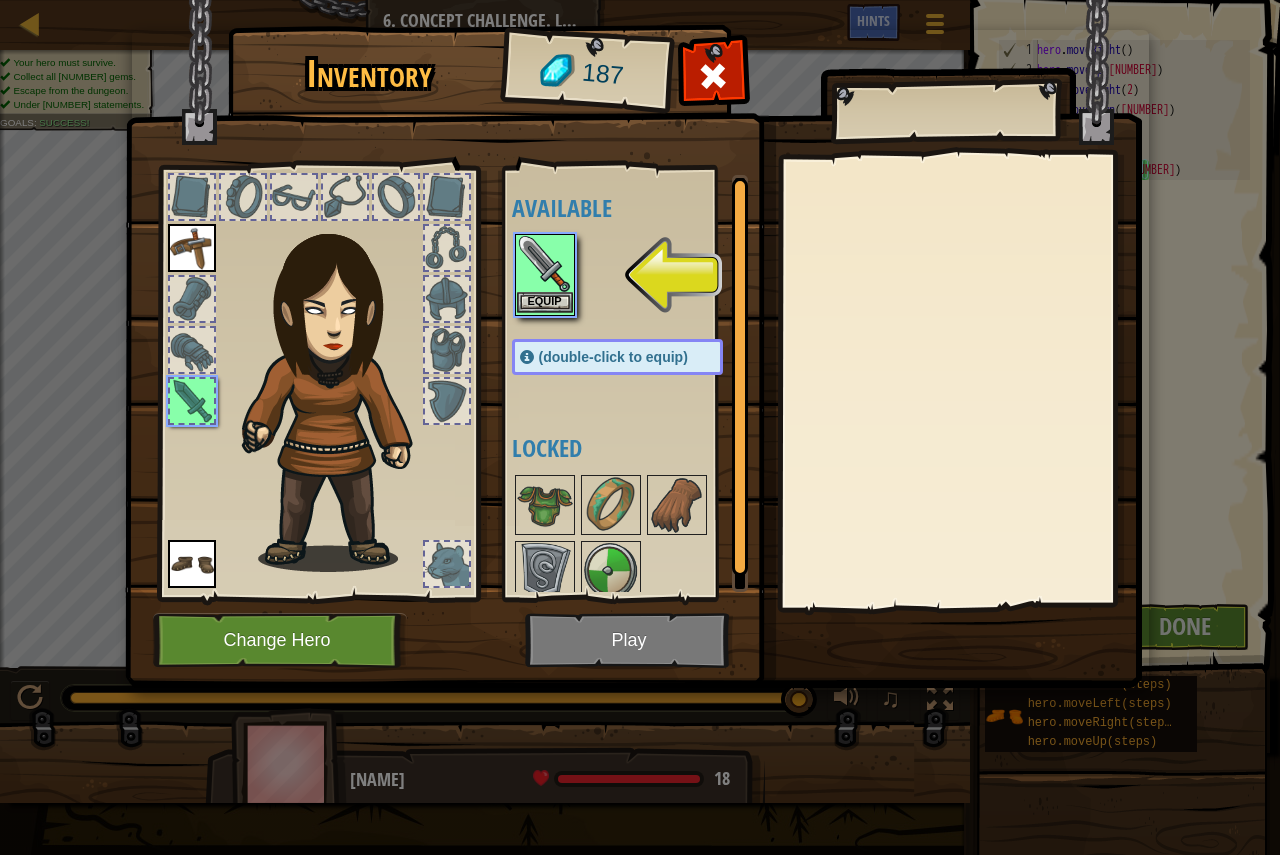 click at bounding box center [545, 264] 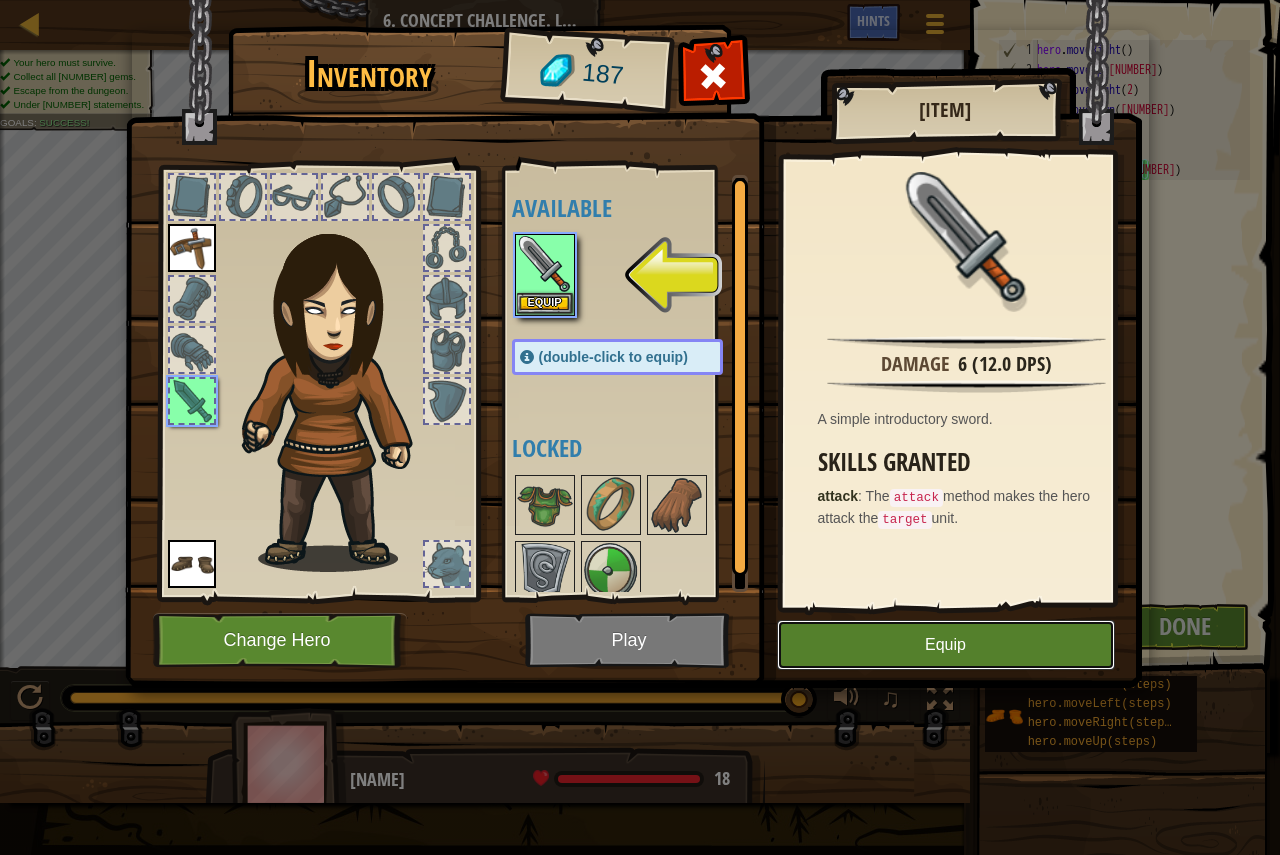 click on "Equip" at bounding box center (946, 645) 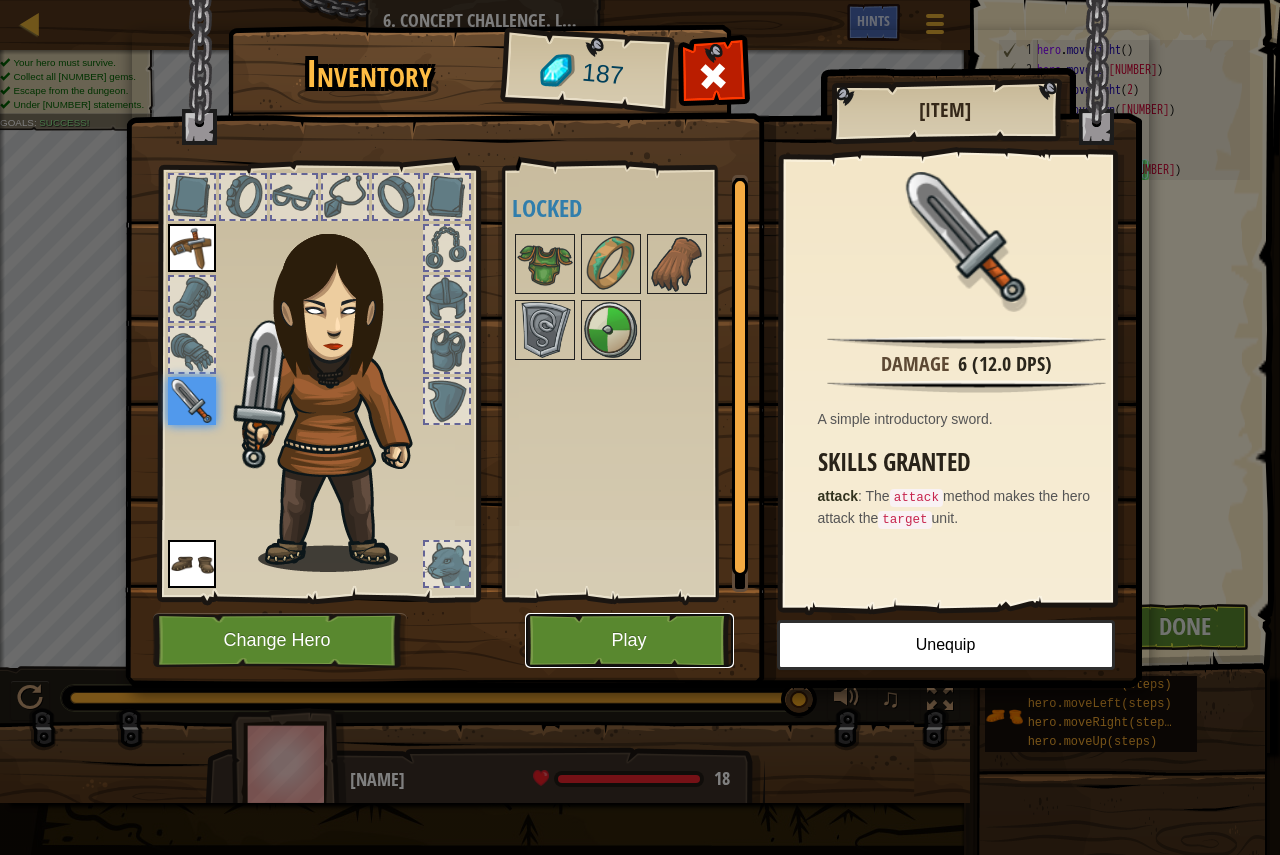 click on "Play" at bounding box center (629, 640) 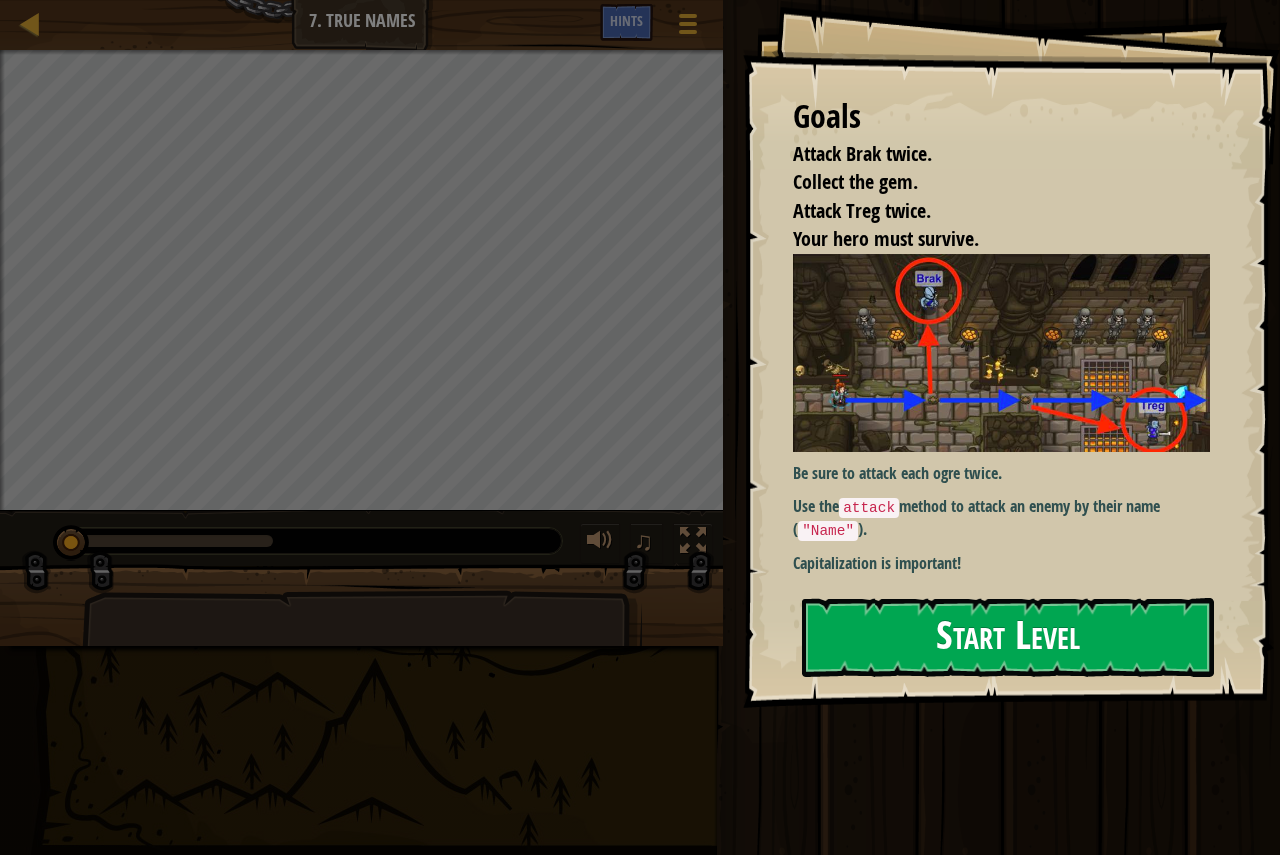 click on "Start Level" at bounding box center [1008, 637] 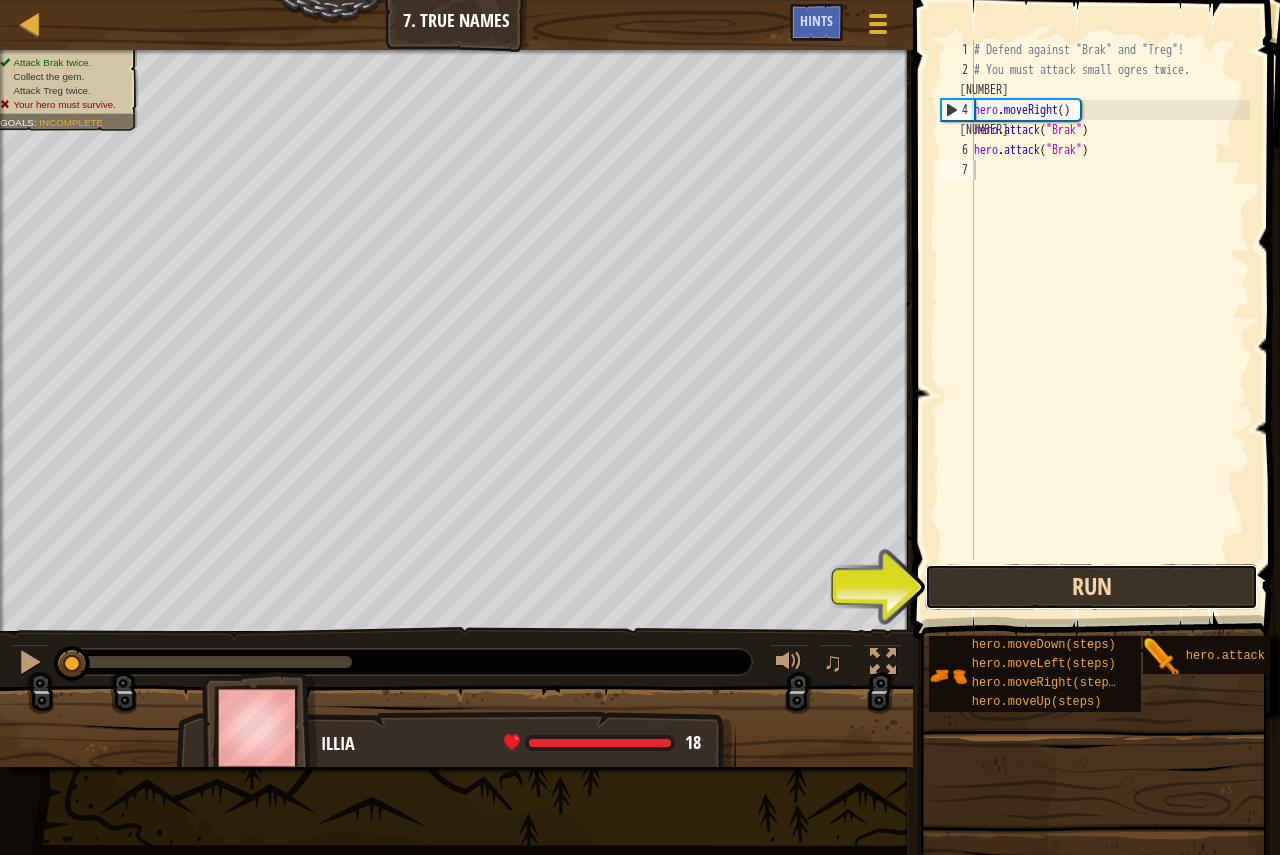 click on "Run" at bounding box center [1091, 587] 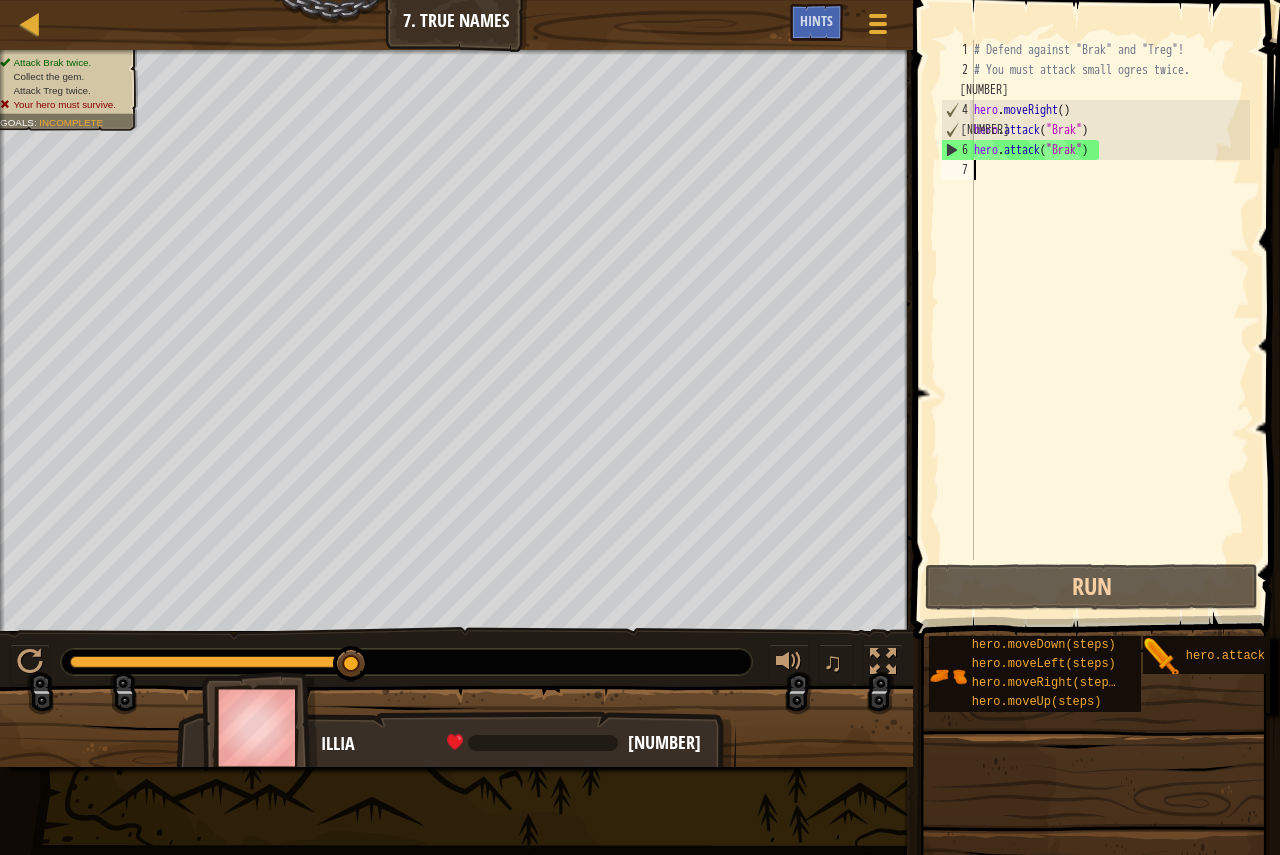 click on "# Defend against "Brak" and "Treg"! # You must attack small ogres twice. hero . moveRight ( ) hero . attack ( "Brak" ) hero . attack ( "Brak" )" at bounding box center (1110, 320) 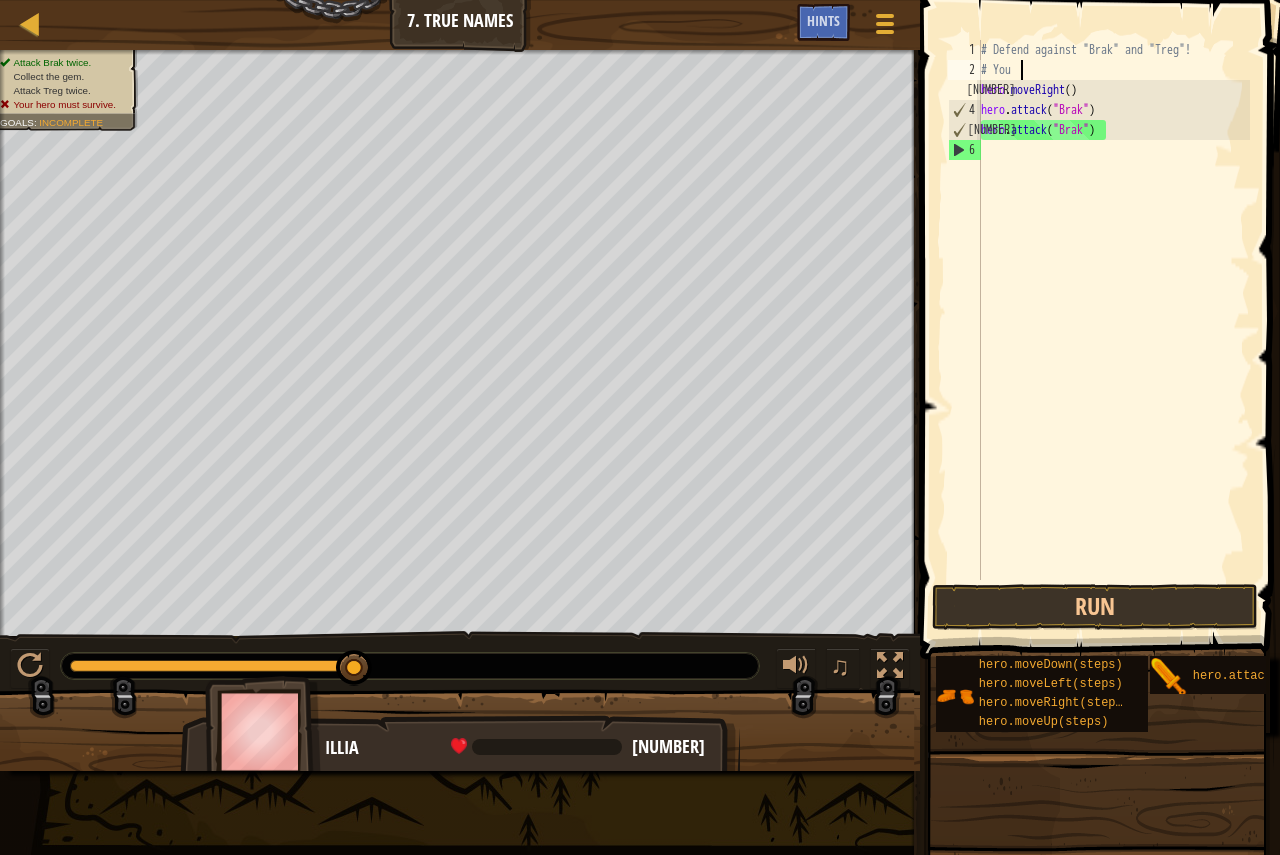 type on "#" 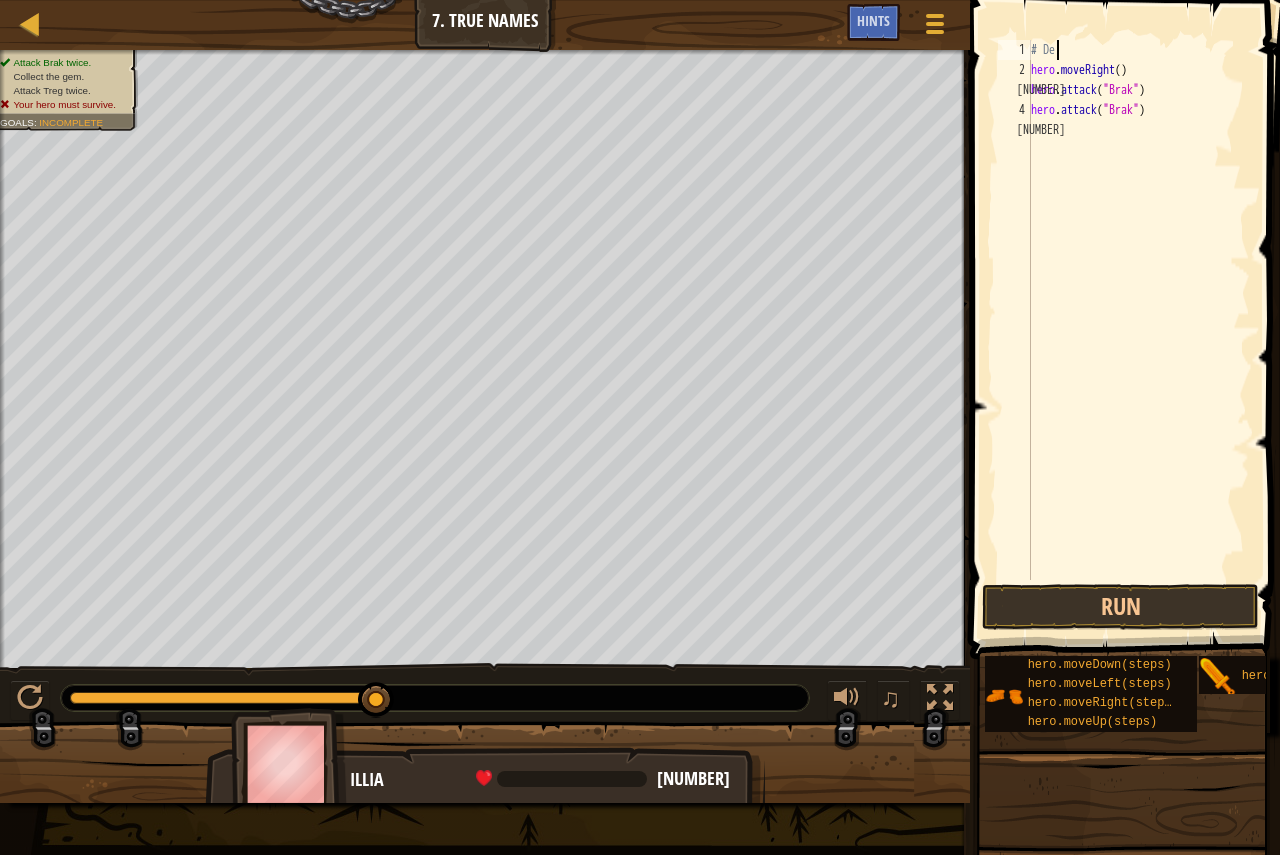 type on "#" 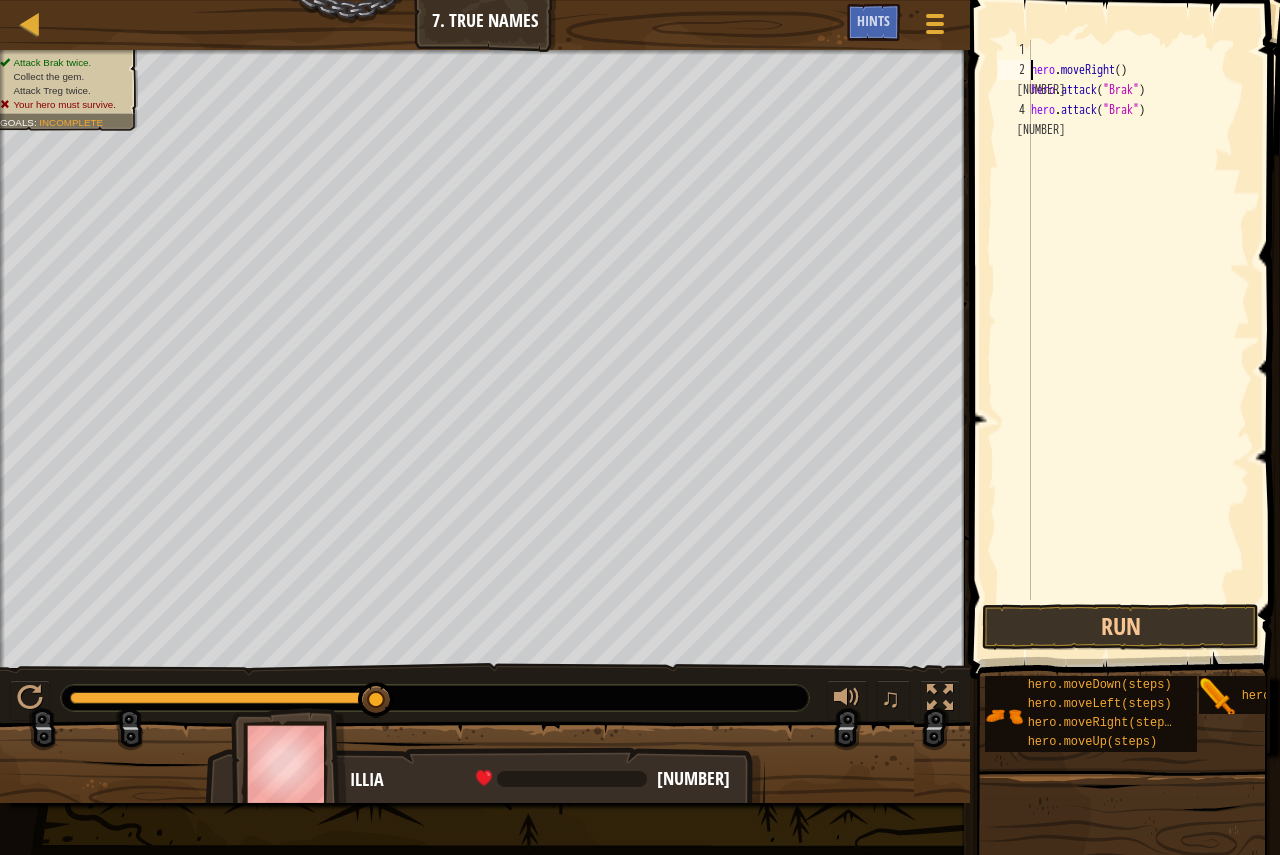 click on "hero . moveRight ( ) hero . attack ( "Brak" ) hero . attack ( "Brak" )" at bounding box center (1138, 340) 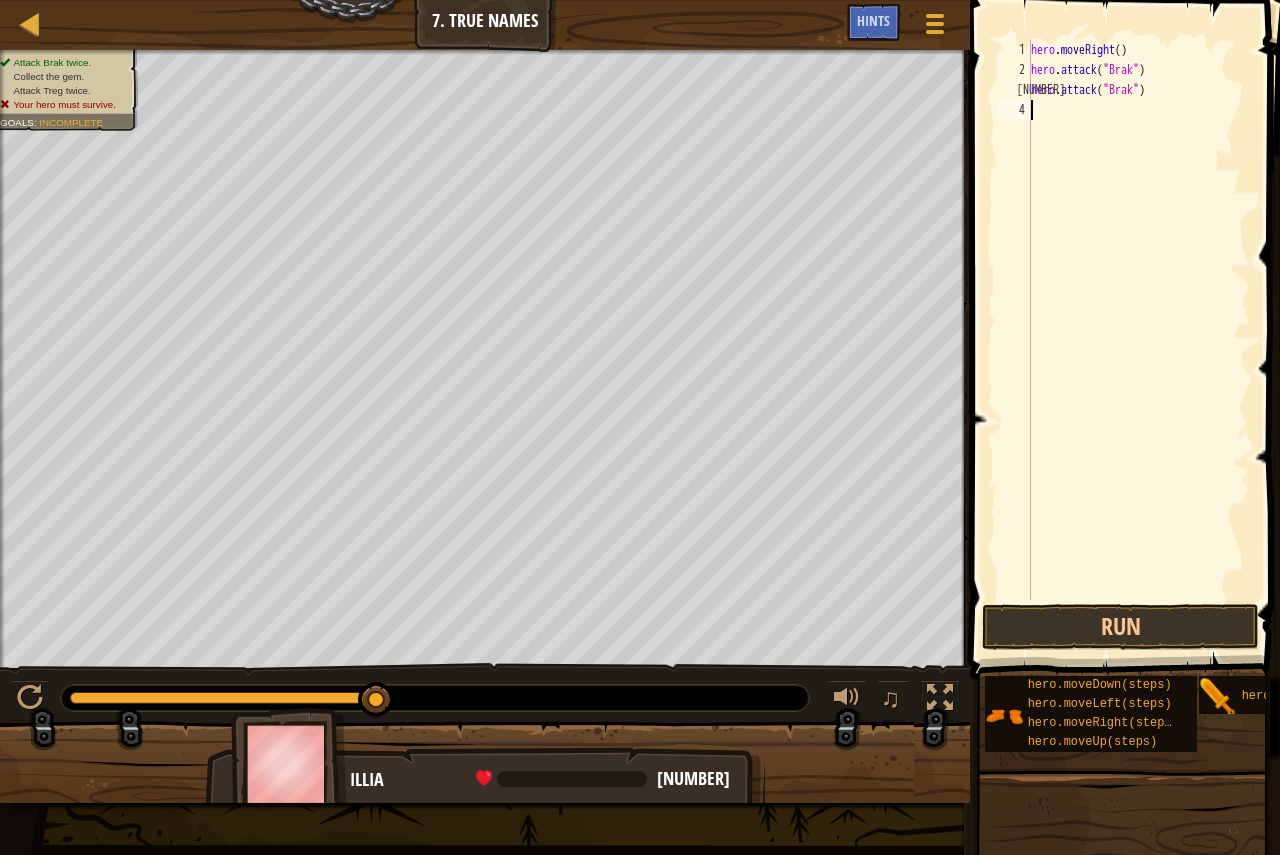 click on "hero . moveRight ( ) hero . attack ( "Brak" ) hero . attack ( "Brak" )" at bounding box center (1138, 340) 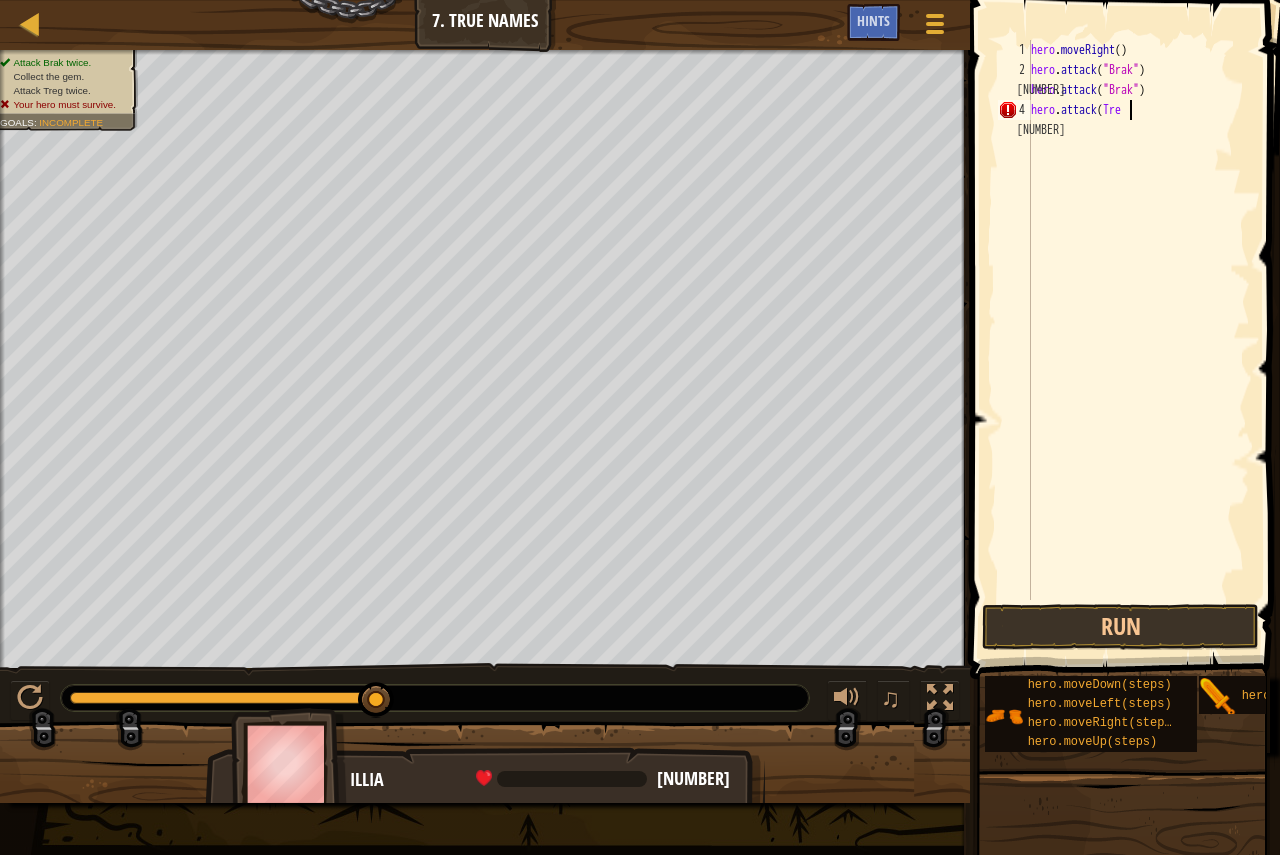 scroll, scrollTop: 9, scrollLeft: 8, axis: both 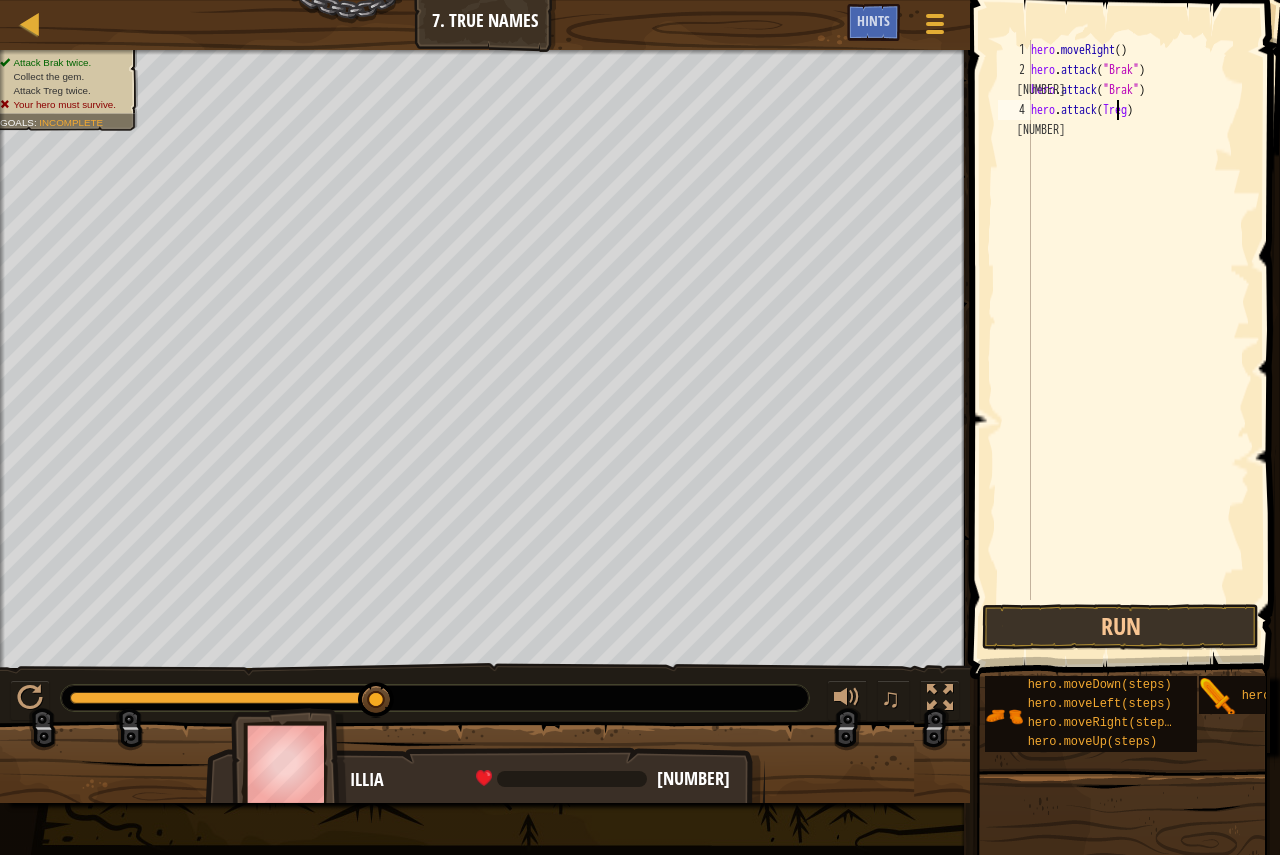 click on "hero . moveRight ( ) hero . attack ( "Brak" ) hero . attack ( "Brak" ) hero . attack ( Treg )" at bounding box center (1138, 340) 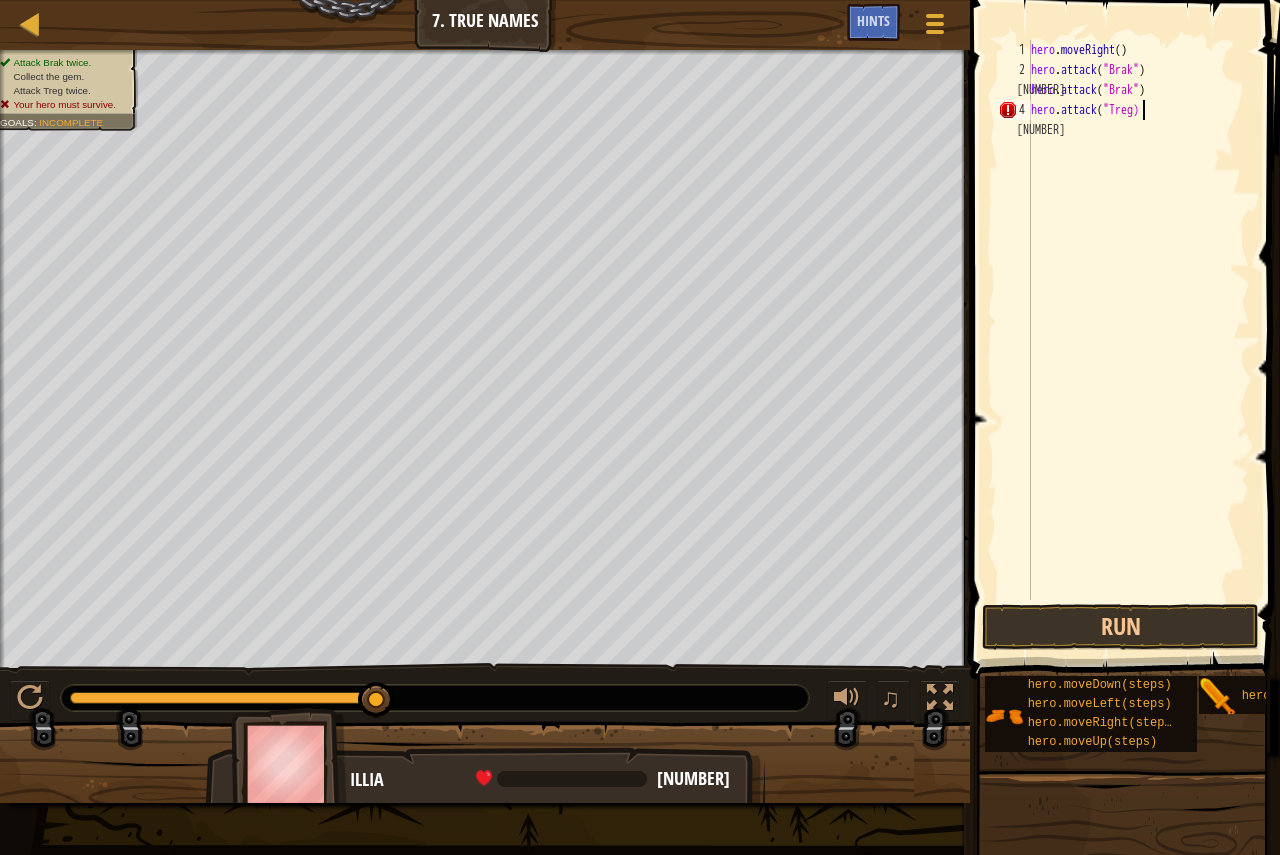 click on "hero . moveRight ( ) hero . attack ( "Brak" ) hero . attack ( "Brak" ) hero . attack ( "Treg)"" at bounding box center (1138, 340) 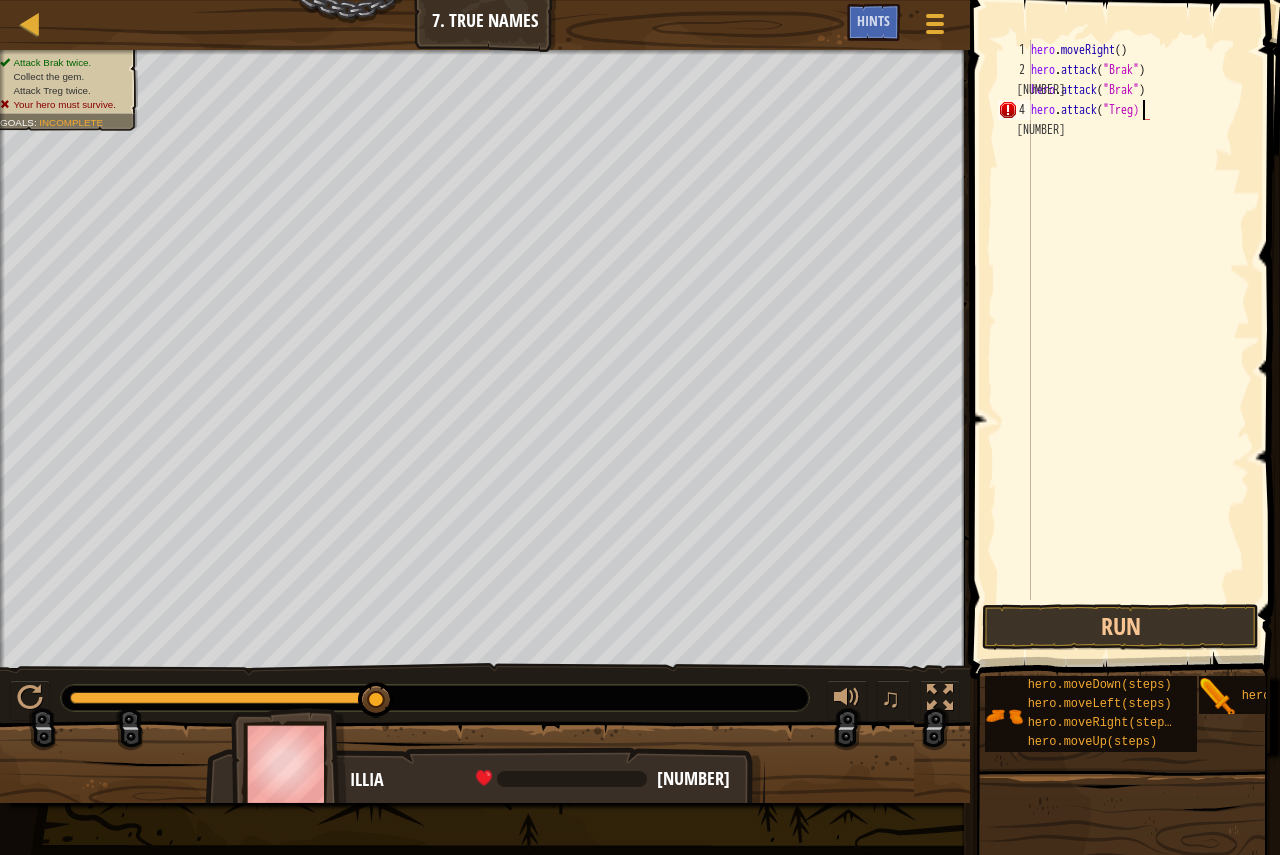 type on "hero.attack("Treg")" 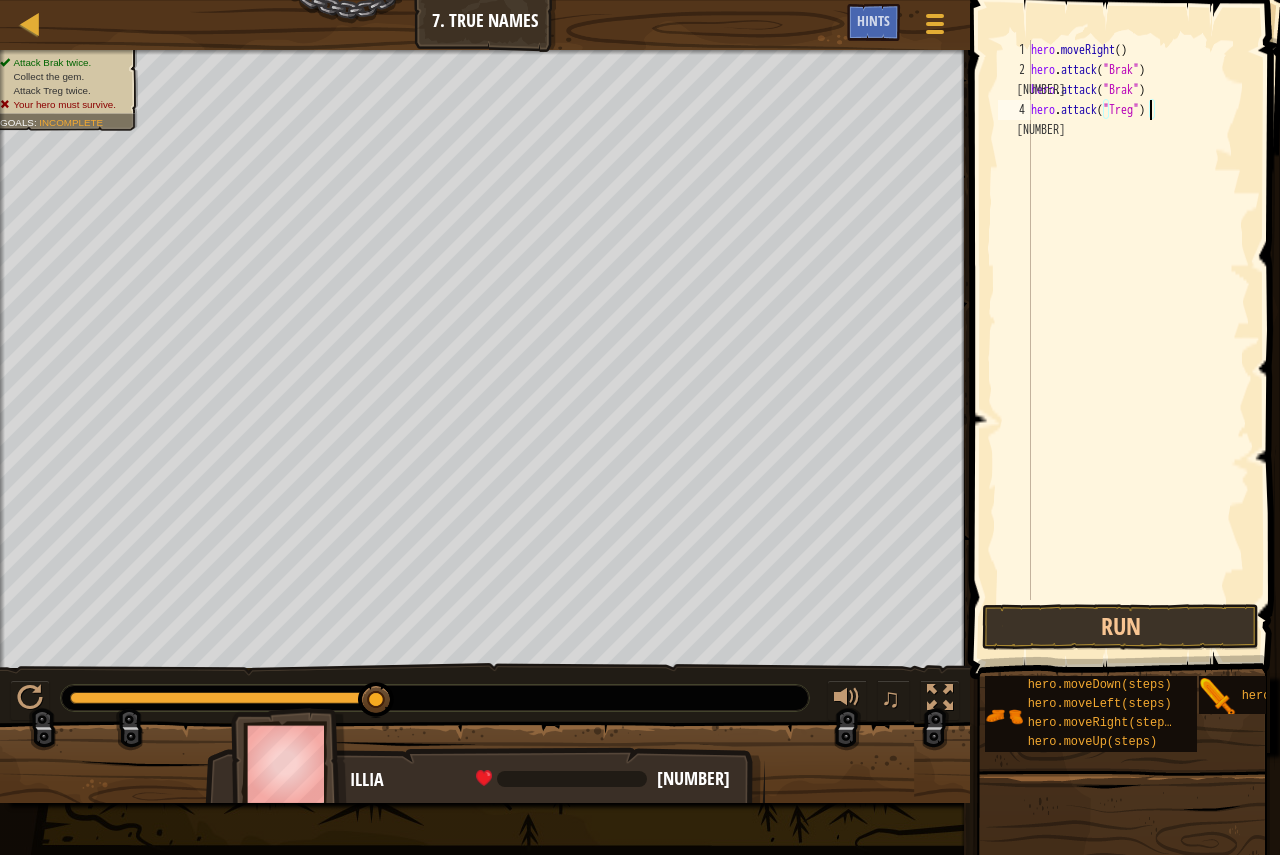 click on "hero . moveRight ( ) hero . attack ( "Brak" ) hero . attack ( "Brak" ) hero . attack ( "Treg" )" at bounding box center [1138, 340] 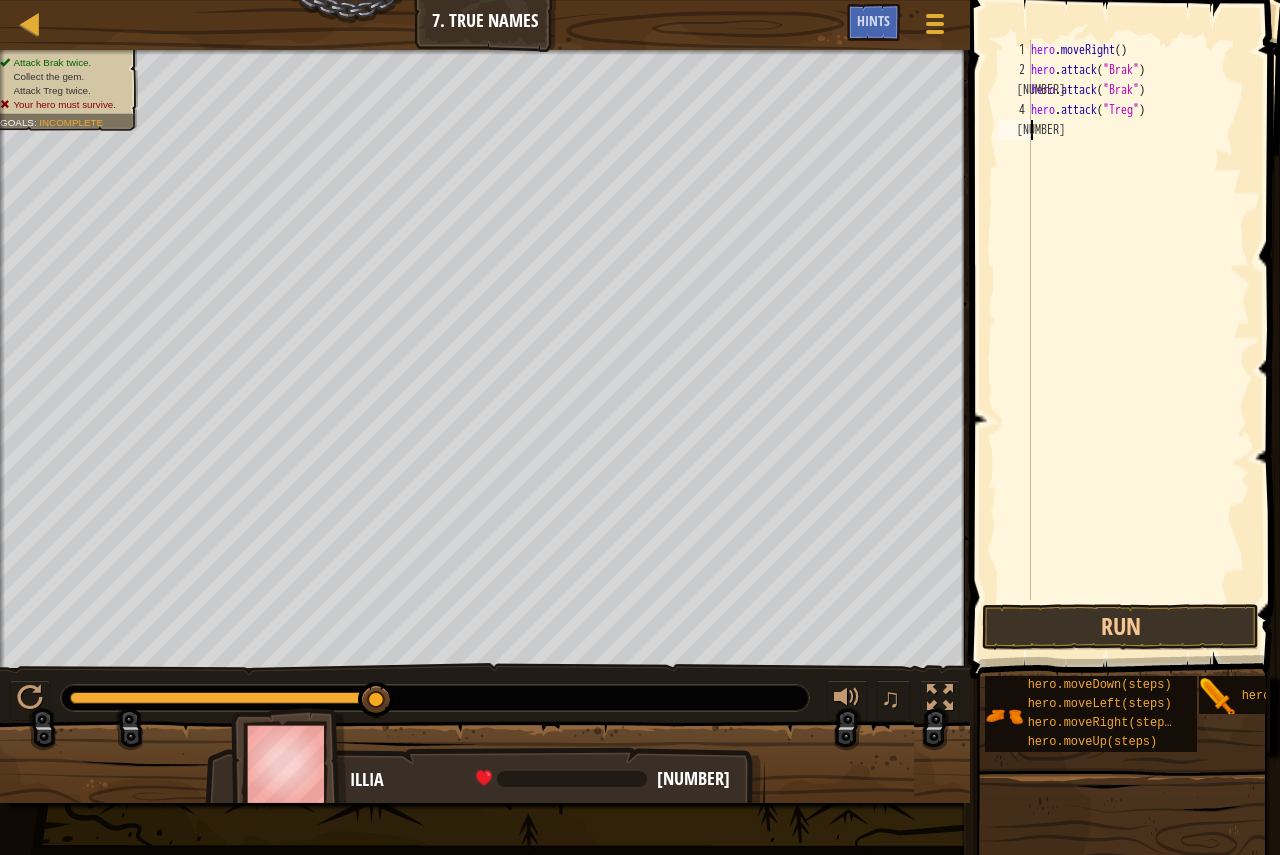 scroll, scrollTop: 9, scrollLeft: 0, axis: vertical 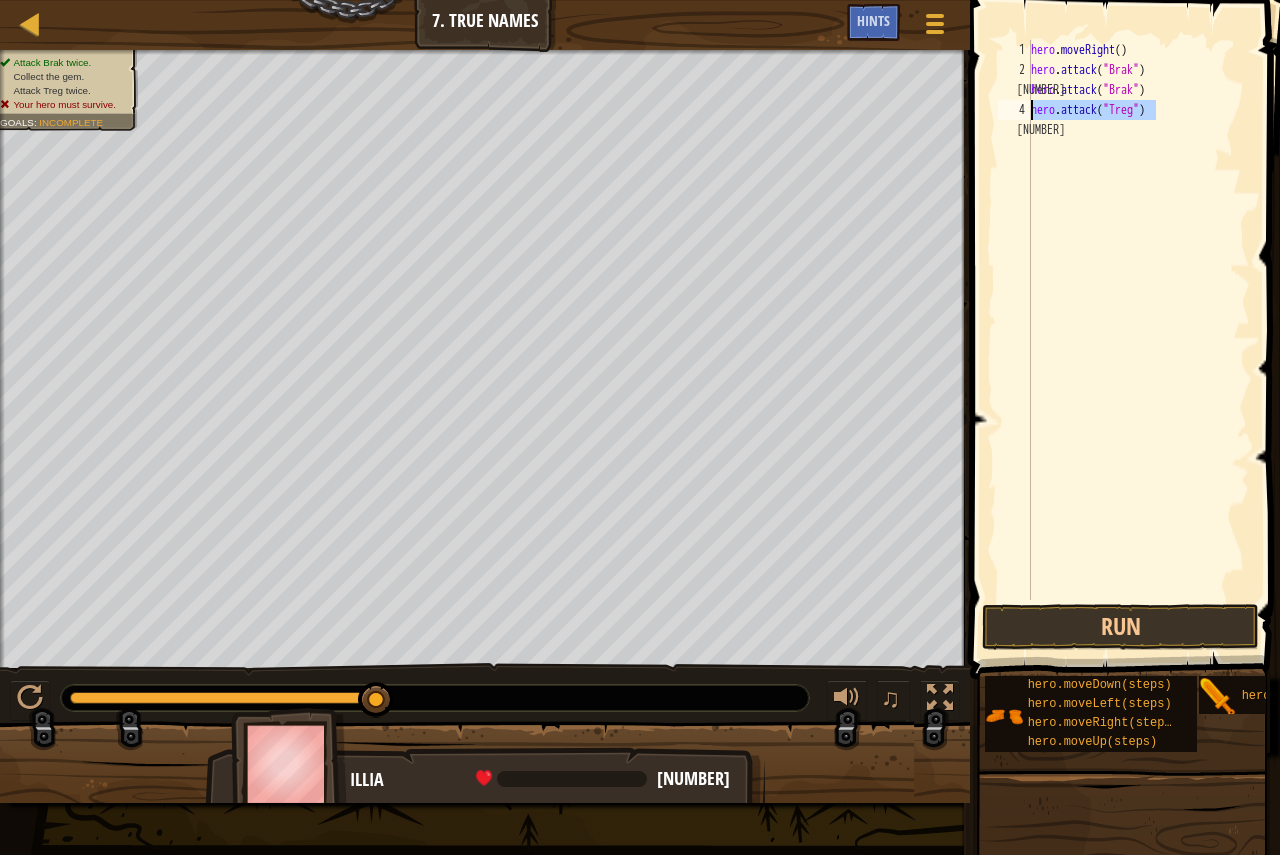 drag, startPoint x: 1167, startPoint y: 110, endPoint x: 1029, endPoint y: 109, distance: 138.00362 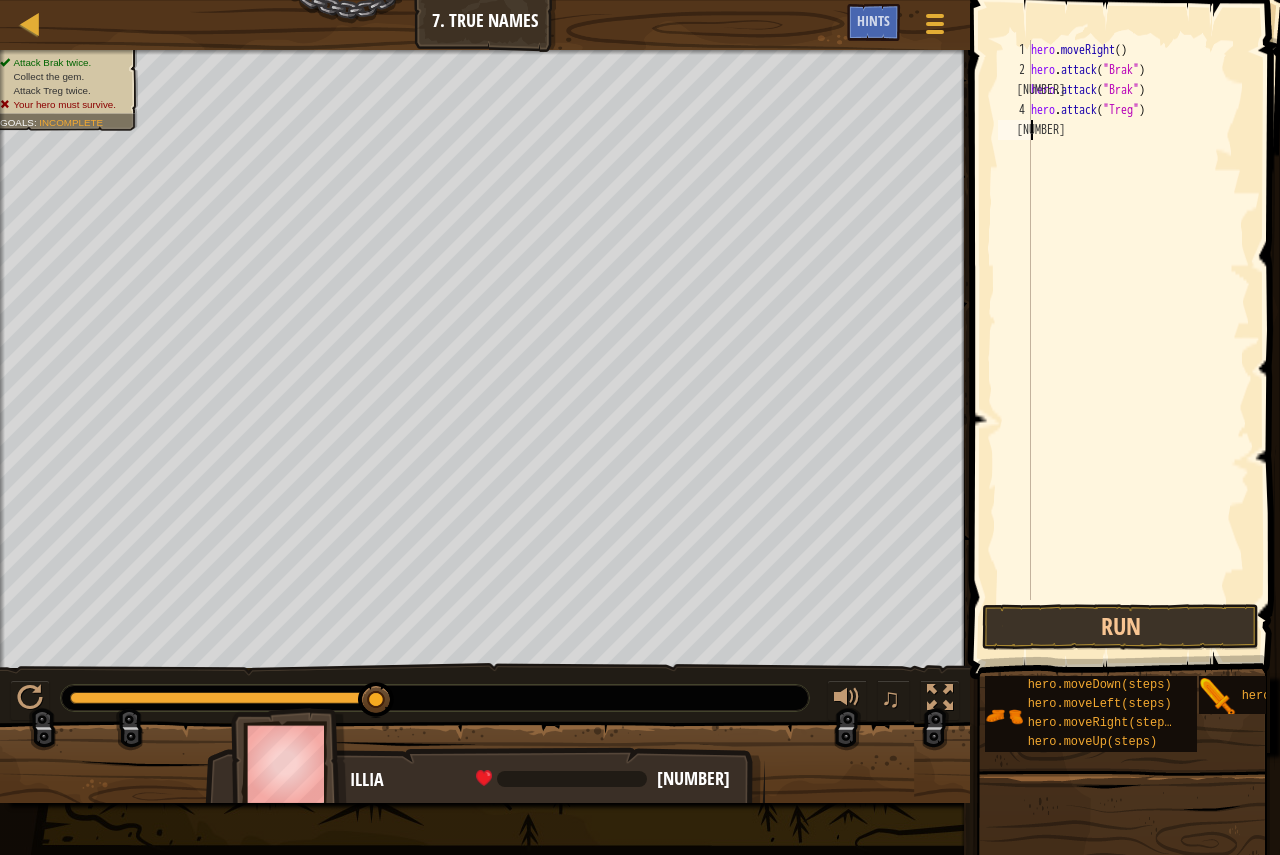 click on "hero . moveRight ( ) hero . attack ( "Brak" ) hero . attack ( "Brak" ) hero . attack ( "Treg" )" at bounding box center (1138, 340) 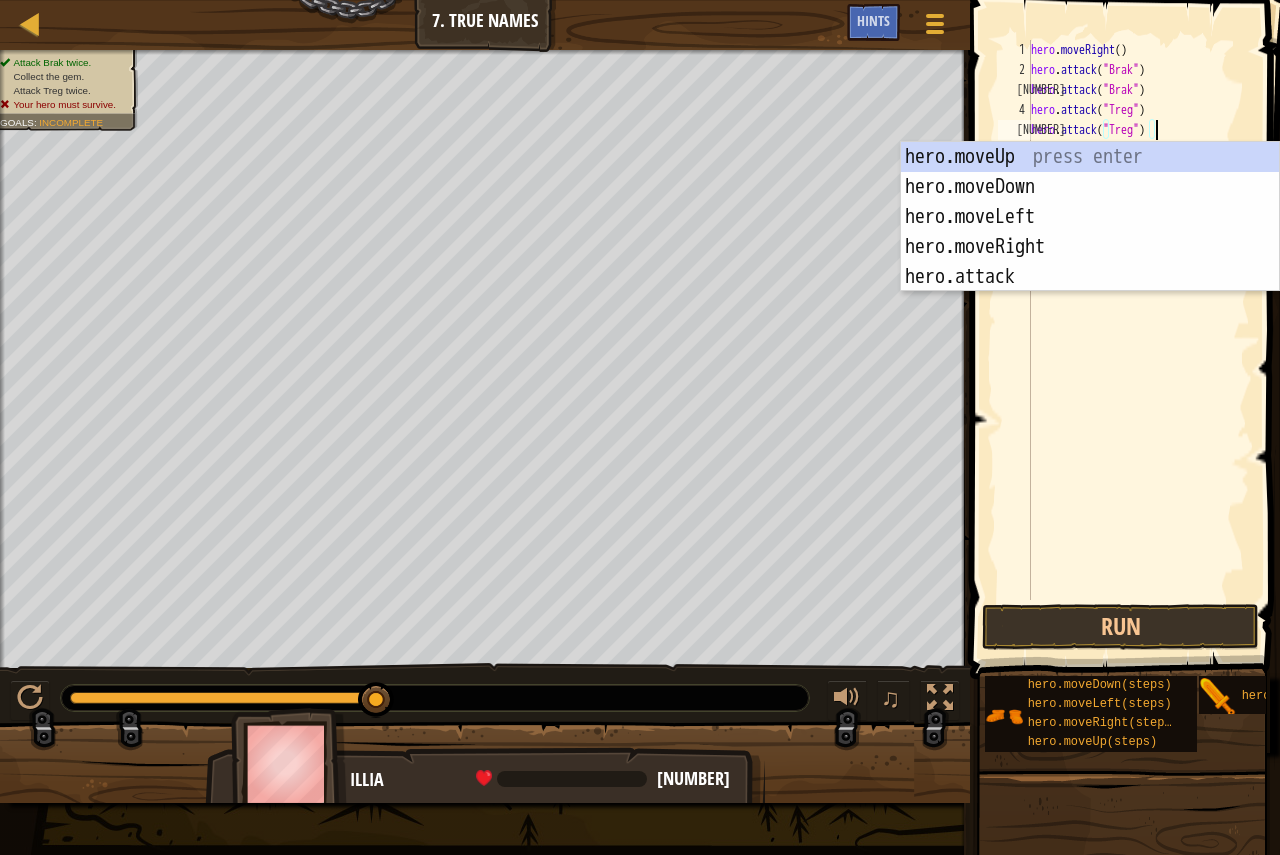 type on "hero.attack("Treg")" 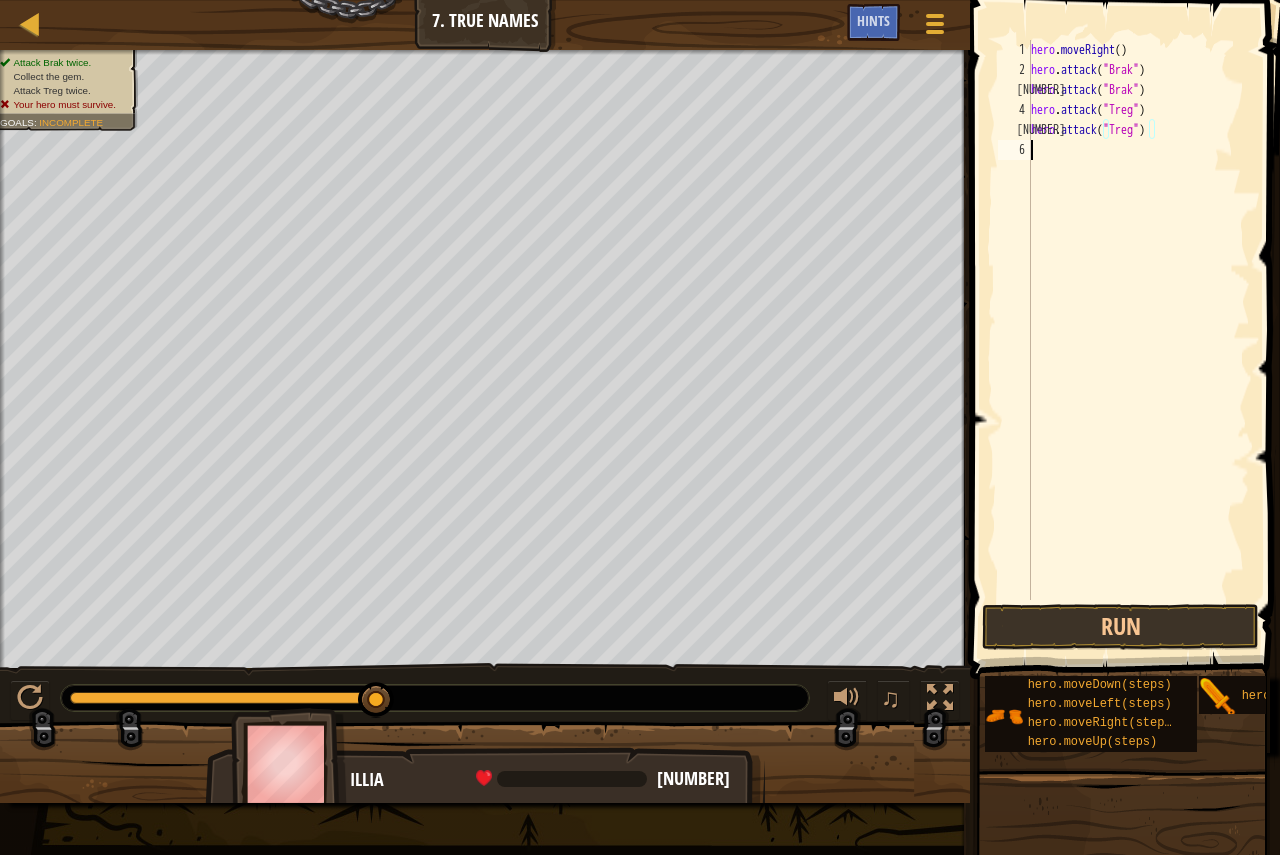 click on "hero . moveRight ( ) hero . attack ( "Brak" ) hero . attack ( "Brak" ) hero . attack ( "Treg" ) hero . attack ( "Treg" )" at bounding box center (1138, 340) 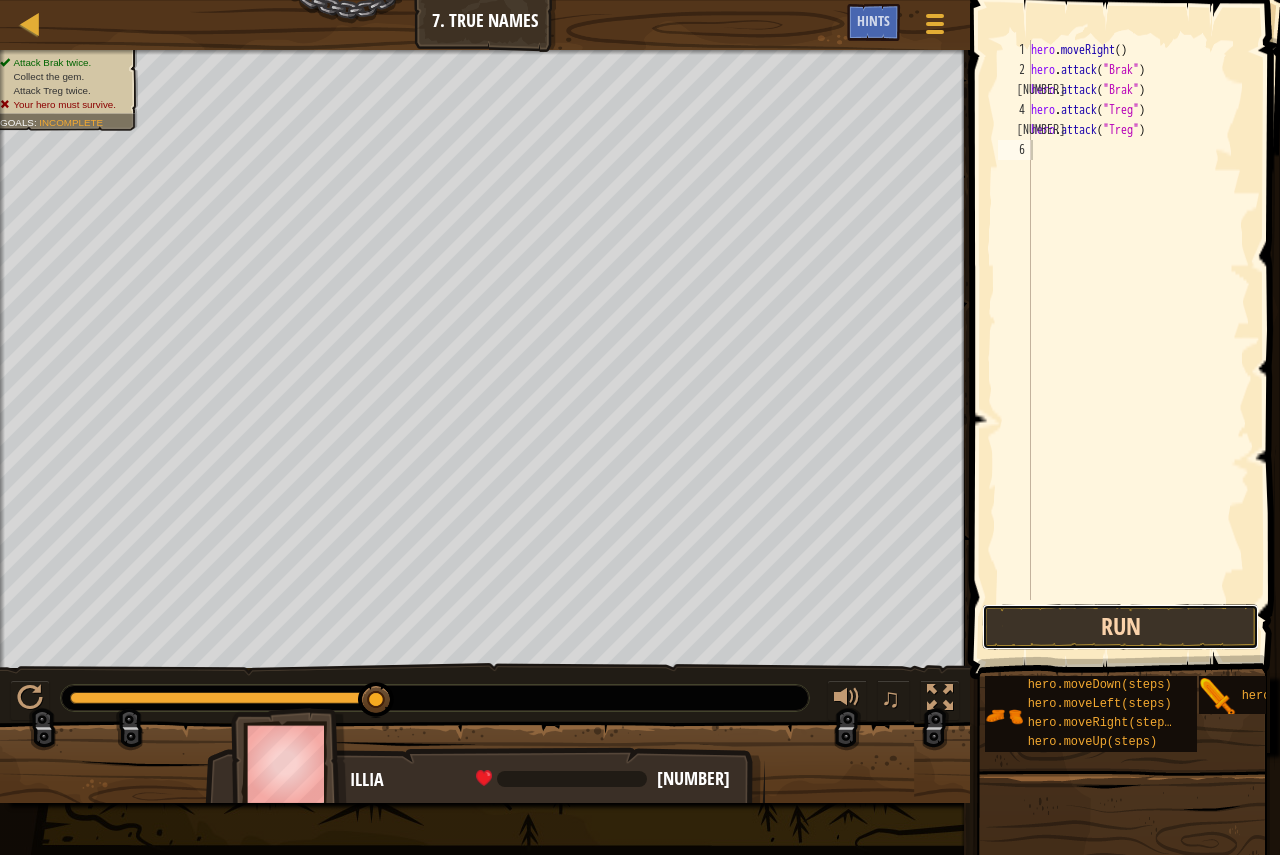 click on "Run" at bounding box center [1120, 627] 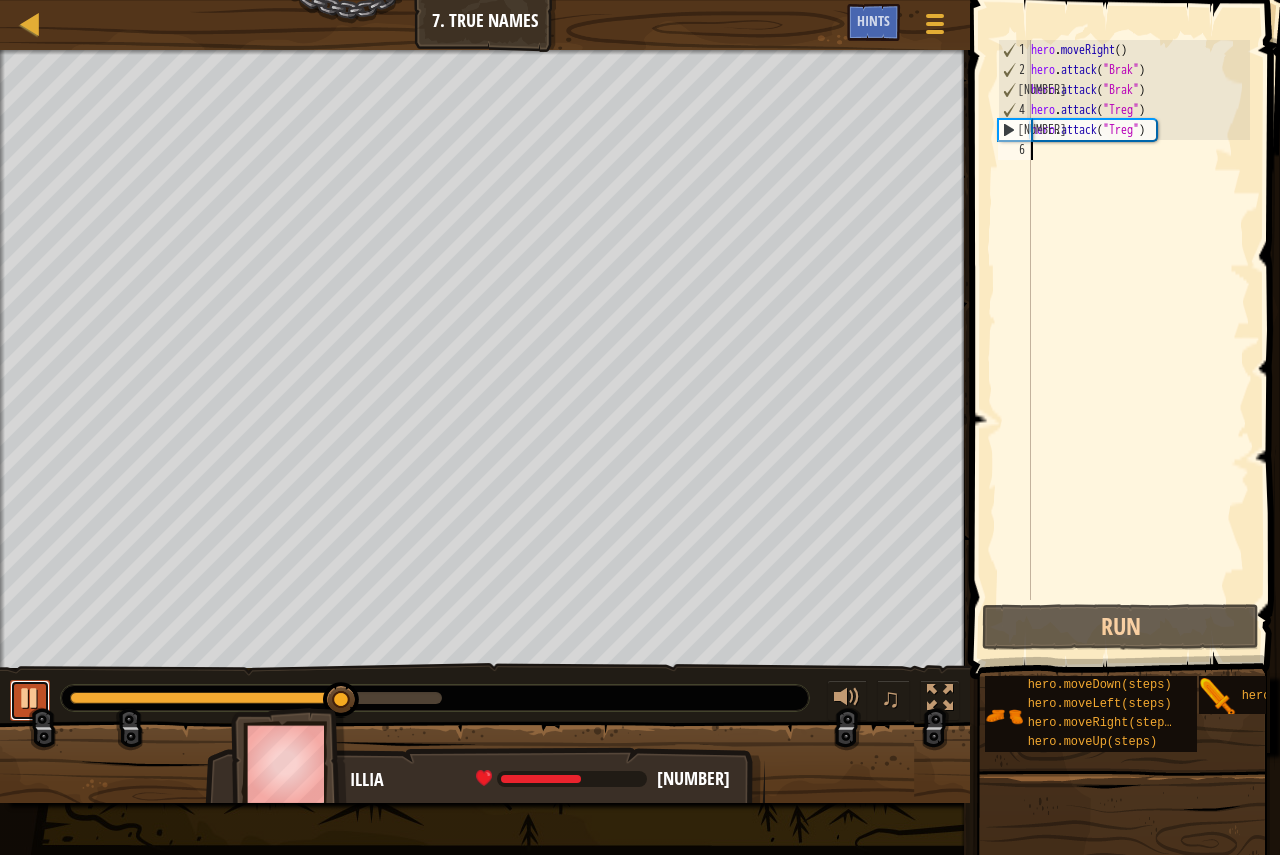 click at bounding box center (30, 698) 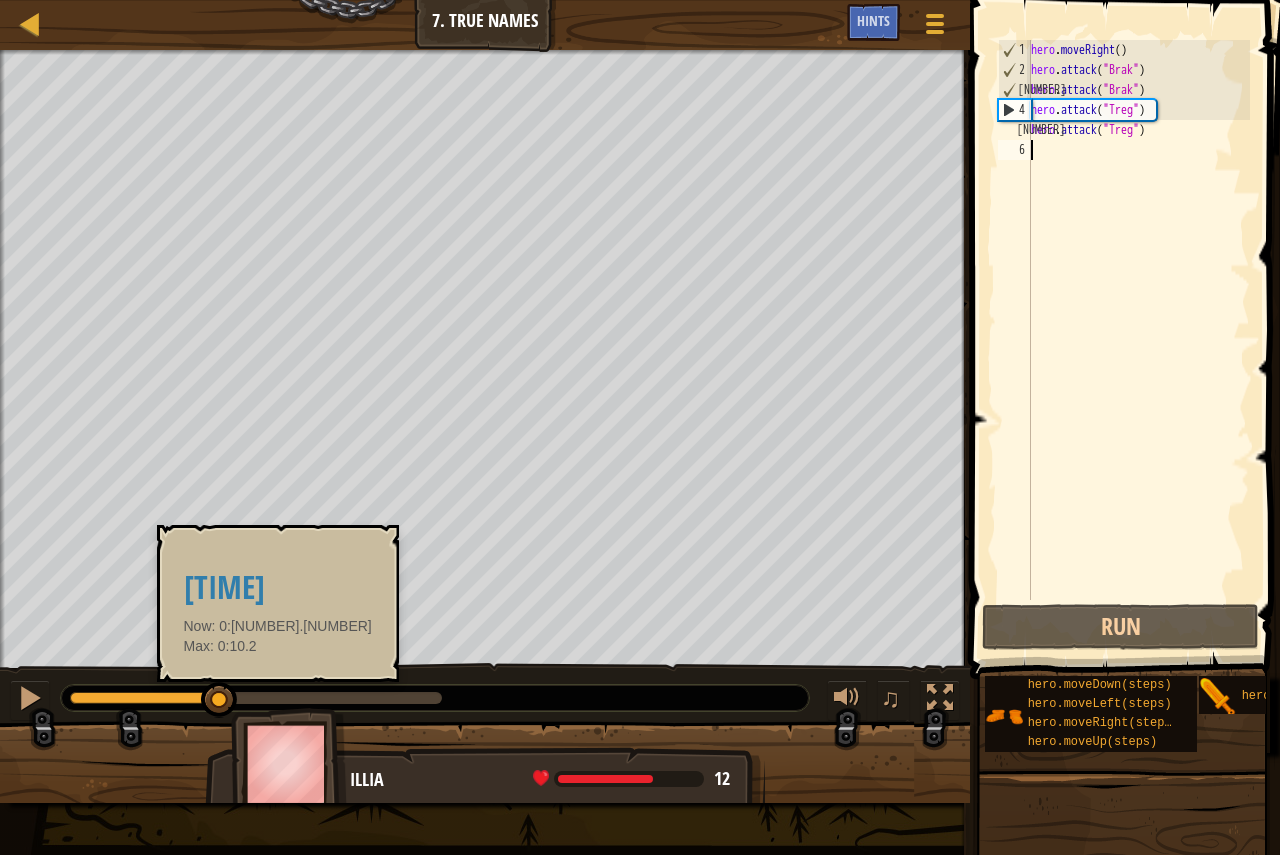 drag, startPoint x: 334, startPoint y: 699, endPoint x: 221, endPoint y: 703, distance: 113.07078 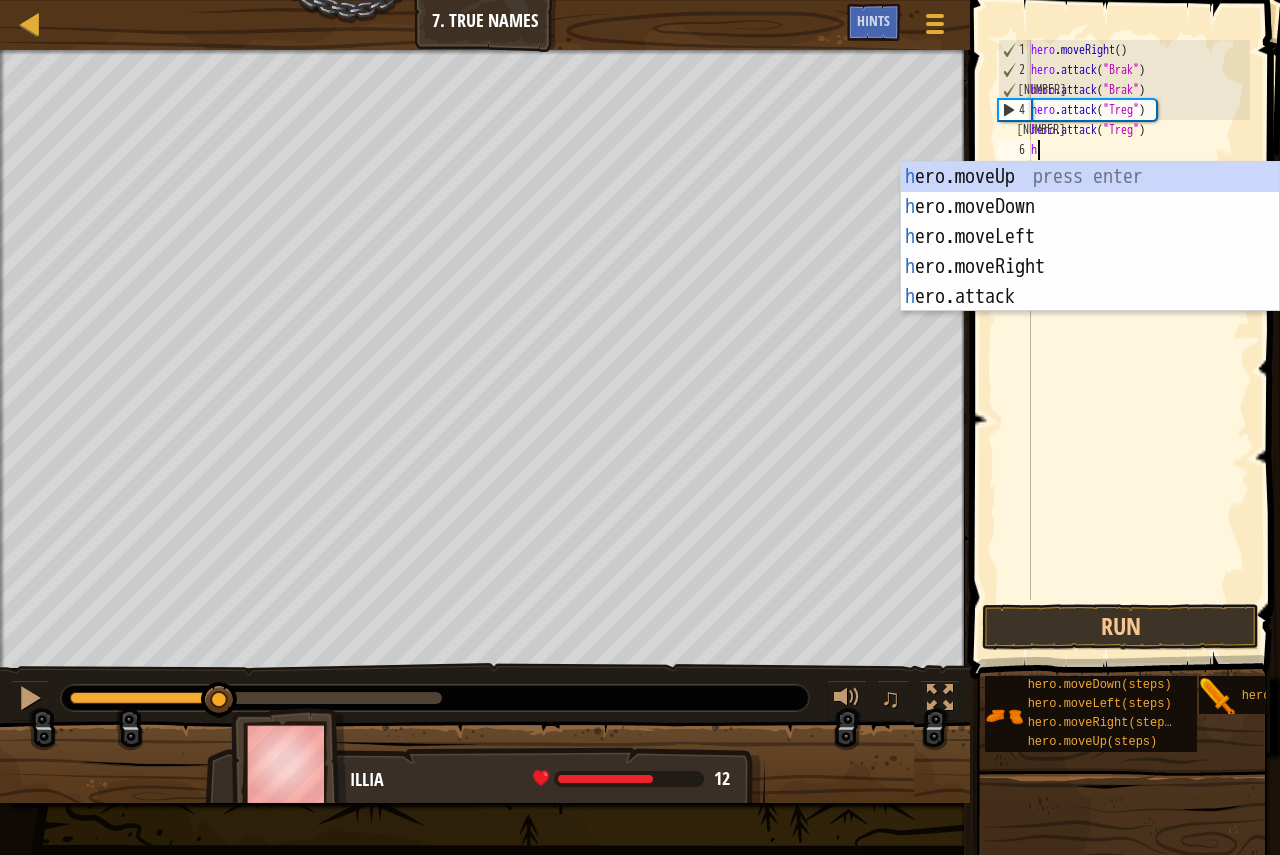 type on "her" 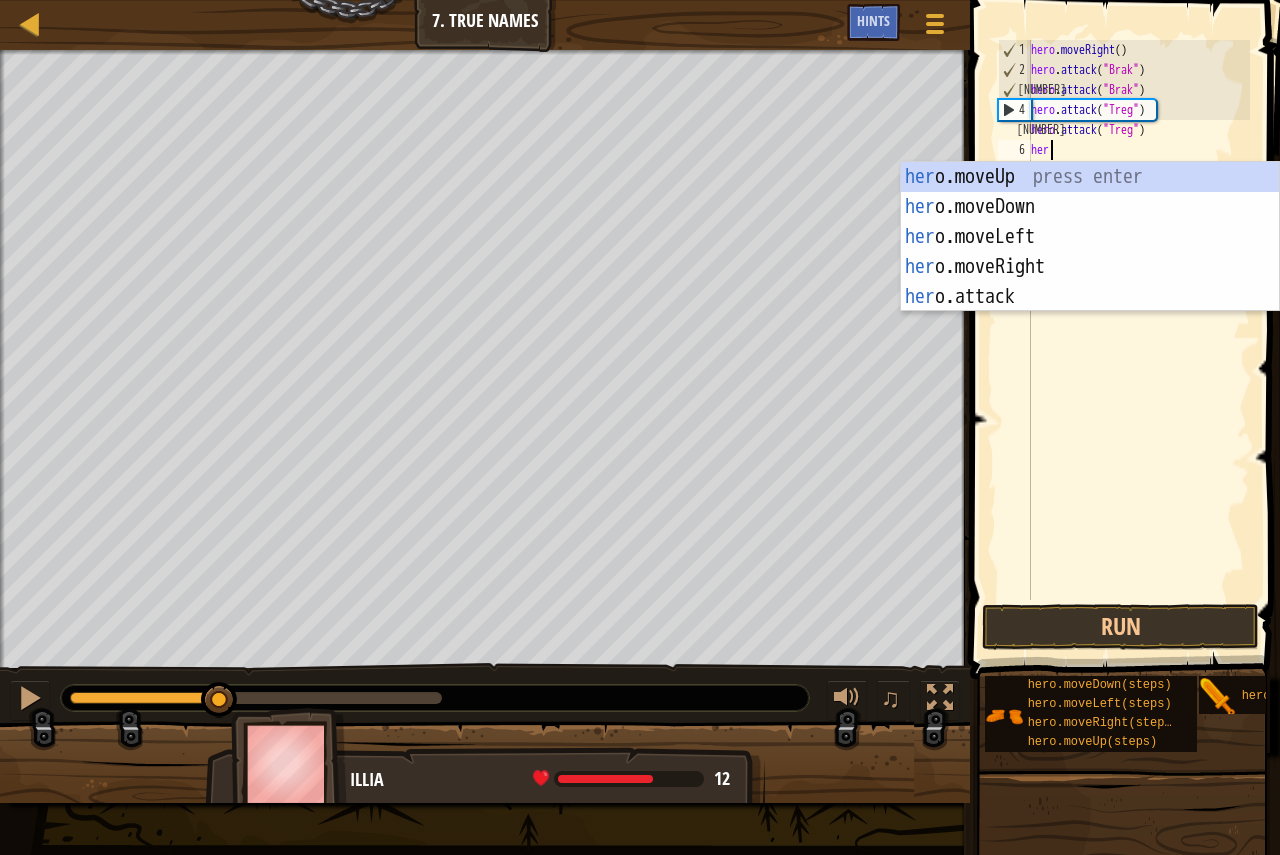 scroll, scrollTop: 9, scrollLeft: 1, axis: both 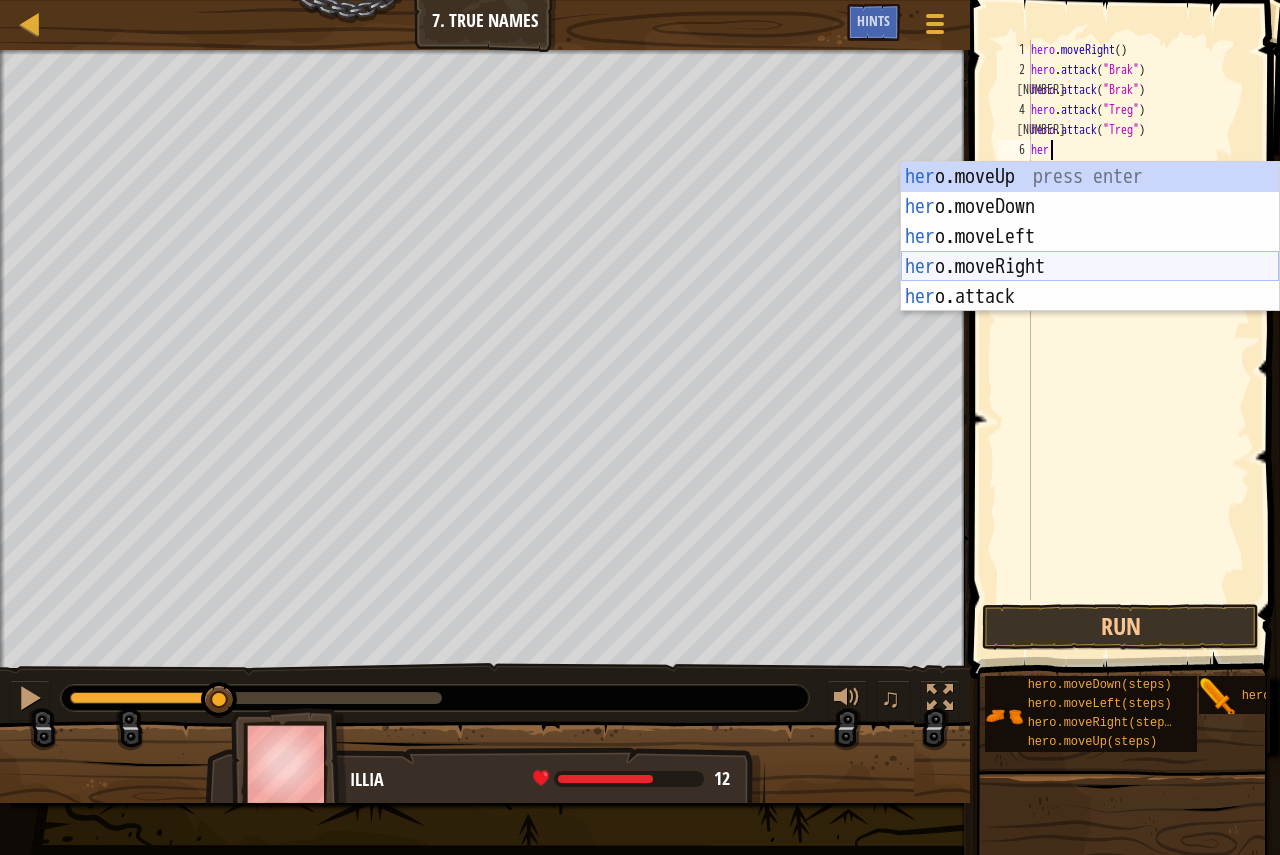 click on "her o.moveUp press enter her o.moveDown press enter her o.moveLeft press enter her o.moveRight press enter her o.attack press enter" at bounding box center [1090, 267] 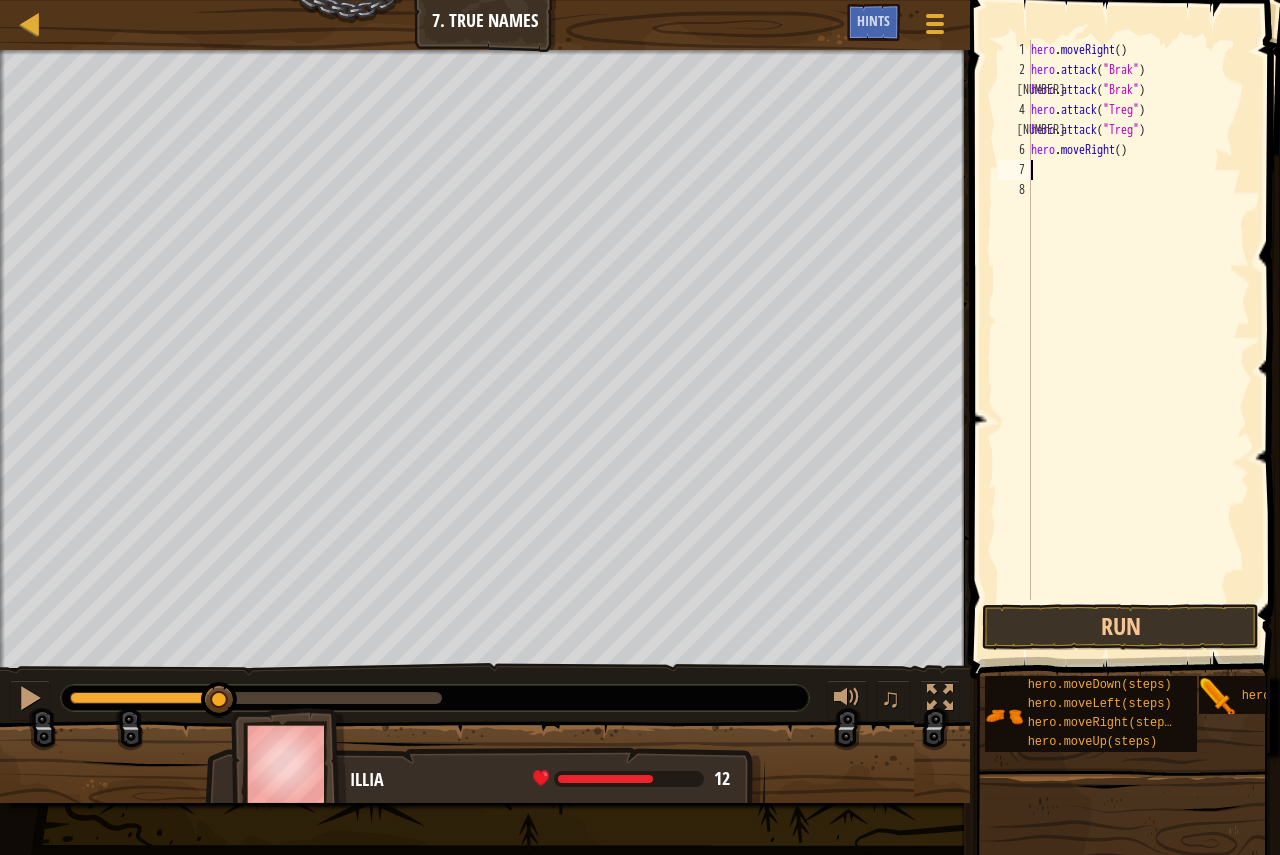 scroll, scrollTop: 9, scrollLeft: 0, axis: vertical 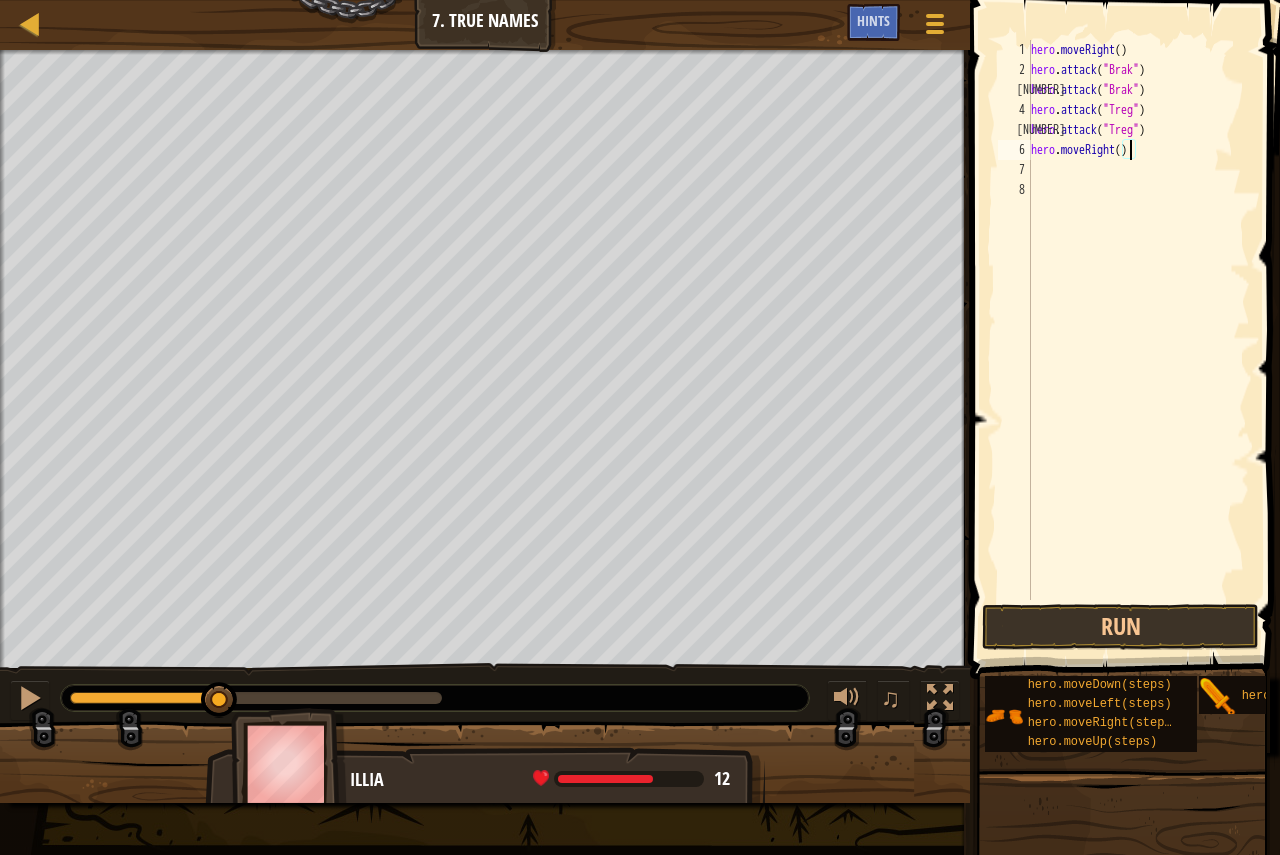 click on "hero . moveRight ( ) hero . attack ( "Brak" ) hero . attack ( "Brak" ) hero . attack ( "Treg" ) hero . attack ( "Treg" ) hero . moveRight ( )" at bounding box center (1138, 340) 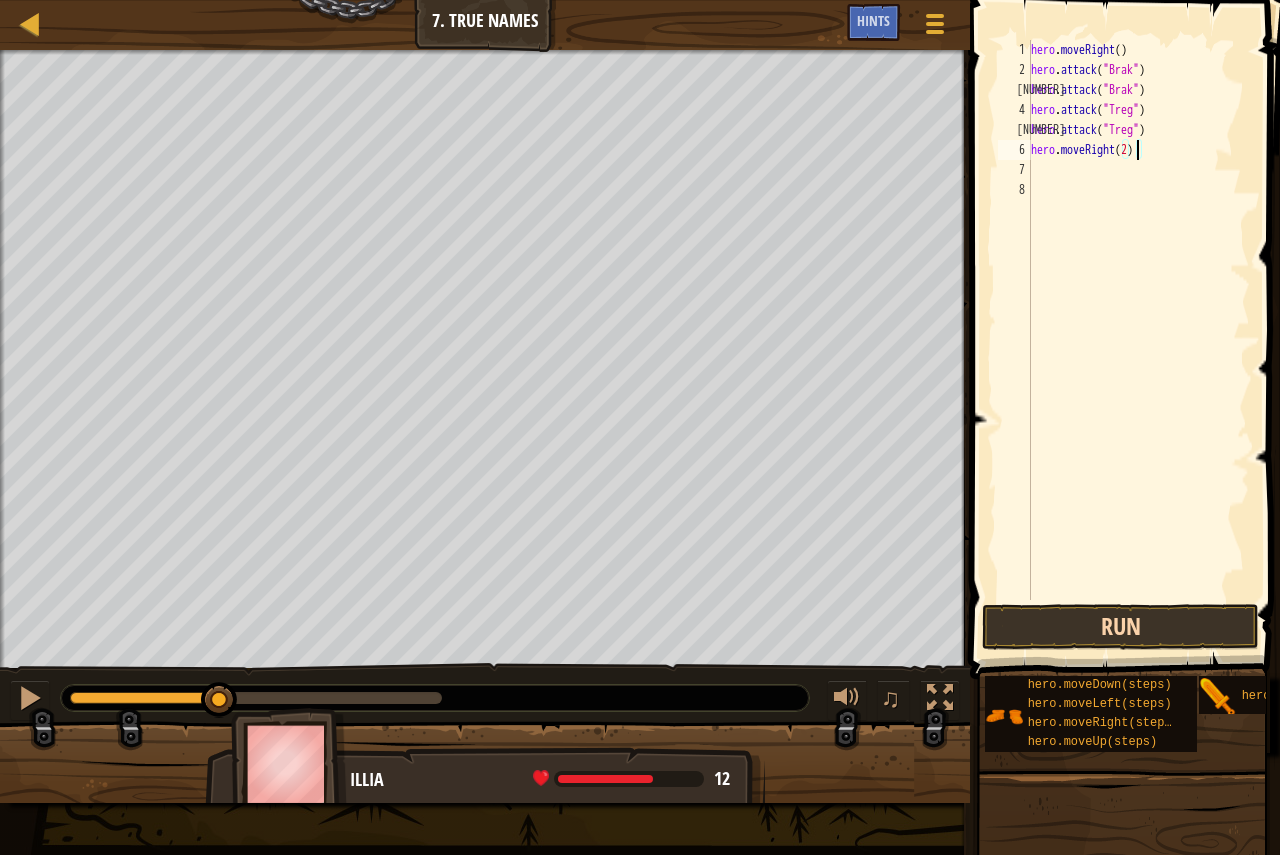 type on "hero.moveRight(2)" 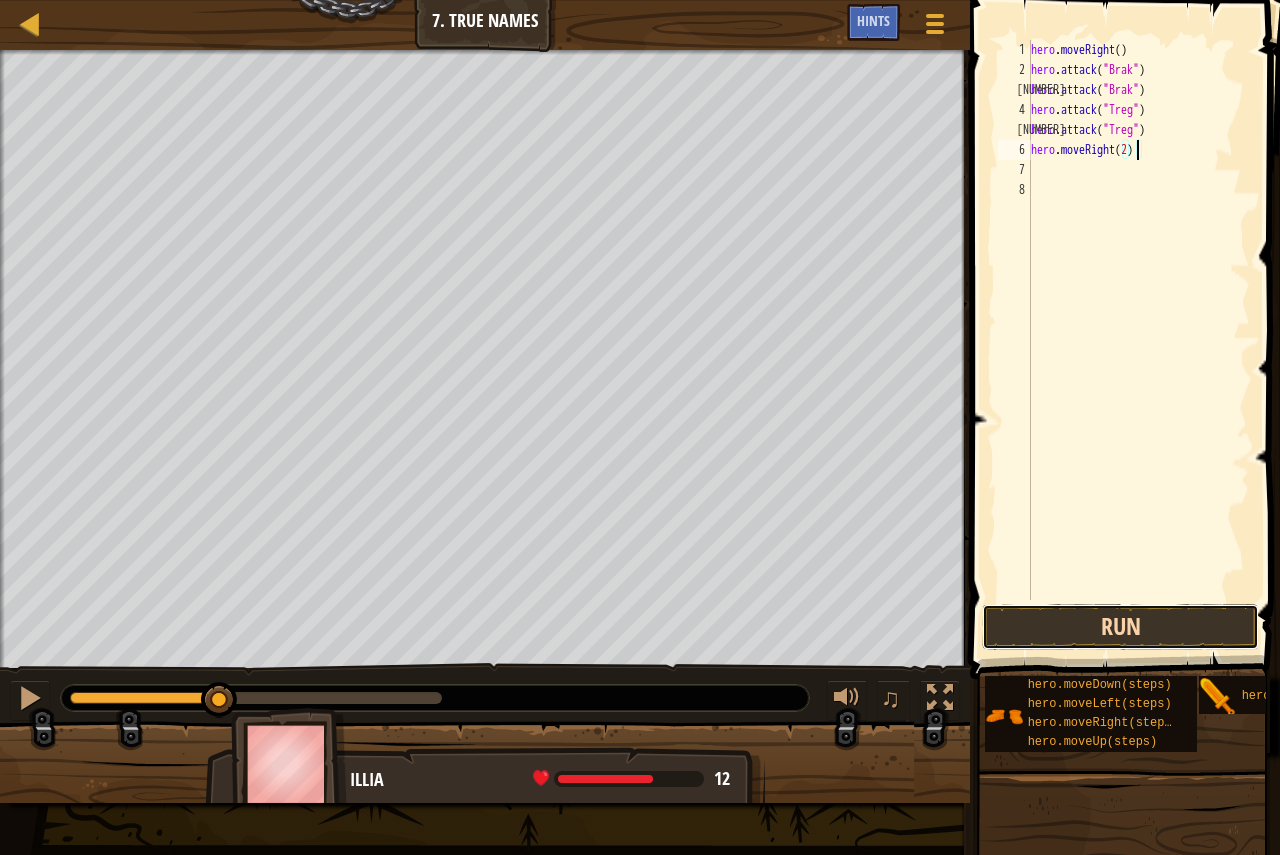 click on "Run" at bounding box center [1120, 627] 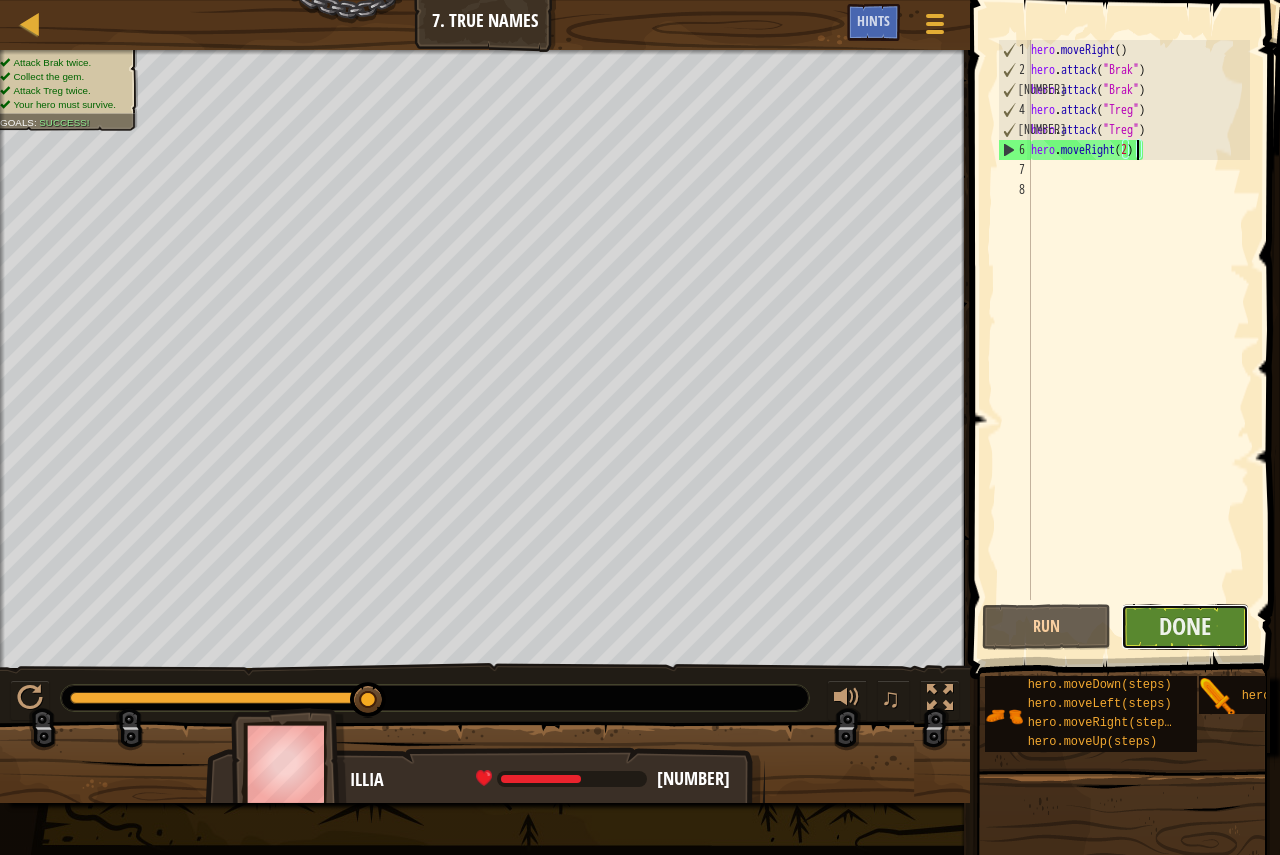 click on "Done" at bounding box center (1185, 627) 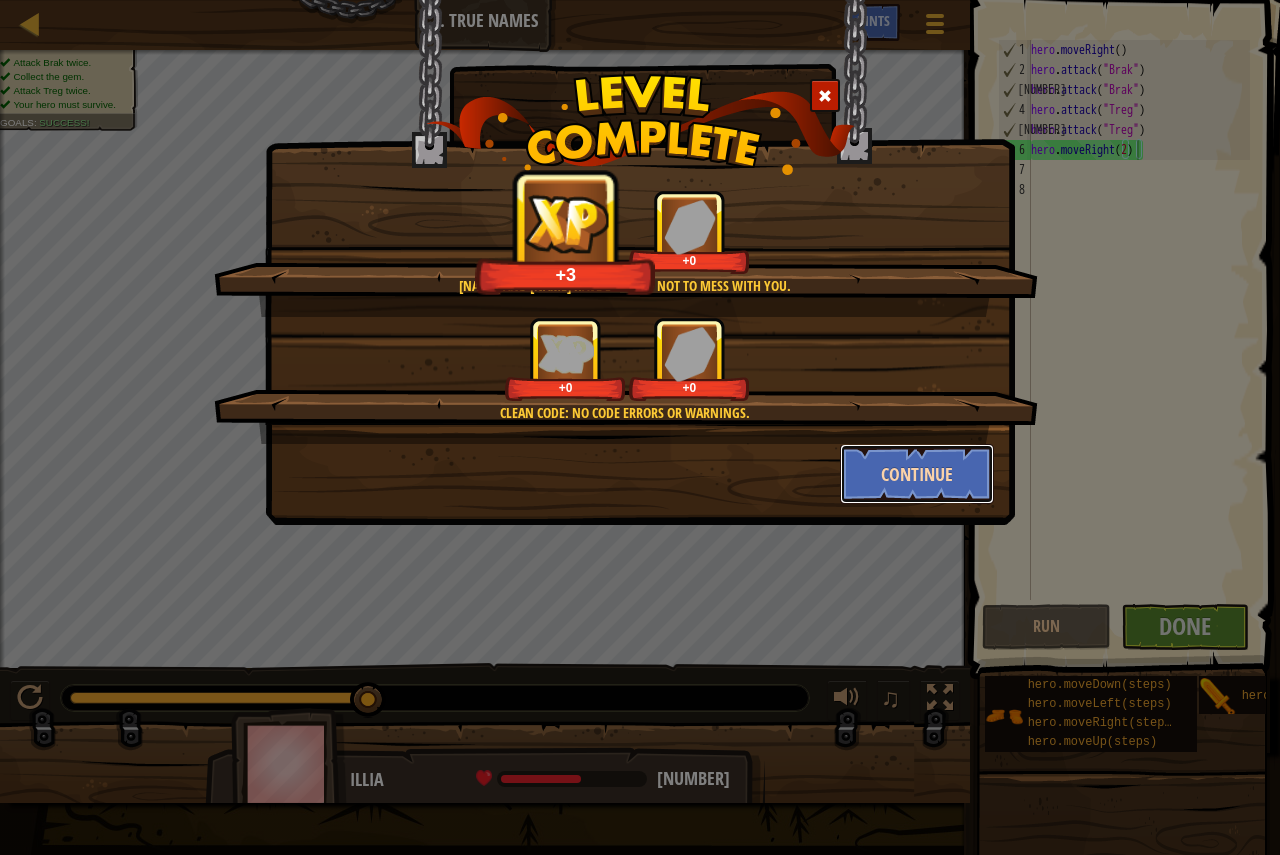 click on "Continue" at bounding box center (917, 474) 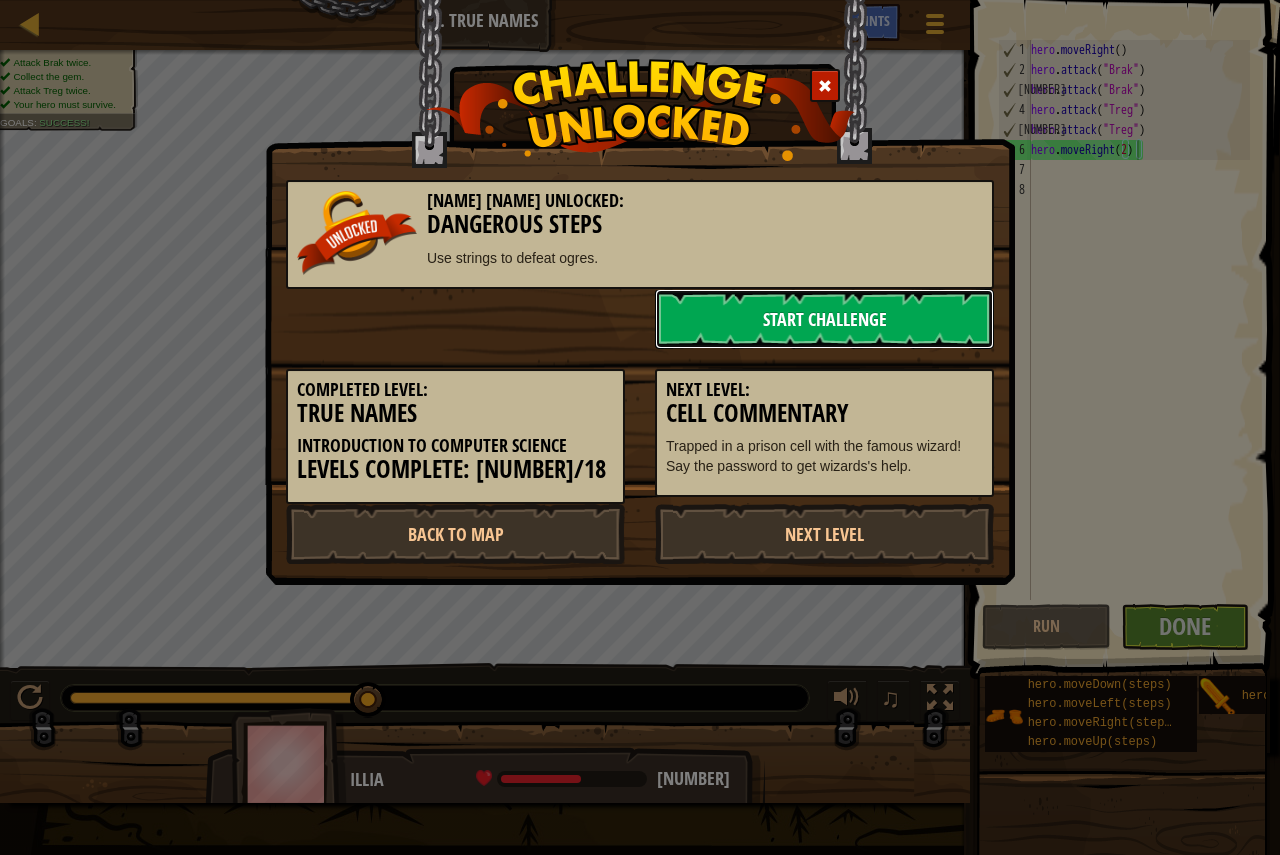 click on "Start Challenge" at bounding box center [824, 319] 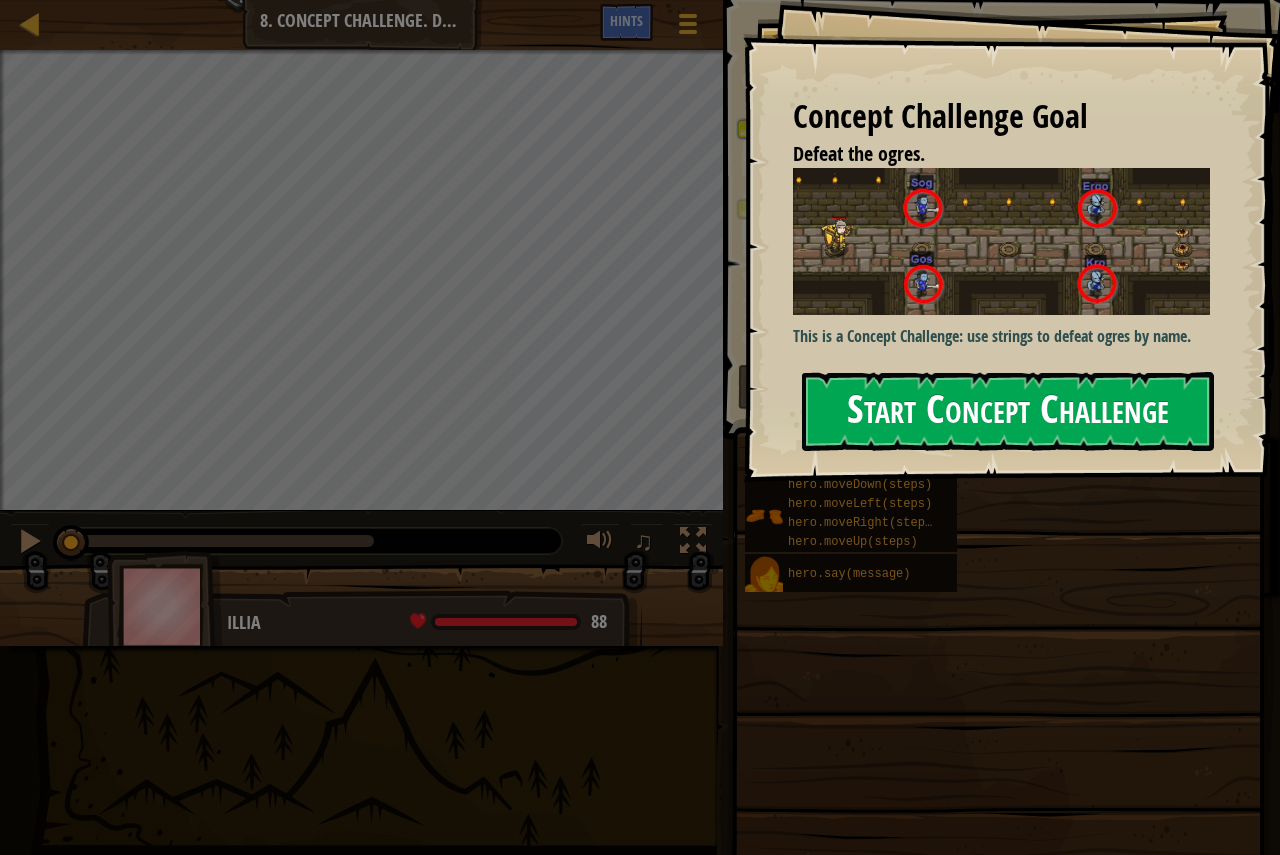 click on "Start Concept Challenge" at bounding box center [1008, 411] 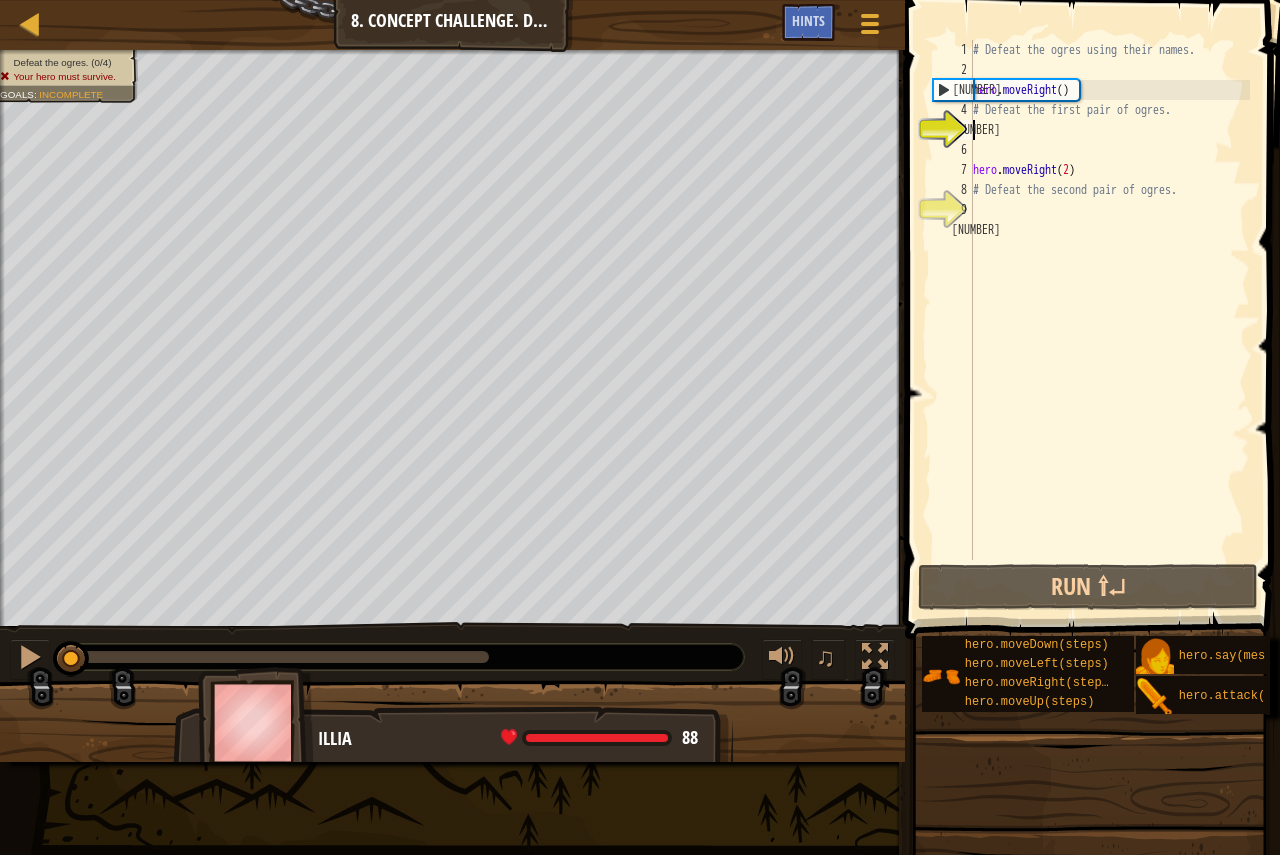 type on "s" 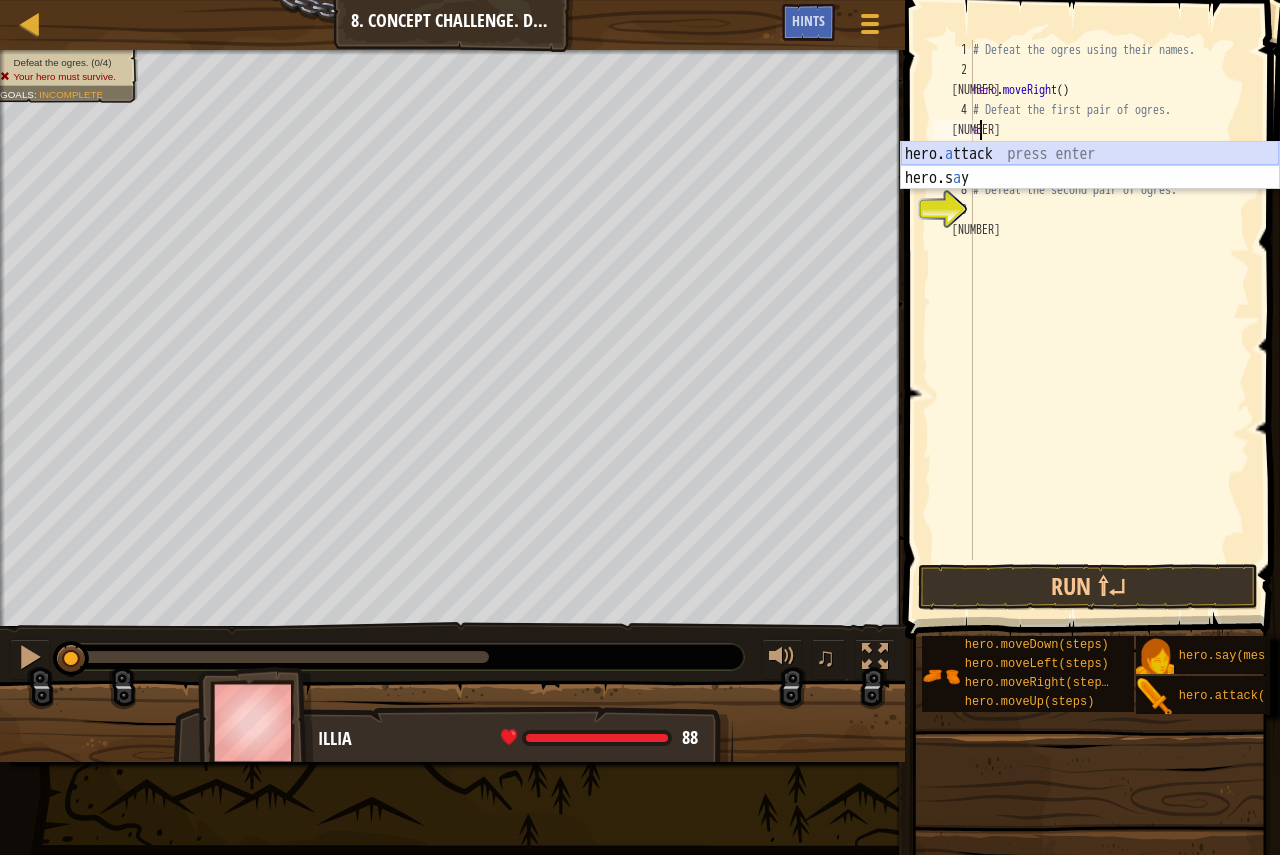 click on "hero. a ttack press enter hero.s a y press enter" at bounding box center (1090, 190) 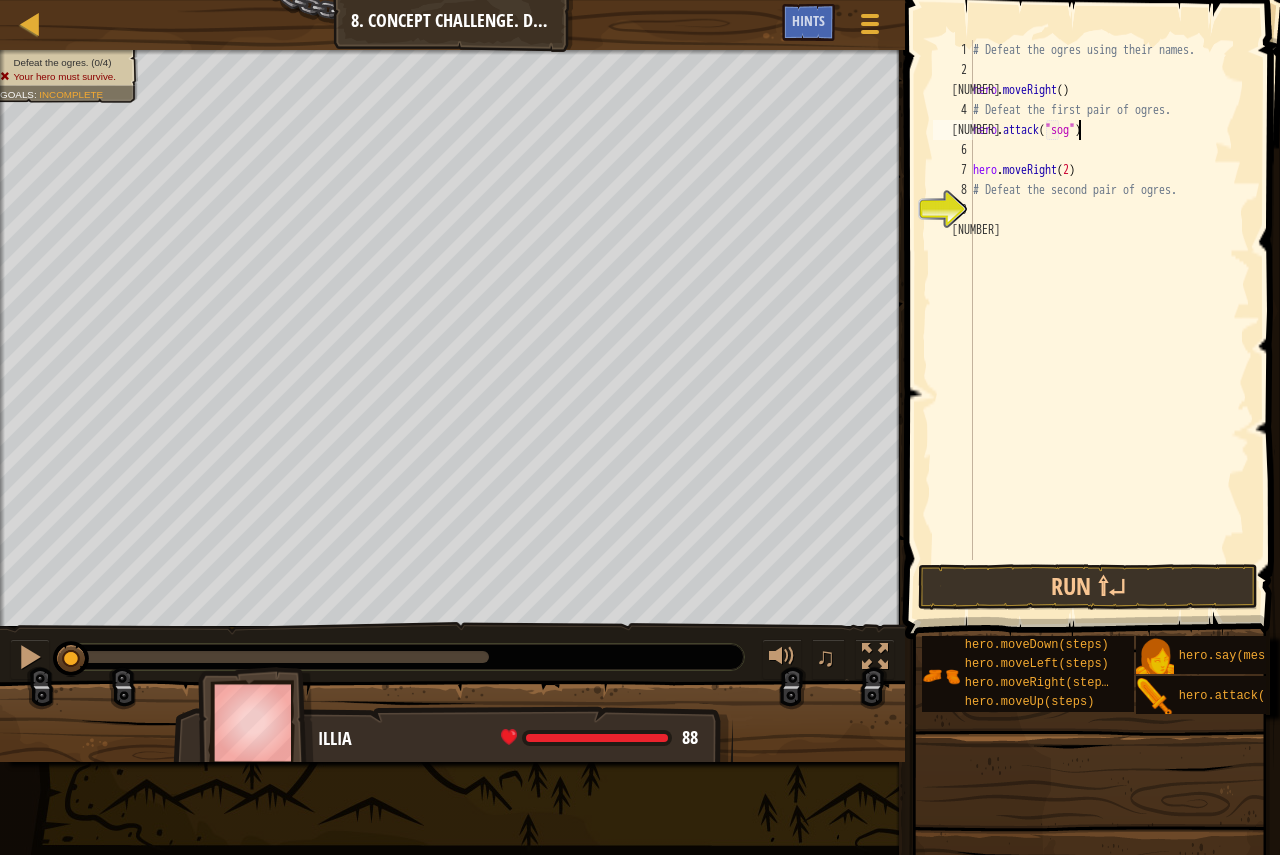 scroll, scrollTop: 9, scrollLeft: 9, axis: both 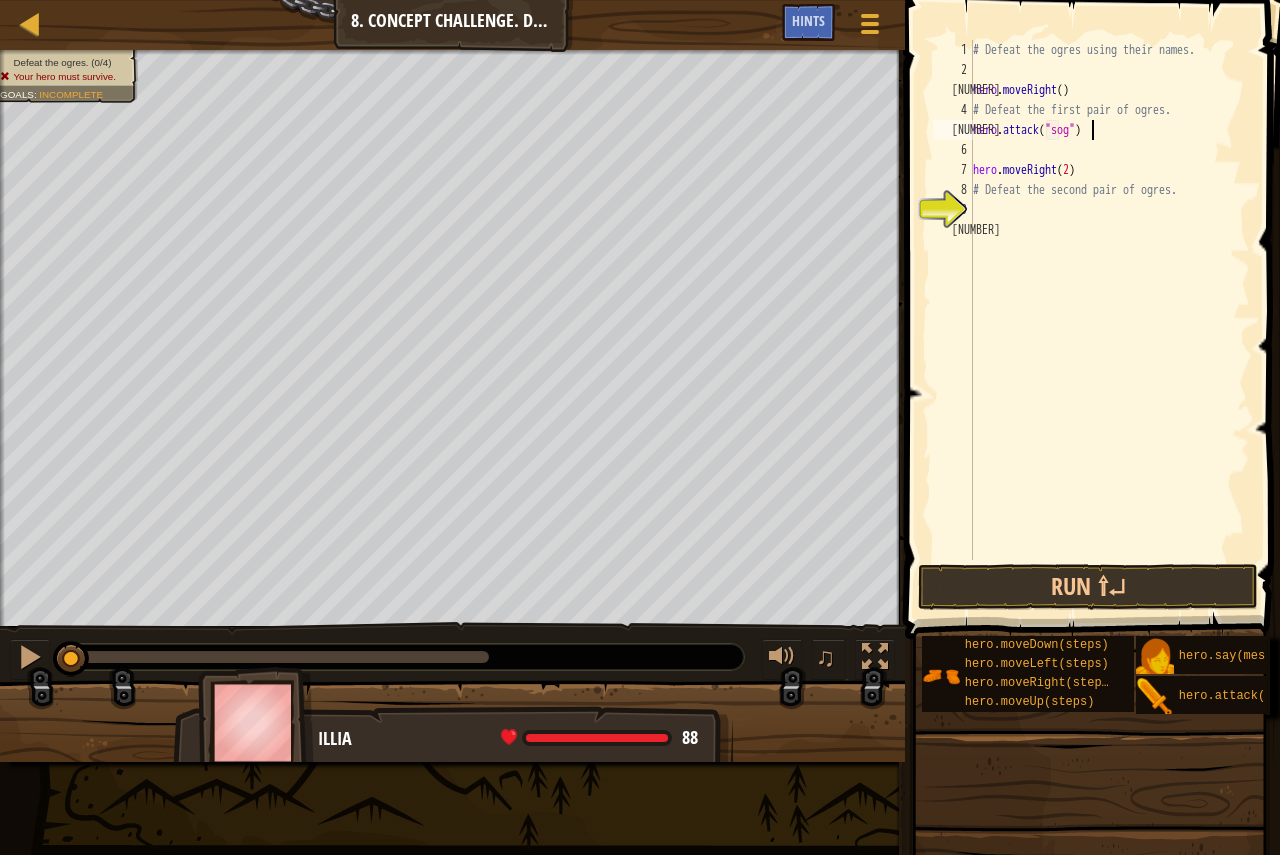 click on "# Defeat the ogres using their names. hero . moveRight ( ) # Defeat the first pair of ogres. hero . attack ( "sog" ) hero . moveRight ( 2 ) # Defeat the second pair of ogres." at bounding box center (1109, 320) 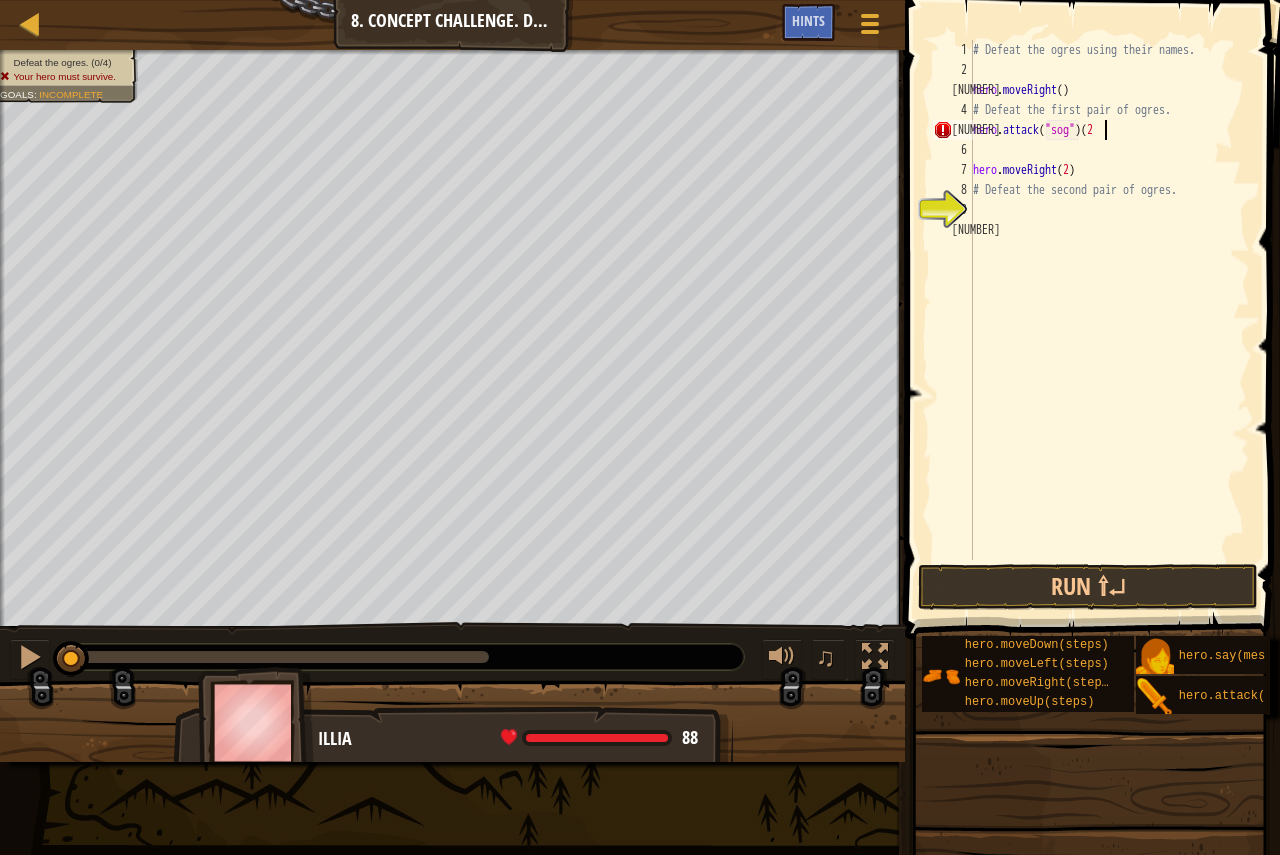 type on "hero.attack("sog")(2)" 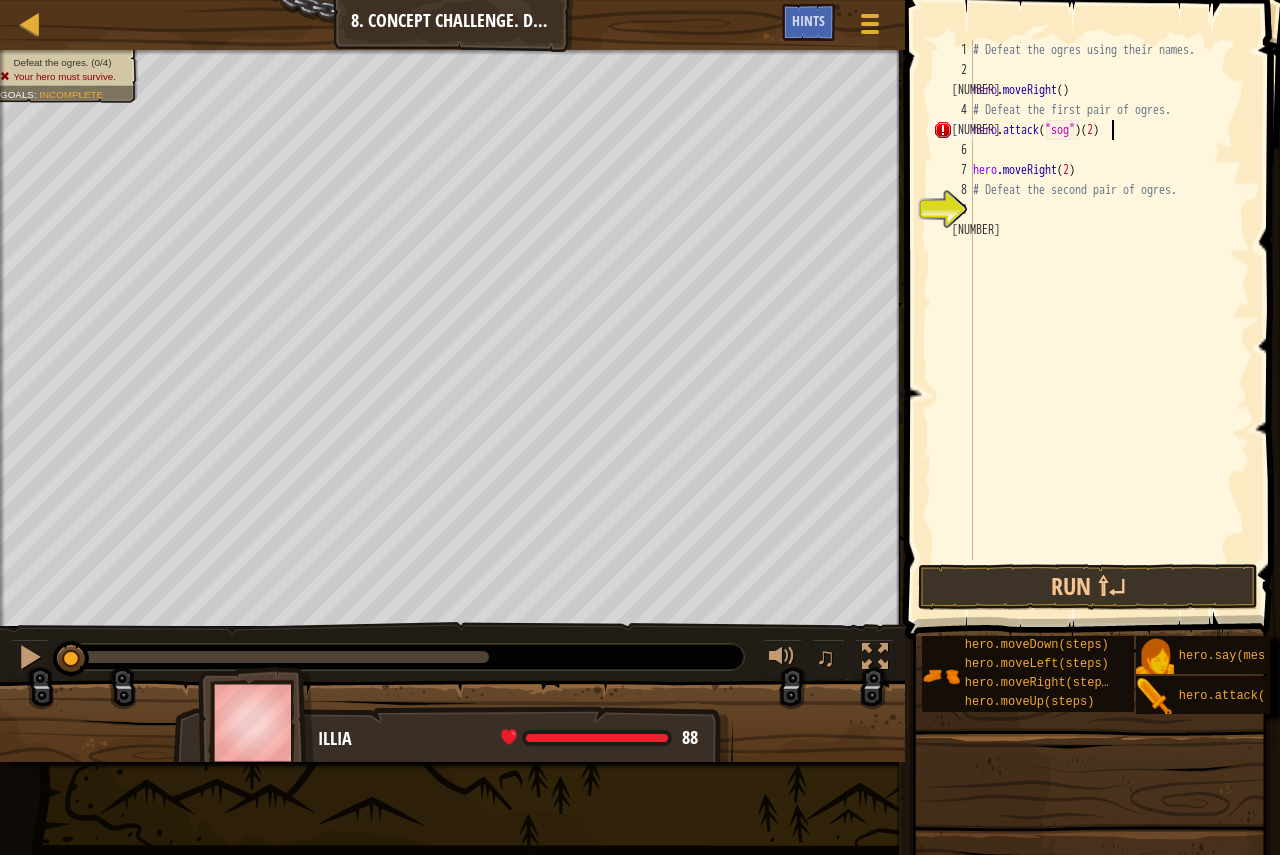 scroll, scrollTop: 9, scrollLeft: 11, axis: both 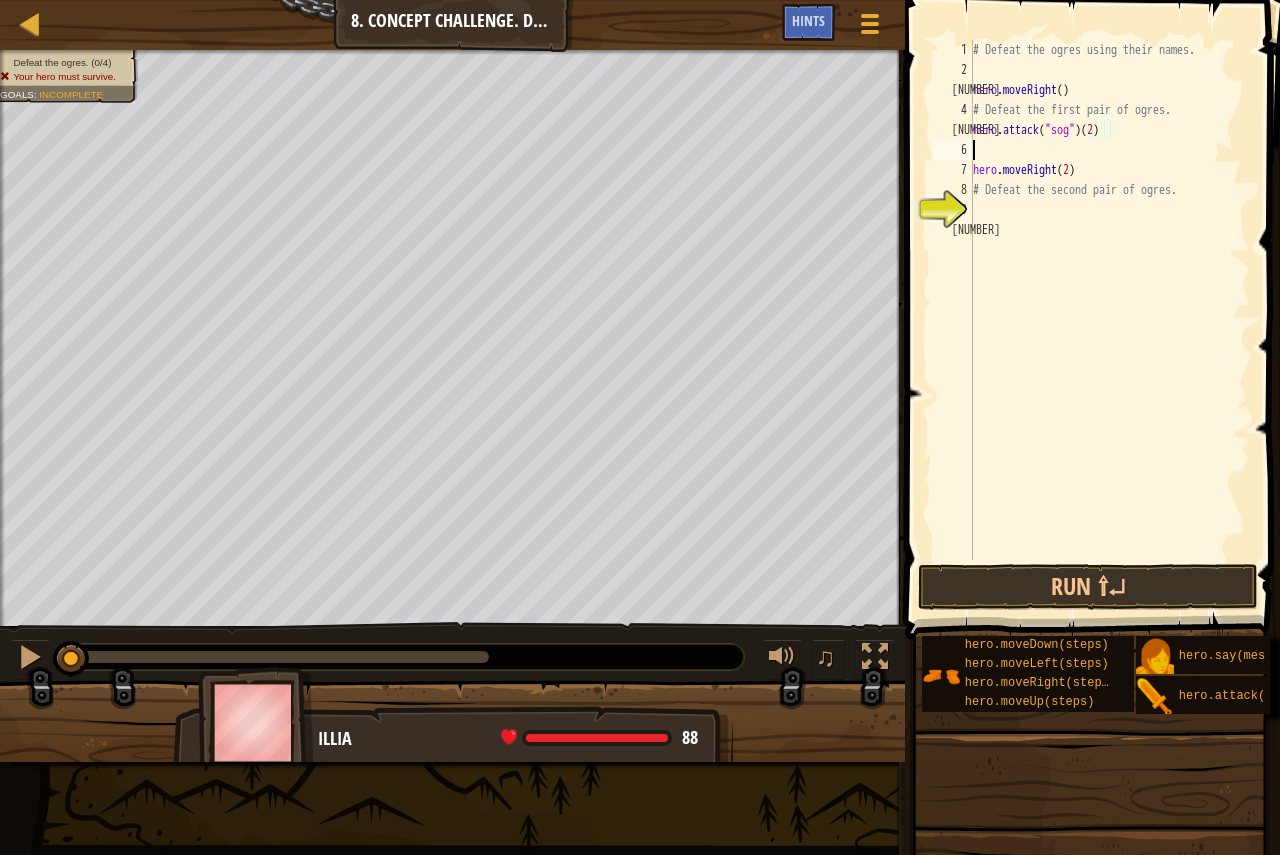 click on "# Defeat the ogres using their names. hero . moveRight ( ) # Defeat the first pair of ogres. hero . attack ( "[NAME]" ) ( [NUMBER] ) hero . moveRight ( [NUMBER] ) # Defeat the second pair of ogres." at bounding box center (1109, 320) 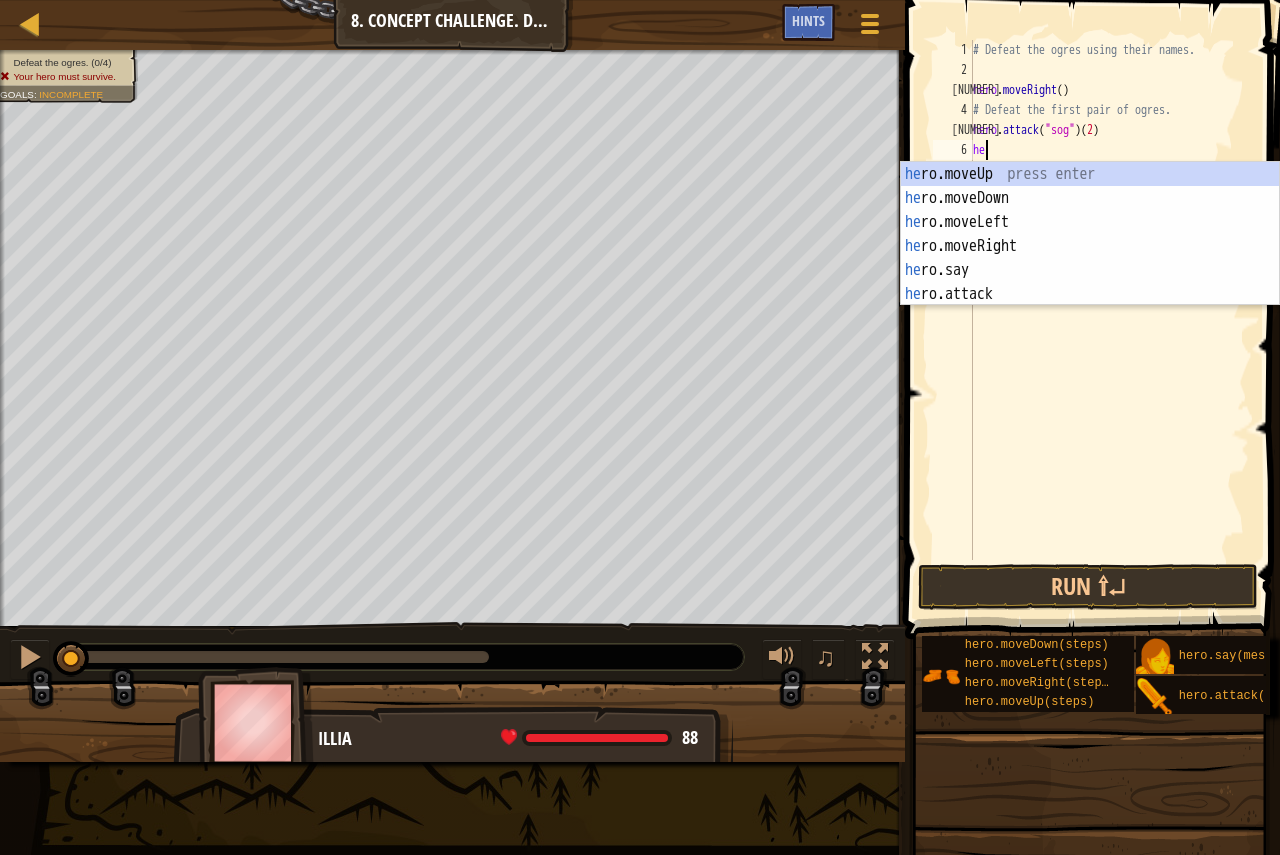scroll, scrollTop: 9, scrollLeft: 1, axis: both 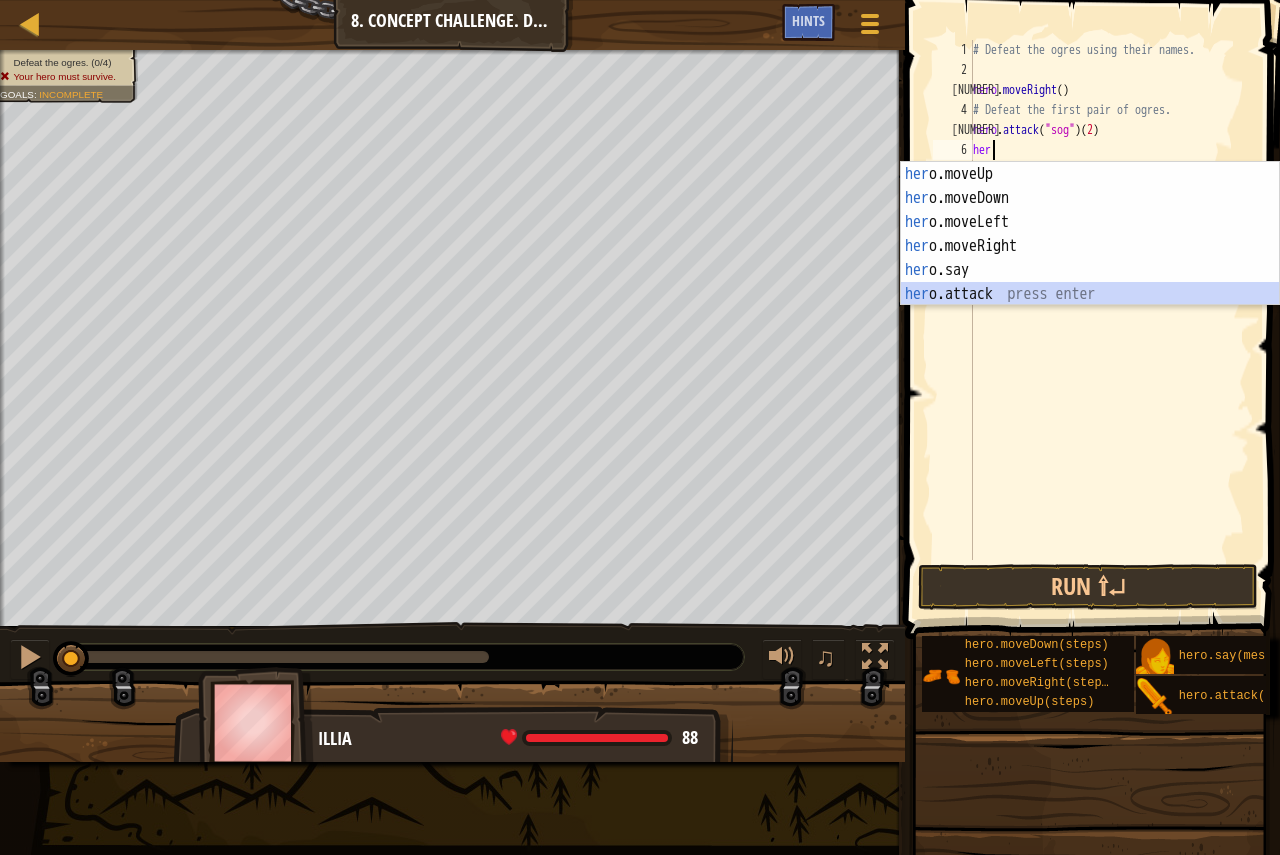click on "her o.moveUp press enter her o.moveDown press enter her o.moveLeft press enter her o.moveRight press enter her o.say press enter her o.attack press enter" at bounding box center [1090, 258] 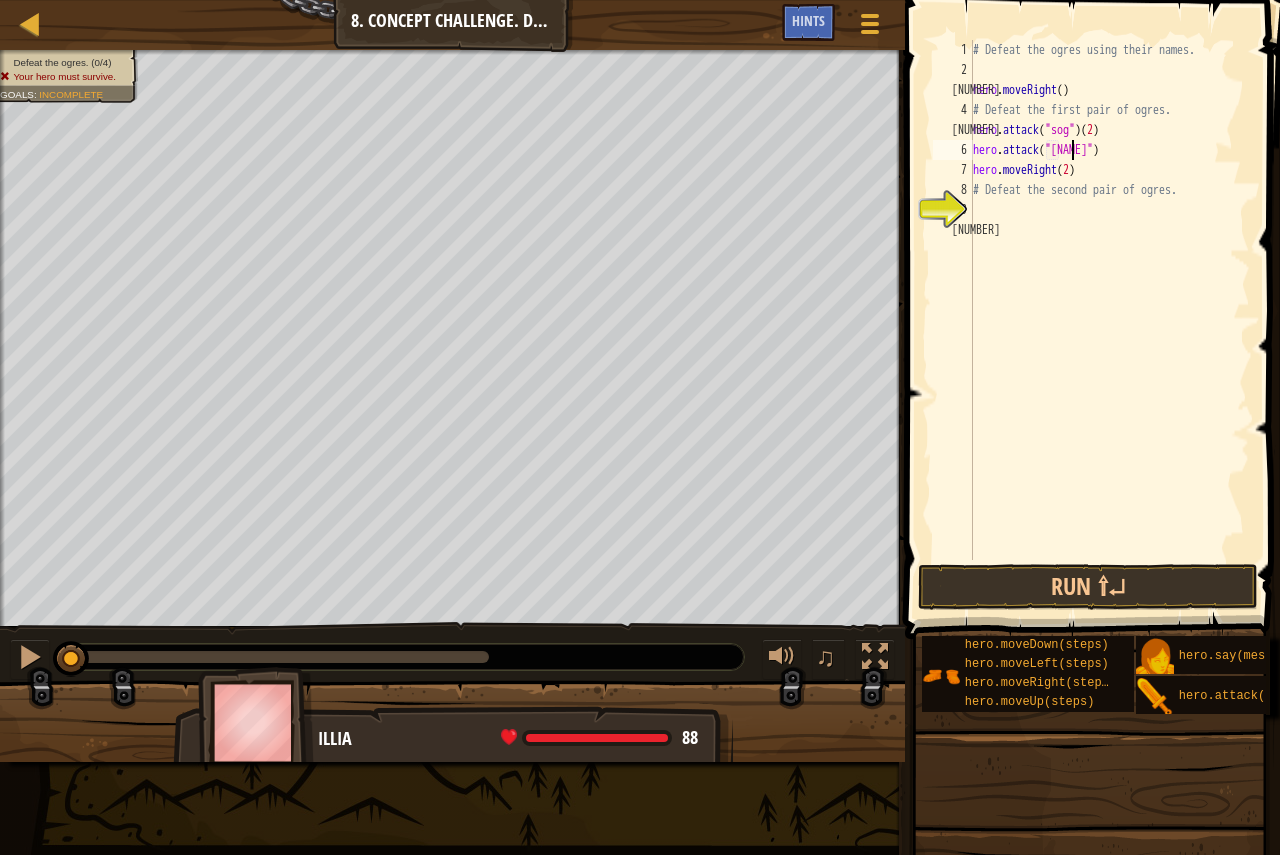 scroll, scrollTop: 9, scrollLeft: 9, axis: both 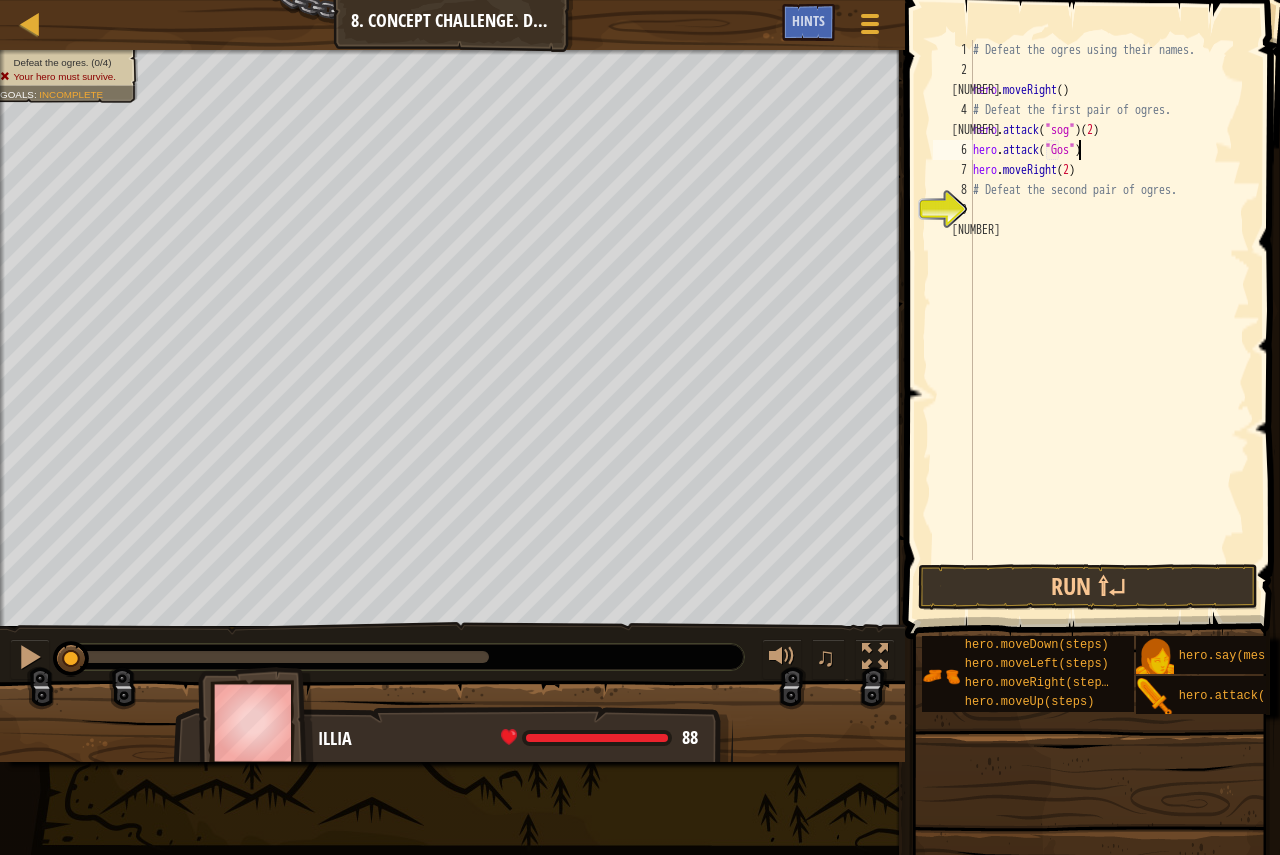 click on "# Defeat the ogres using their names. hero . moveRight ( ) # Defeat the first pair of ogres. hero . attack ( "sog" ) ( [NUMBER] ) hero . attack ( "Gos" ) hero . moveRight ( [NUMBER] ) # Defeat the second pair of ogres." at bounding box center (1109, 320) 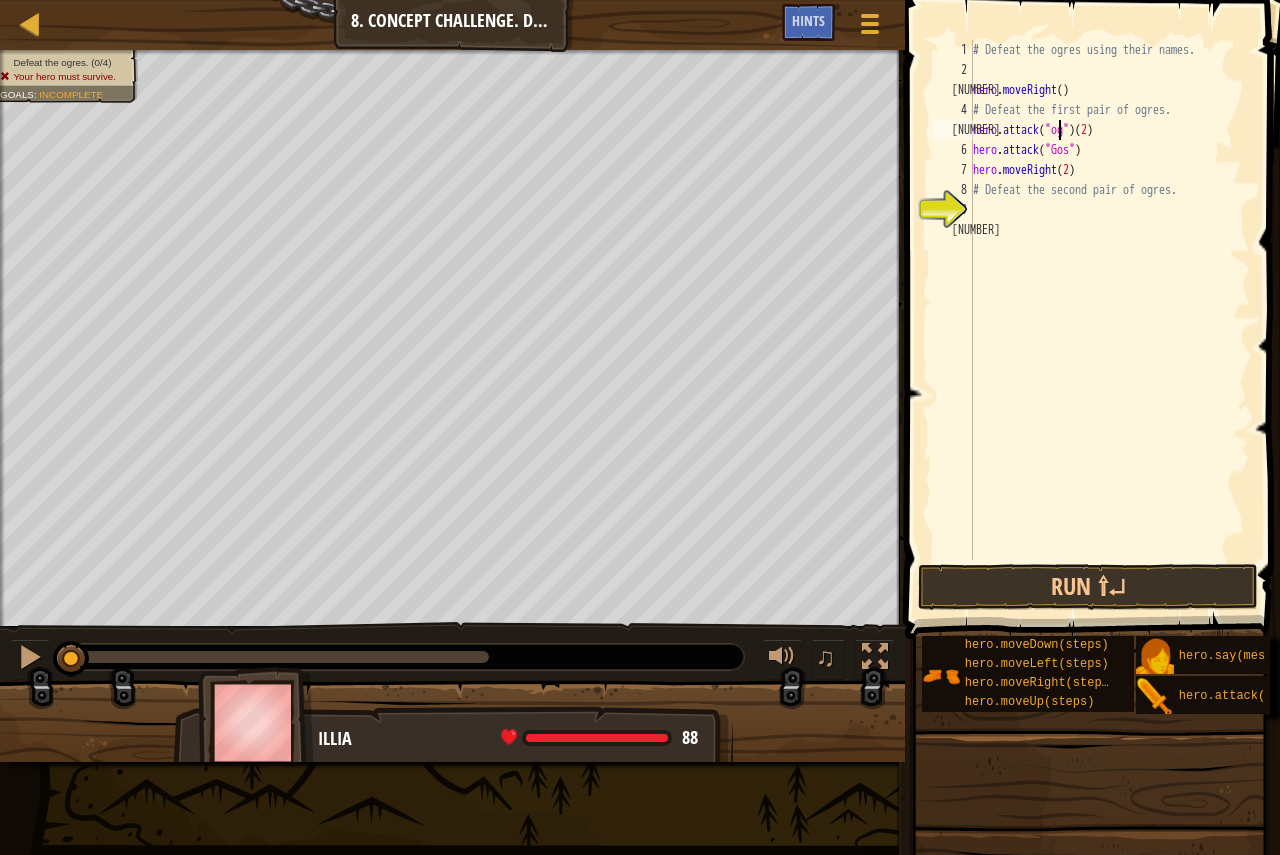 scroll, scrollTop: 9, scrollLeft: 8, axis: both 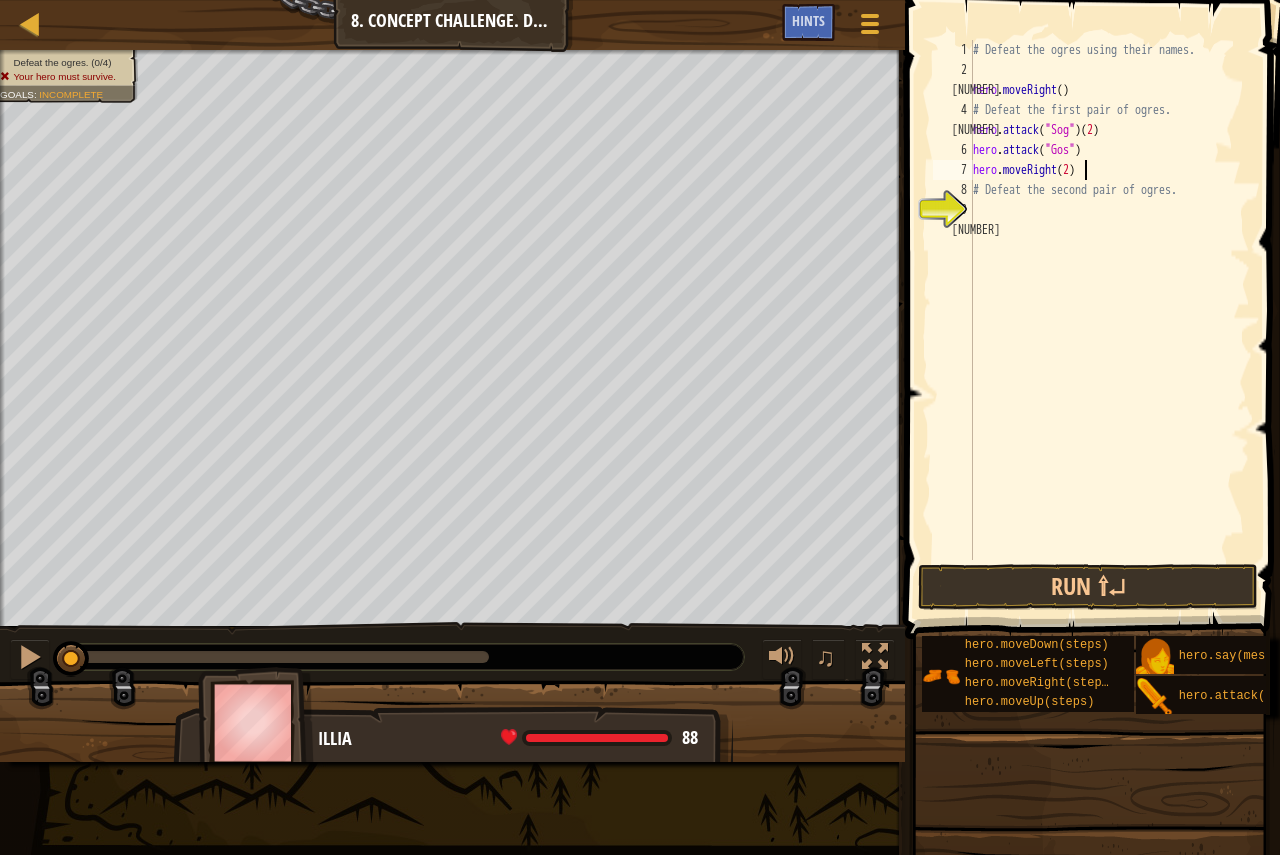 click on "# Defeat the ogres using their names. hero . moveRight ( ) # Defeat the first pair of ogres. hero . attack ( "[NAME]" ) ( [NUMBER] ) hero . attack ( "[NAME]" ) hero . moveRight ( [NUMBER] ) # Defeat the second pair of ogres." at bounding box center [1109, 320] 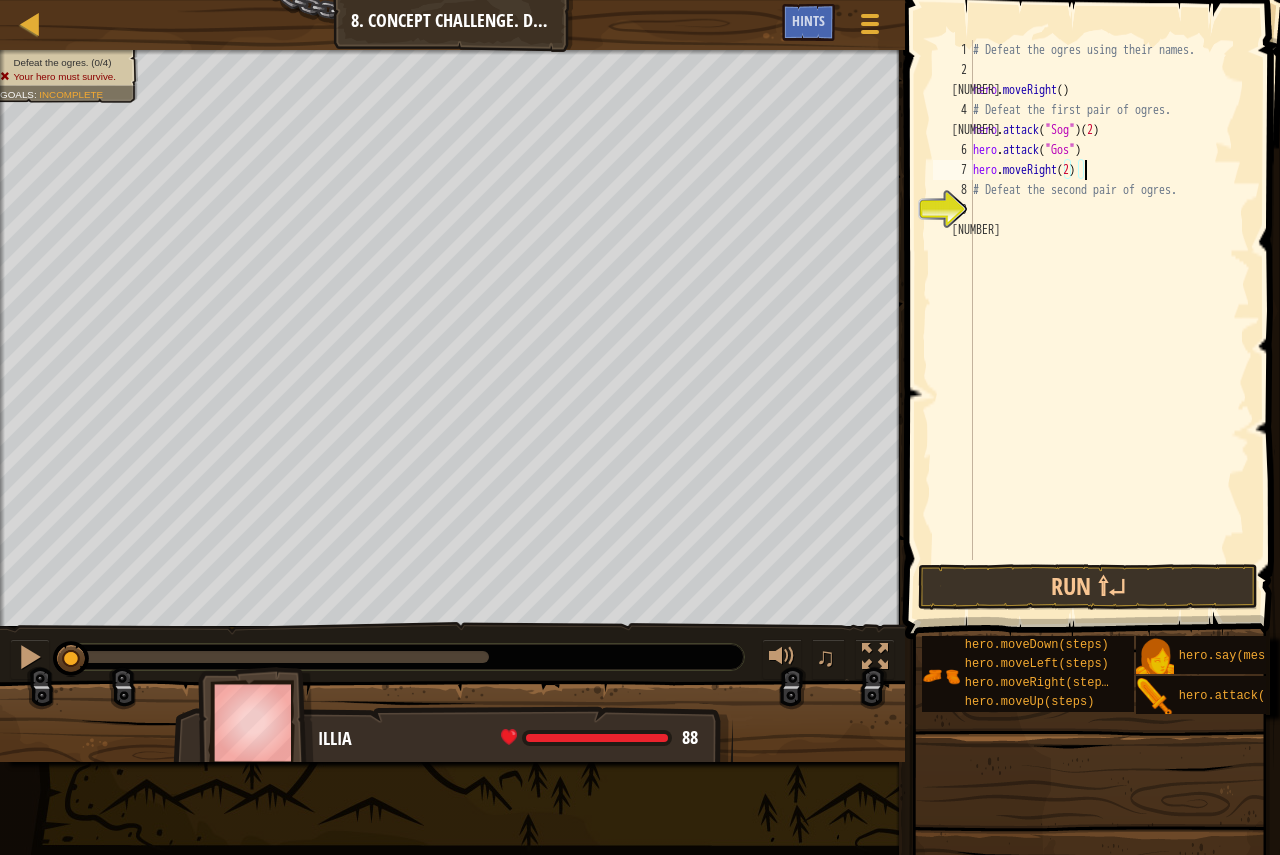 click on "# Defeat the ogres using their names. hero . moveRight ( ) # Defeat the first pair of ogres. hero . attack ( "[NAME]" ) ( [NUMBER] ) hero . attack ( "[NAME]" ) hero . moveRight ( [NUMBER] ) # Defeat the second pair of ogres." at bounding box center [1109, 320] 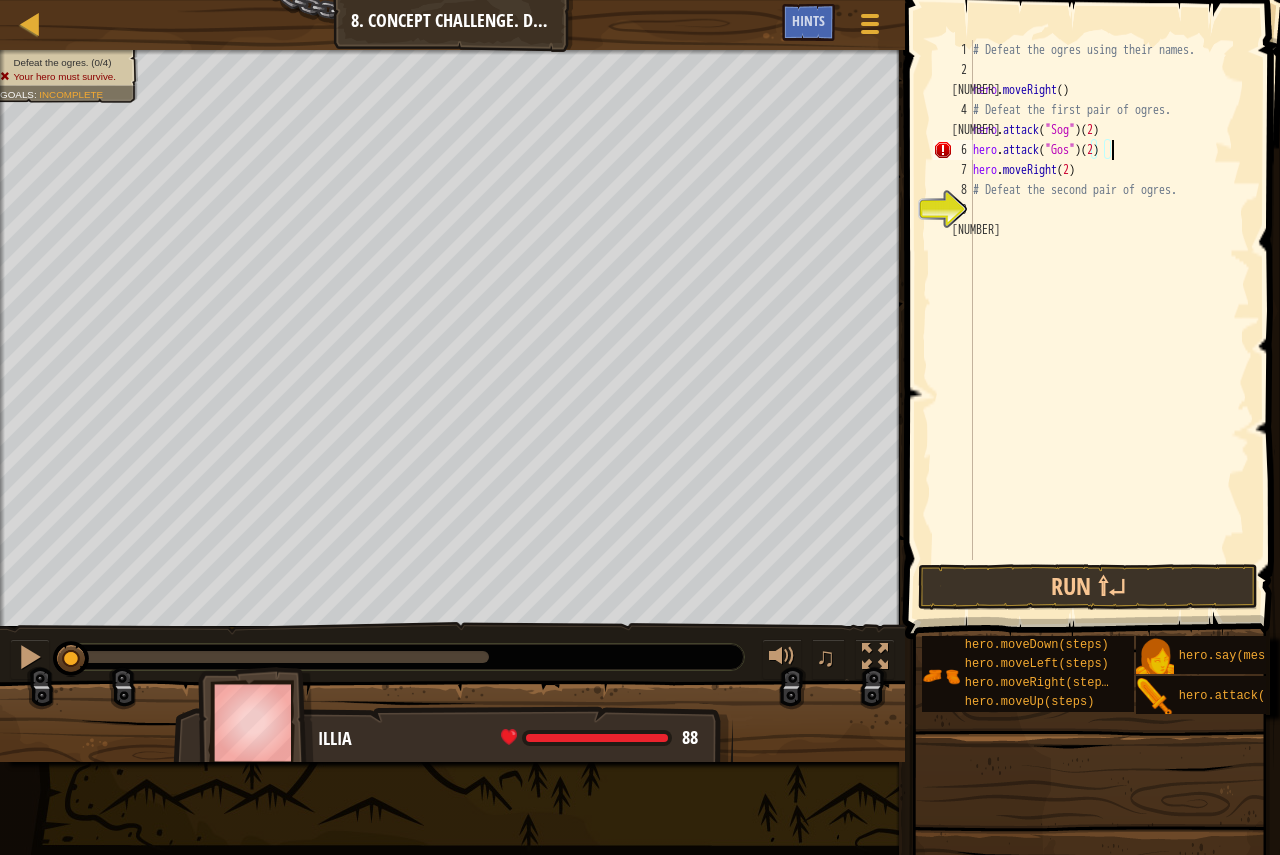 scroll, scrollTop: 9, scrollLeft: 11, axis: both 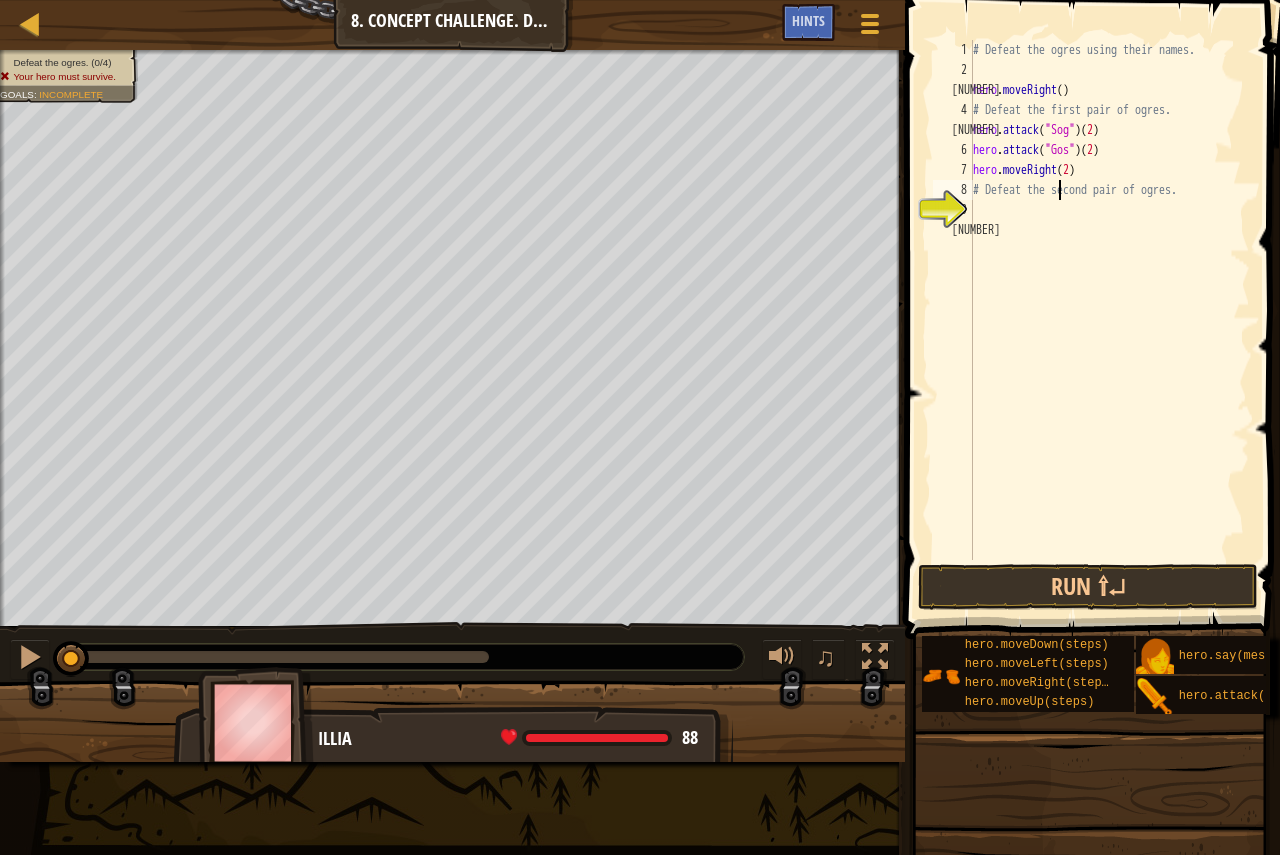 click on "# Defeat the ogres using their names. hero . moveRight ( ) # Defeat the first pair of ogres. hero . attack ( "Sog" ) ( [NUMBER] ) hero . attack ( "Gos" ) ( [NUMBER] ) hero . moveRight ( [NUMBER] ) # Defeat the second pair of ogres." at bounding box center (1109, 320) 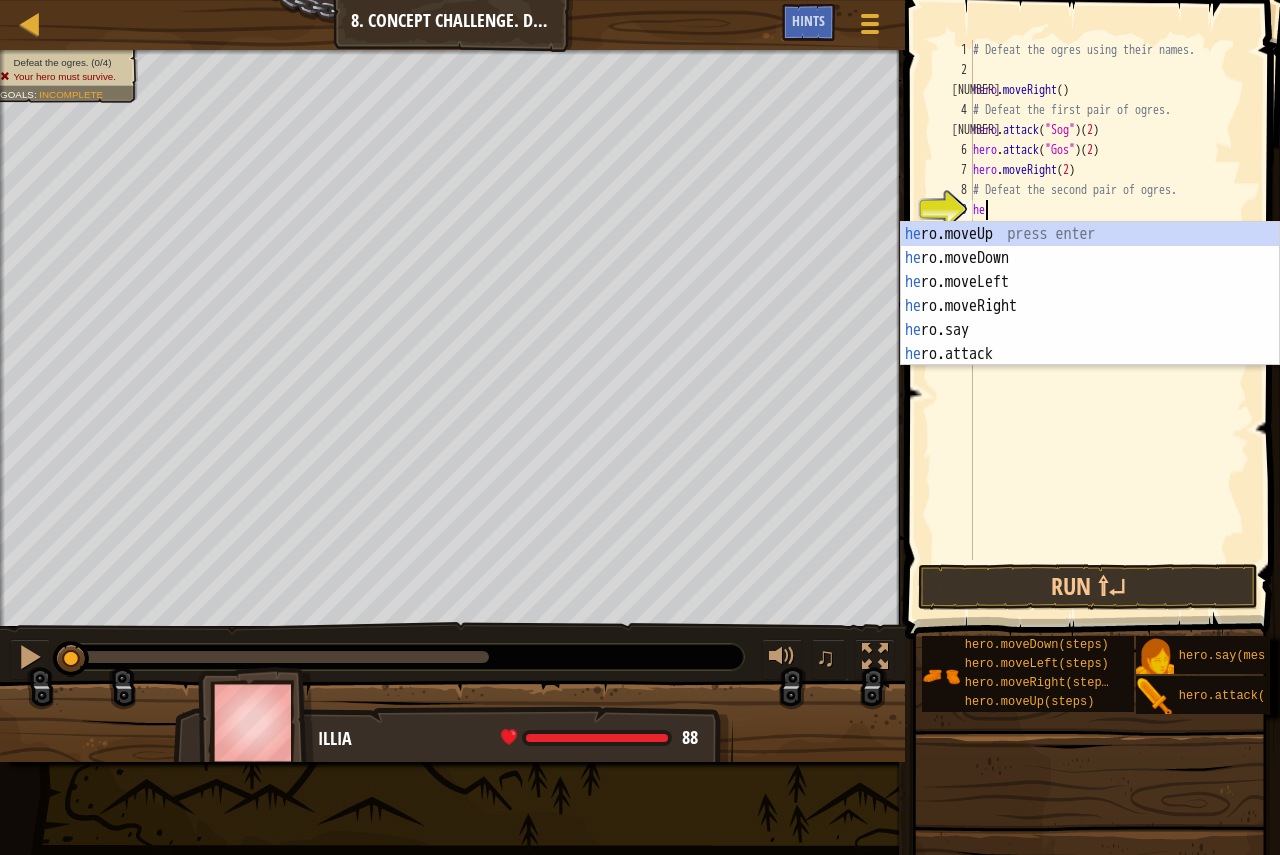 scroll, scrollTop: 9, scrollLeft: 1, axis: both 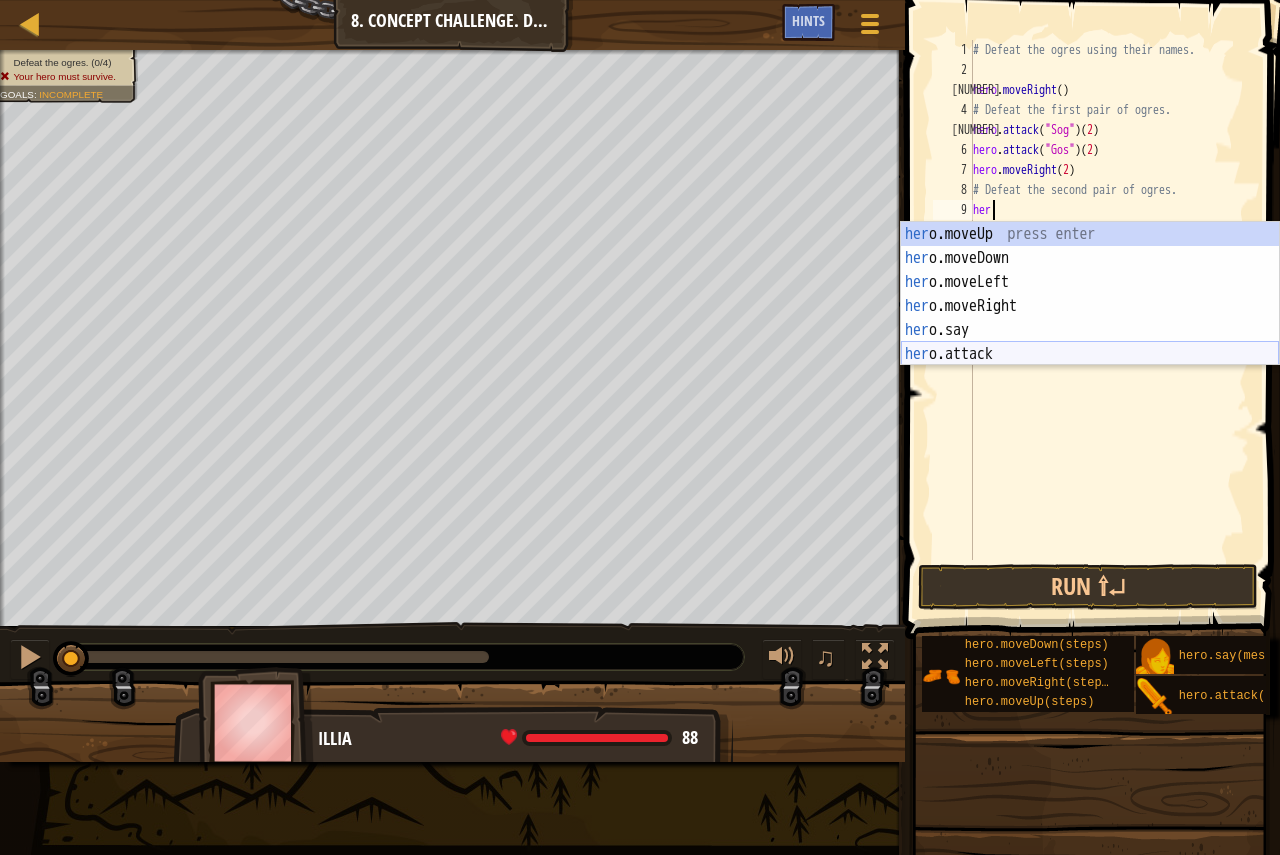 click on "her o.moveUp press enter her o.moveDown press enter her o.moveLeft press enter her o.moveRight press enter her o.say press enter her o.attack press enter" at bounding box center (1090, 318) 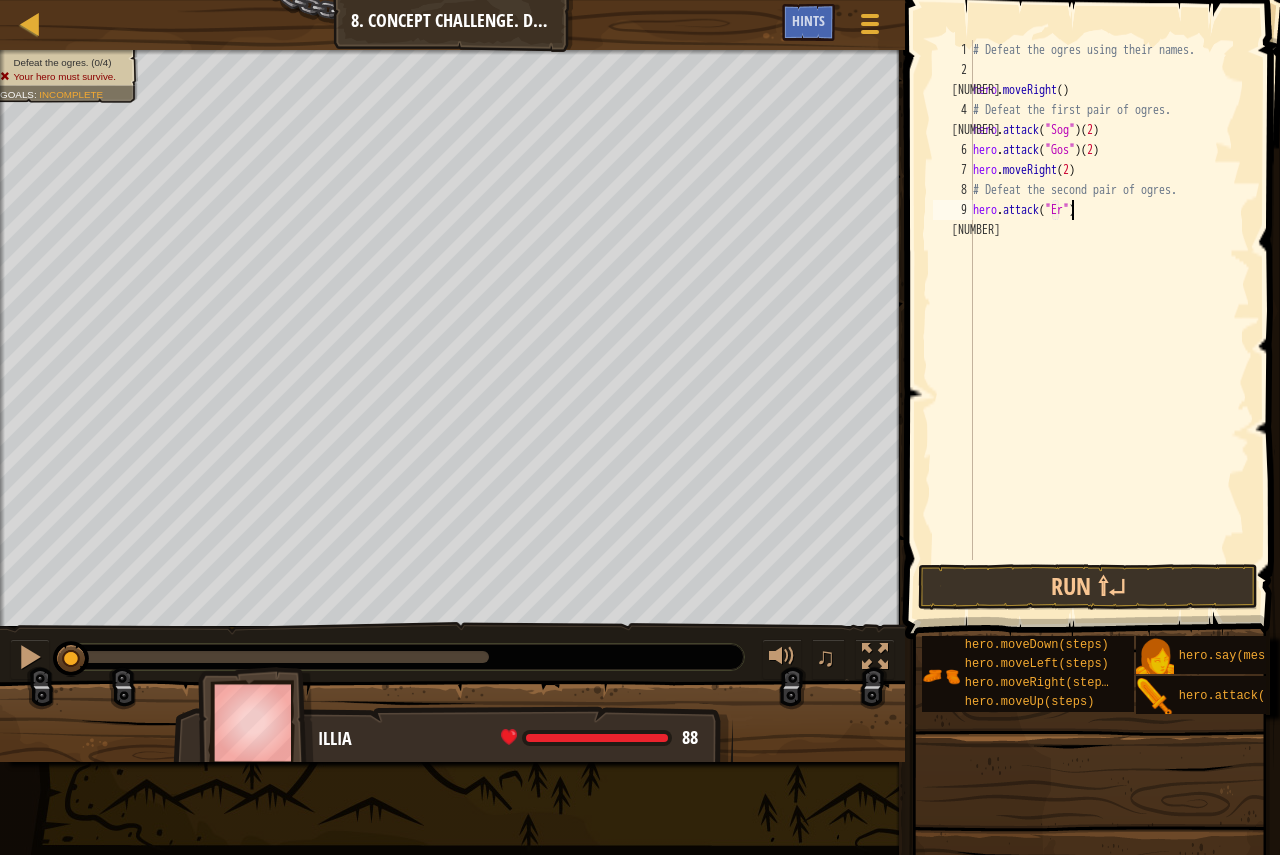 scroll, scrollTop: 9, scrollLeft: 9, axis: both 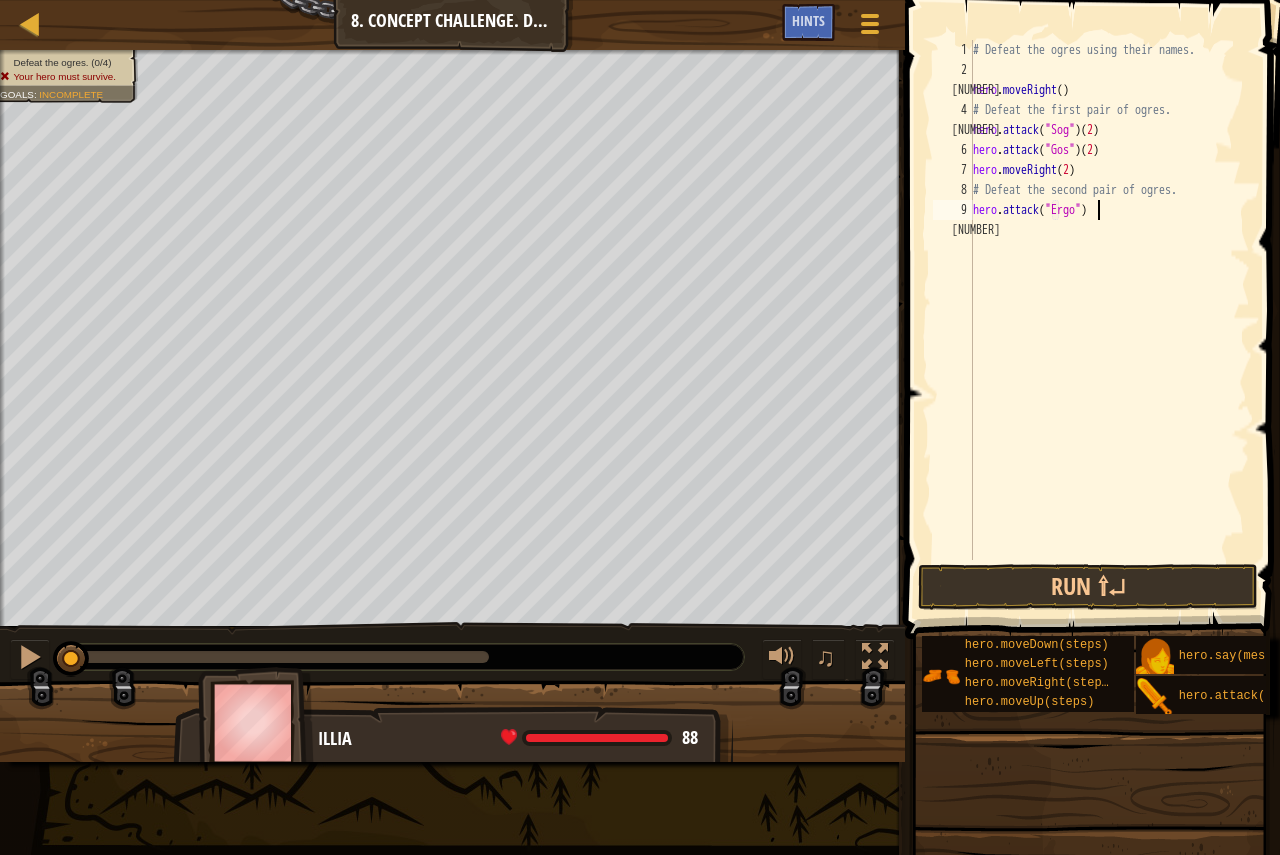 click on "# Defeat the ogres using their names. hero . moveRight ( ) # Defeat the first pair of ogres. hero . attack ( "Sog" ) ( 2 ) hero . attack ( "Gos" ) ( 2 ) hero . moveRight ( 2 ) # Defeat the second pair of ogres. hero . attack ( "Ergo" )" at bounding box center (1109, 320) 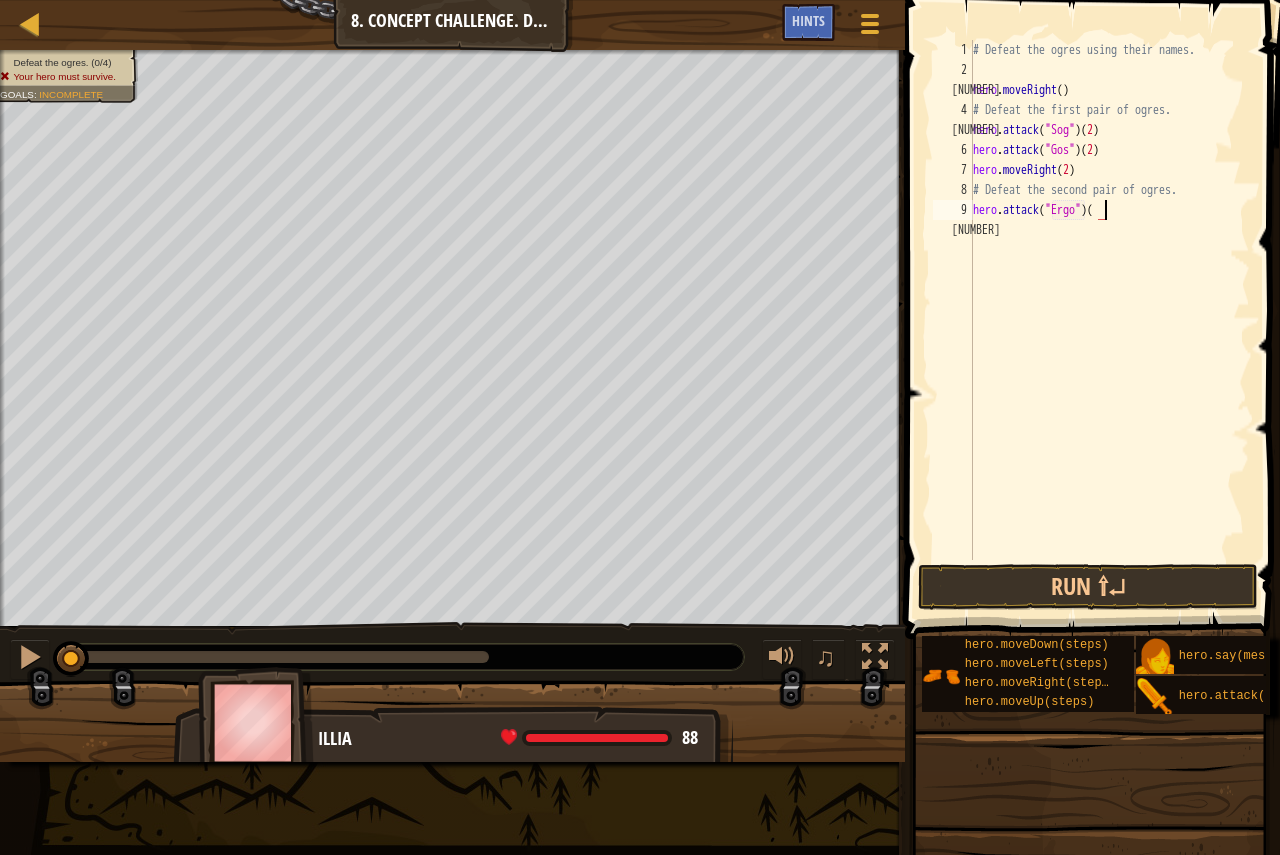 scroll, scrollTop: 9, scrollLeft: 11, axis: both 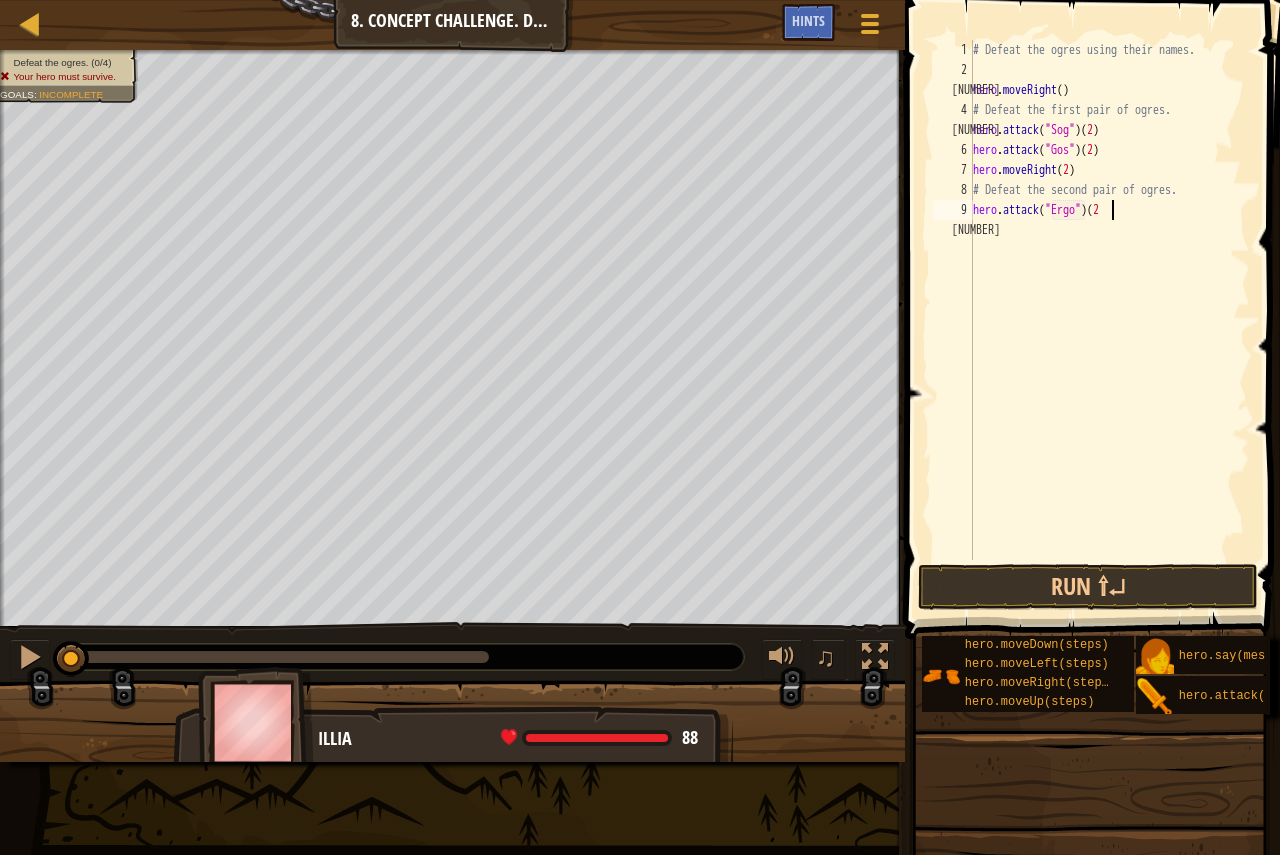 type on "hero.attack("Ergo")(2)" 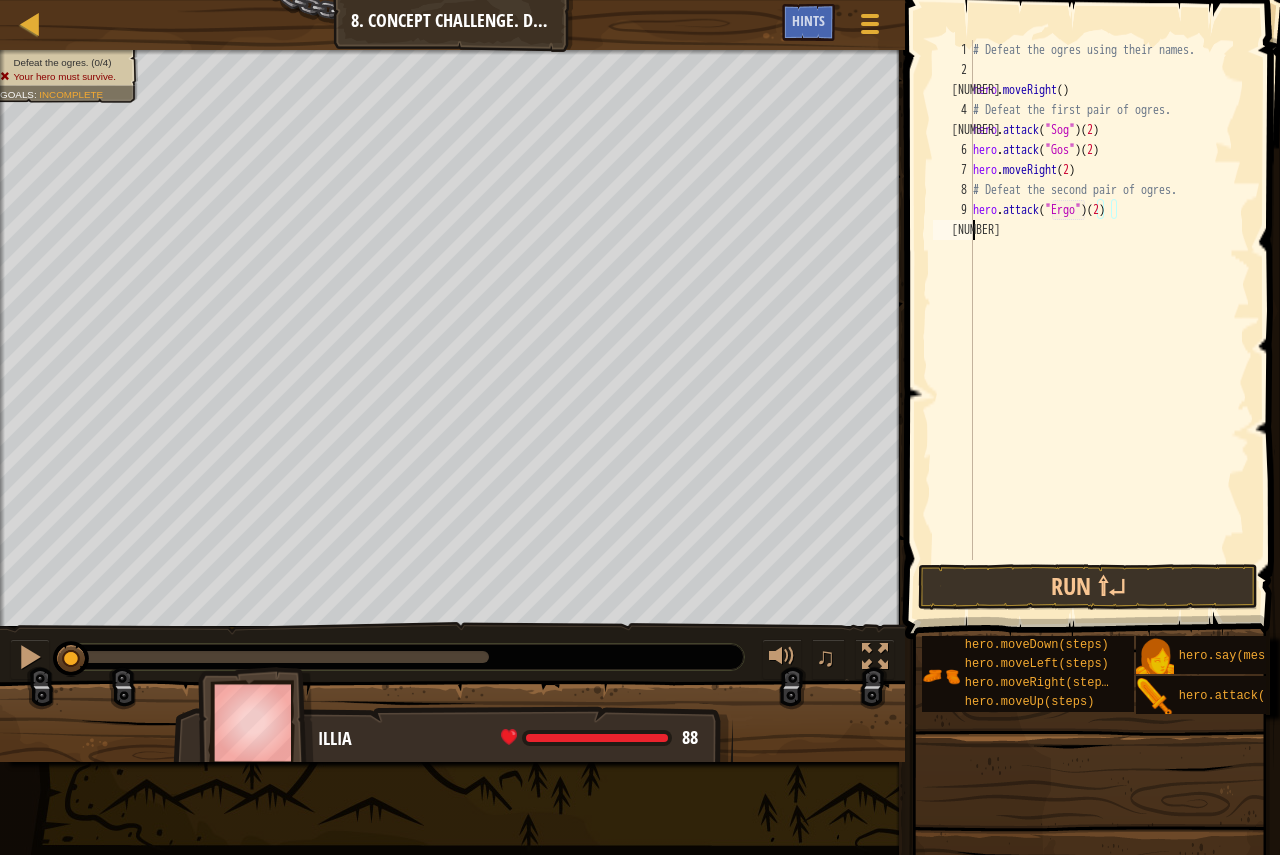 click on "# Defeat the ogres using their names. hero . moveRight ( ) # Defeat the first pair of ogres. hero . attack ( "[NAME]" ) ( [NUMBER] ) hero . attack ( "[NAME]" ) ( [NUMBER] ) hero . moveRight ( [NUMBER] ) # Defeat the second pair of ogres. hero . attack ( "[NAME]" ) ( [NUMBER] )" at bounding box center [1109, 320] 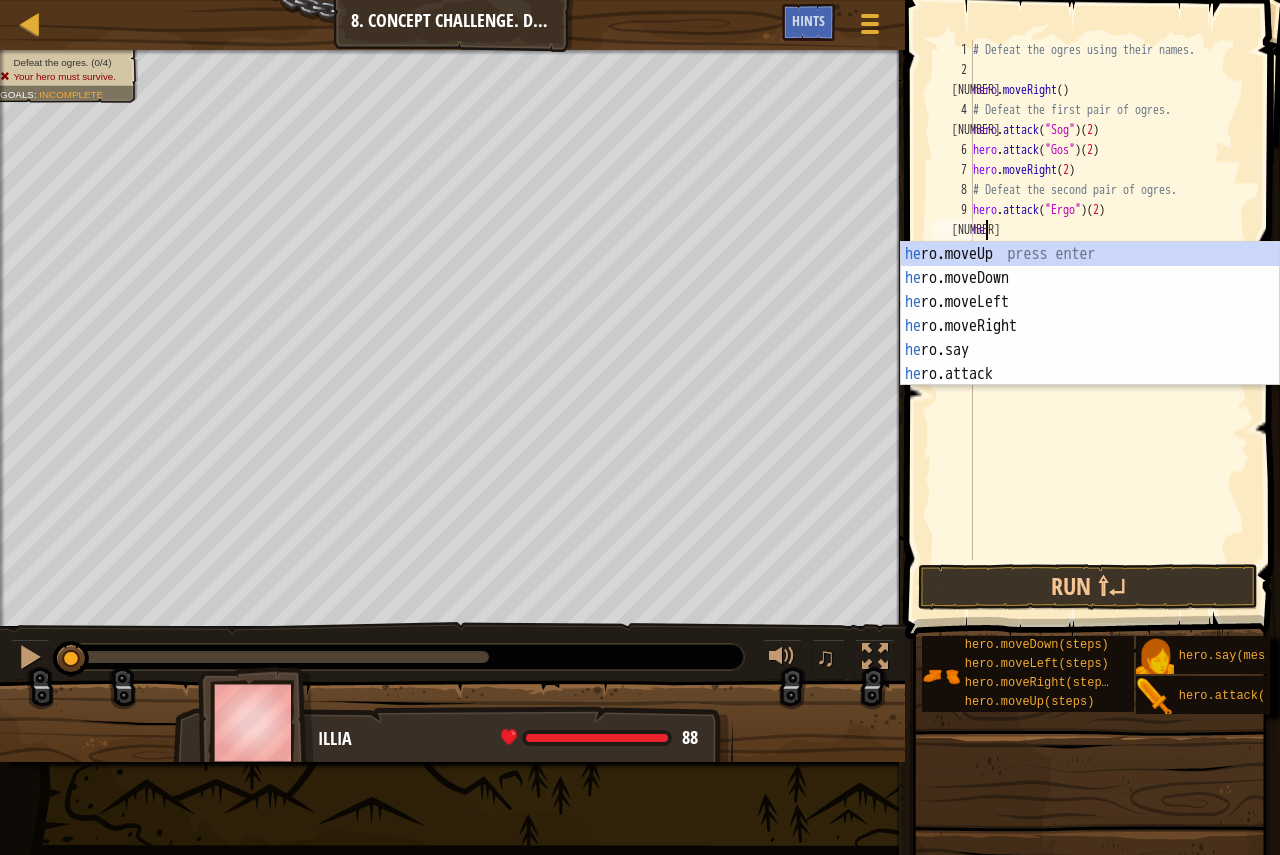 scroll, scrollTop: 9, scrollLeft: 1, axis: both 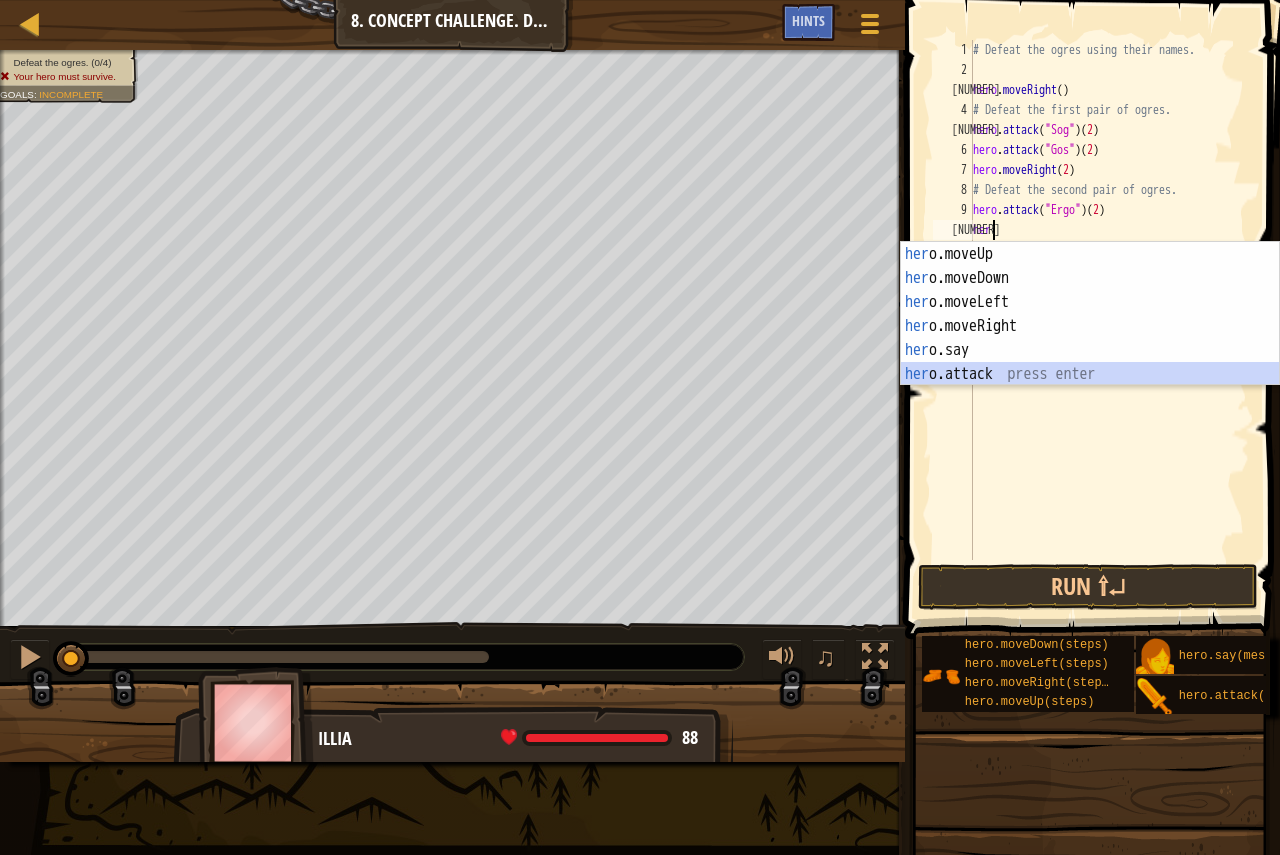 click on "her o.moveUp press enter her o.moveDown press enter her o.moveLeft press enter her o.moveRight press enter her o.say press enter her o.attack press enter" at bounding box center (1090, 338) 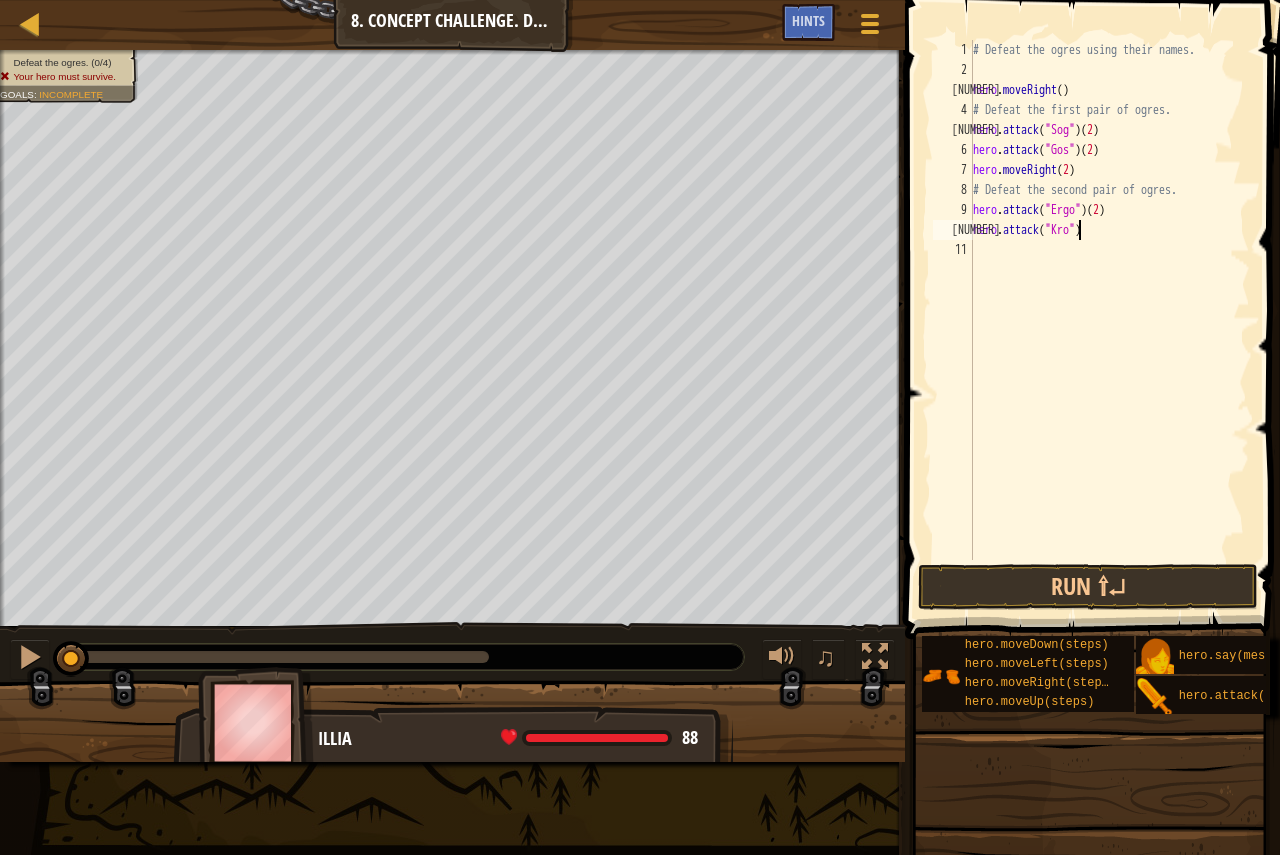 scroll, scrollTop: 9, scrollLeft: 9, axis: both 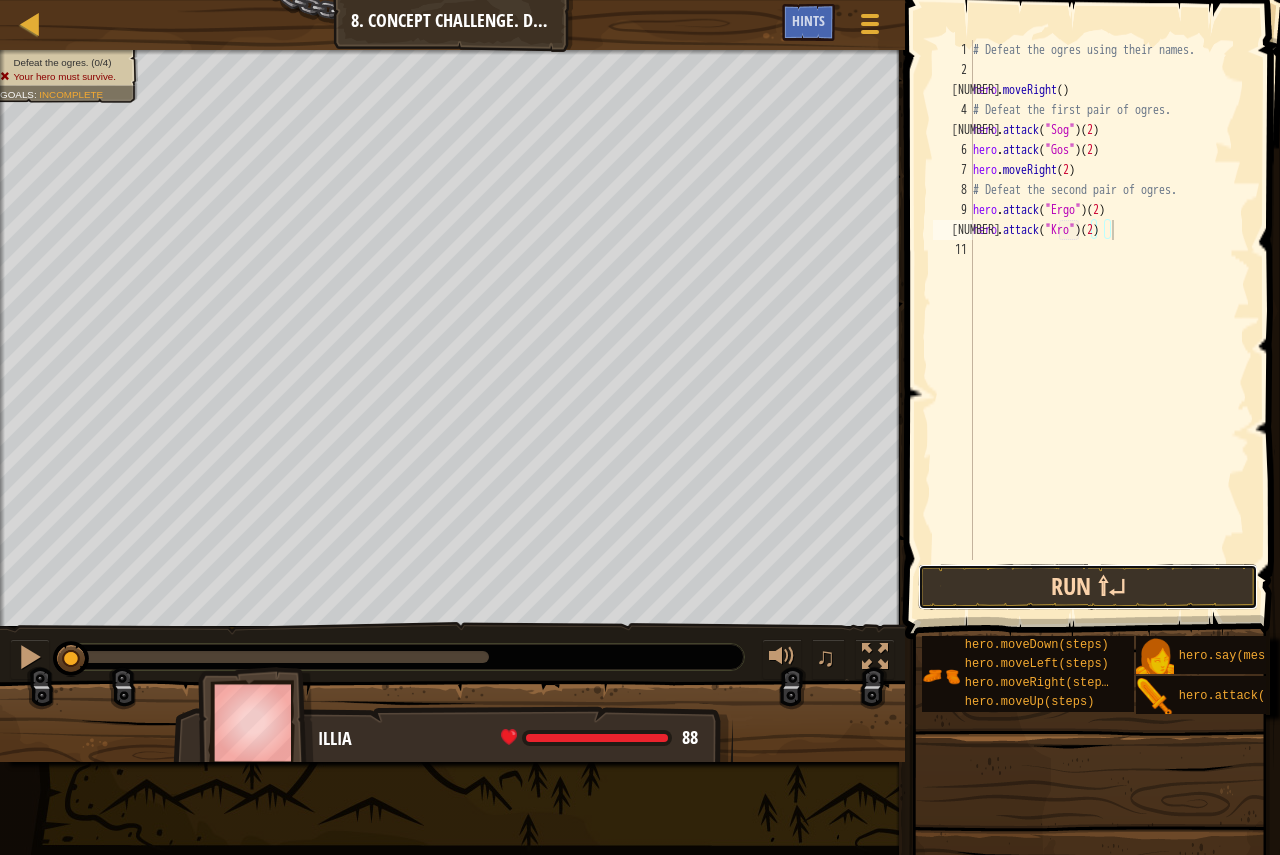 click on "Run ⇧↵" at bounding box center (1088, 587) 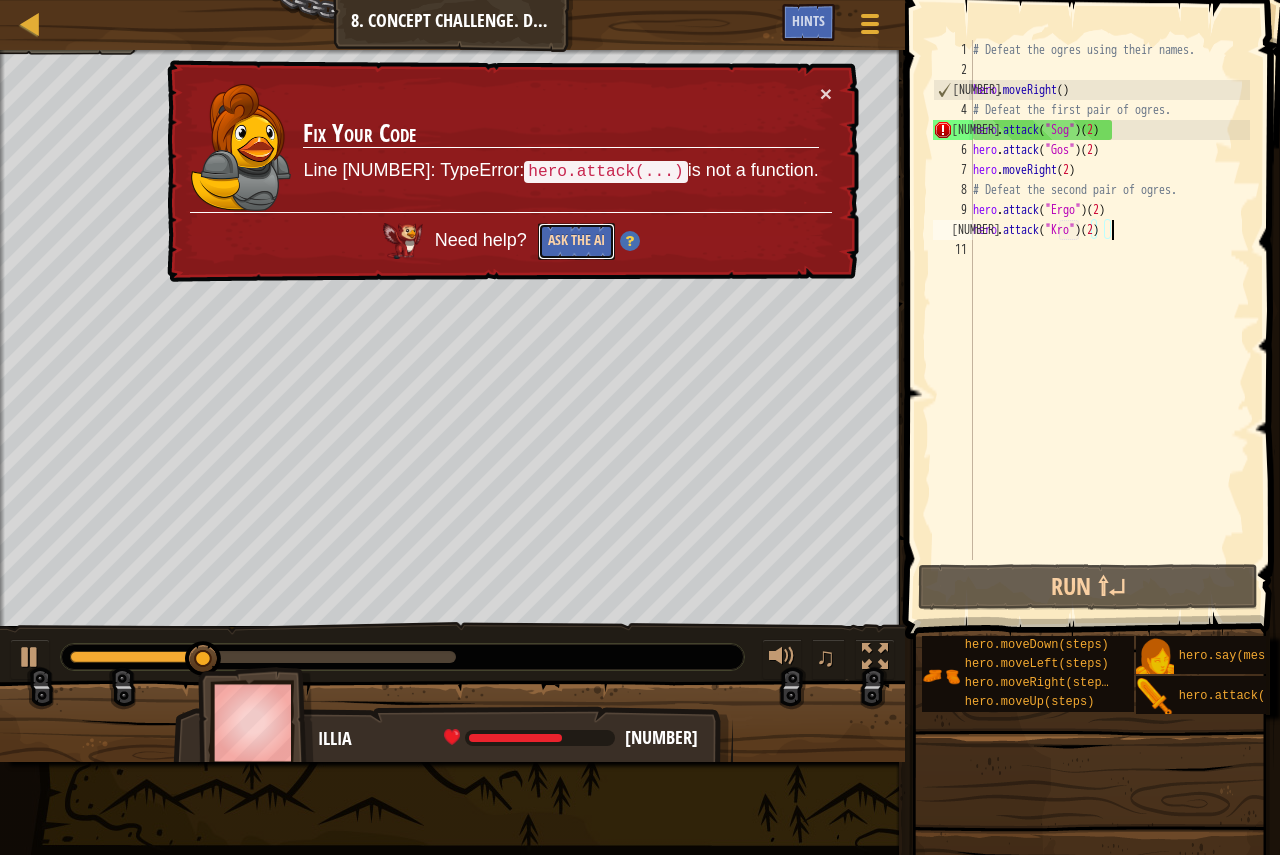 click on "Ask the AI" at bounding box center [576, 241] 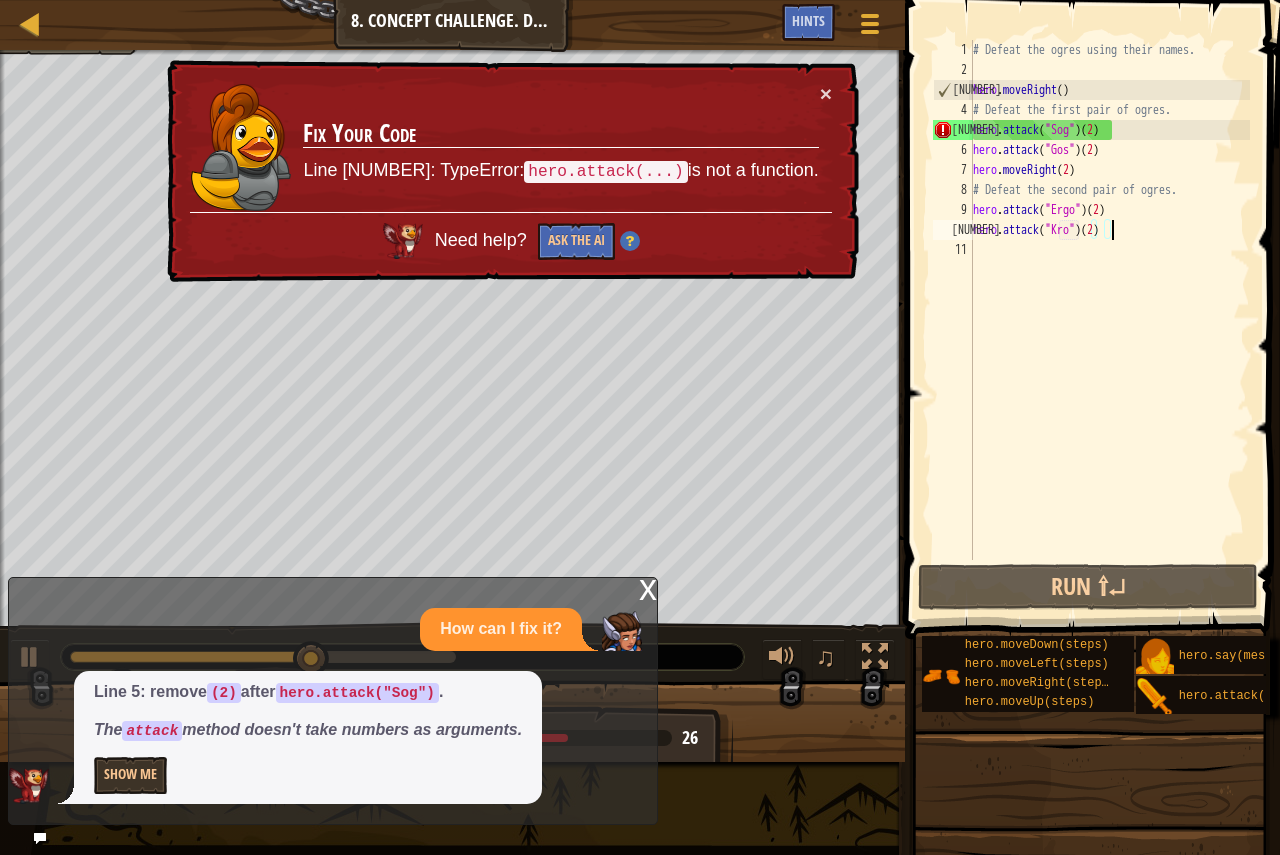 click on "x" at bounding box center [648, 588] 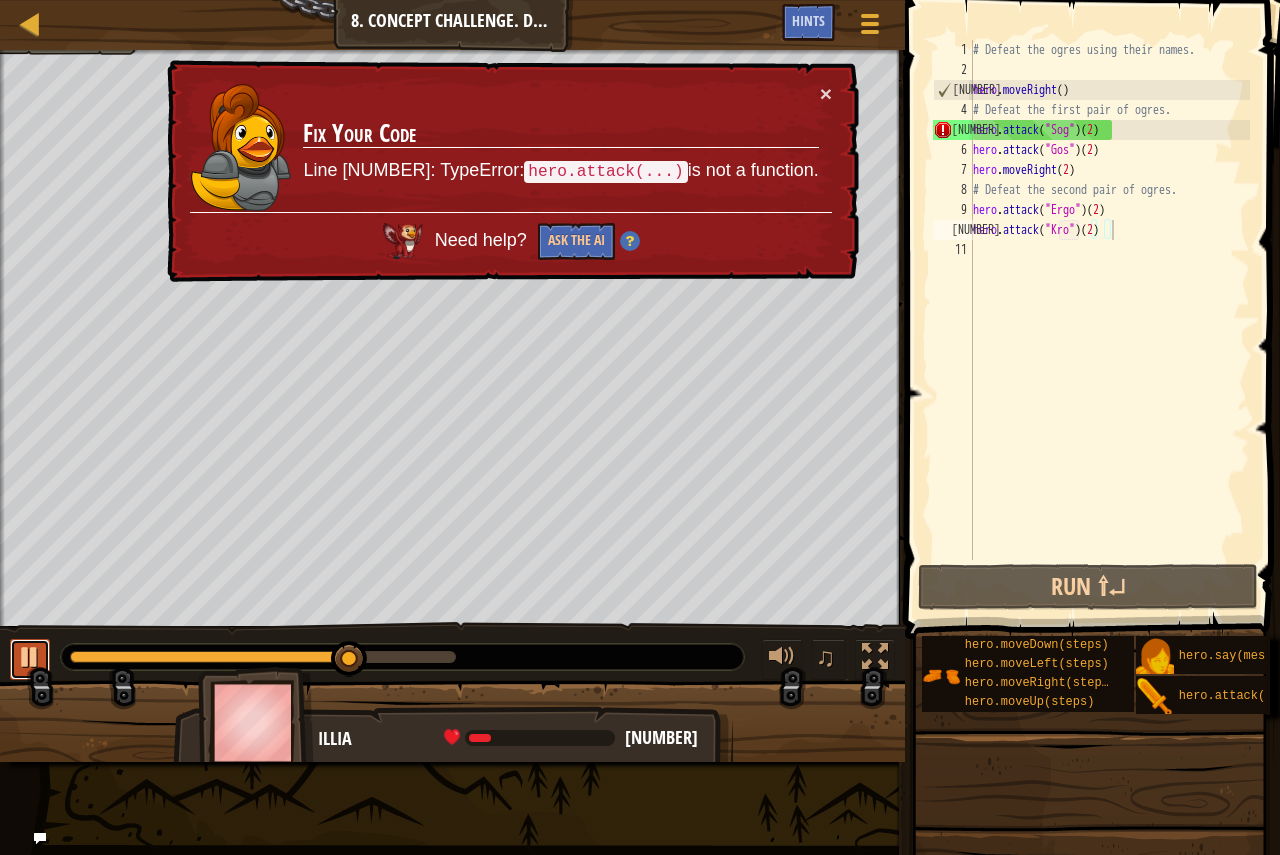 click at bounding box center (30, 657) 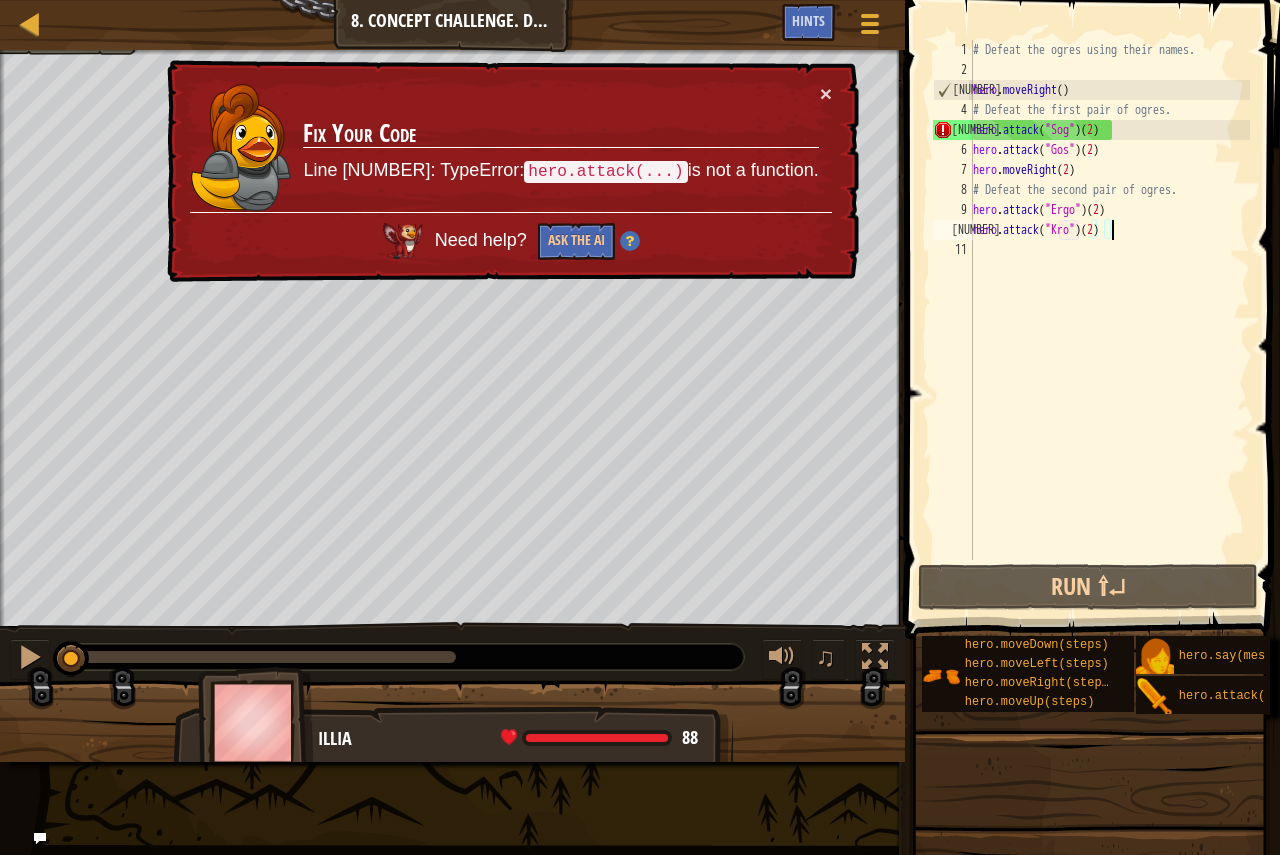 drag, startPoint x: 350, startPoint y: 645, endPoint x: 38, endPoint y: 680, distance: 313.957 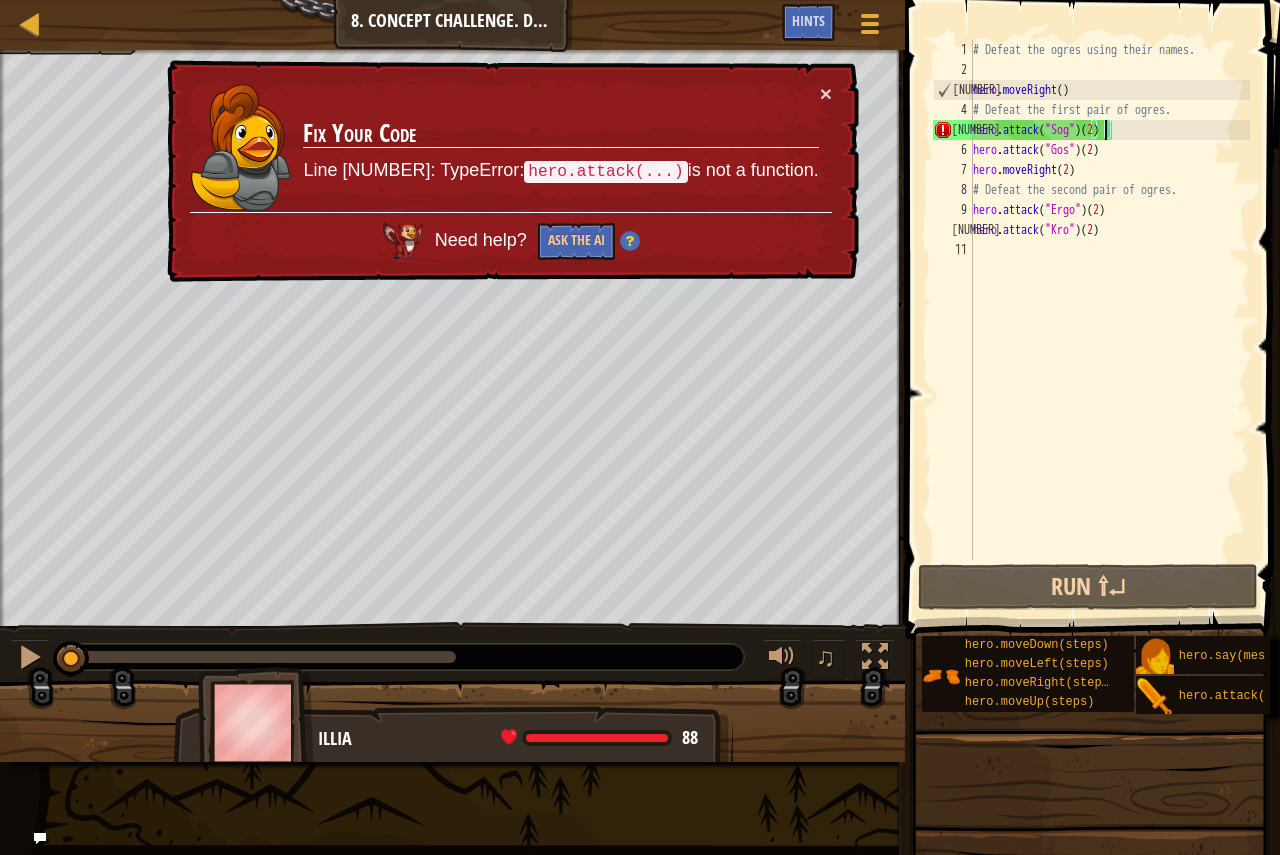scroll, scrollTop: 9, scrollLeft: 10, axis: both 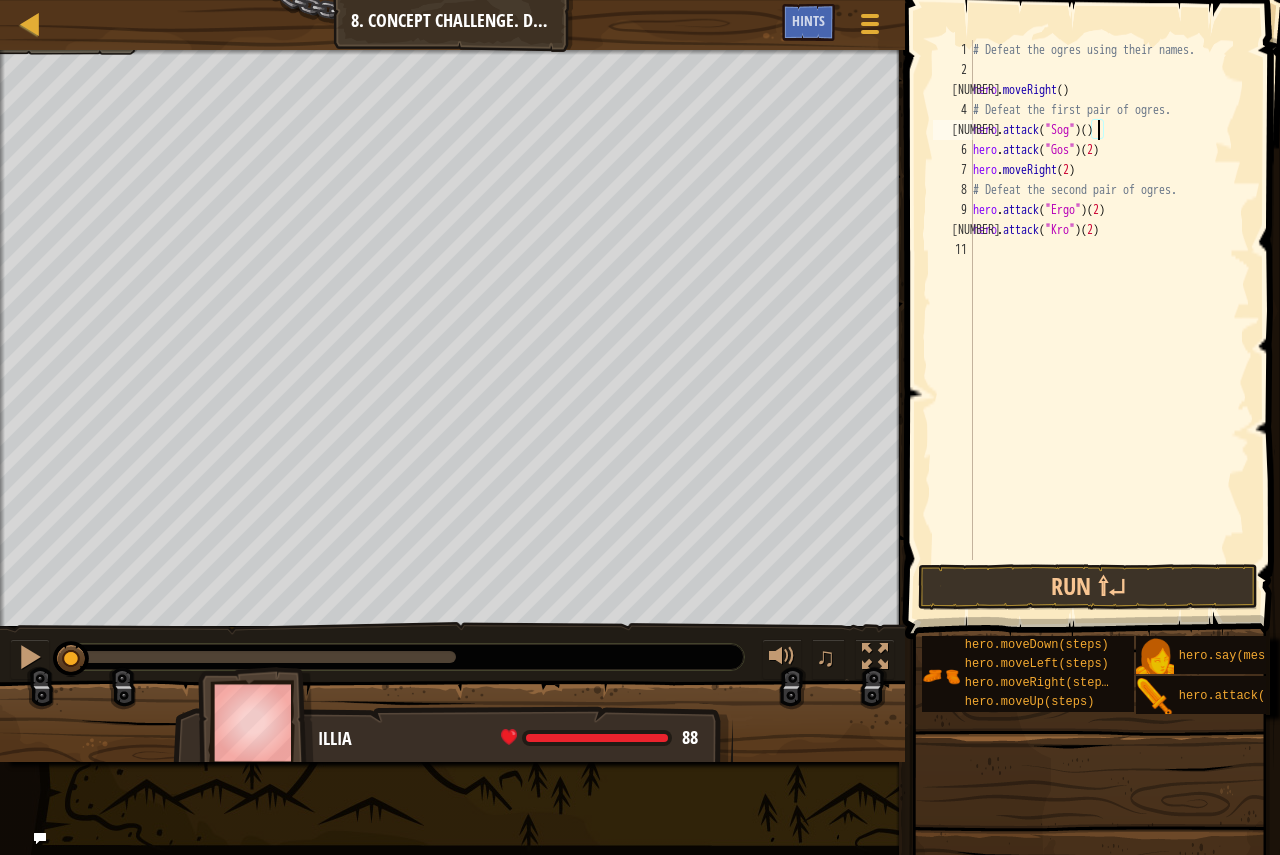 click on "# Defeat the ogres using their names. hero . moveRight ( ) # Defeat the first pair of ogres. hero . attack ( "Sog" ) ( ) hero . attack ( "Gos" ) ( 2 ) hero . moveRight ( 2 ) # Defeat the second pair of ogres. hero . attack ( "Ergo" ) ( 2 ) hero . attack ( "Kro" ) ( 2 )" at bounding box center [1109, 320] 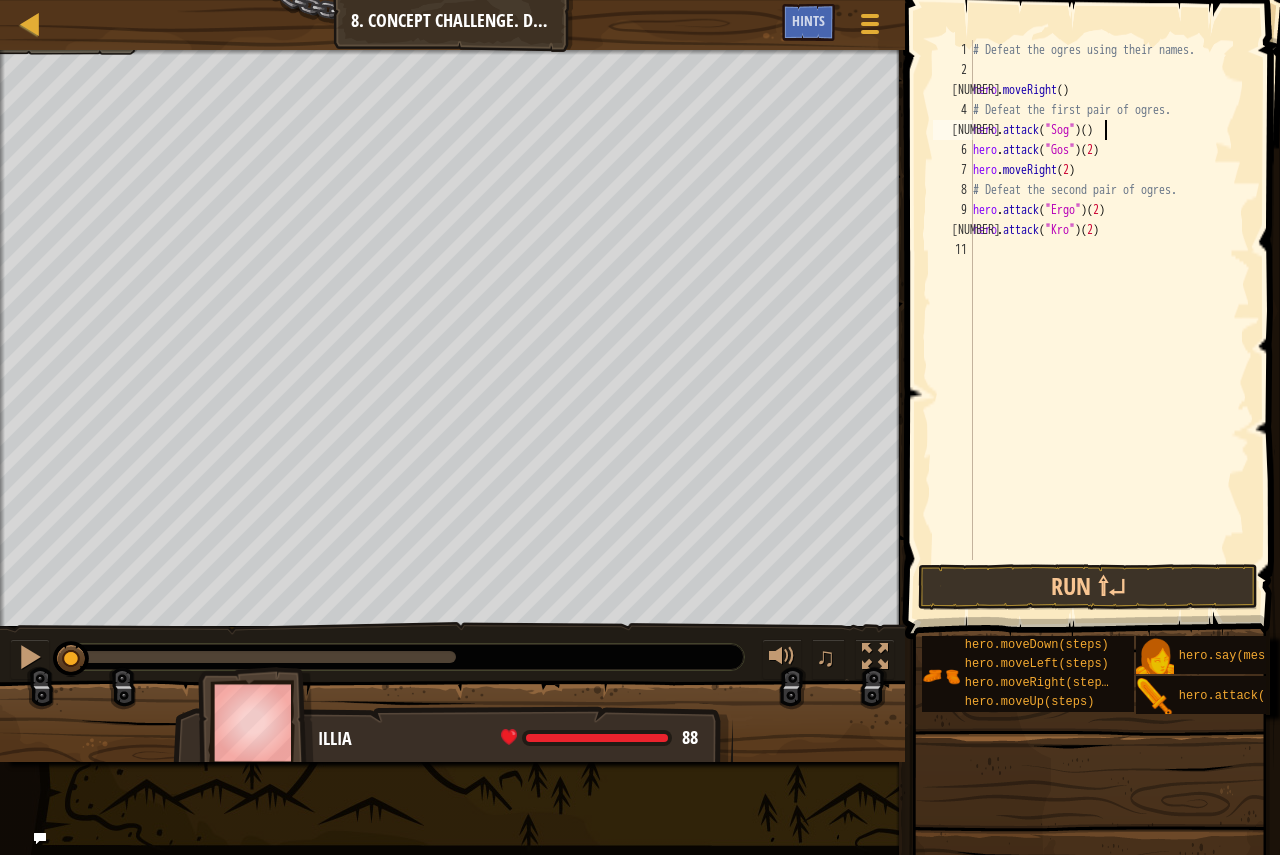 click on "# Defeat the ogres using their names. hero . moveRight ( ) # Defeat the first pair of ogres. hero . attack ( "Sog" ) ( ) hero . attack ( "Gos" ) ( 2 ) hero . moveRight ( 2 ) # Defeat the second pair of ogres. hero . attack ( "Ergo" ) ( 2 ) hero . attack ( "Kro" ) ( 2 )" at bounding box center (1109, 320) 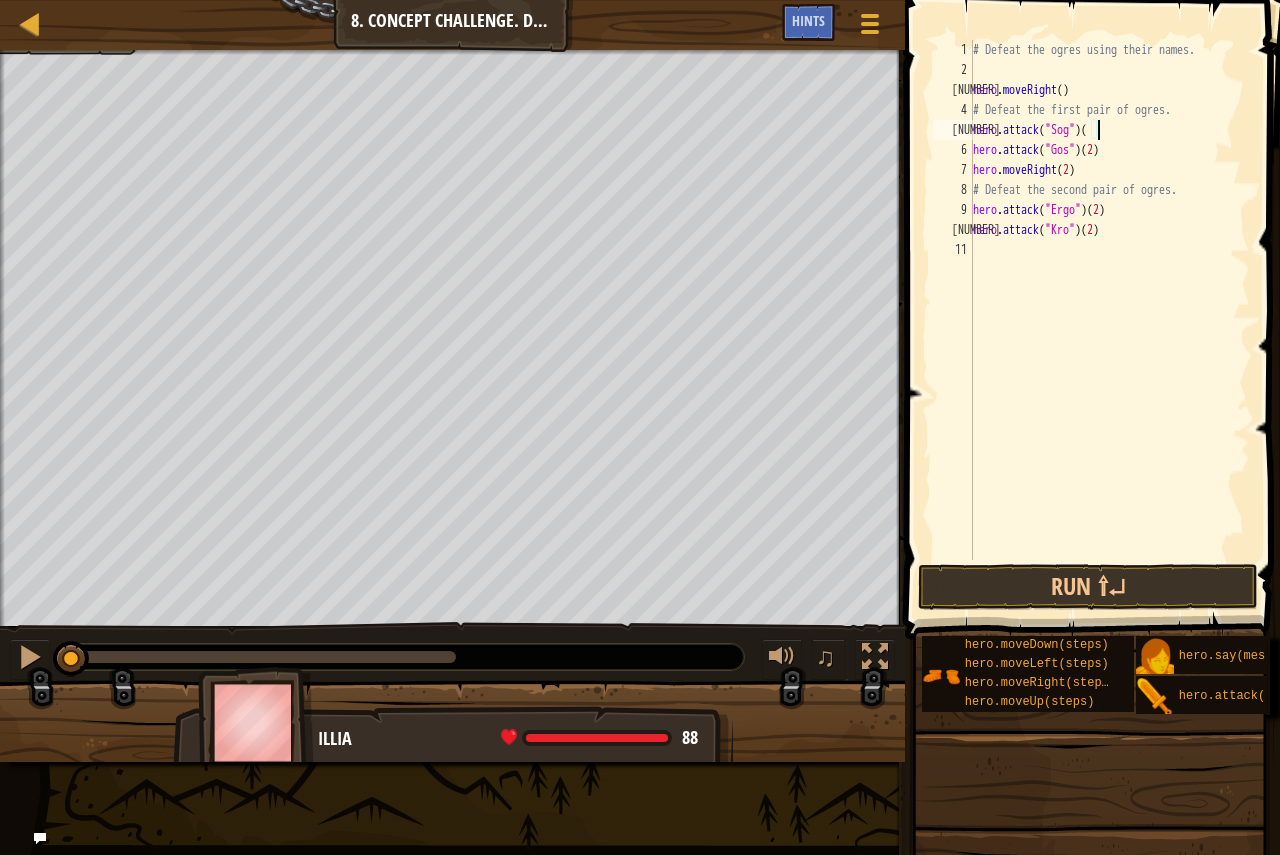 scroll, scrollTop: 9, scrollLeft: 9, axis: both 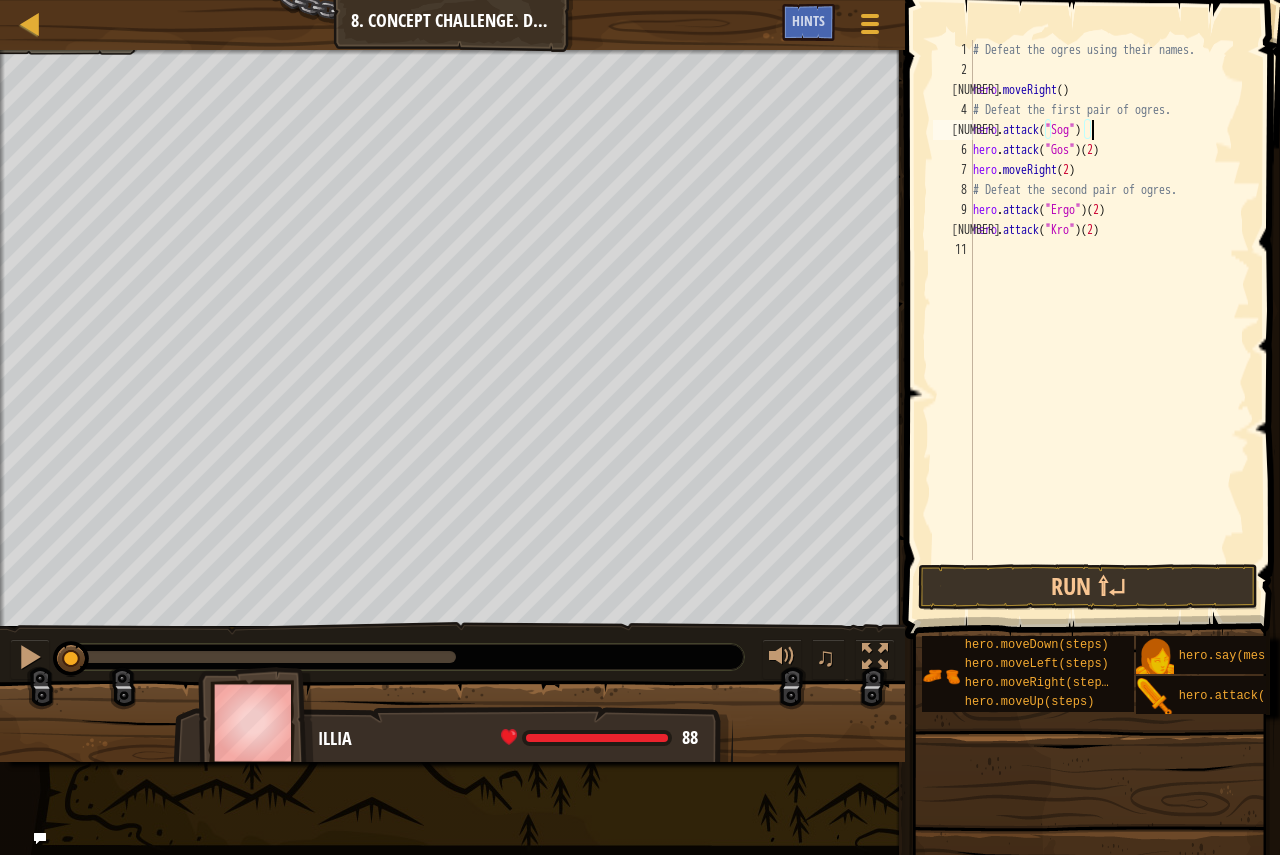click on "# Defeat the ogres using their names. hero . moveRight ( ) # Defeat the first pair of ogres. hero . attack ( "Sog" ) ( [NUMBER] ) hero . attack ( "Gos" ) ( [NUMBER] ) hero . moveRight ( [NUMBER] ) # Defeat the second pair of ogres. hero . attack ( "Ergo" ) ( [NUMBER] ) hero . attack ( "Kro" ) ( [NUMBER] )" at bounding box center (1109, 320) 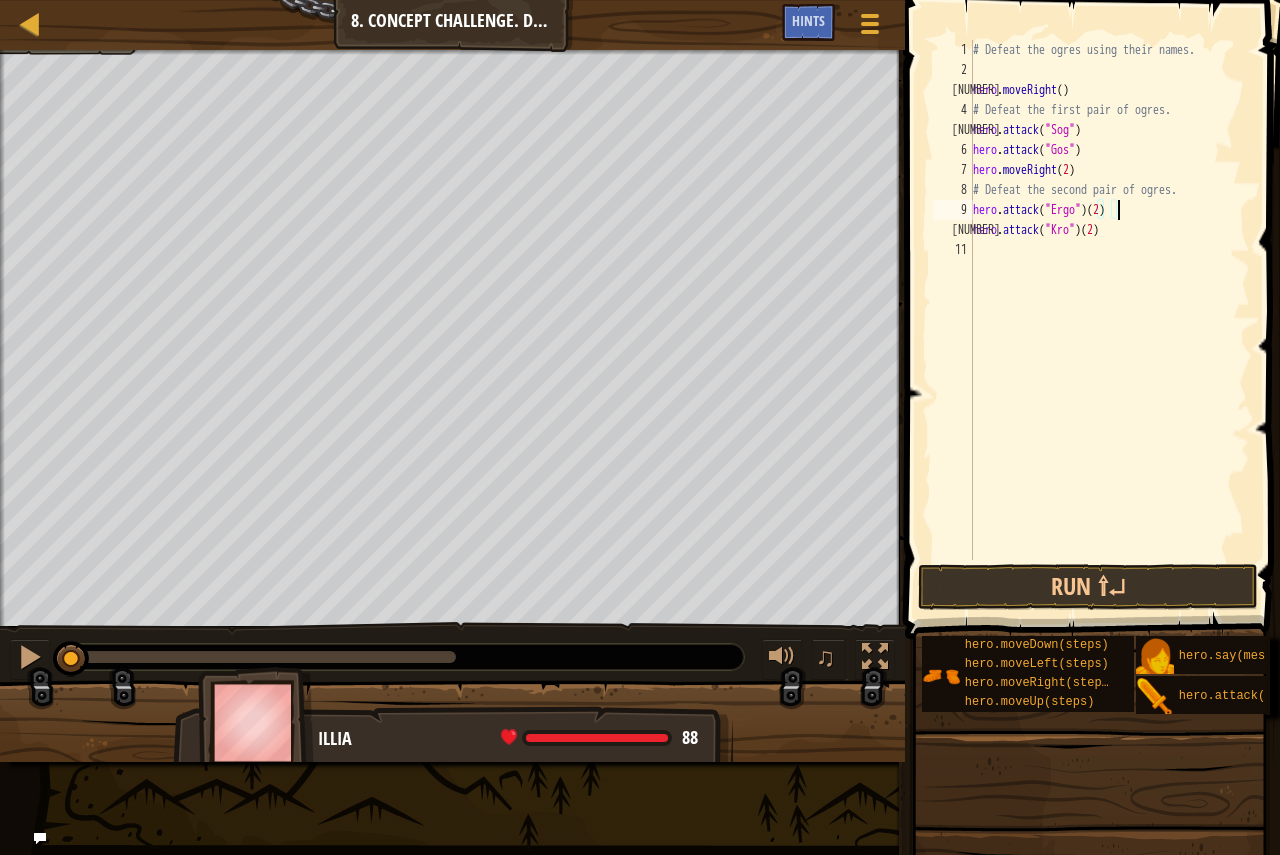 click on "# Defeat the ogres using their names. hero . moveRight ( ) # Defeat the first pair of ogres. hero . attack ( "[NAME]" ) hero . attack ( "[NAME]" ) hero . moveRight ( [NUMBER] ) # Defeat the second pair of ogres. hero . attack ( "[NAME]" ) ( [NUMBER] ) hero . attack ( "[NAME]" ) ( [NUMBER] )" at bounding box center (1109, 320) 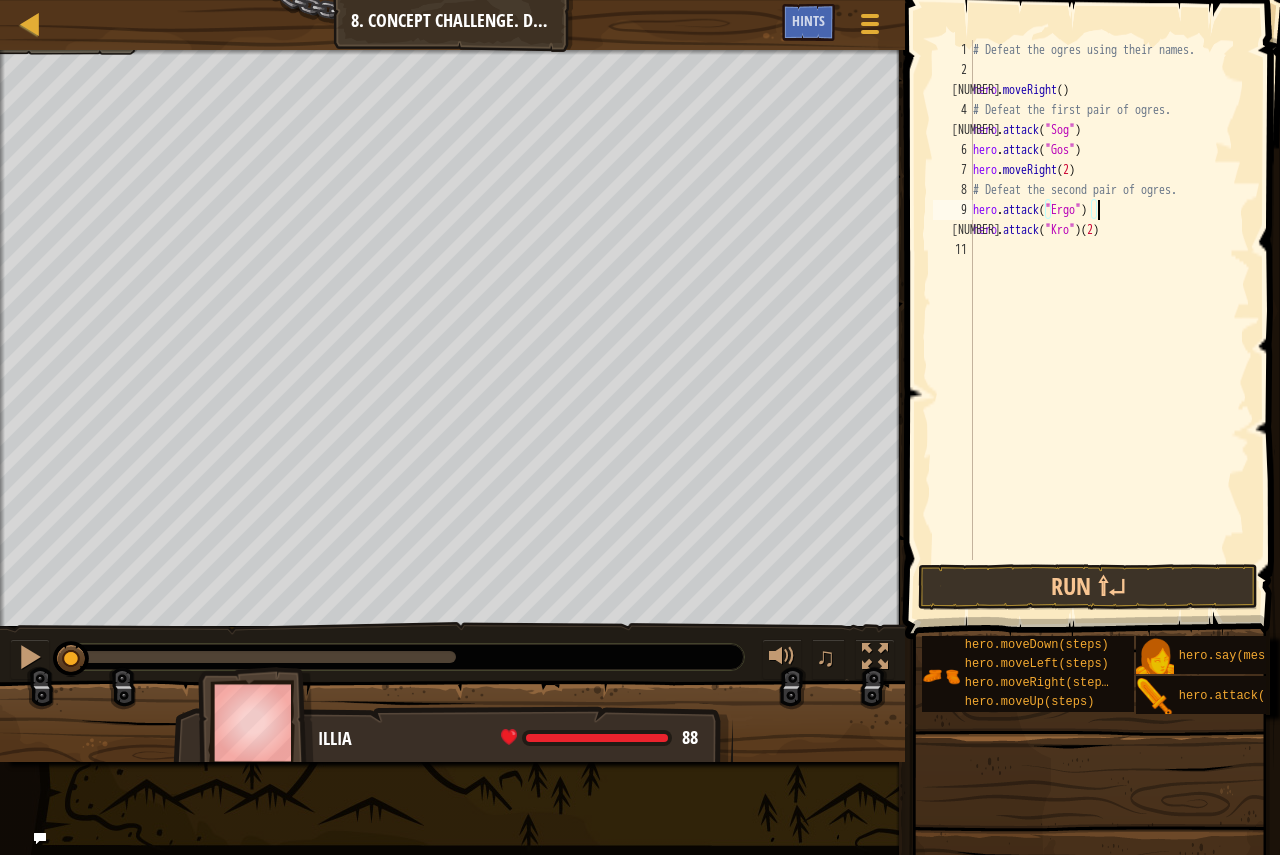 click on "# Defeat the ogres using their names. hero . moveRight ( ) # Defeat the first pair of ogres. hero . attack ( "[NAME]" ) hero . attack ( "[NAME]" ) hero . moveRight ( [NUMBER] ) # Defeat the second pair of ogres. hero . attack ( "[NAME]" ) hero . attack ( "[NAME]" ) ( [NUMBER] )" at bounding box center [1109, 320] 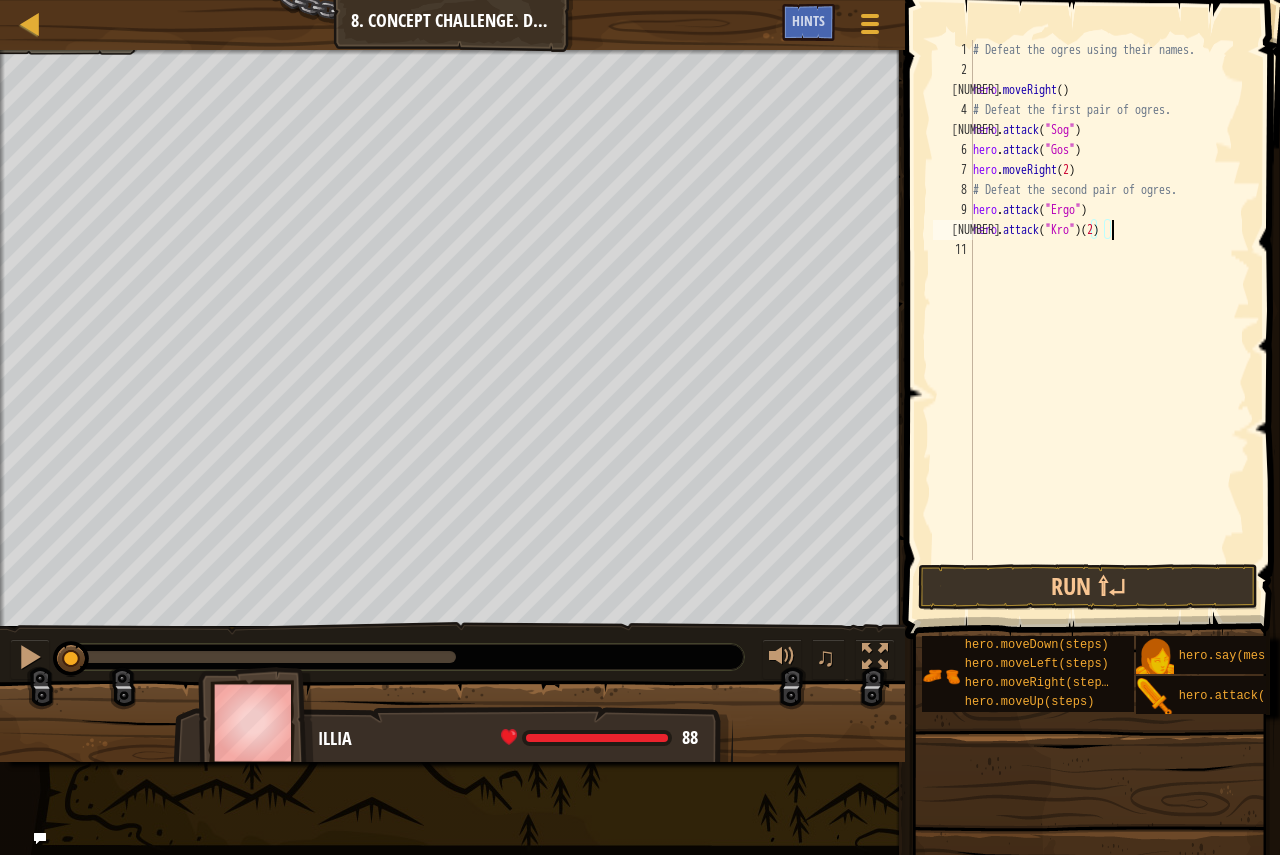 click on "# Defeat the ogres using their names. hero . moveRight ( ) # Defeat the first pair of ogres. hero . attack ( "[NAME]" ) hero . attack ( "[NAME]" ) hero . moveRight ( [NUMBER] ) # Defeat the second pair of ogres. hero . attack ( "[NAME]" ) hero . attack ( "[NAME]" ) ( [NUMBER] )" at bounding box center [1109, 320] 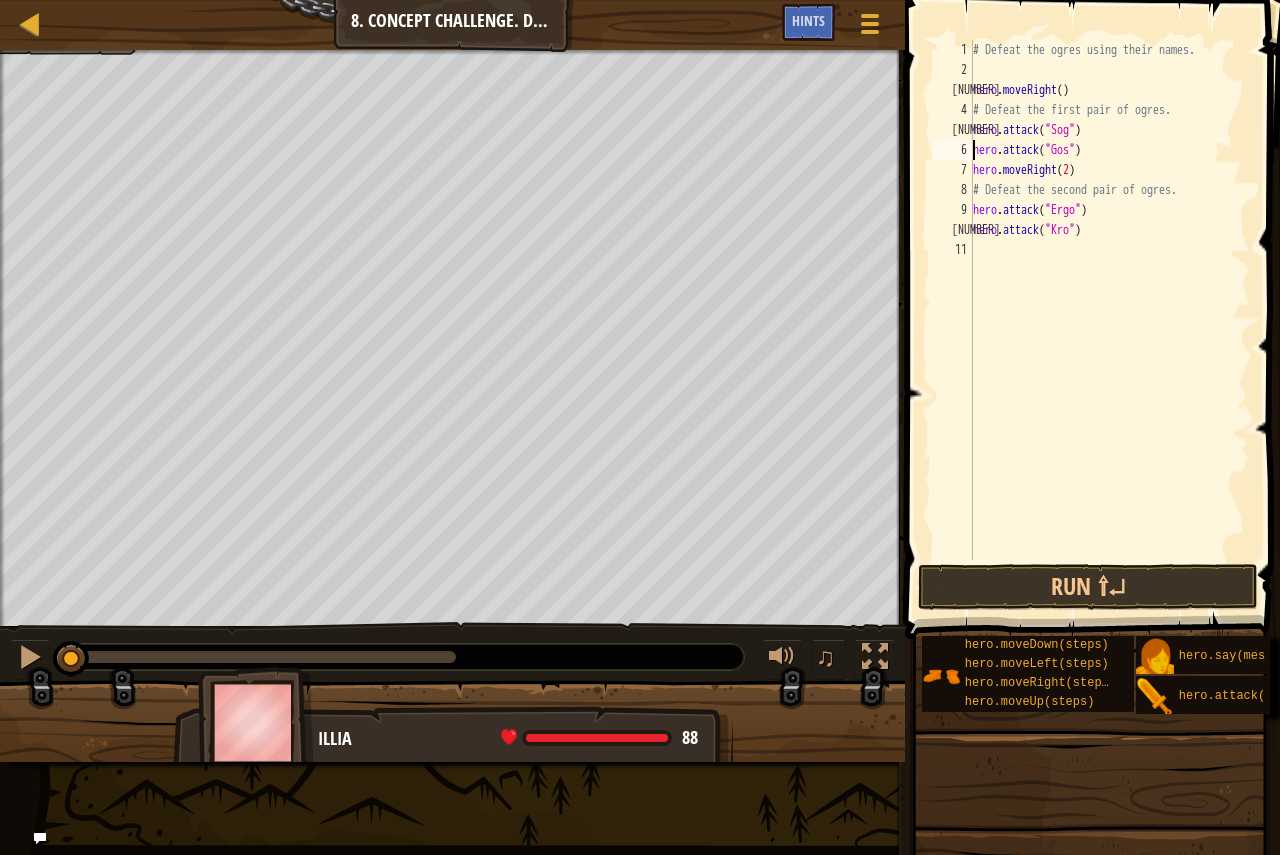 click on "# Defeat the ogres using their names. hero . moveRight ( ) # Defeat the first pair of ogres. hero . attack ( "Sog" ) hero . attack ( "Gos" ) hero . moveRight ( 2 ) # Defeat the second pair of ogres. hero . attack ( "Ergo" ) hero . attack ( "Kro" )" at bounding box center [1109, 320] 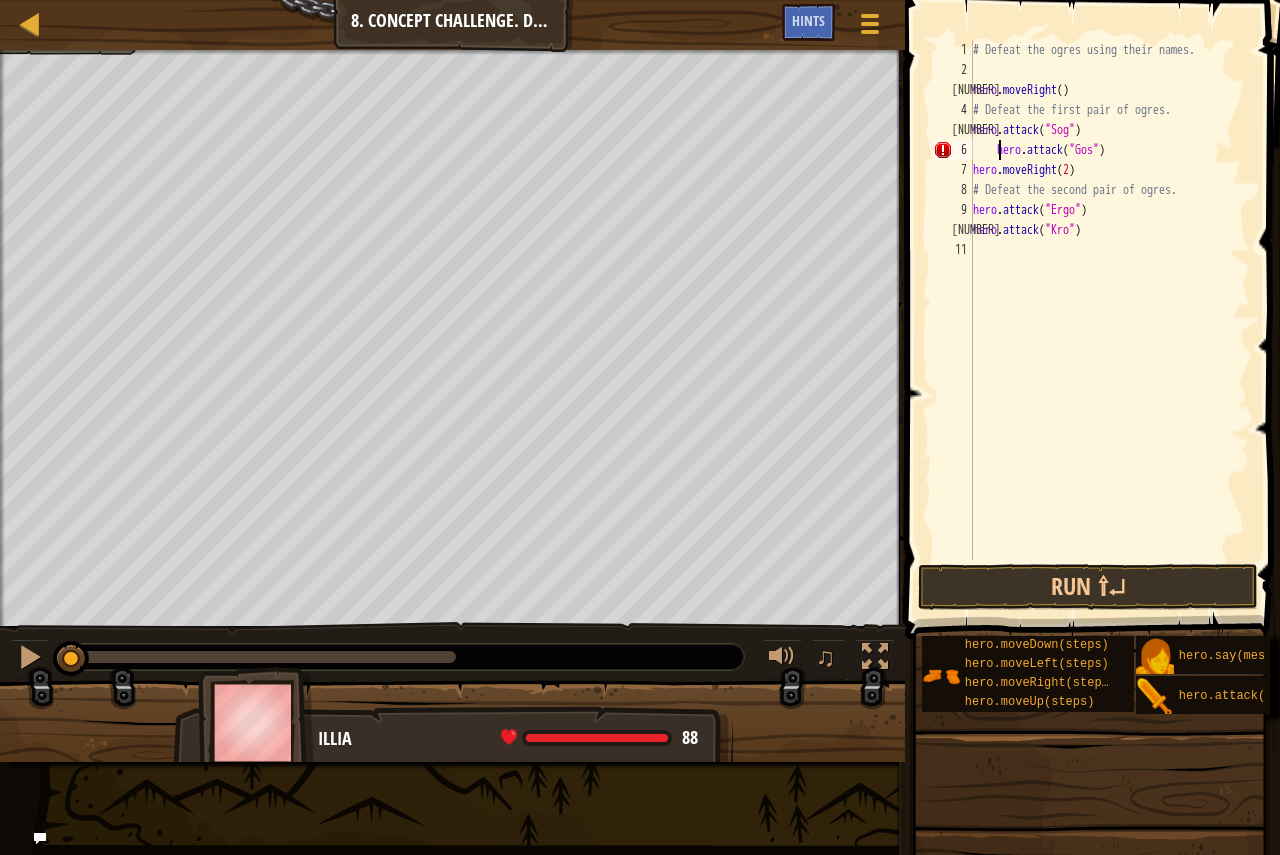 type on "hero.attack("Gos")" 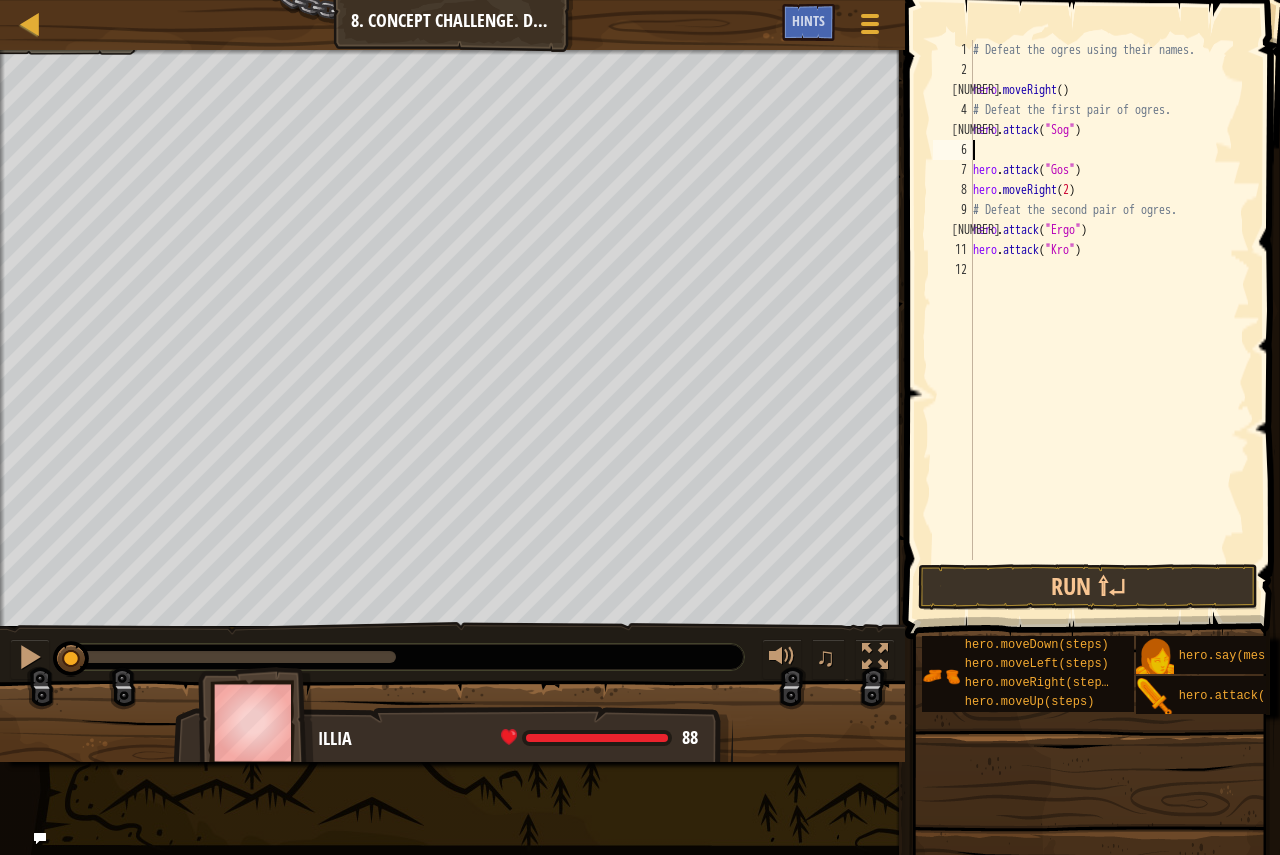 click on "# Defeat the ogres using their names. hero . moveRight ( ) # Defeat the first pair of ogres. hero . attack ( "Sog" ) hero . attack ( "Gos" ) hero . moveRight ( 2 ) # Defeat the second pair of ogres. hero . attack ( "Ergo" ) hero . attack ( "Kro" )" at bounding box center [1109, 320] 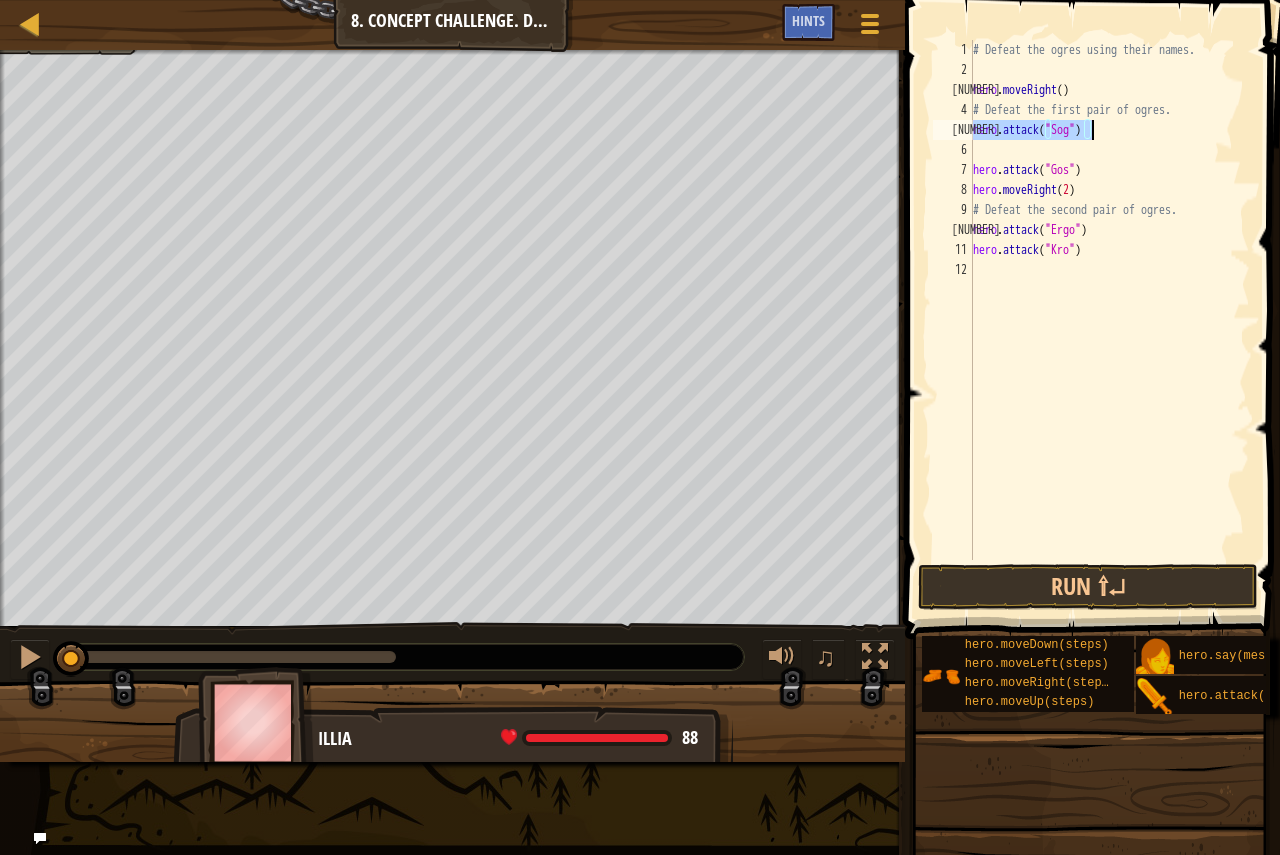 drag, startPoint x: 974, startPoint y: 130, endPoint x: 1101, endPoint y: 130, distance: 127 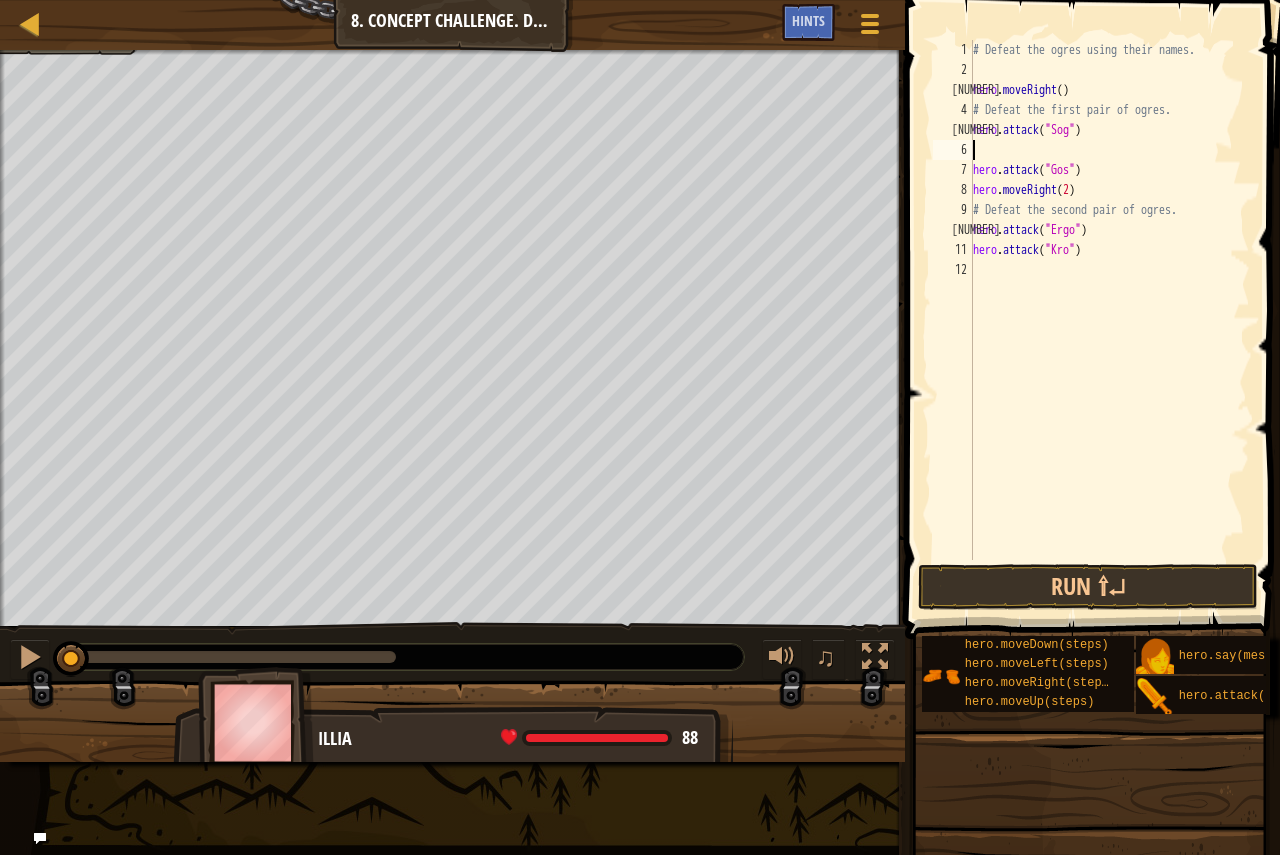 paste on "hero.attack("Sog")" 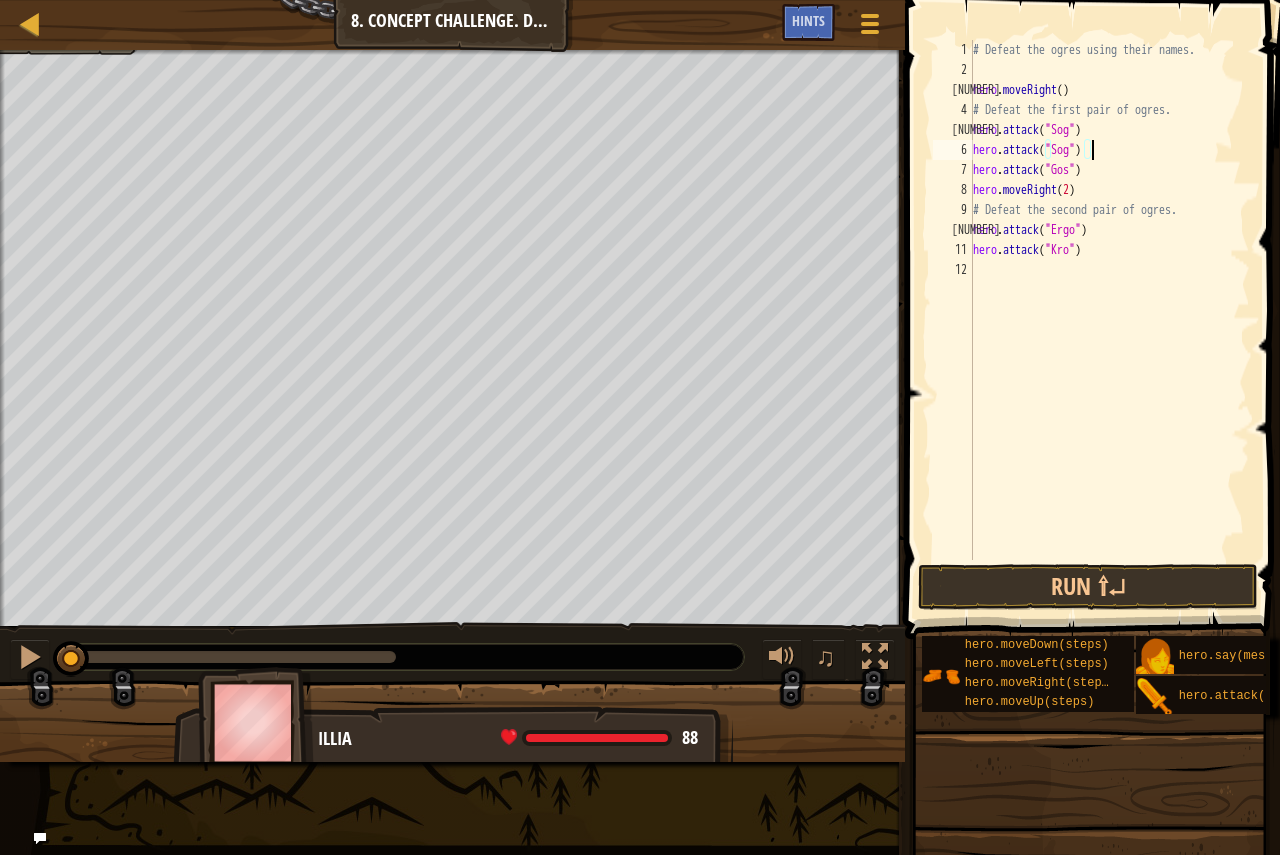 click on "8" at bounding box center [953, 190] 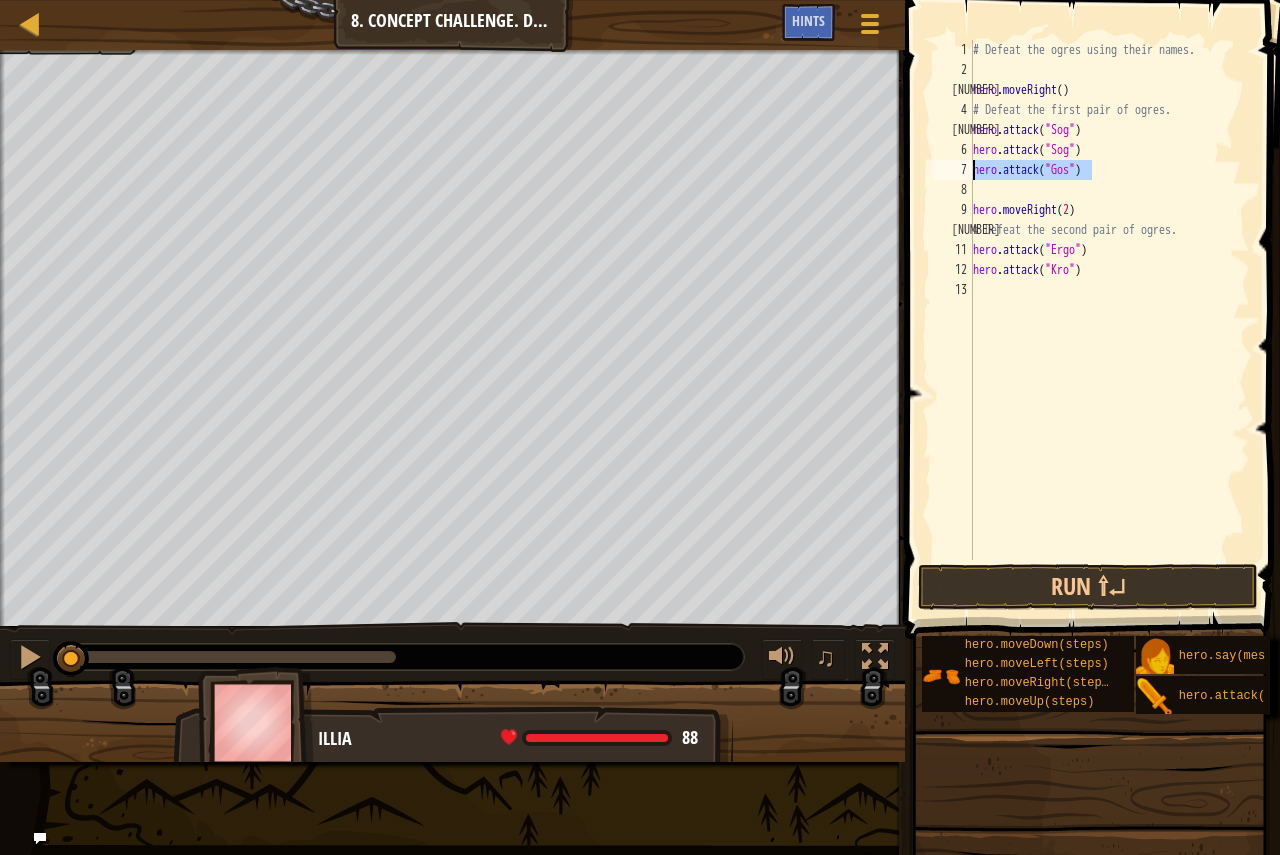 drag, startPoint x: 1100, startPoint y: 173, endPoint x: 972, endPoint y: 177, distance: 128.06248 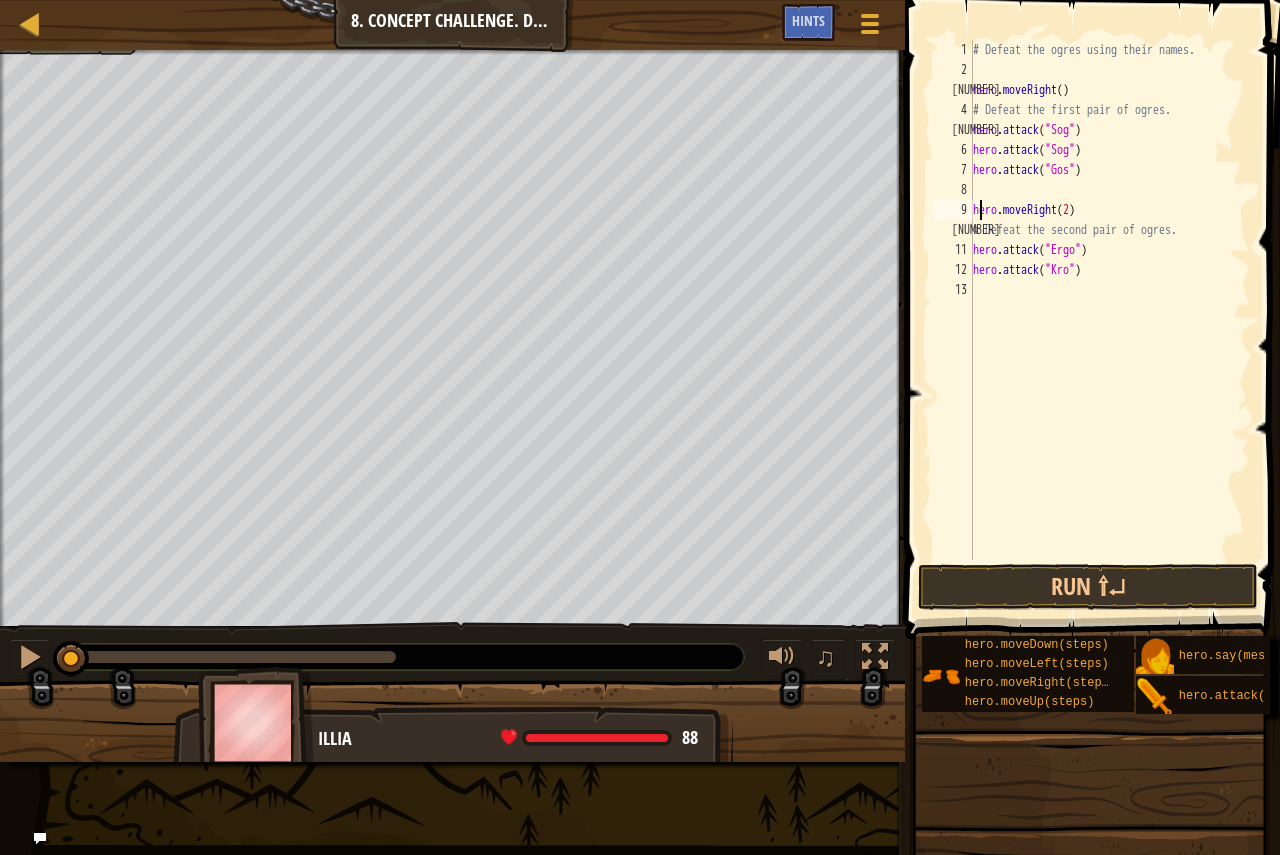 click on "# Defeat the ogres using their names. hero . moveRight ( ) # Defeat the first pair of ogres. hero . attack ( "Sog" ) hero . attack ( "Sog" ) hero . attack ( "Gos" ) hero . moveRight ( 2 ) # Defeat the second pair of ogres. hero . attack ( "Ergo" ) hero . attack ( "Kro" )" at bounding box center (1109, 320) 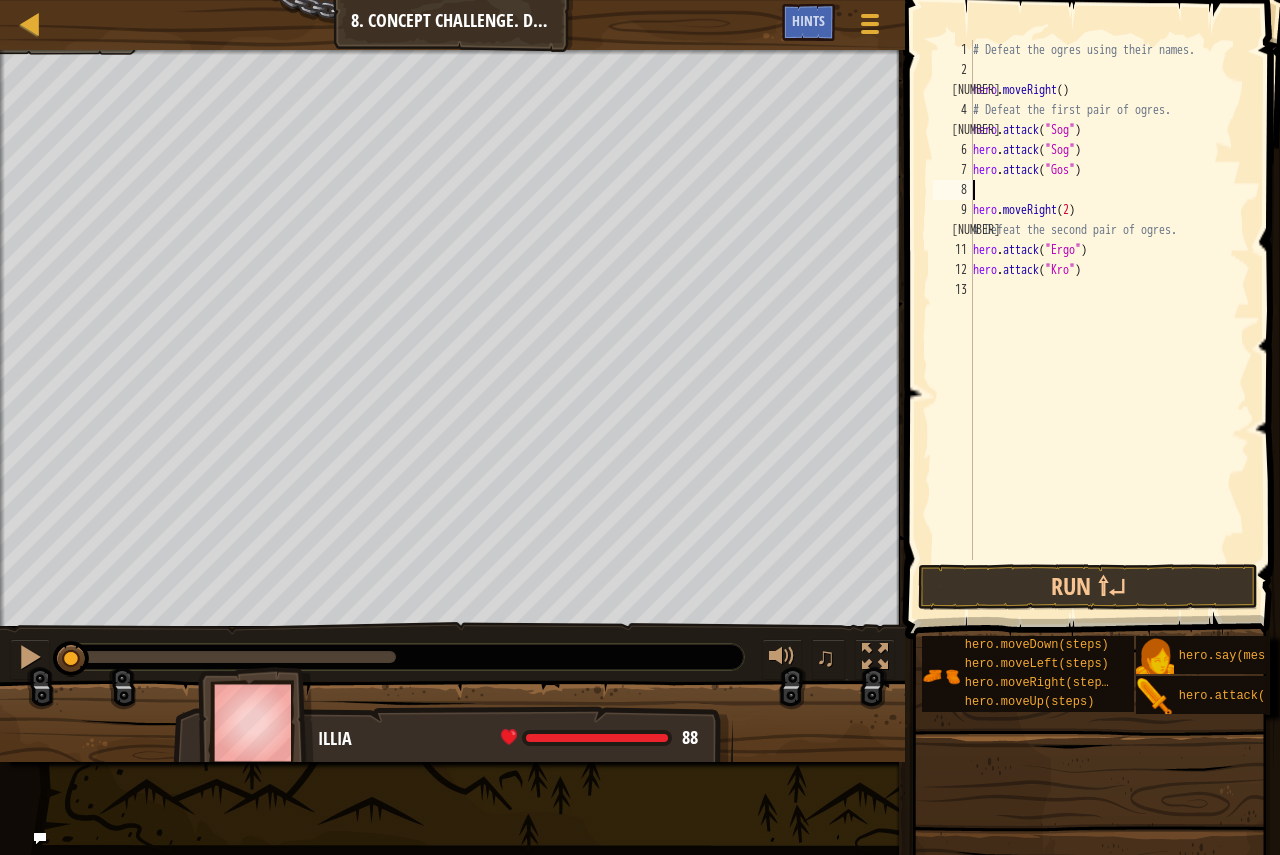 click on "# Defeat the ogres using their names. hero . moveRight ( ) # Defeat the first pair of ogres. hero . attack ( "Sog" ) hero . attack ( "Sog" ) hero . attack ( "Gos" ) hero . moveRight ( 2 ) # Defeat the second pair of ogres. hero . attack ( "Ergo" ) hero . attack ( "Kro" )" at bounding box center [1109, 320] 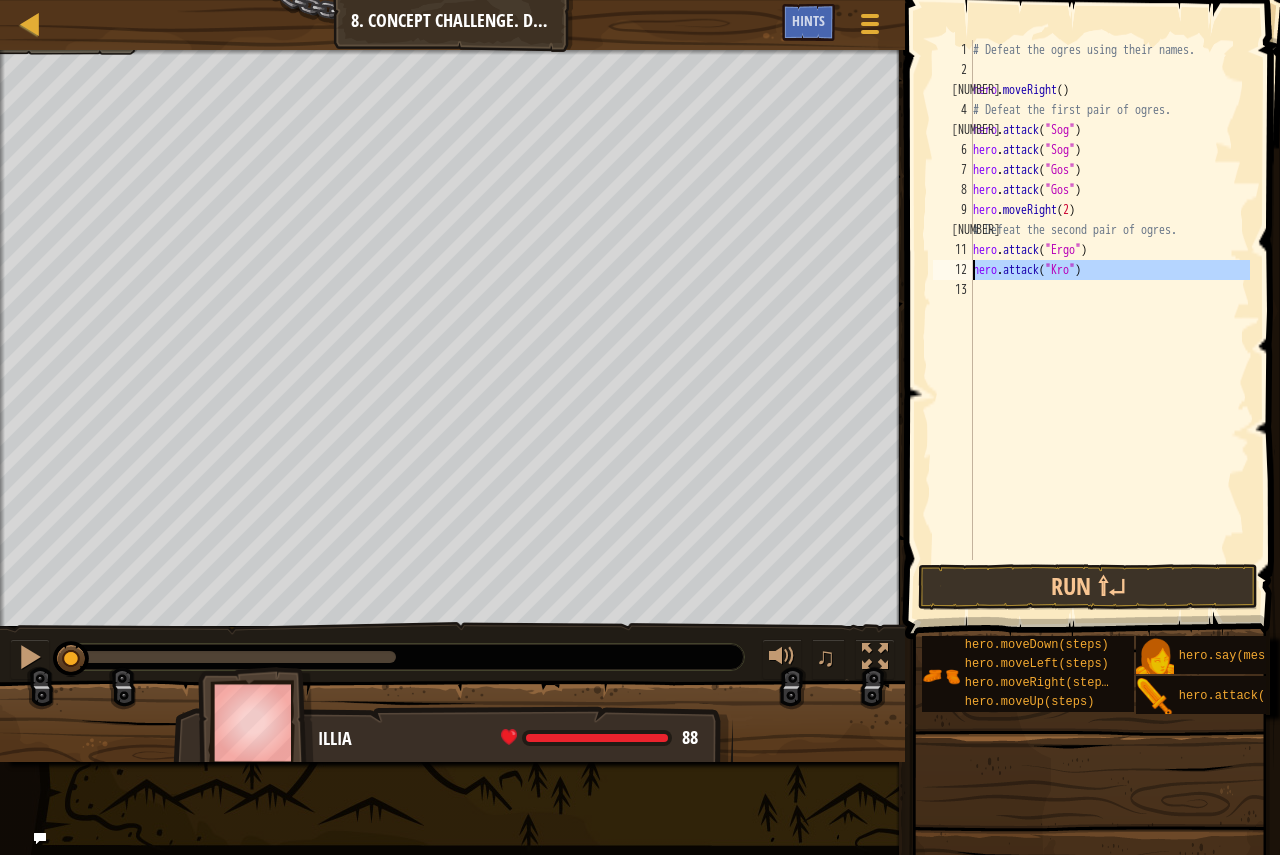 click on "12" at bounding box center (953, 270) 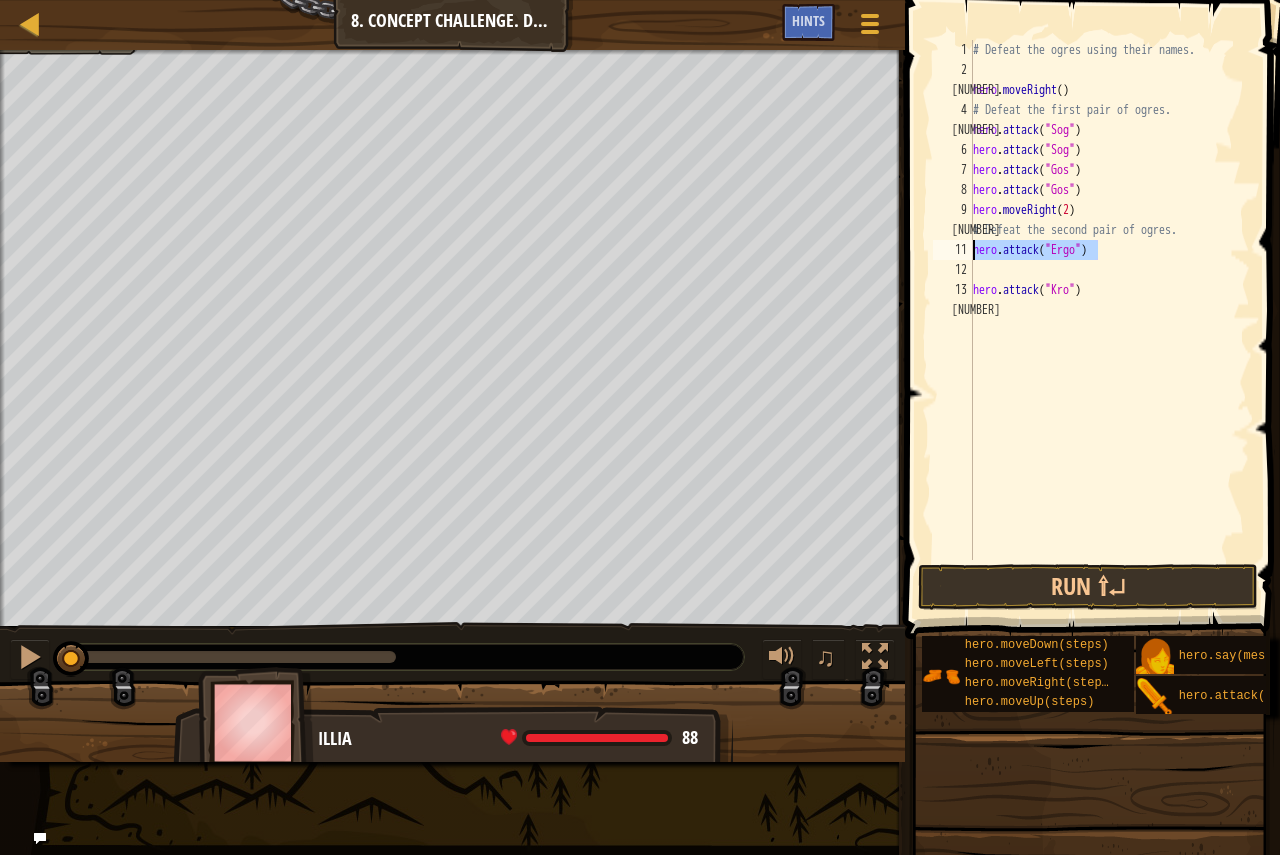 drag, startPoint x: 1108, startPoint y: 255, endPoint x: 966, endPoint y: 251, distance: 142.05632 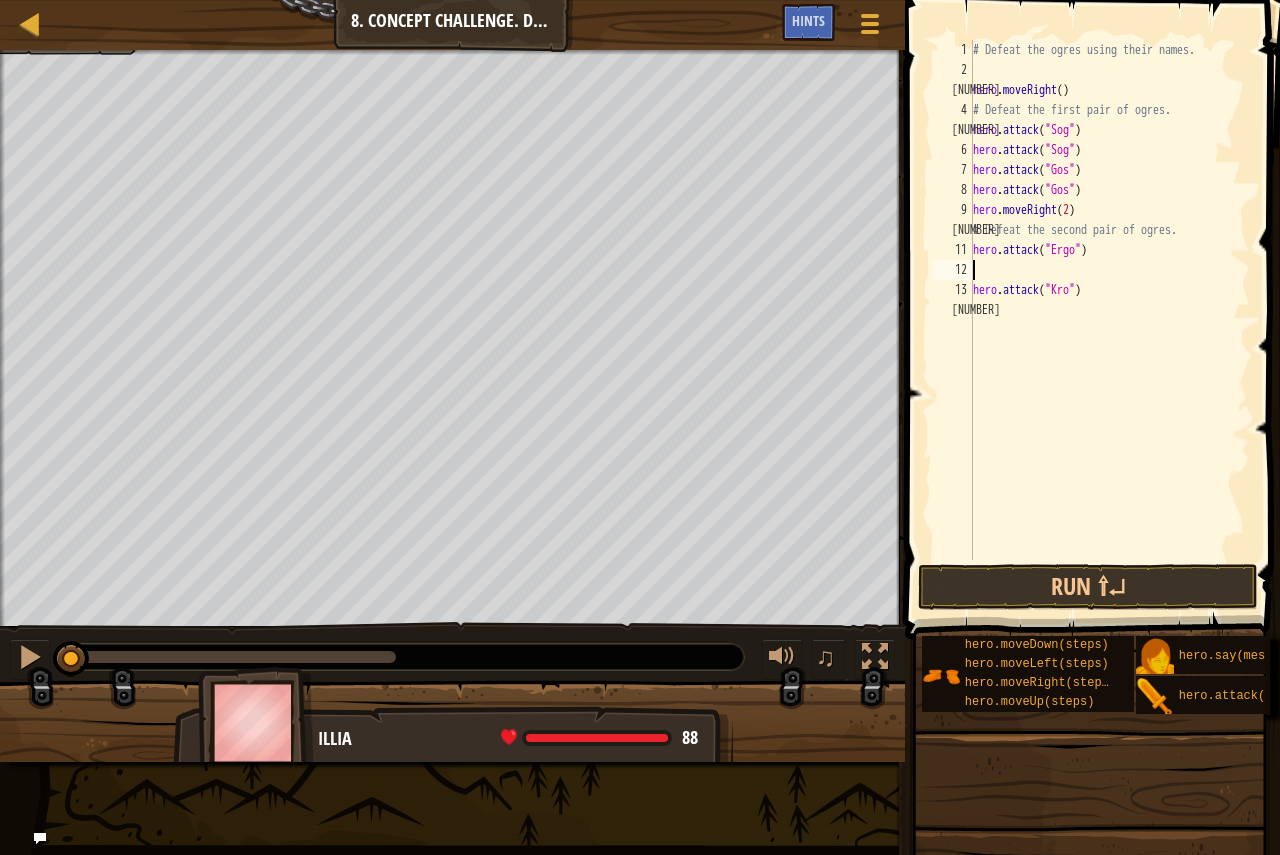 paste on "hero.attack("Ergo")" 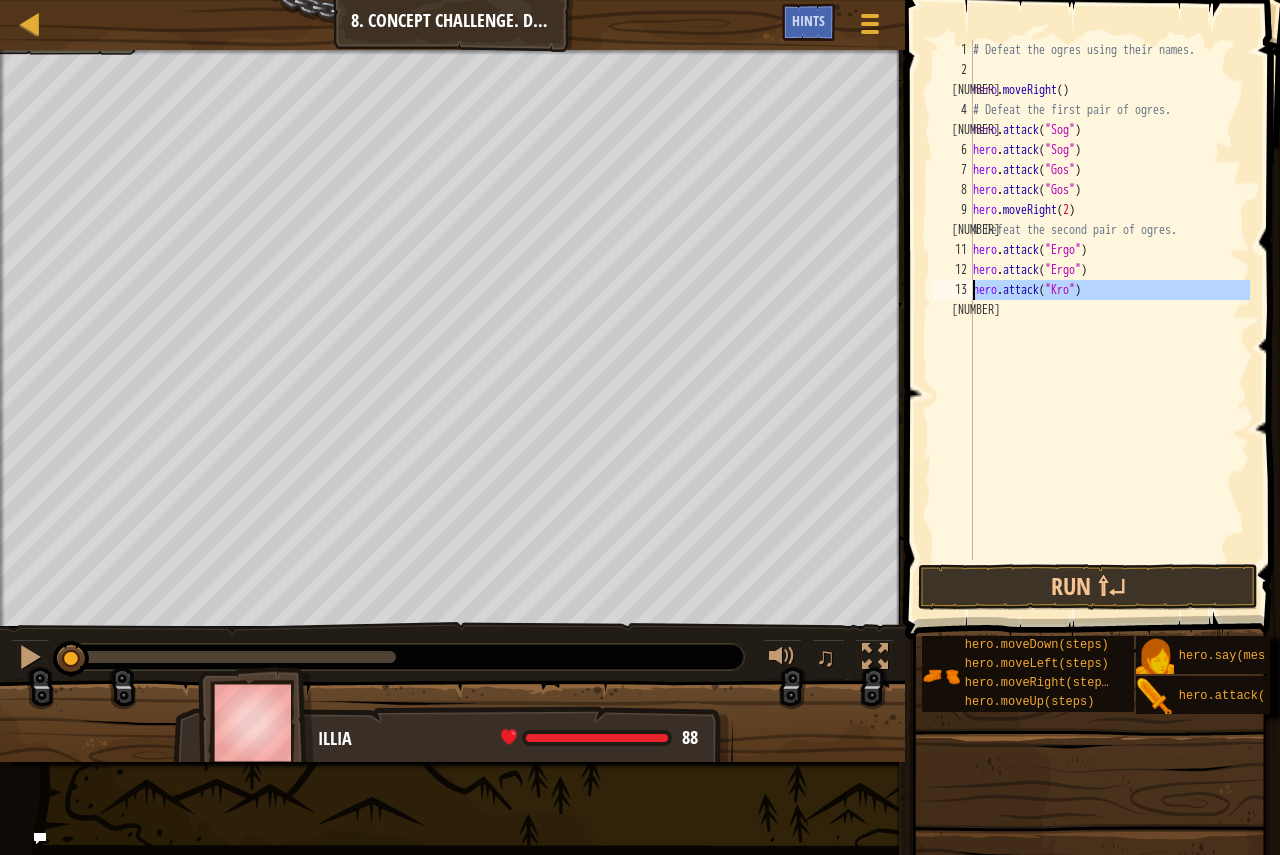 drag, startPoint x: 1094, startPoint y: 300, endPoint x: 972, endPoint y: 296, distance: 122.06556 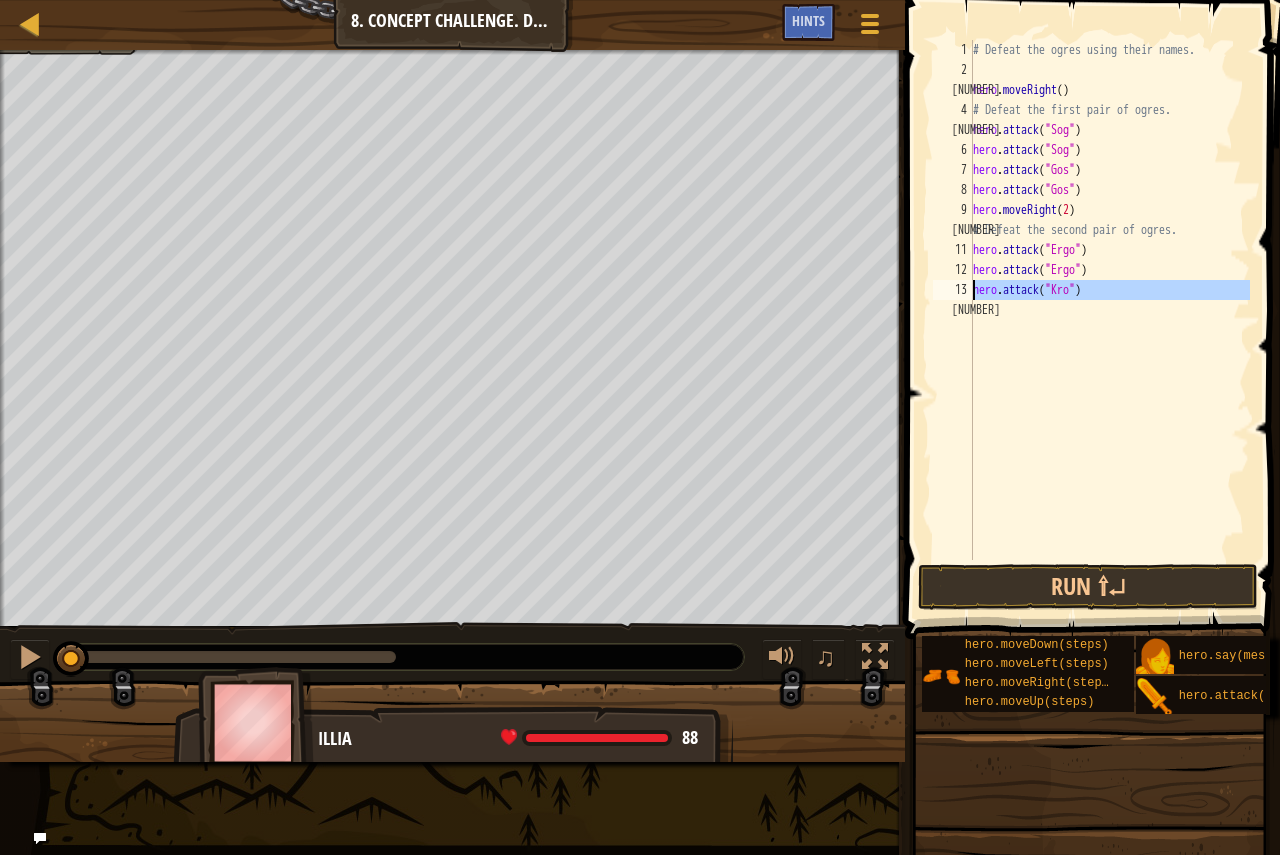 click on "# Defeat the ogres using their names. hero . moveRight ( ) # Defeat the first pair of ogres. hero . attack ( "Sog" ) hero . attack ( "Sog" ) hero . attack ( "Gos" ) hero . attack ( "Gos" ) hero . moveRight ( 2 ) # Defeat the second pair of ogres. hero . attack ( "Ergo" ) hero . attack ( "Ergo" ) hero . attack ( "Kro" )" at bounding box center (1109, 300) 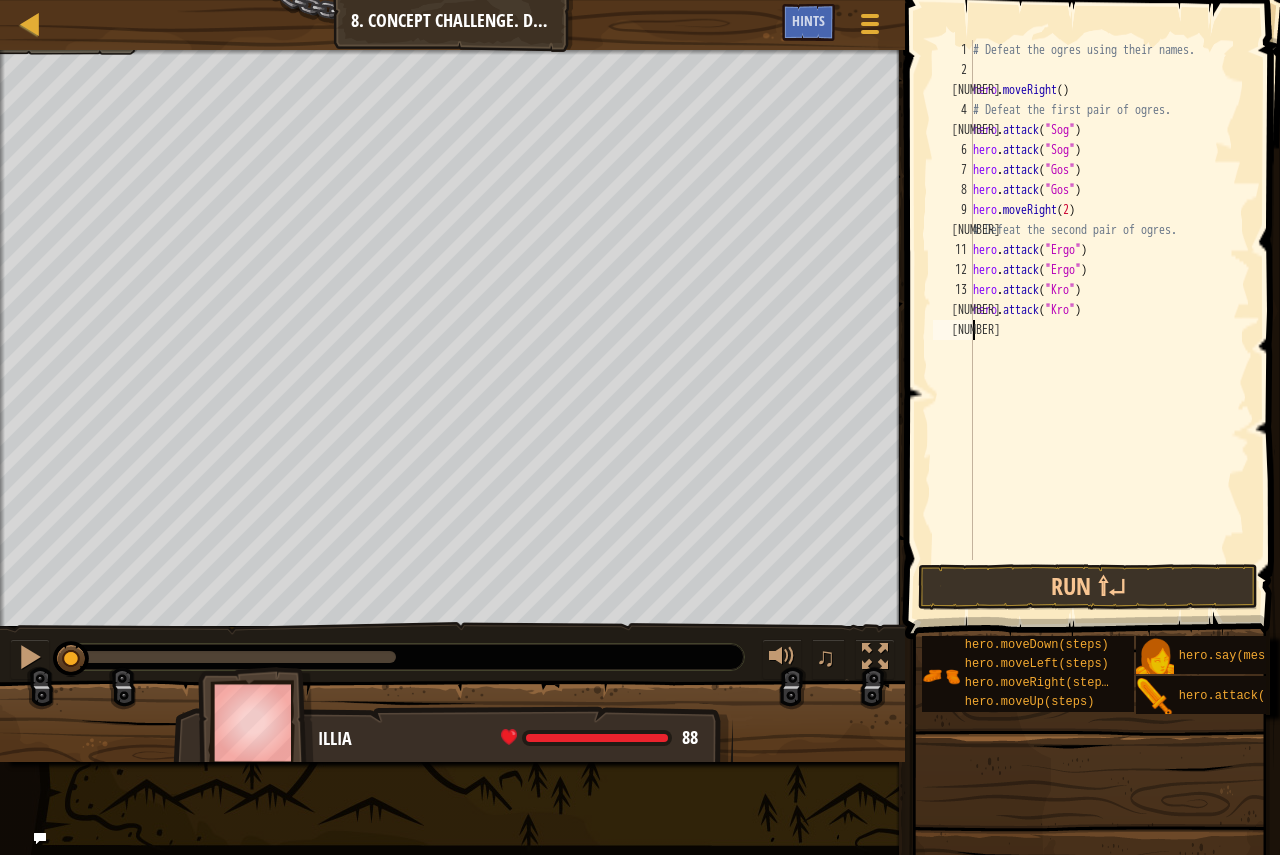 paste on "hero.attack("Kro")" 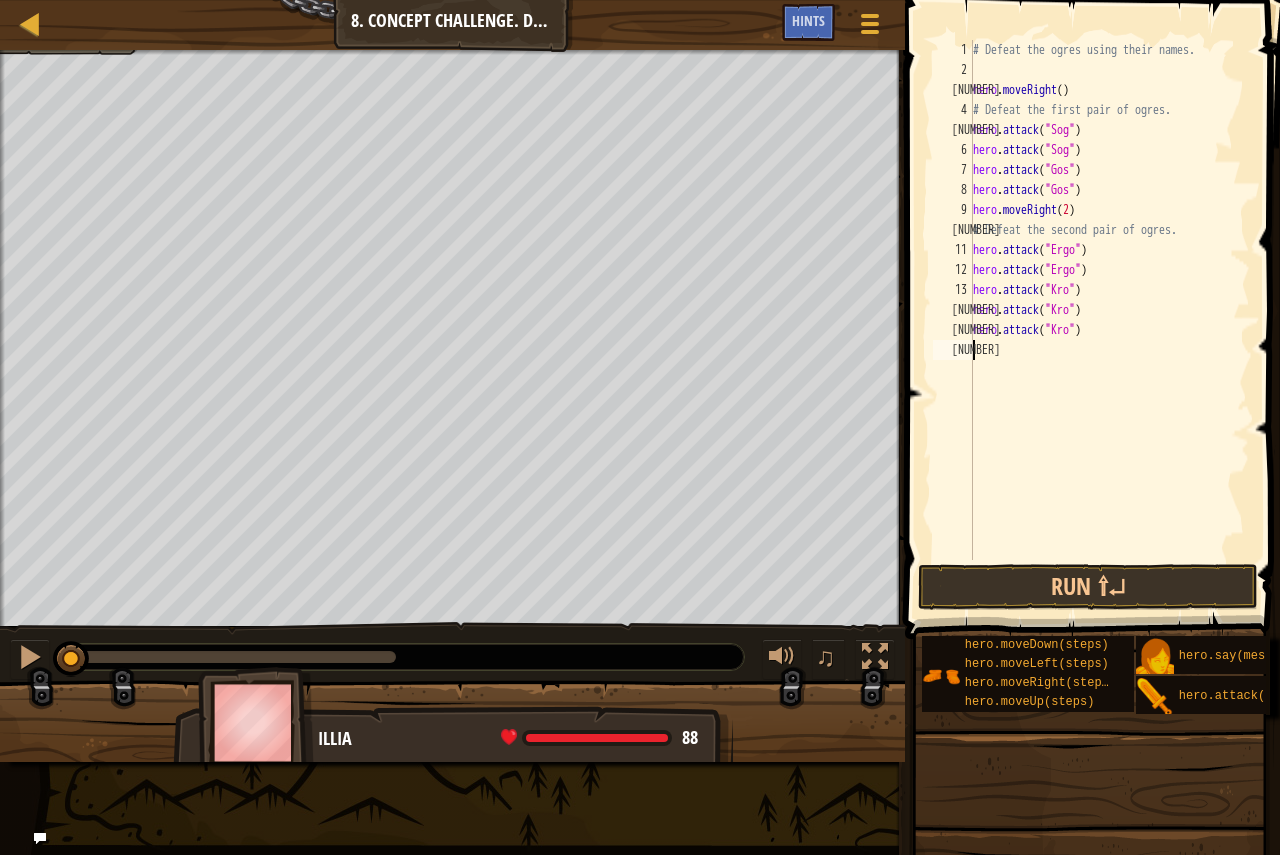 click on "# Use movement comman hero . moveRight ( ) # Defeat the first pair of ogres. hero . attack ( "Sog" ) hero . attack ( "Sog" ) hero . attack ( "Gos" ) hero . attack ( "Gos" ) hero . moveRight ( 2 ) # Defeat the second pair of ogres. hero . attack ( "Ergo" ) hero . attack ( "Ergo" ) hero . attack ( "Kro" ) hero . attack ( "Kro" ) hero . attack ( "Kro" )" at bounding box center (1109, 320) 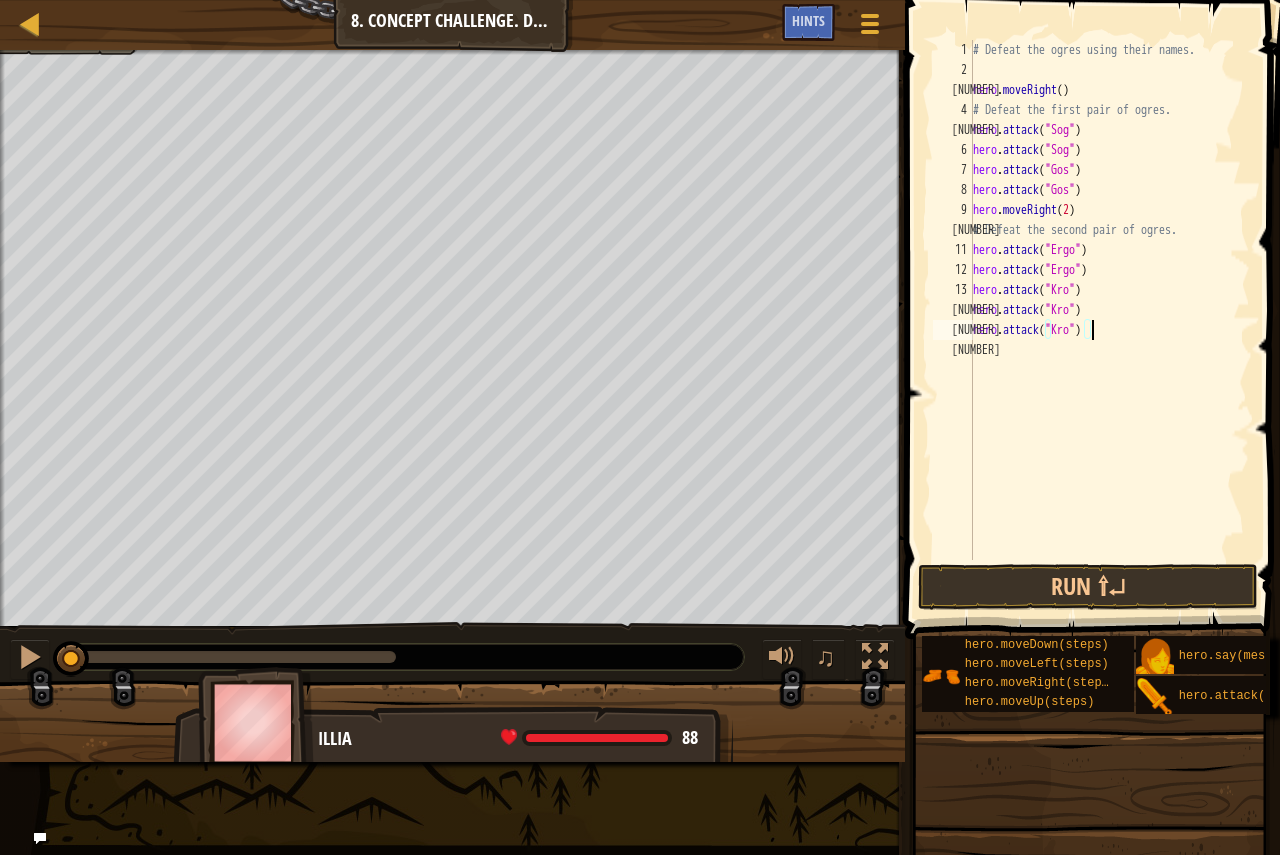 click on "# Use movement comman hero . moveRight ( ) # Defeat the first pair of ogres. hero . attack ( "Sog" ) hero . attack ( "Sog" ) hero . attack ( "Gos" ) hero . attack ( "Gos" ) hero . moveRight ( 2 ) # Defeat the second pair of ogres. hero . attack ( "Ergo" ) hero . attack ( "Ergo" ) hero . attack ( "Kro" ) hero . attack ( "Kro" ) hero . attack ( "Kro" )" at bounding box center [1109, 320] 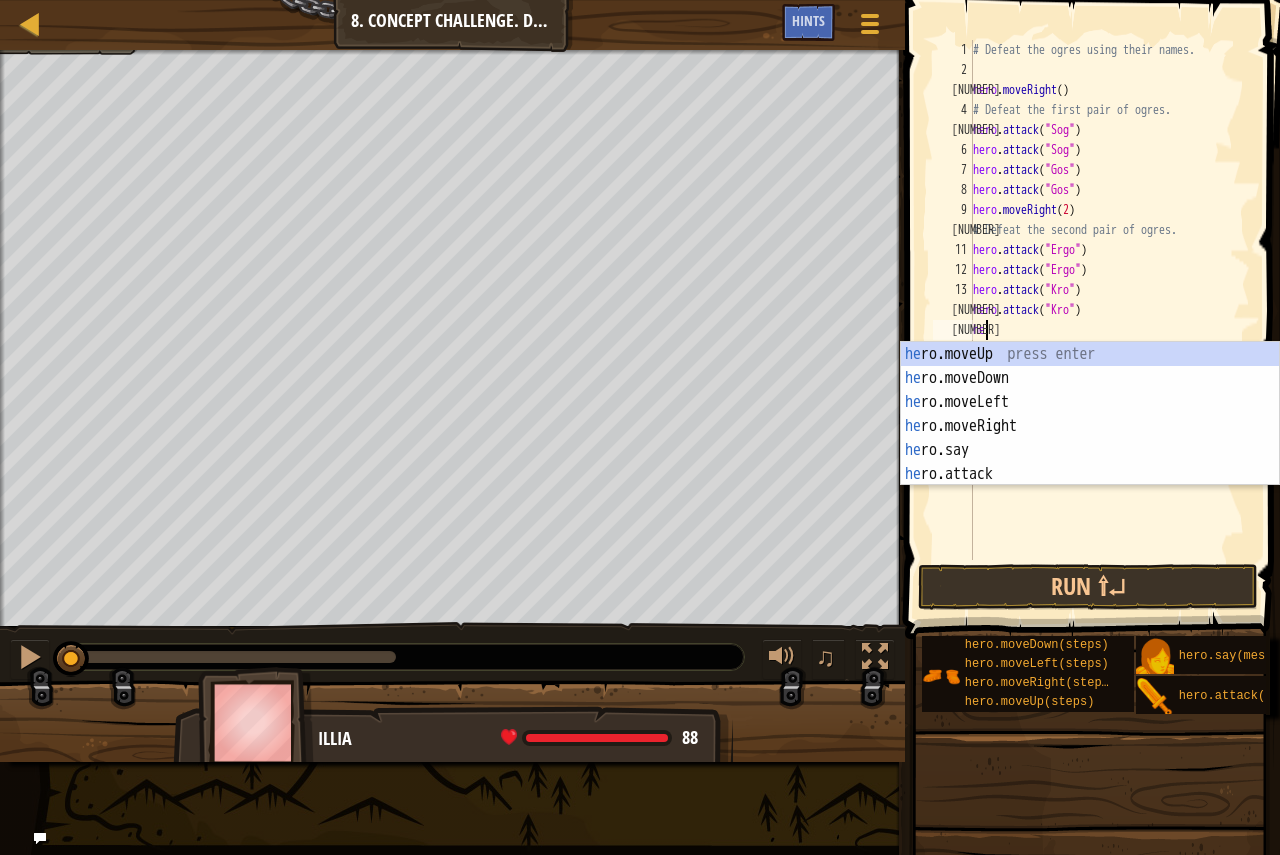 type on "h" 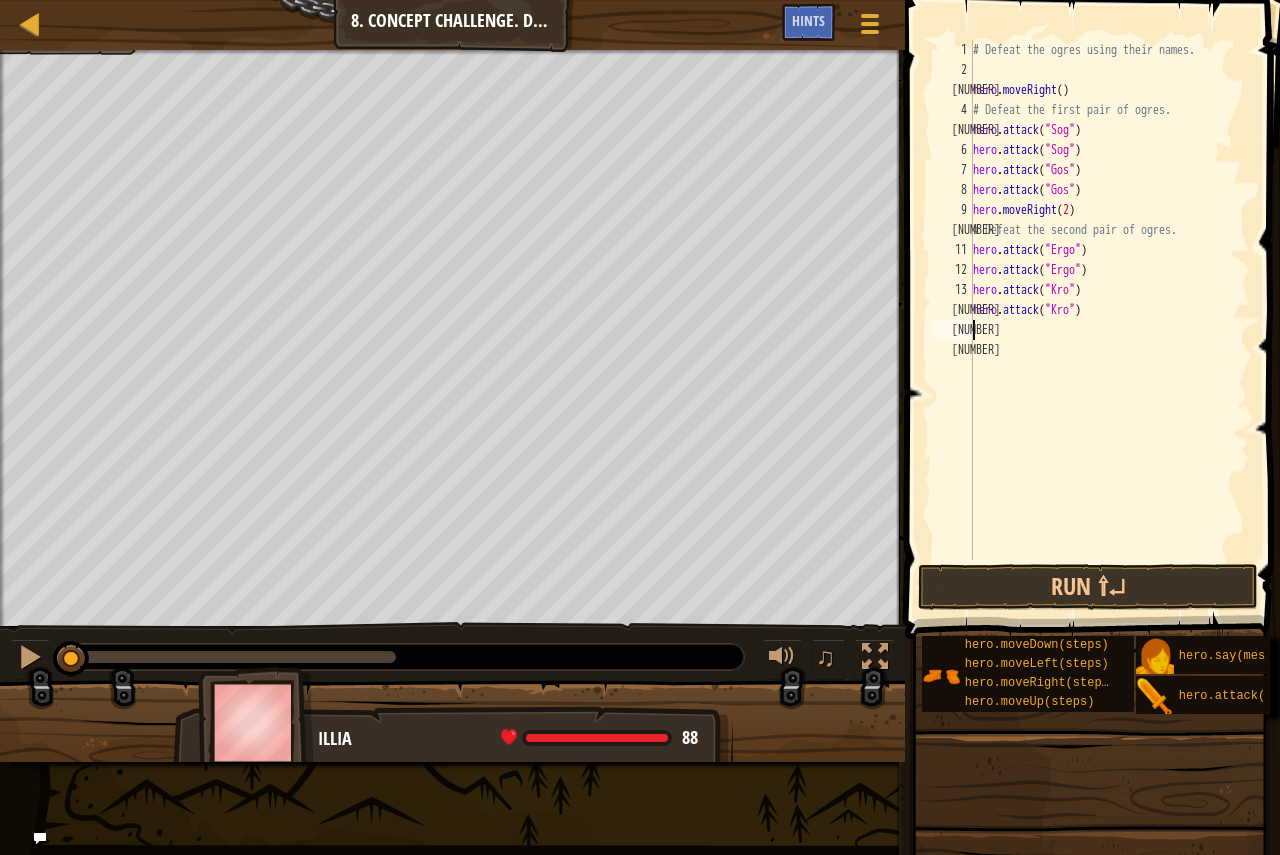 type on "hero.attack("Kro")" 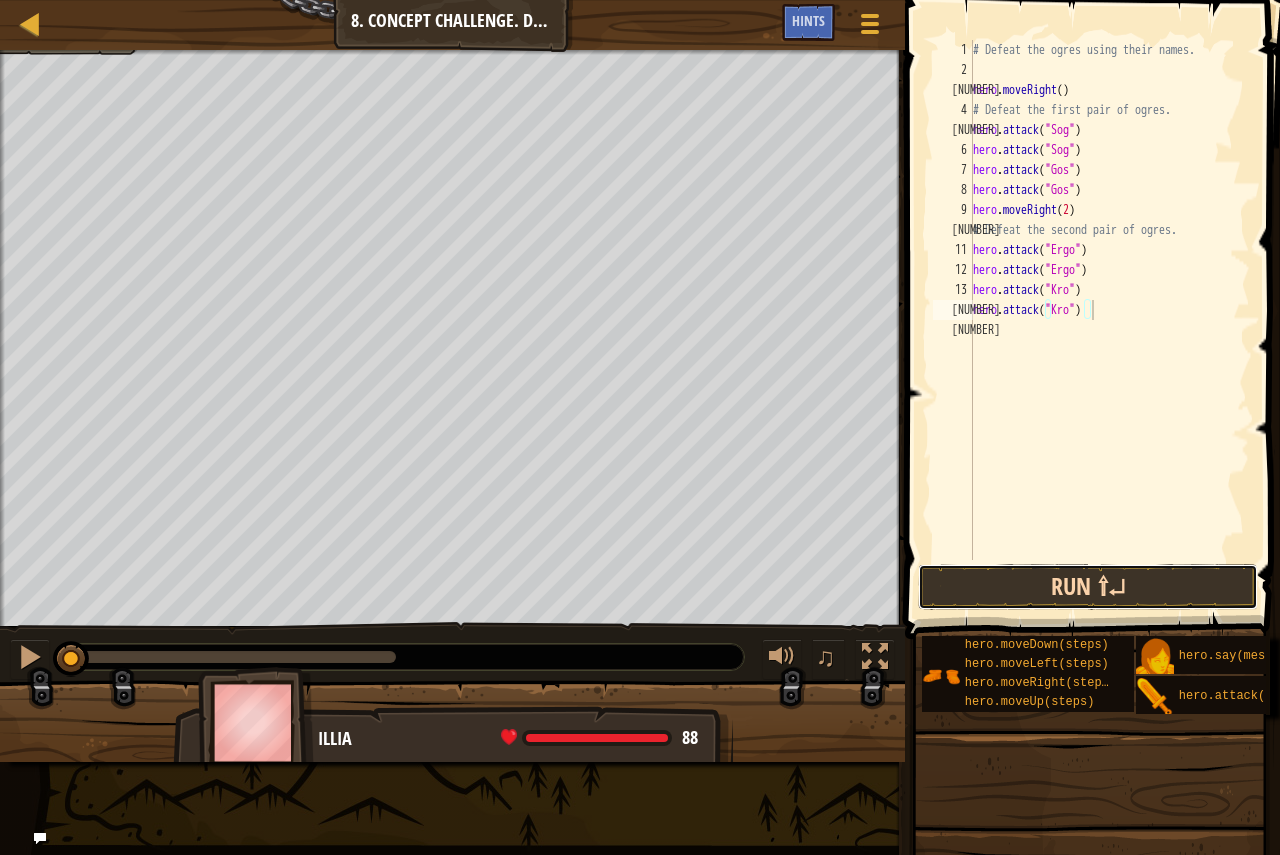 click on "Run ⇧↵" at bounding box center (1088, 587) 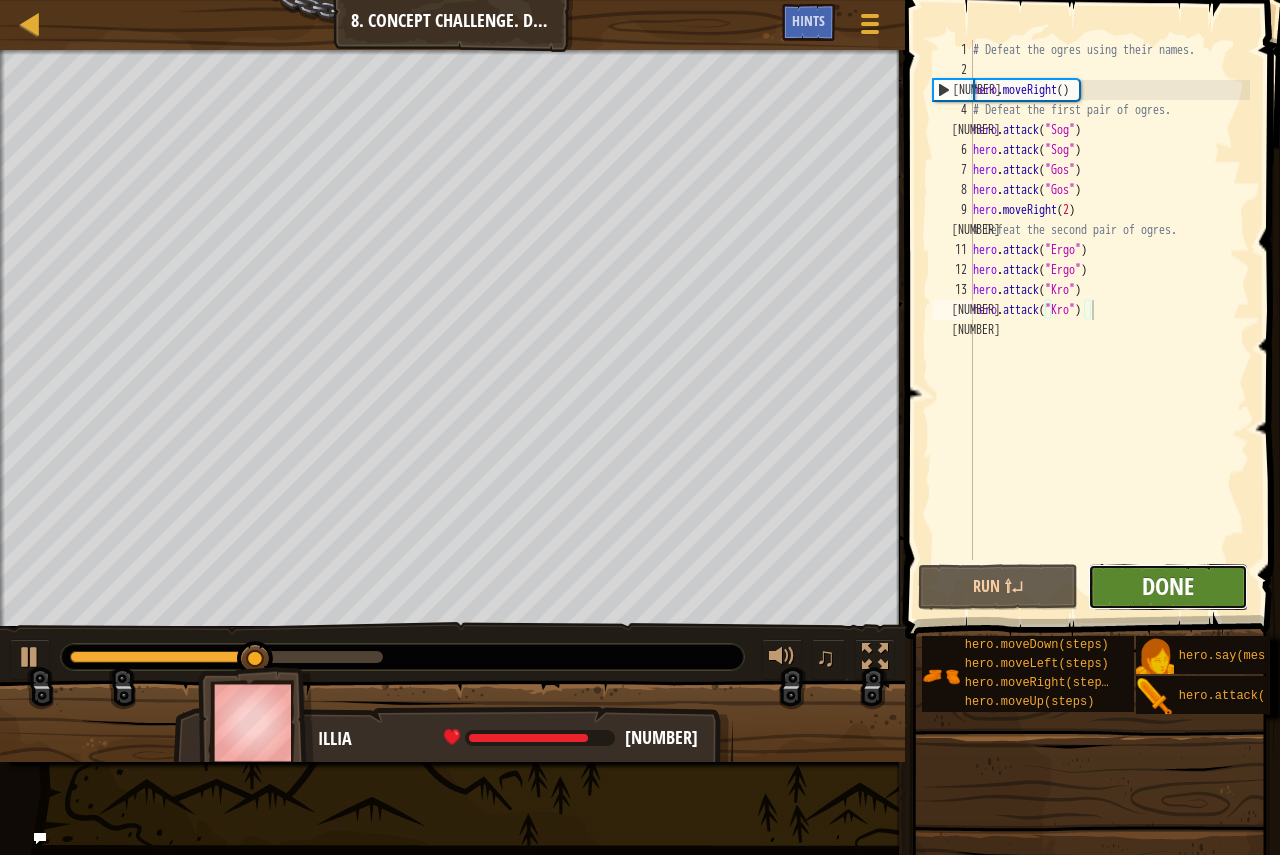 click on "Done" at bounding box center [1168, 586] 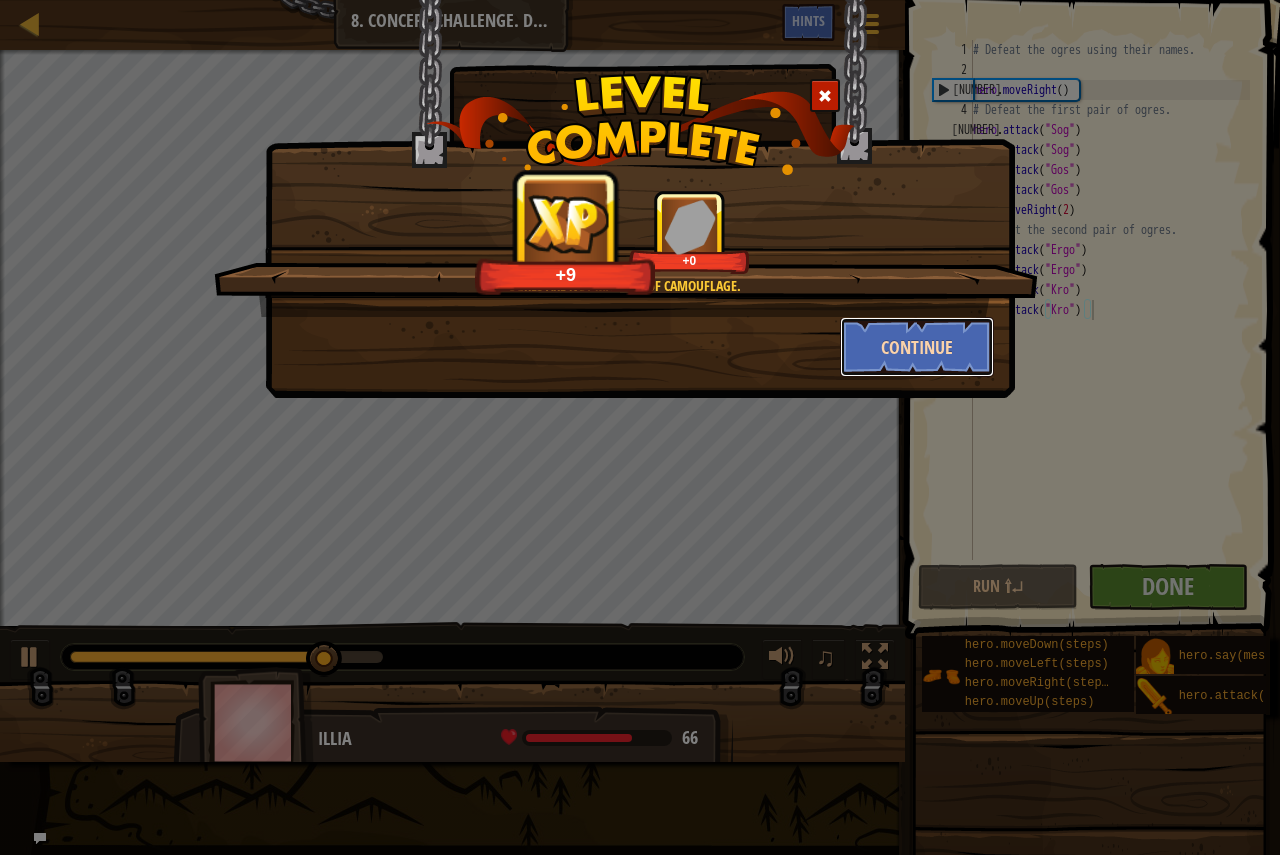 click on "Continue" at bounding box center (917, 347) 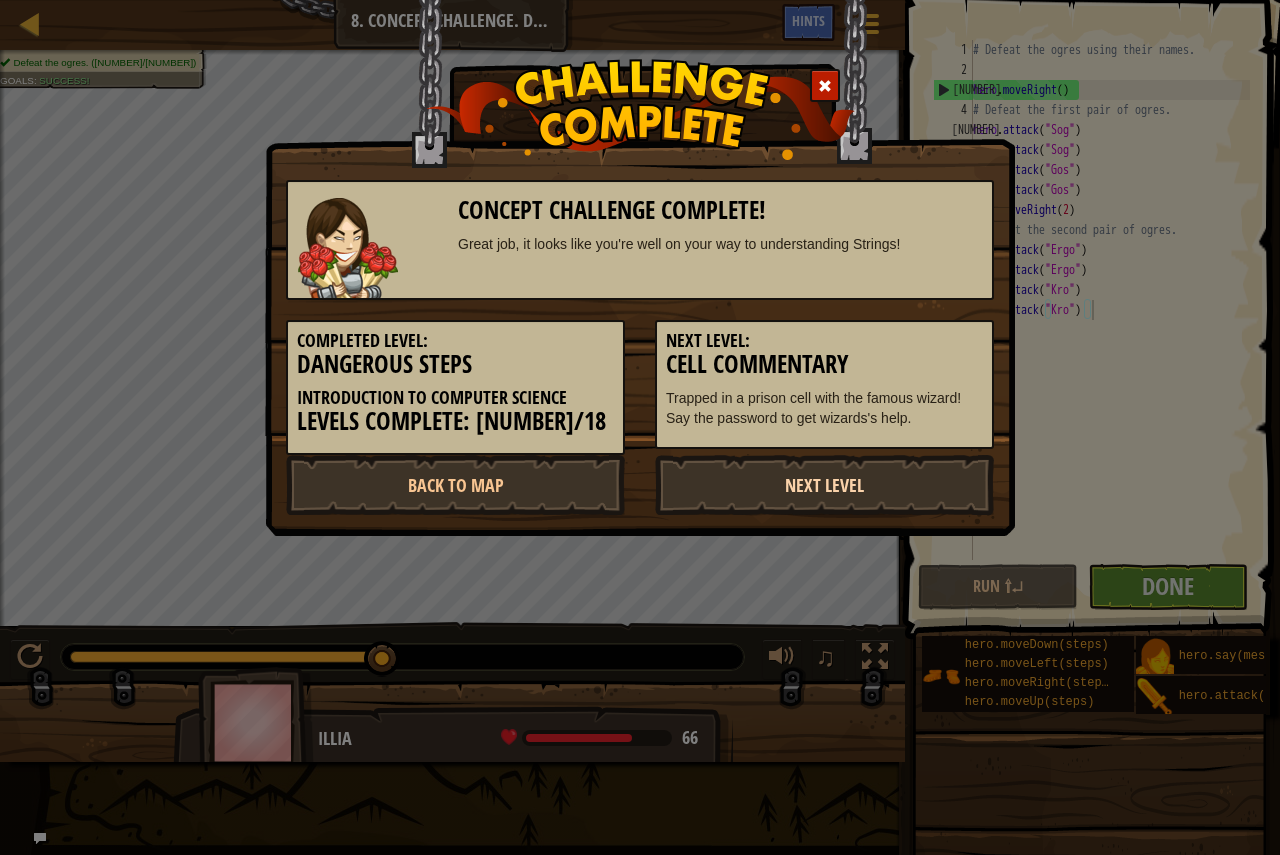 click on "Next Level" at bounding box center (824, 485) 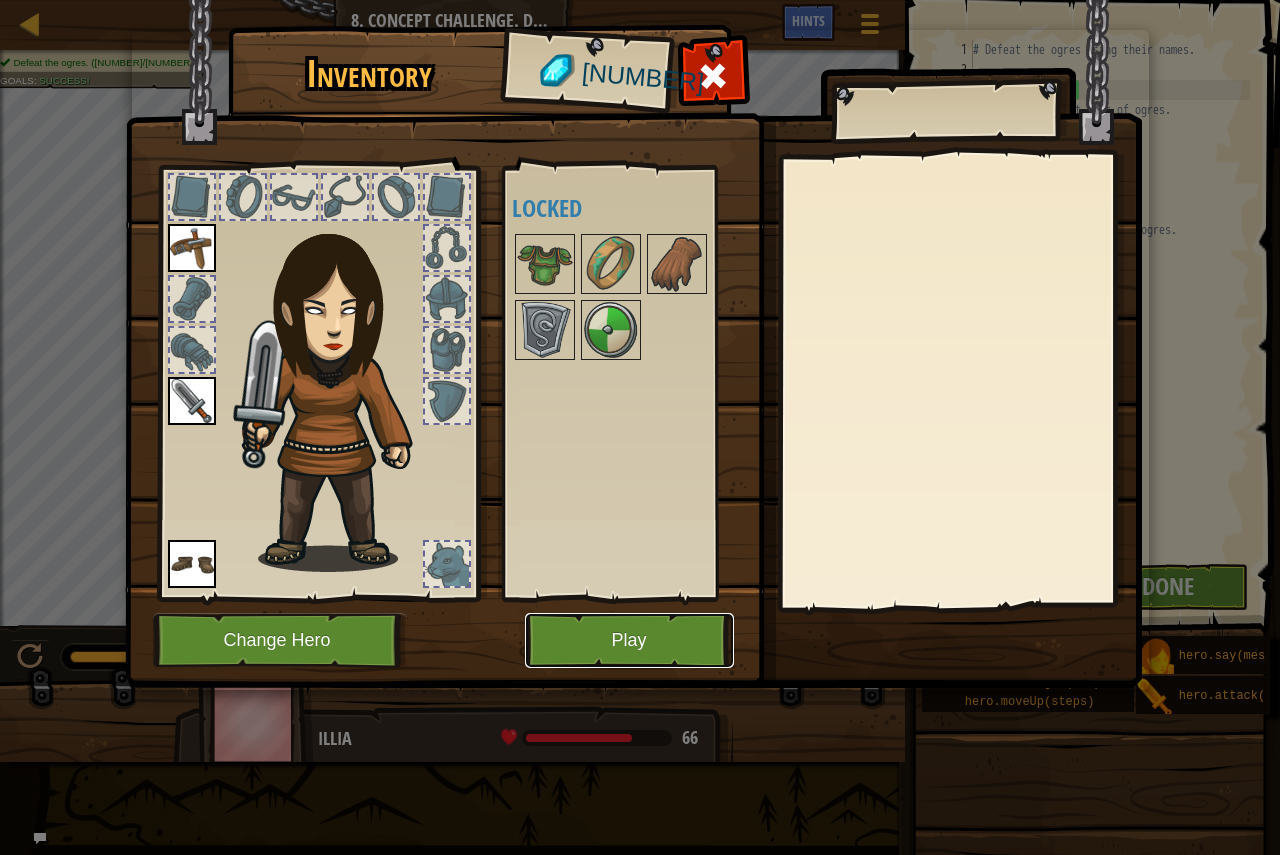 click on "Play" at bounding box center [629, 640] 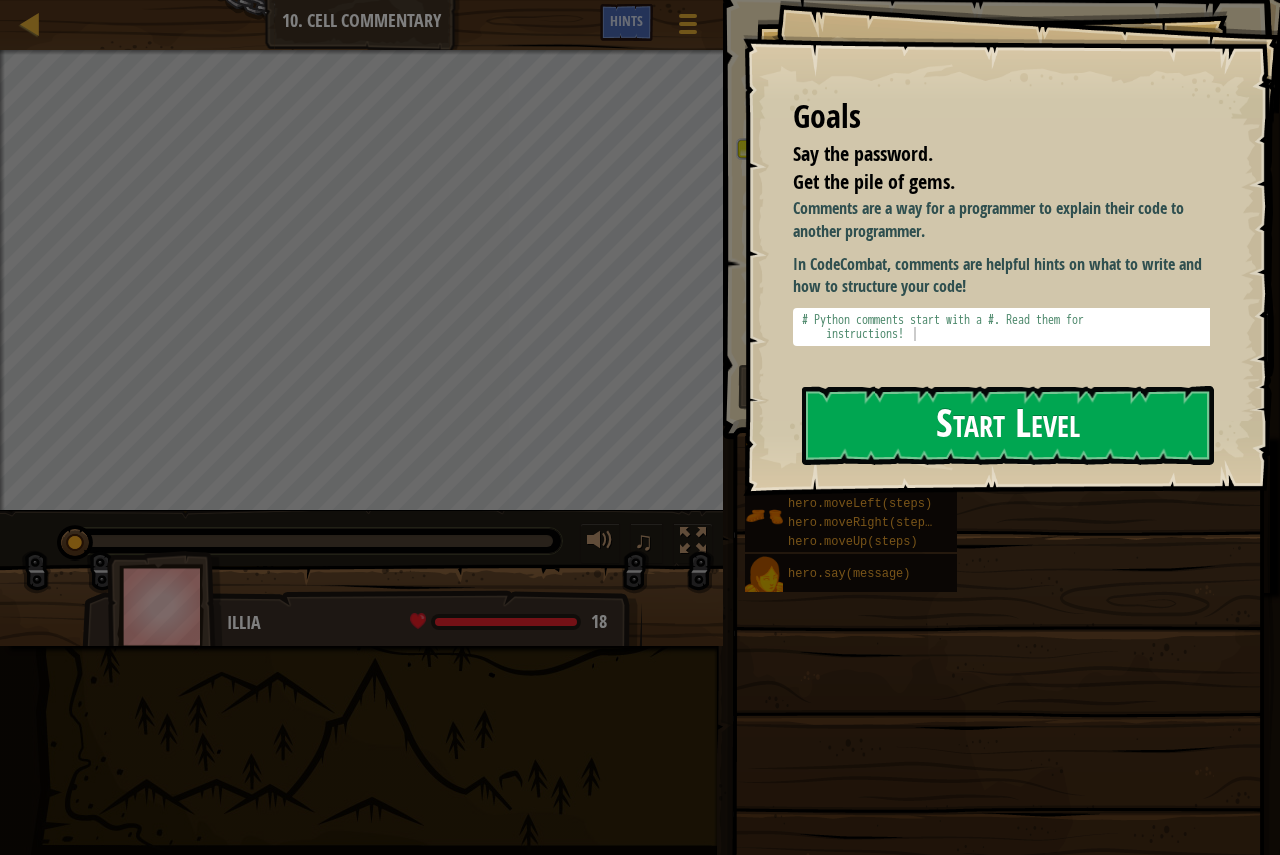 click on "Start Level" at bounding box center [1008, 425] 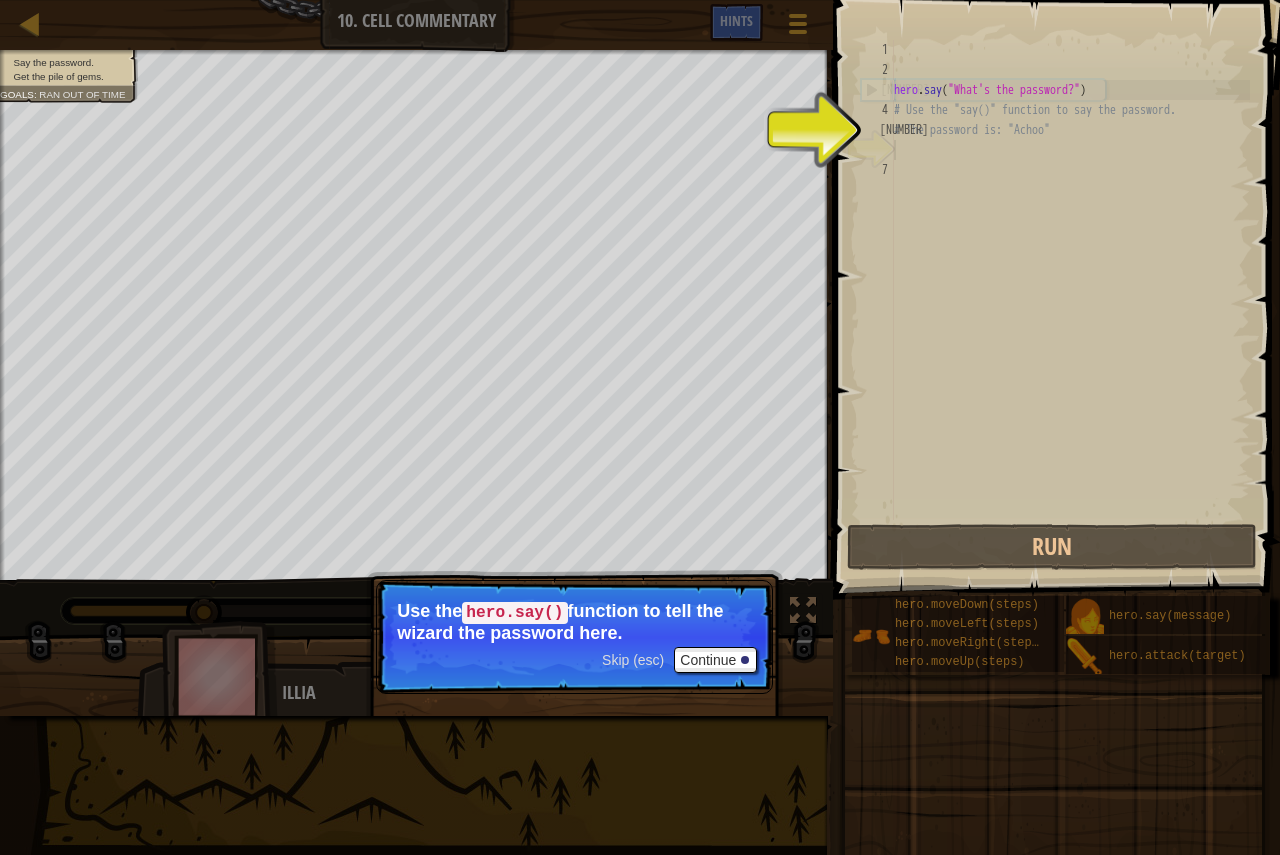 click on "Skip (esc) Continue  Use the  hero.say()  function to tell the wizard the password here." at bounding box center [574, 637] 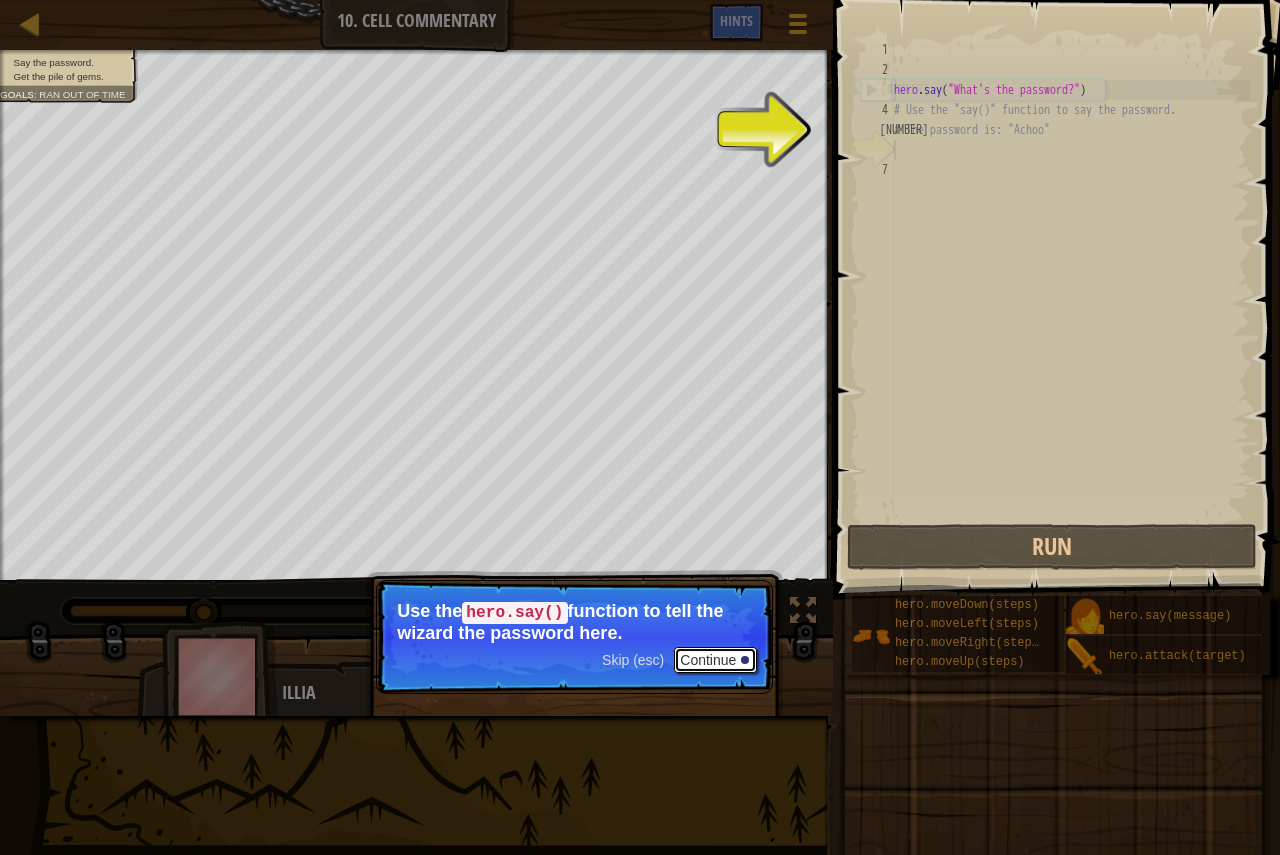 click on "Continue" at bounding box center [715, 660] 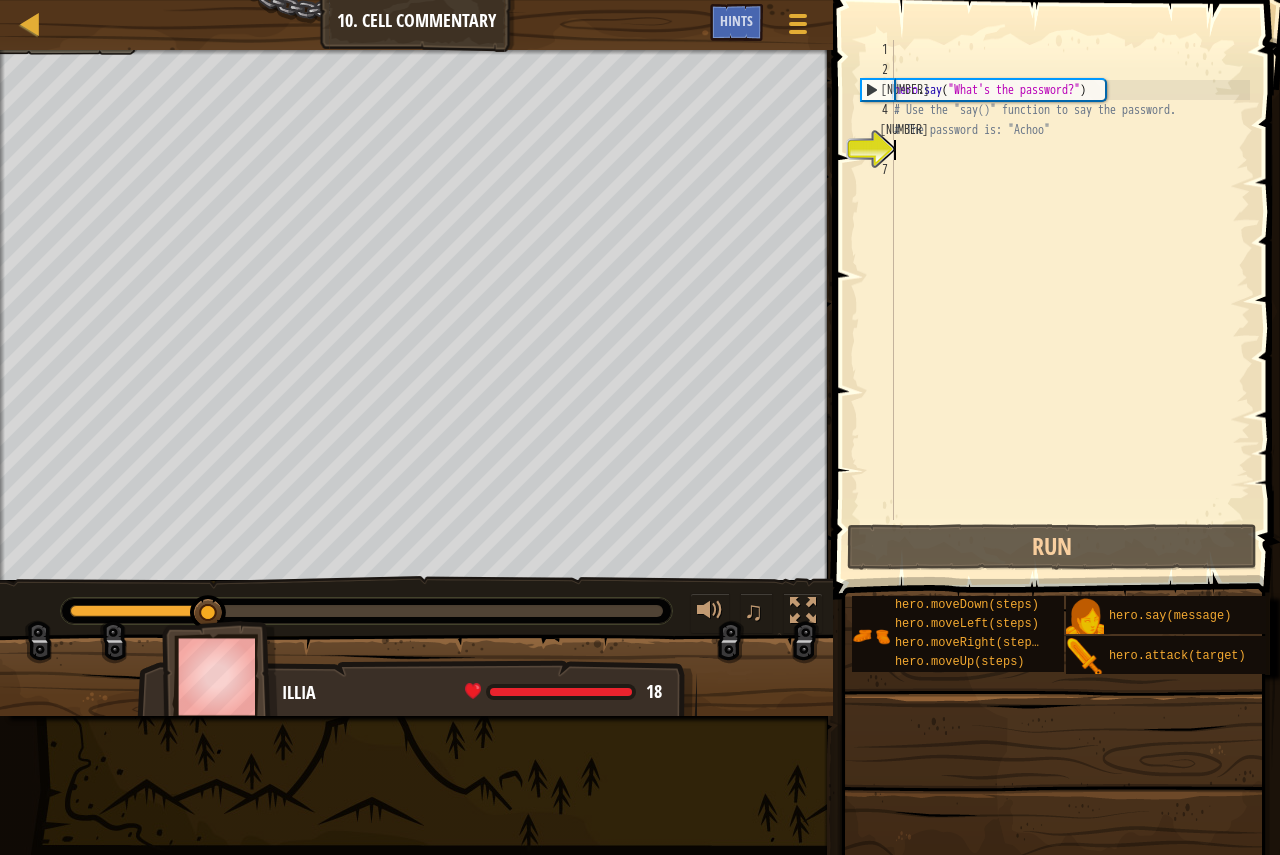 scroll, scrollTop: 9, scrollLeft: 0, axis: vertical 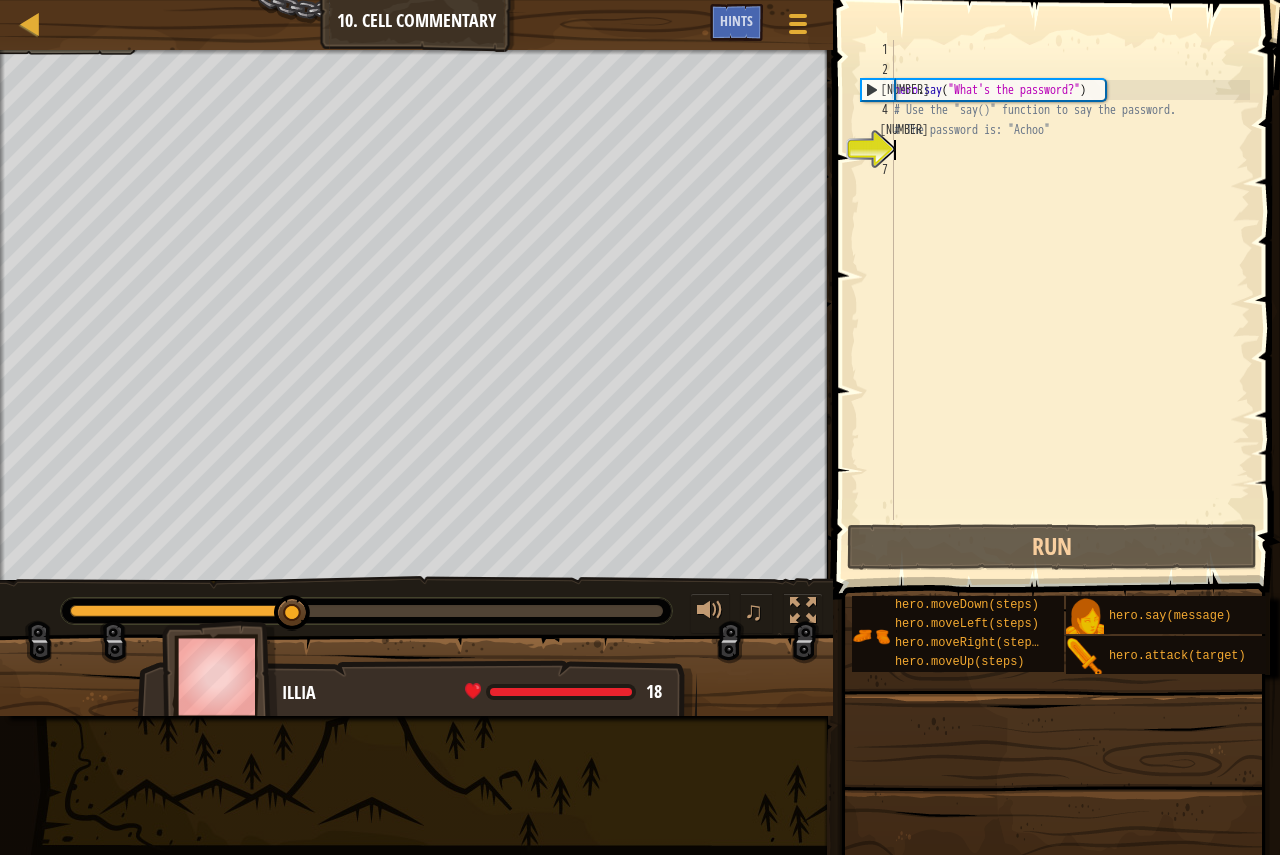 click on "hero . say ( "What's the password?" ) # Use the "say()" function to say the password. # The password is: "Achoo"" at bounding box center [1070, 300] 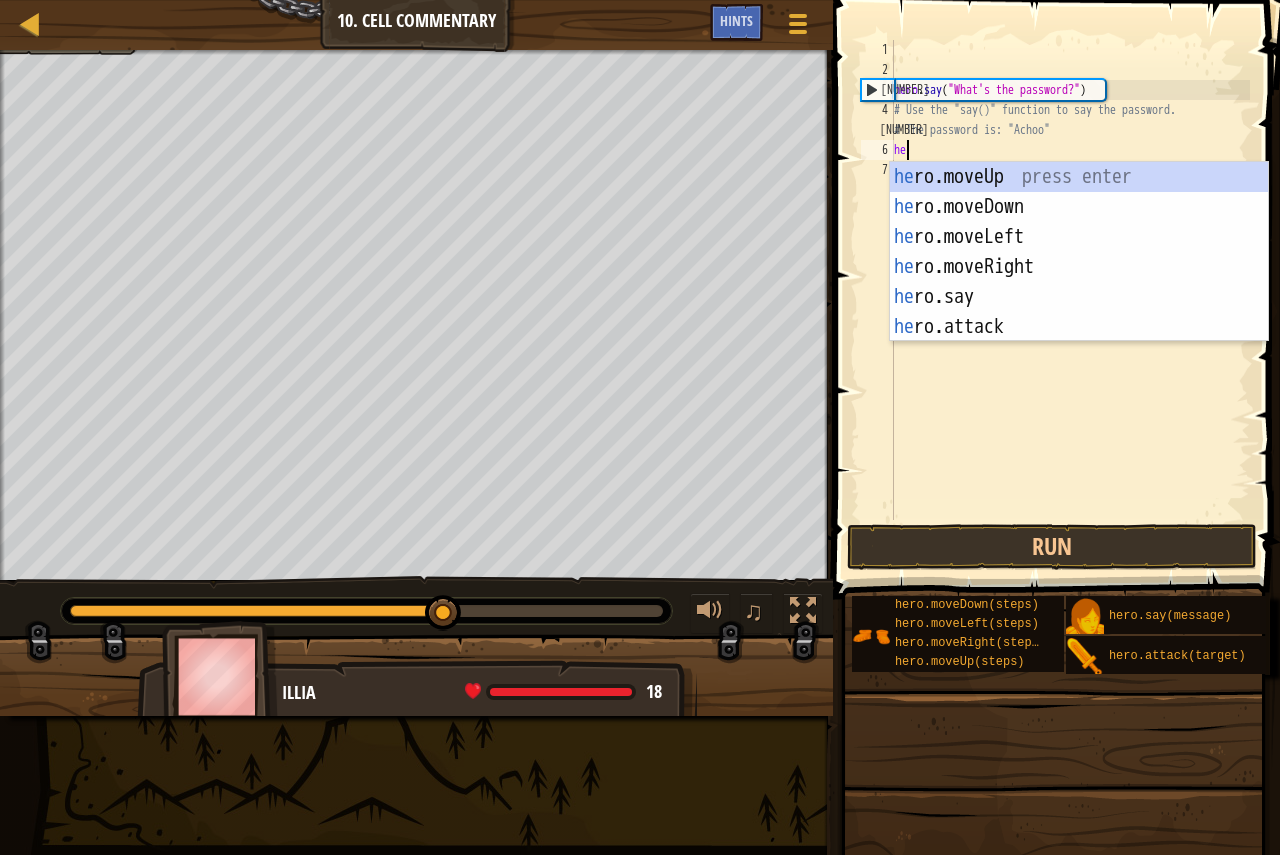 scroll, scrollTop: 9, scrollLeft: 1, axis: both 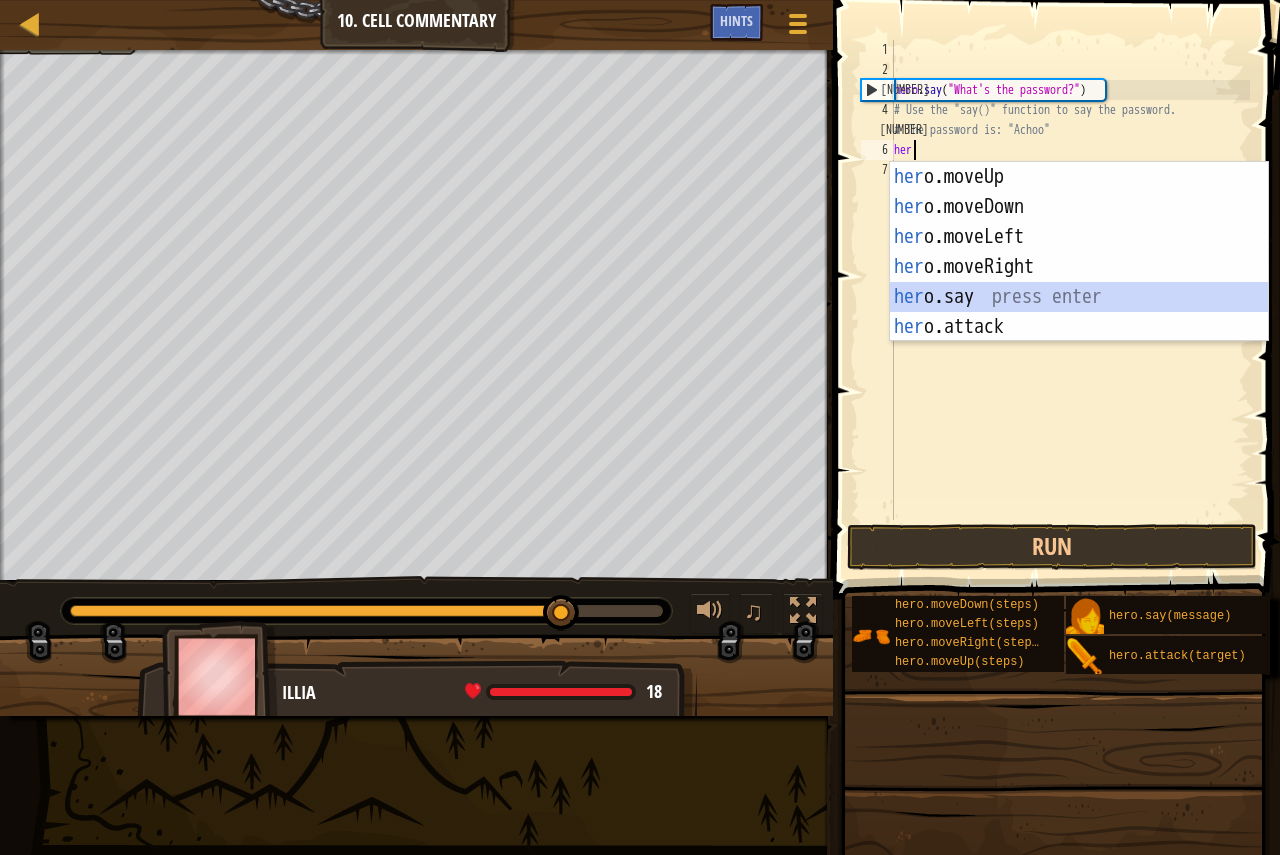 click on "her o.moveUp press enter her o.moveDown press enter her o.moveLeft press enter her o.moveRight press enter her o.say press enter her o.attack press enter" at bounding box center (1079, 282) 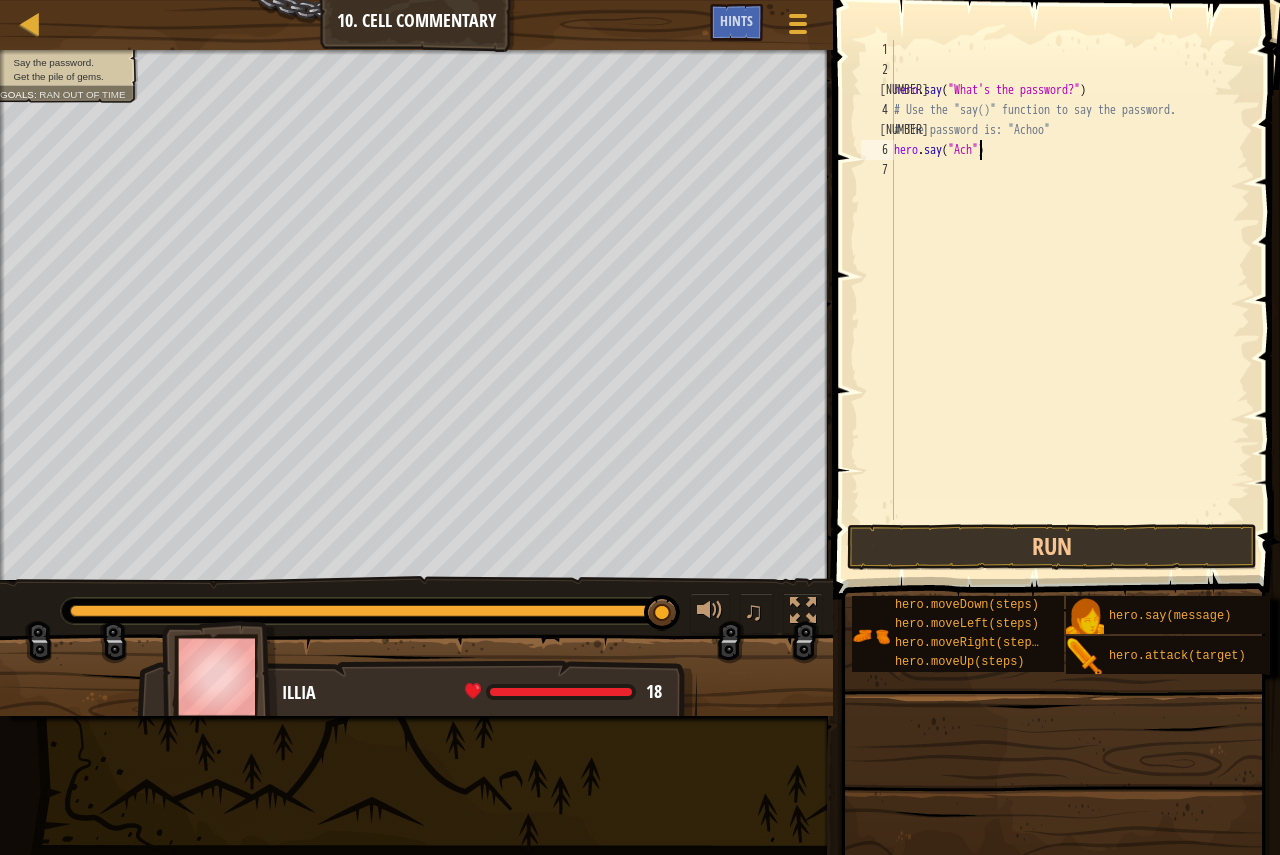 scroll, scrollTop: 9, scrollLeft: 8, axis: both 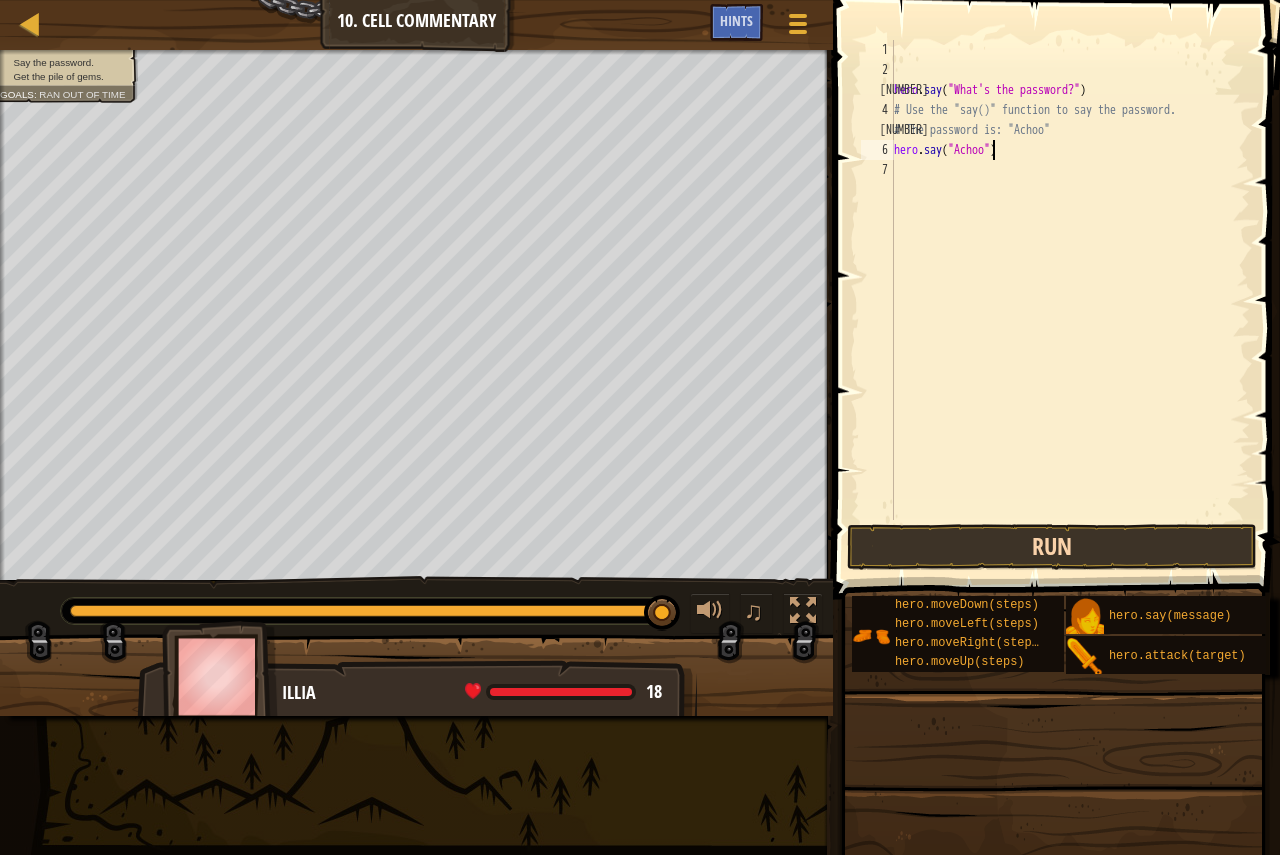 type on "hero.say("Achoo")" 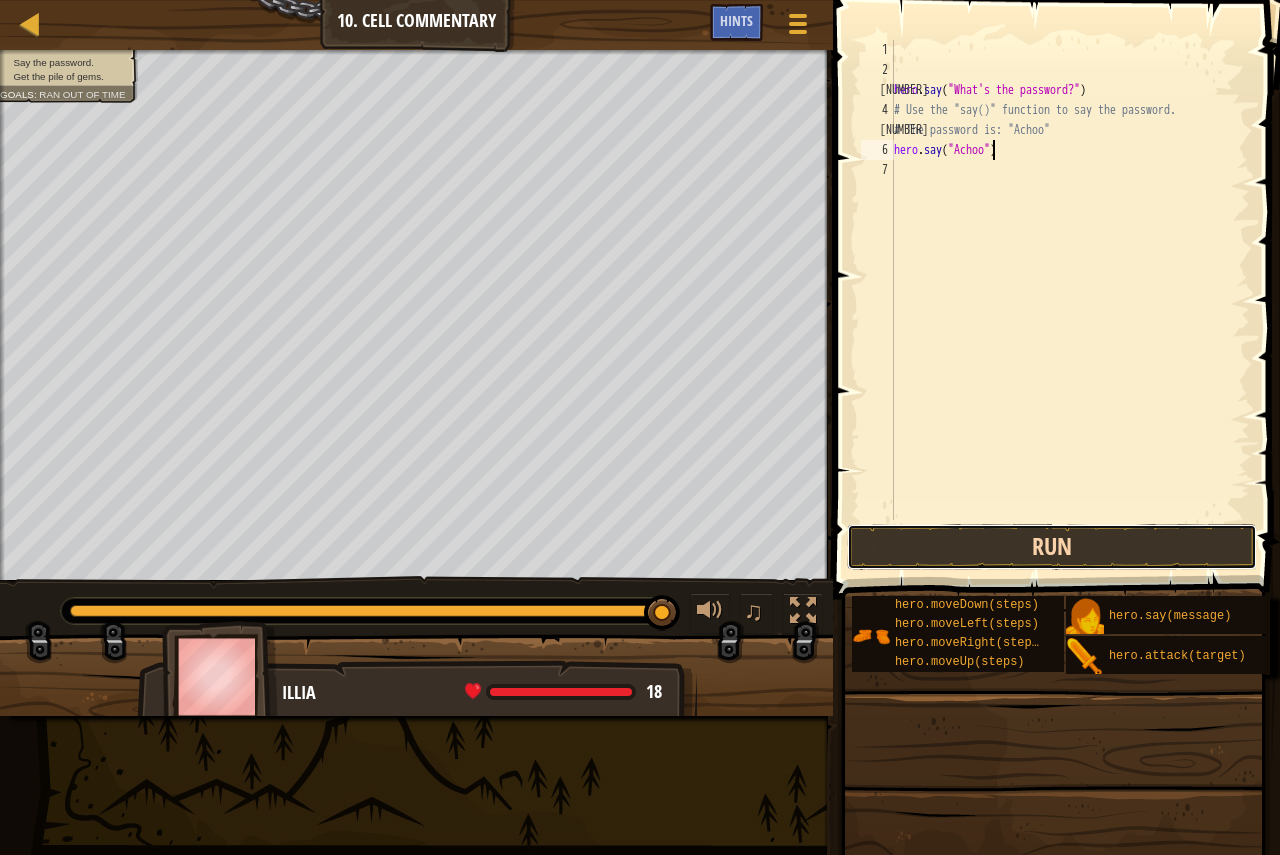 click on "Run" at bounding box center (1052, 547) 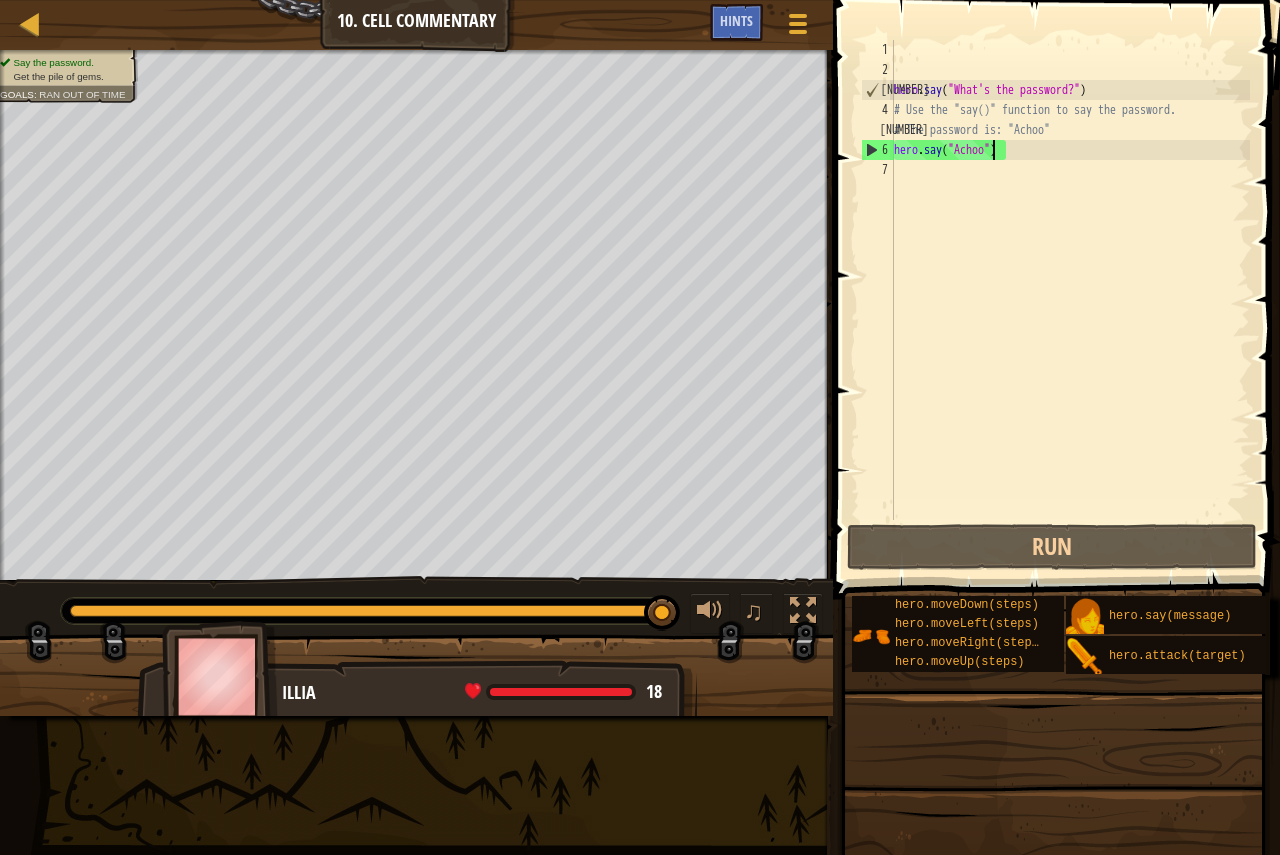 click on "hero . say ( "What's the password?" ) # Use the "say()" function to say the password. # The password is: "Achoo" hero . say ( "Achoo" )" at bounding box center [1070, 300] 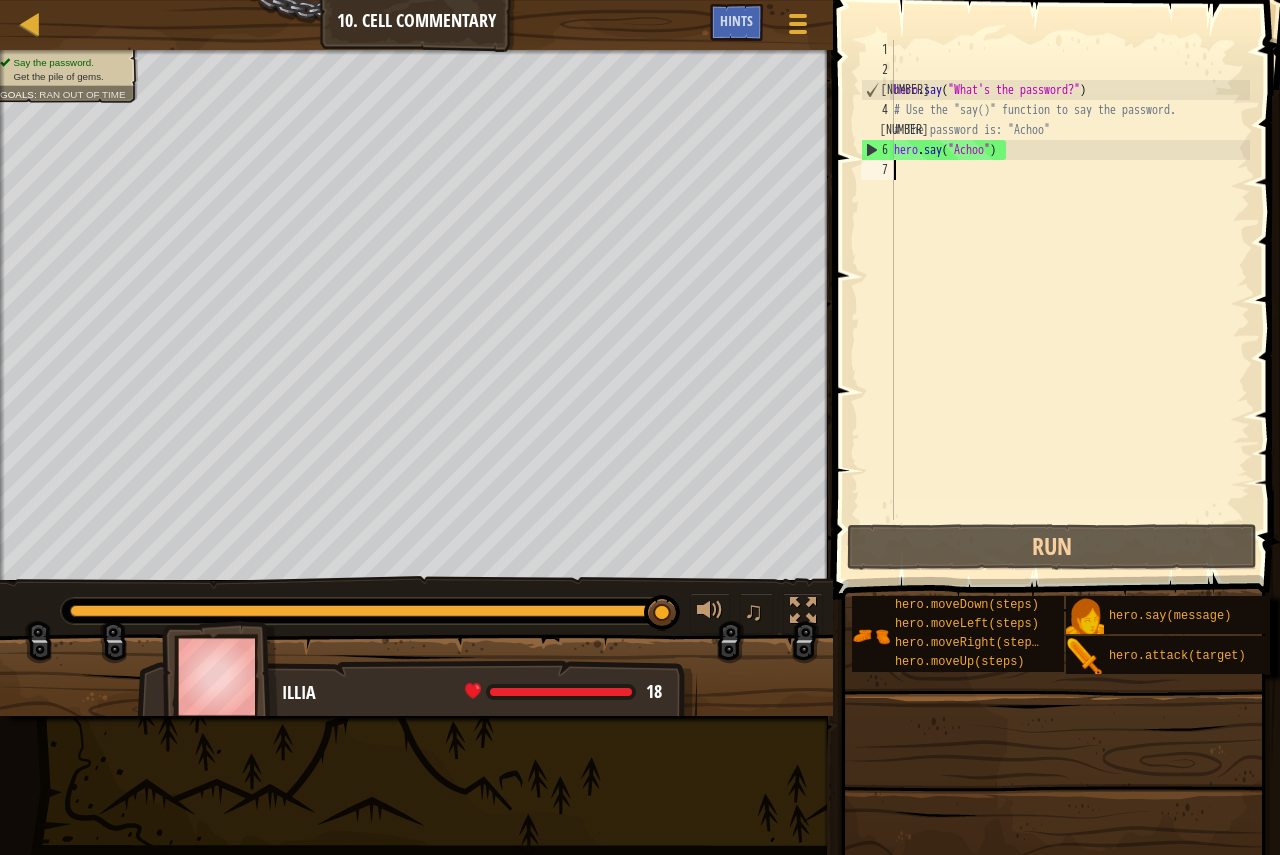 scroll, scrollTop: 9, scrollLeft: 0, axis: vertical 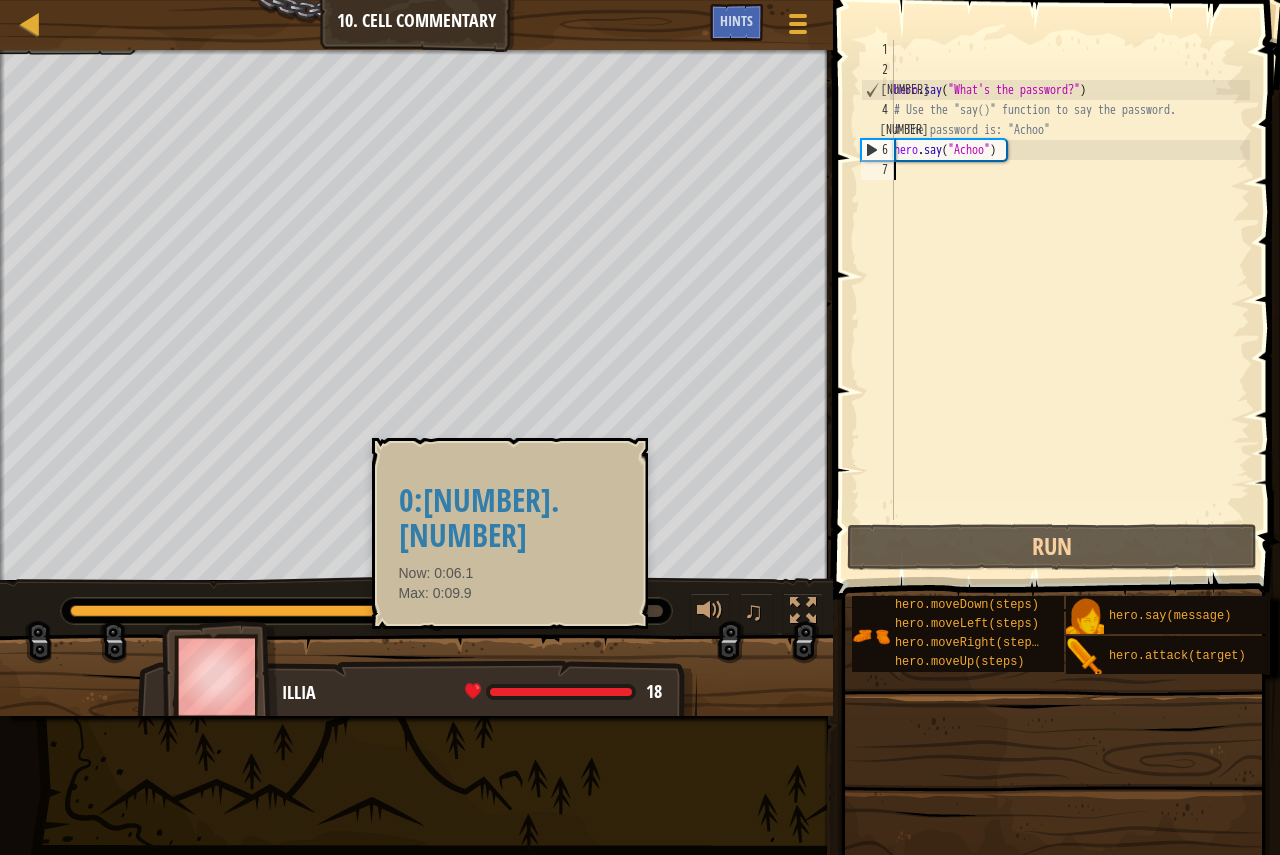 drag, startPoint x: 661, startPoint y: 613, endPoint x: 436, endPoint y: 629, distance: 225.56818 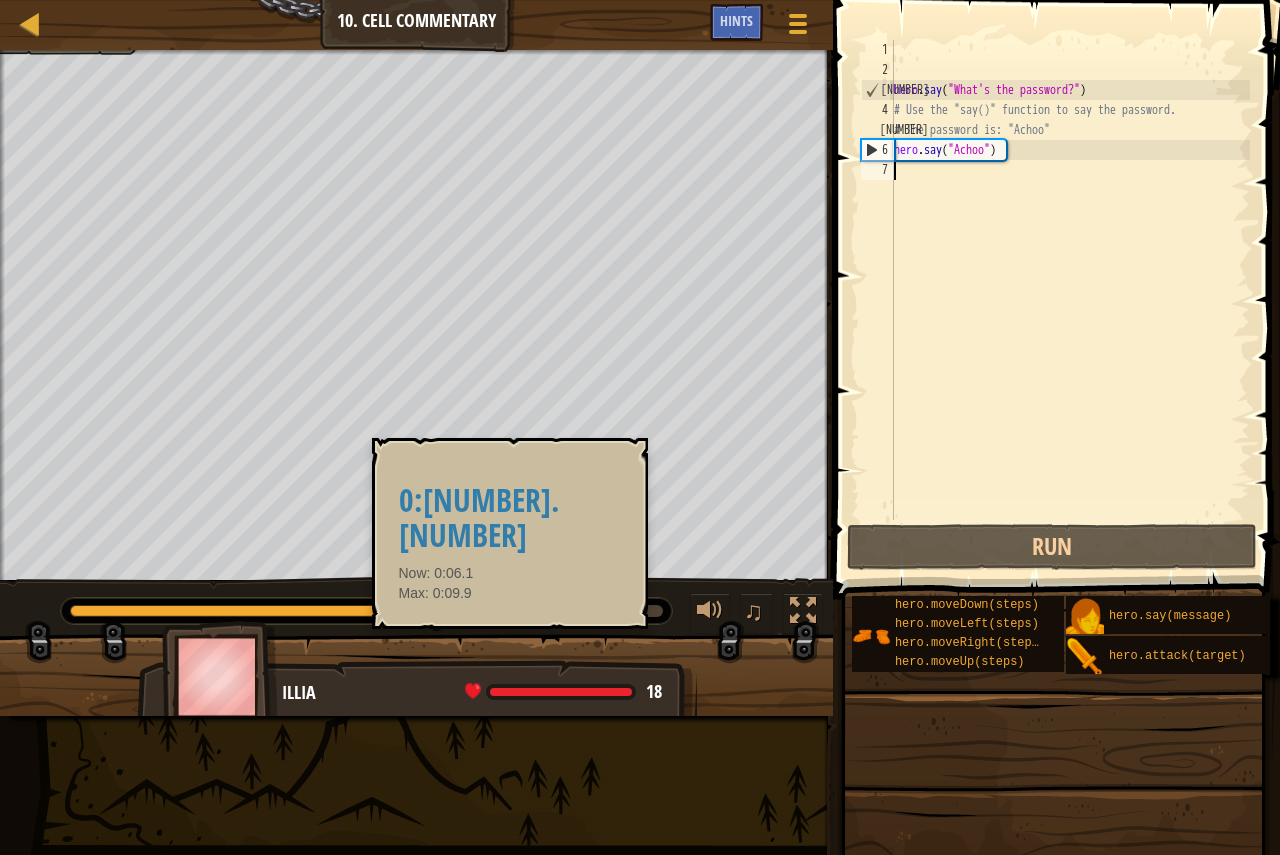 click at bounding box center (437, 613) 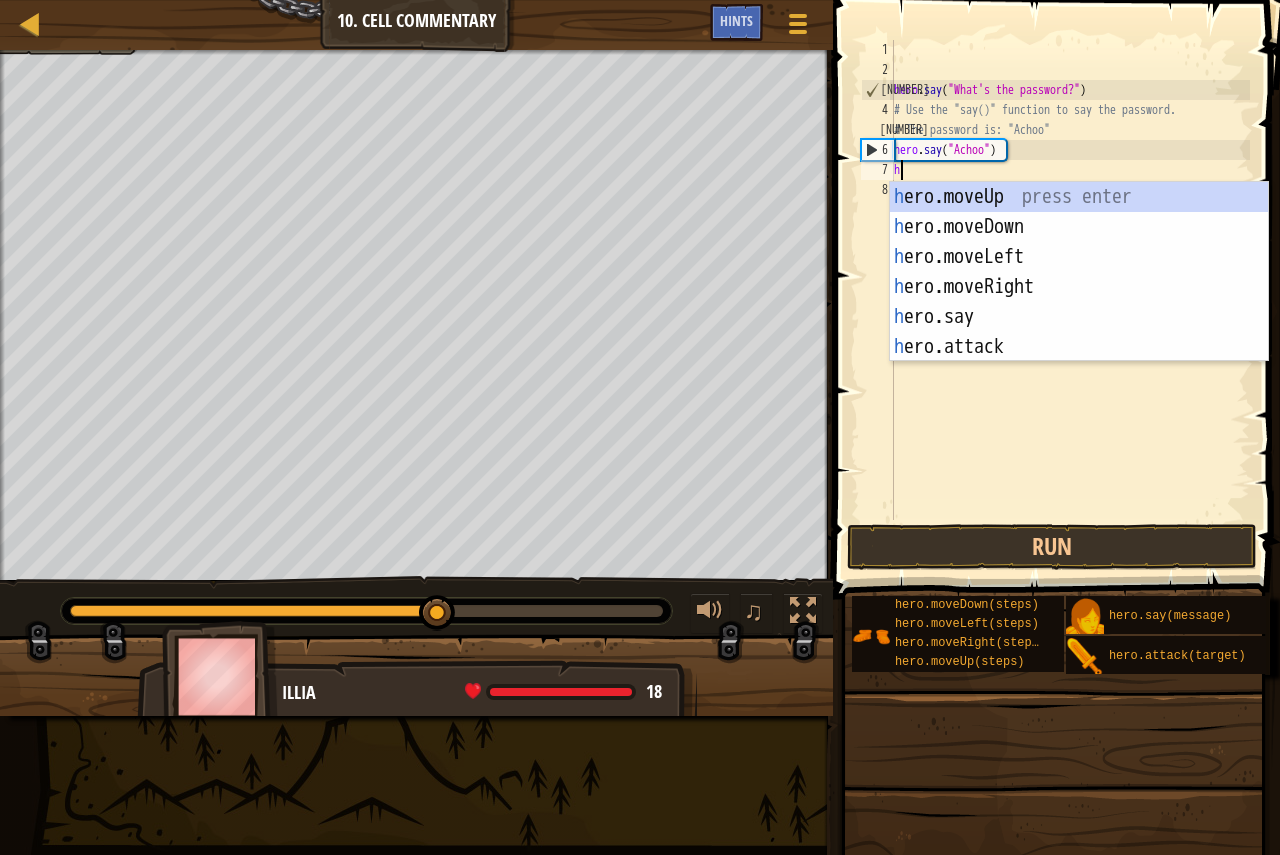 type on "her" 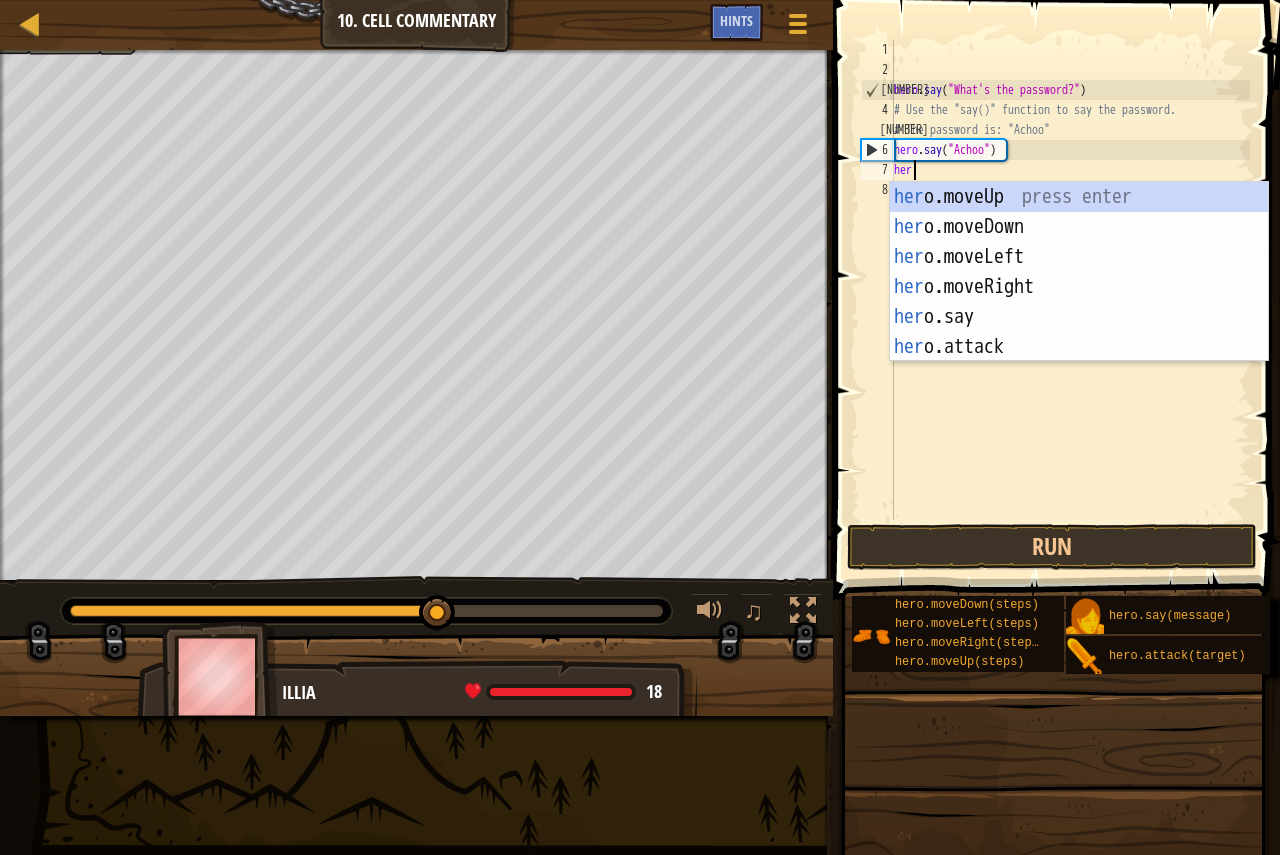 scroll, scrollTop: 9, scrollLeft: 1, axis: both 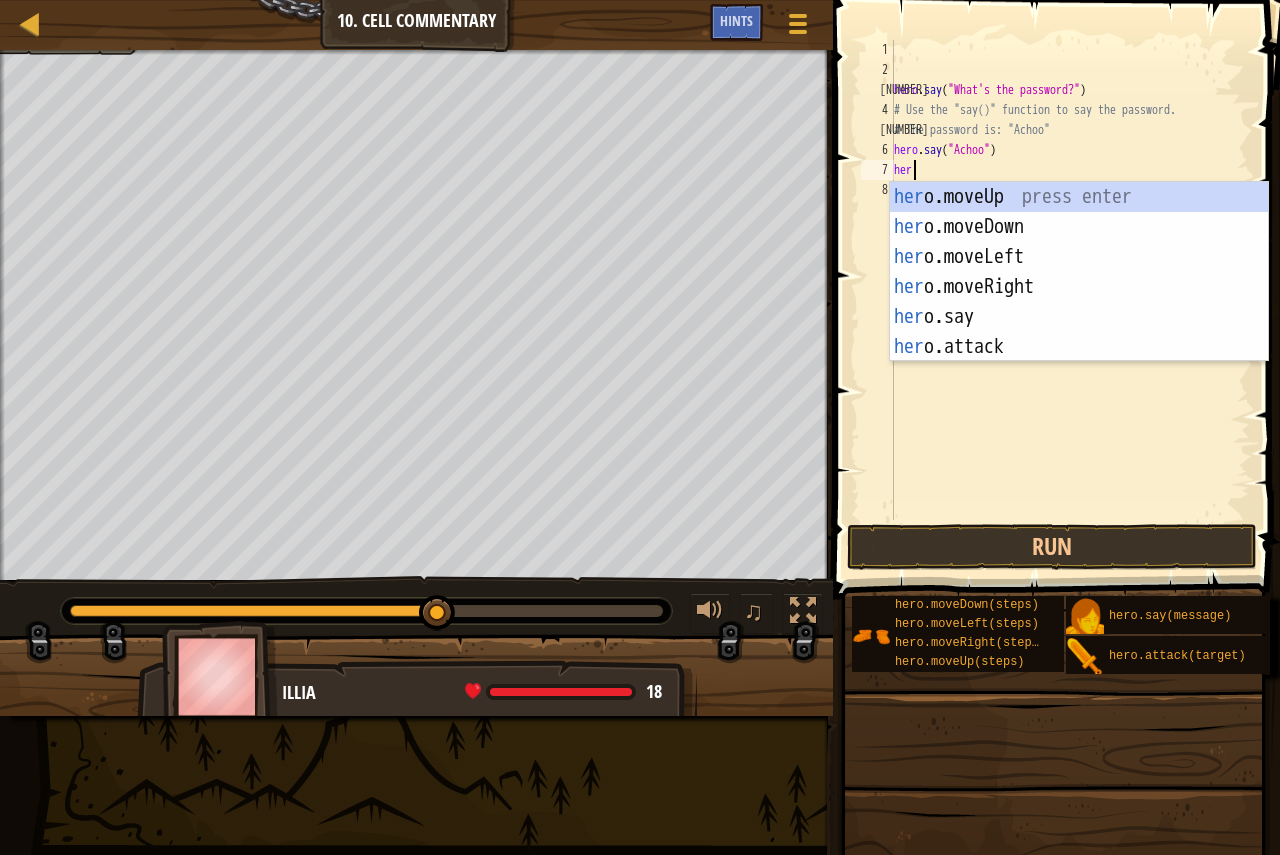 click on "her o.moveUp press enter her o.moveDown press enter her o.moveLeft press enter her o.moveRight press enter her o.say press enter her o.attack press enter" at bounding box center [1079, 302] 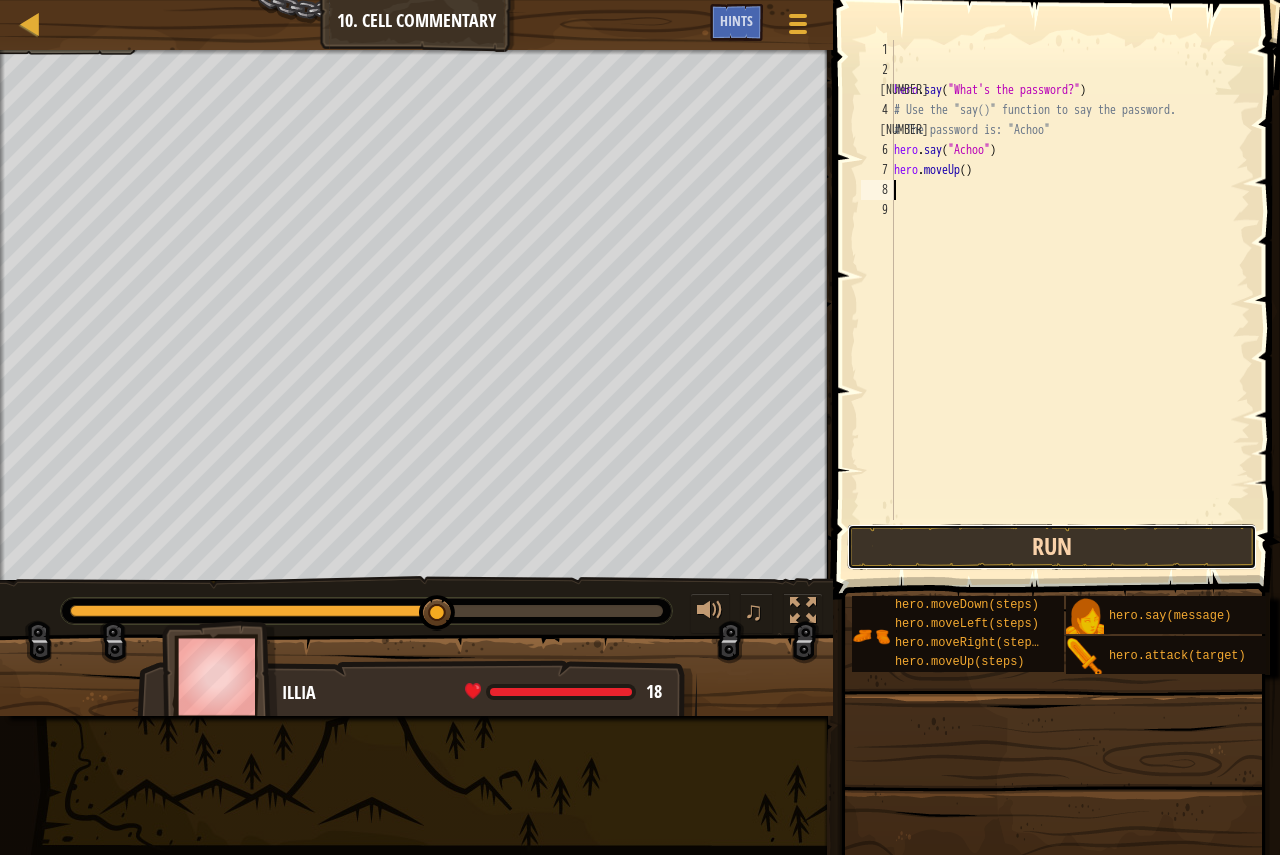 click on "Run" at bounding box center (1052, 547) 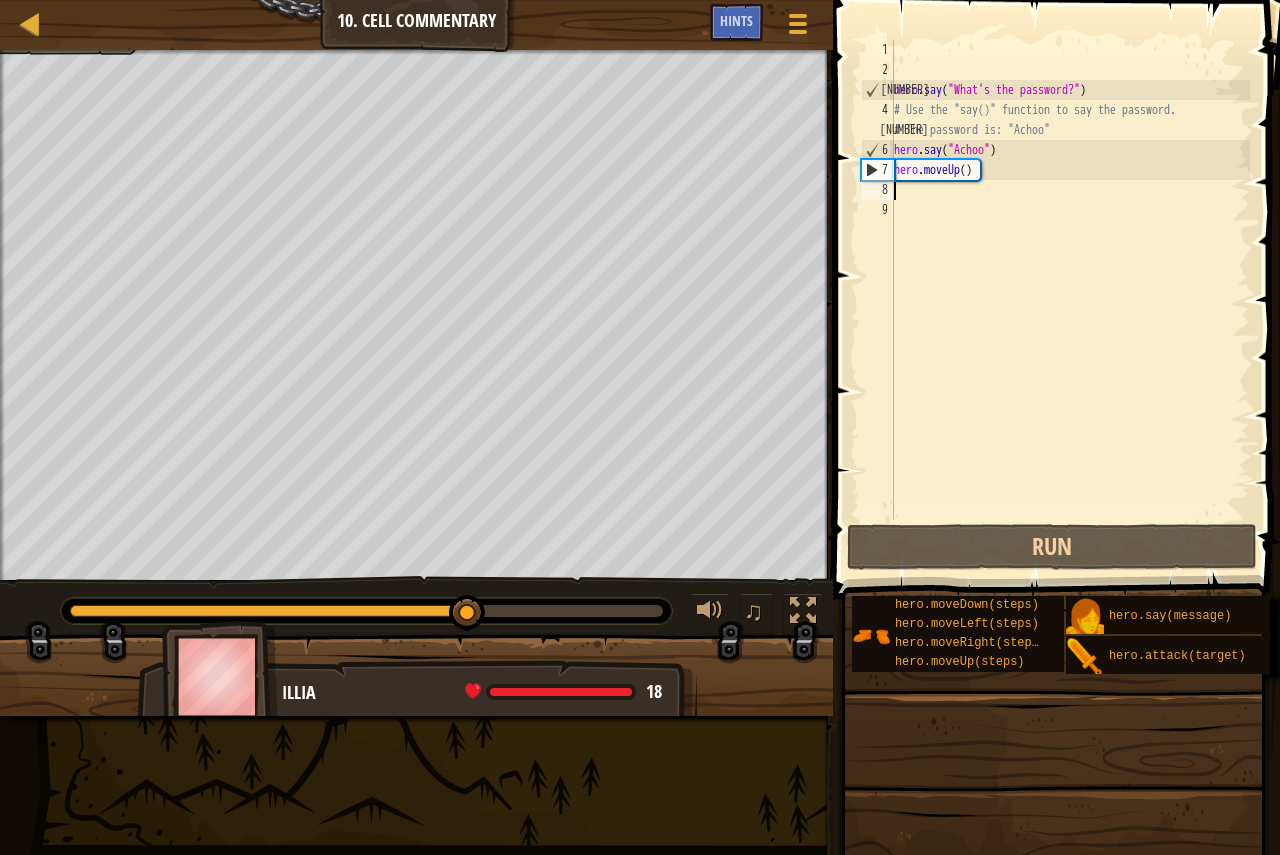 click on "hero . say ( "What's the password?" ) # Use the "say()" function to say the password. # The password is: "Achoo" hero . say ( "Achoo" ) hero . moveUp ( )" at bounding box center [1070, 300] 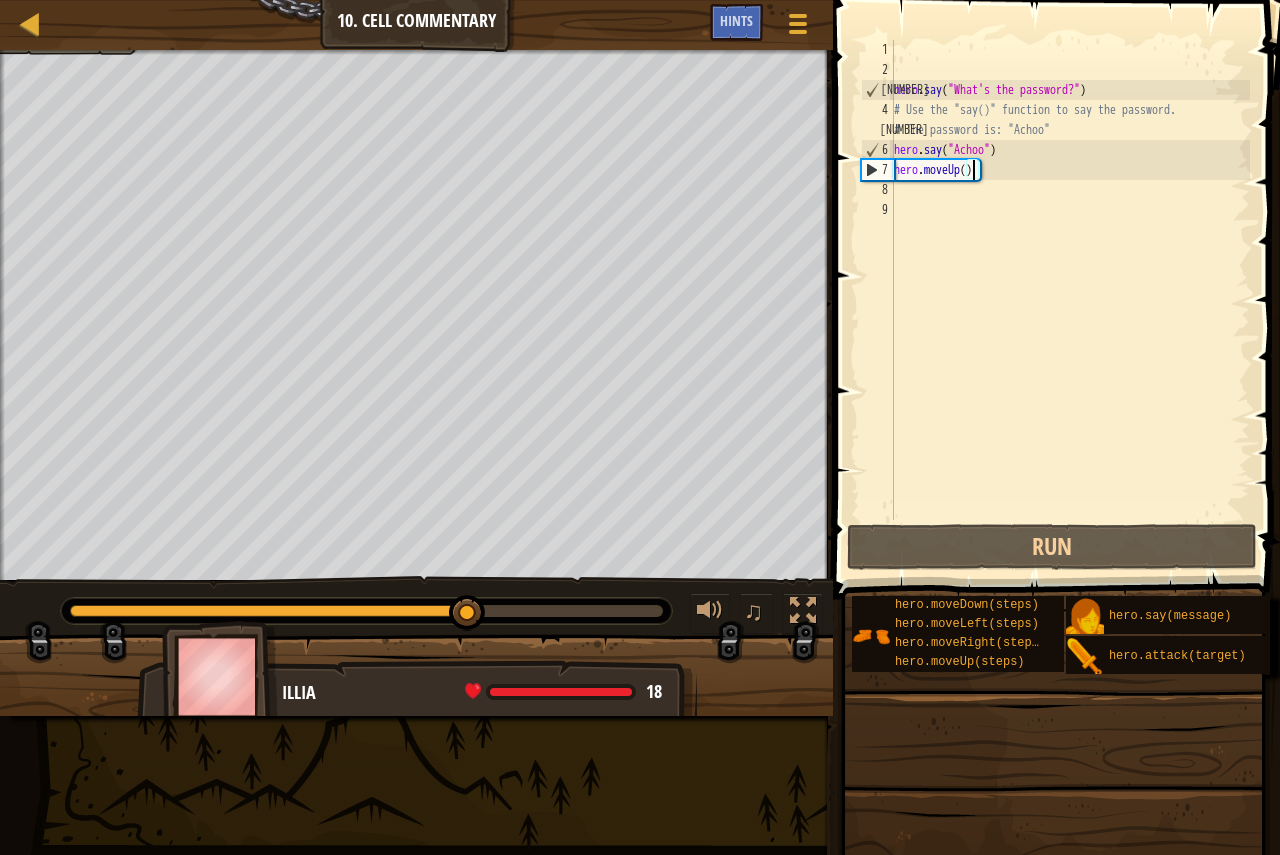 click on "hero . say ( "What's the password?" ) # Use the "say()" function to say the password. # The password is: "Achoo" hero . say ( "Achoo" ) hero . moveUp ( )" at bounding box center [1070, 300] 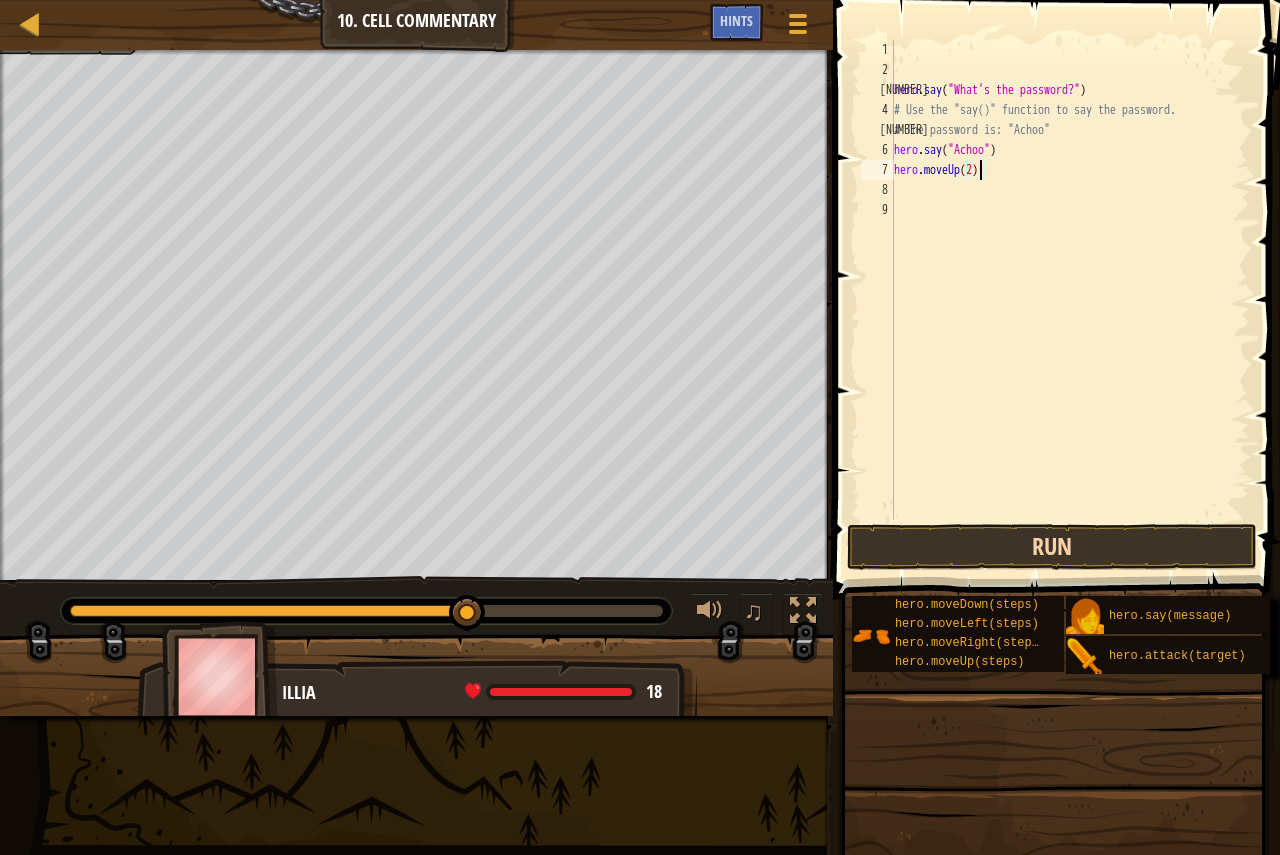 type on "hero.moveUp(2)" 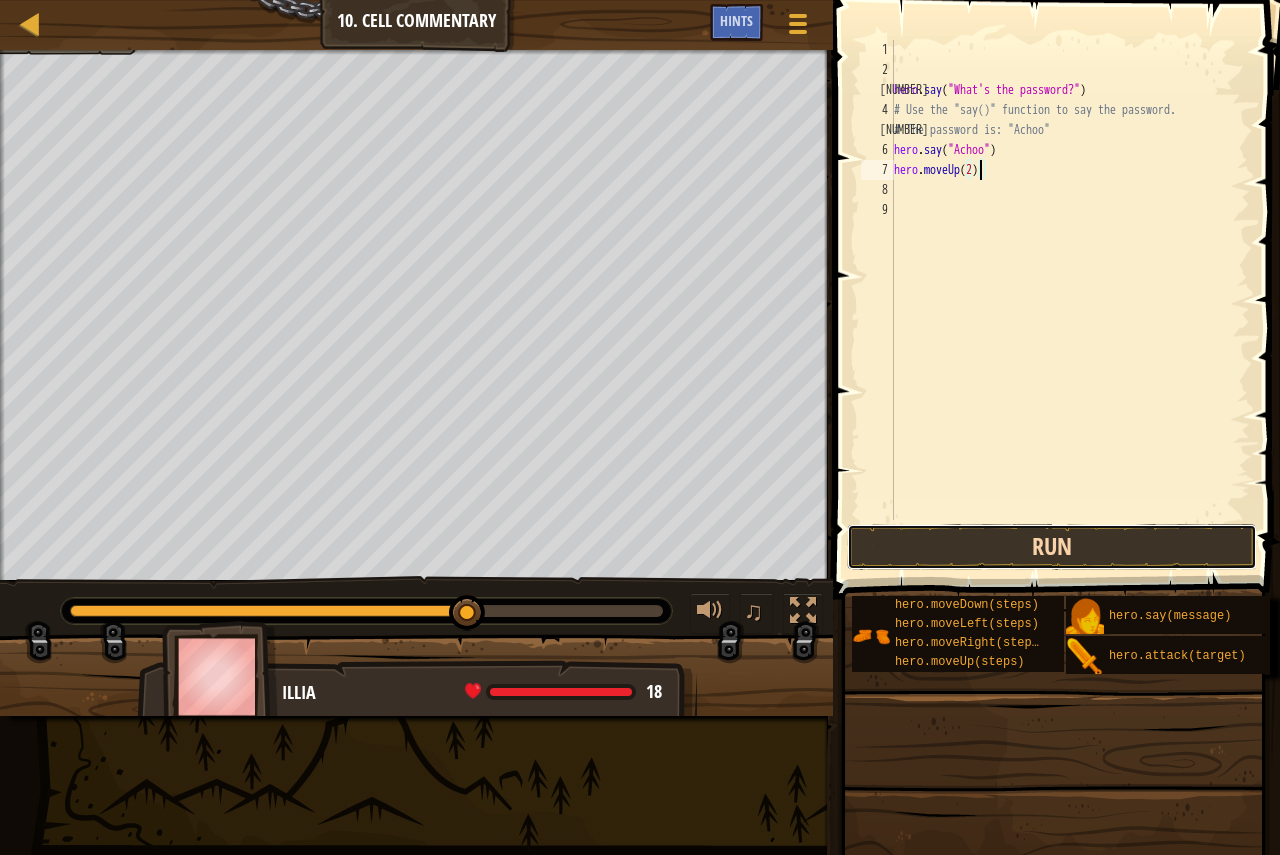 click on "Run" at bounding box center (1052, 547) 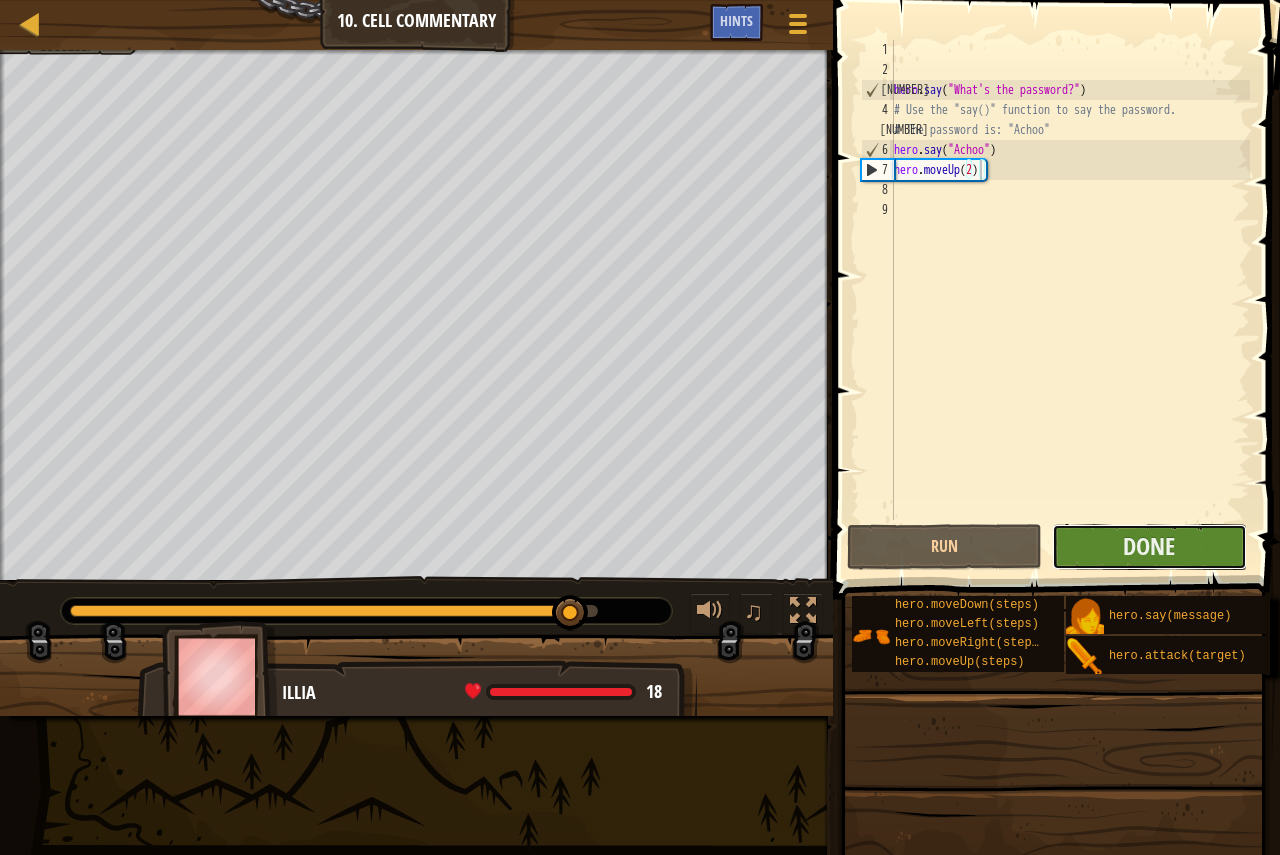 click on "Done" at bounding box center [1149, 547] 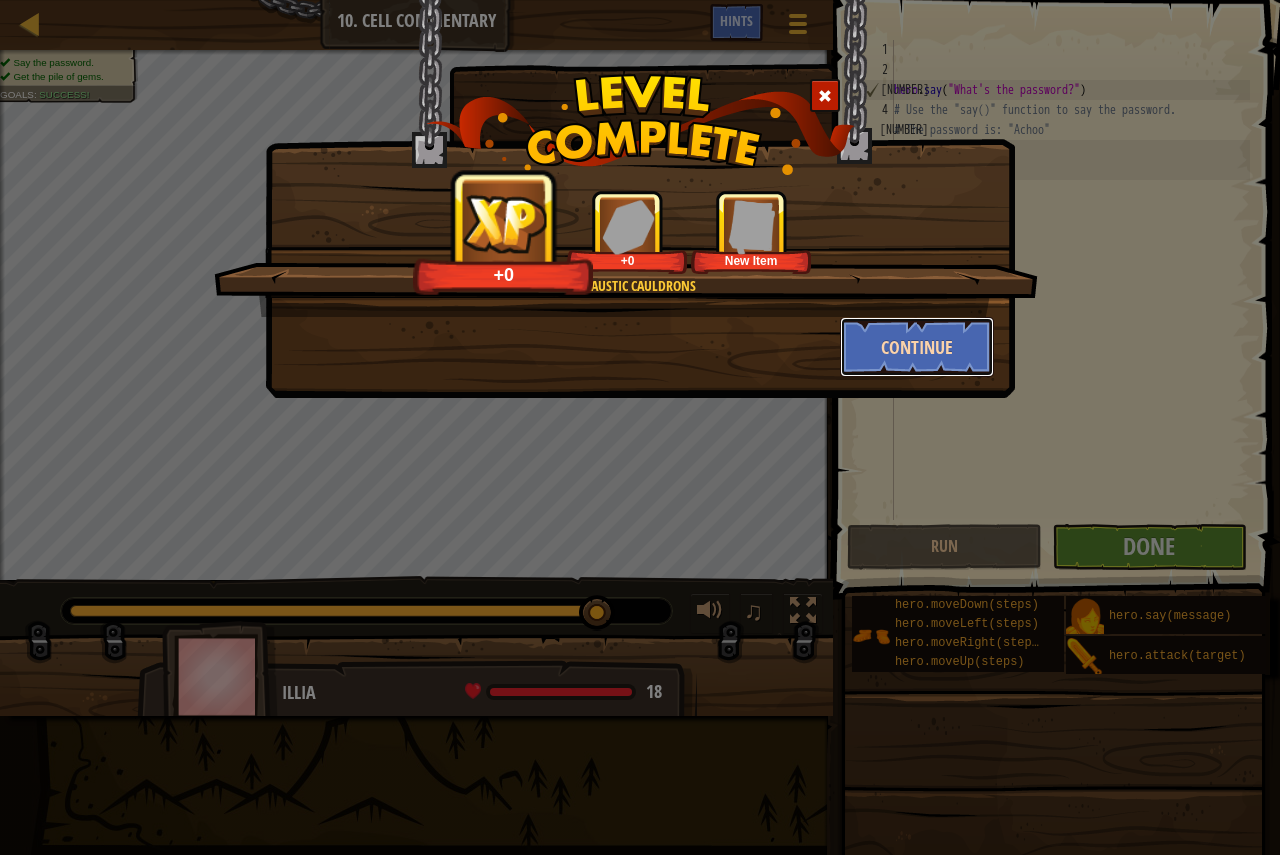 click on "Continue" at bounding box center (917, 347) 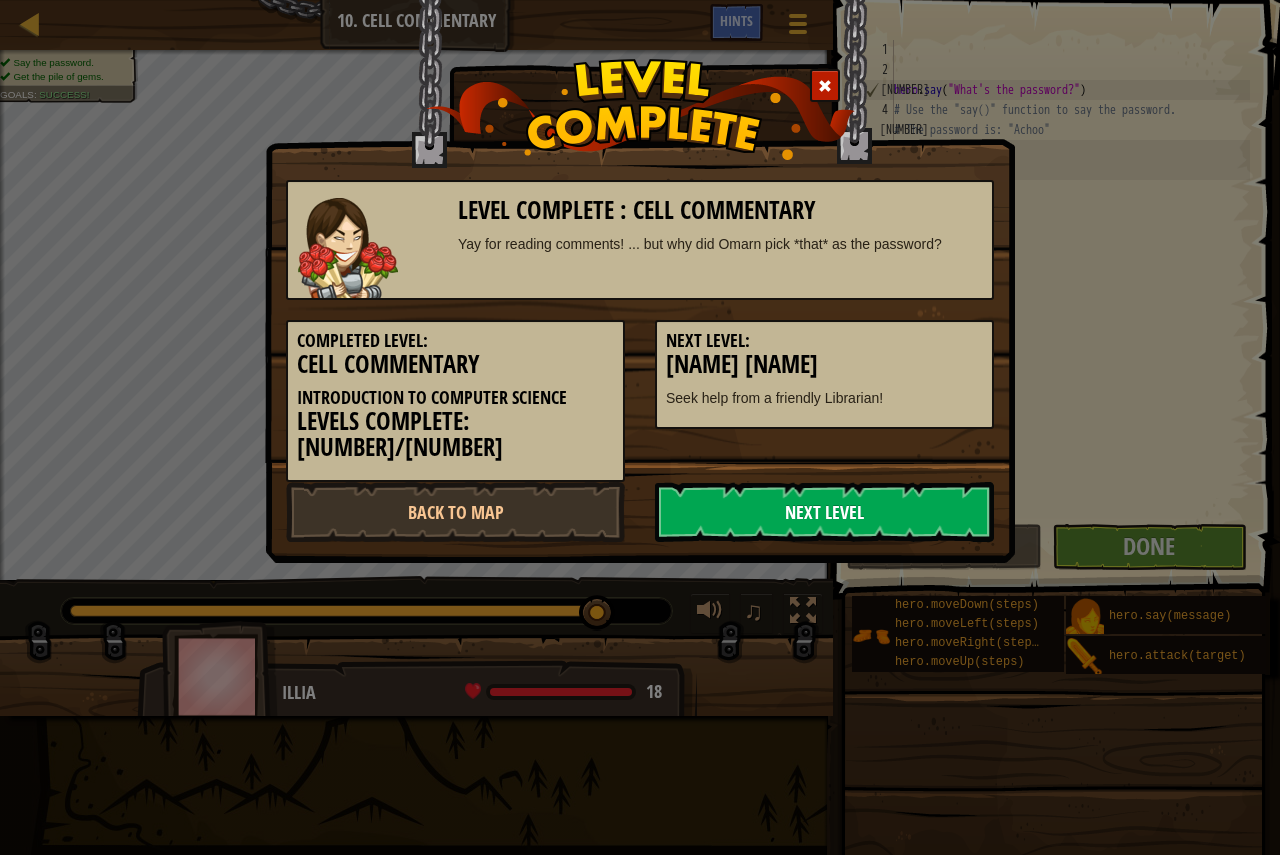 click on "Next Level" at bounding box center [824, 512] 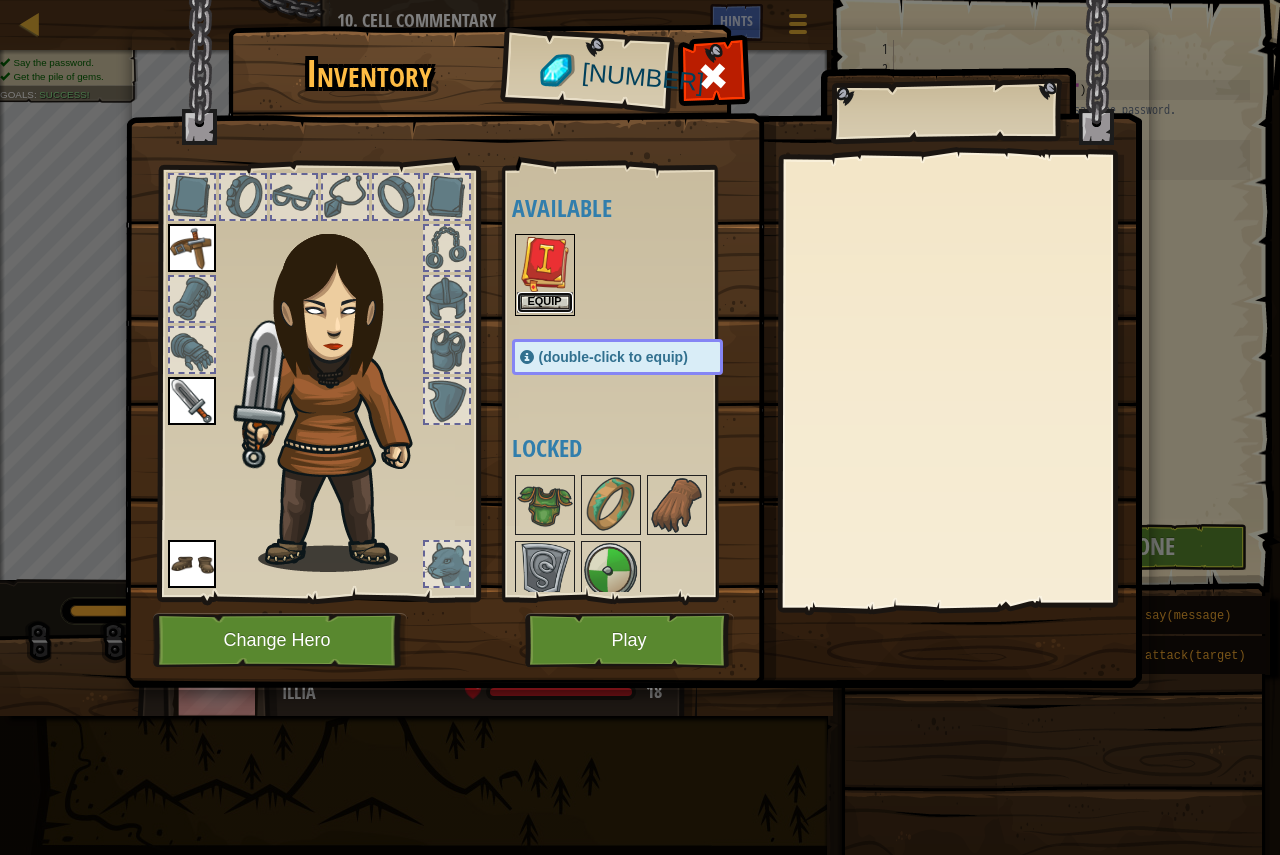 click on "Equip" at bounding box center [545, 302] 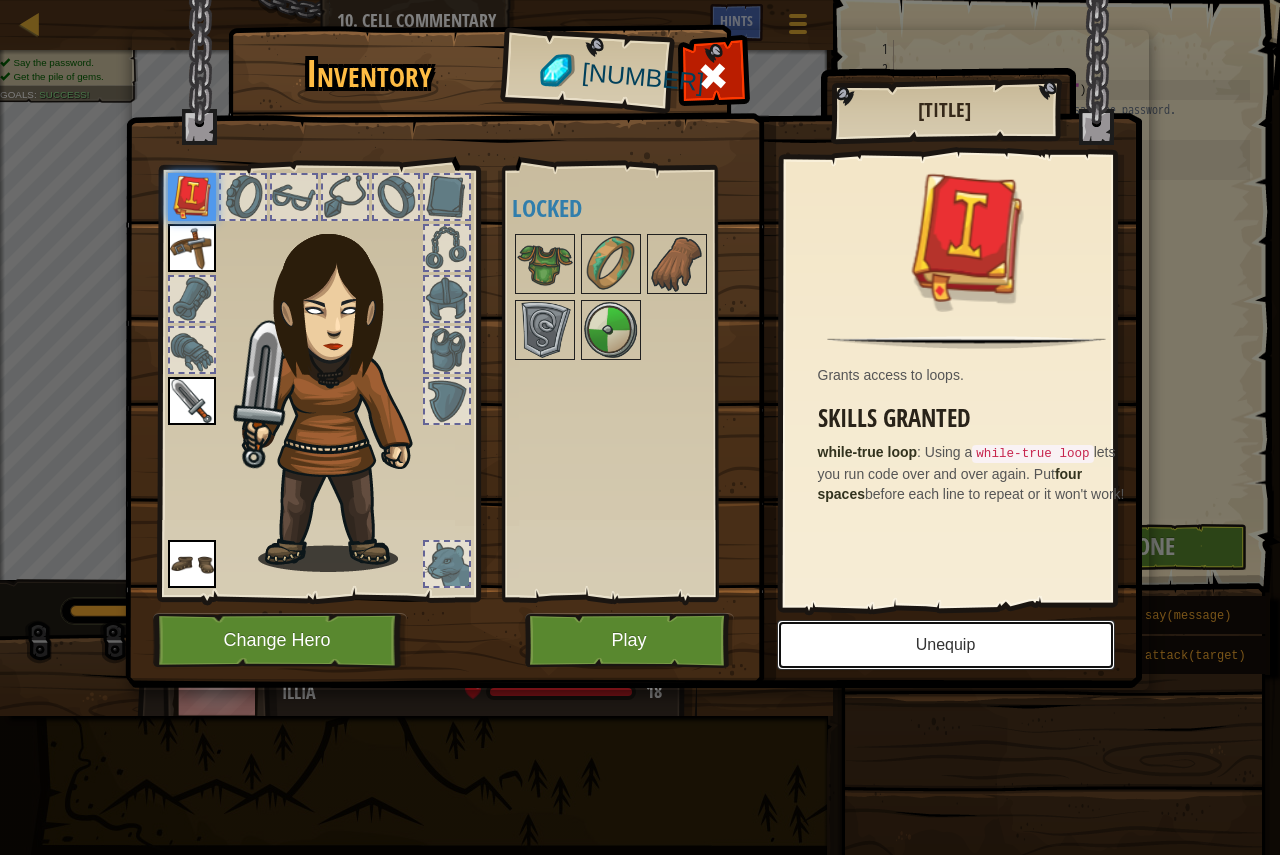 click on "Unequip" at bounding box center (946, 645) 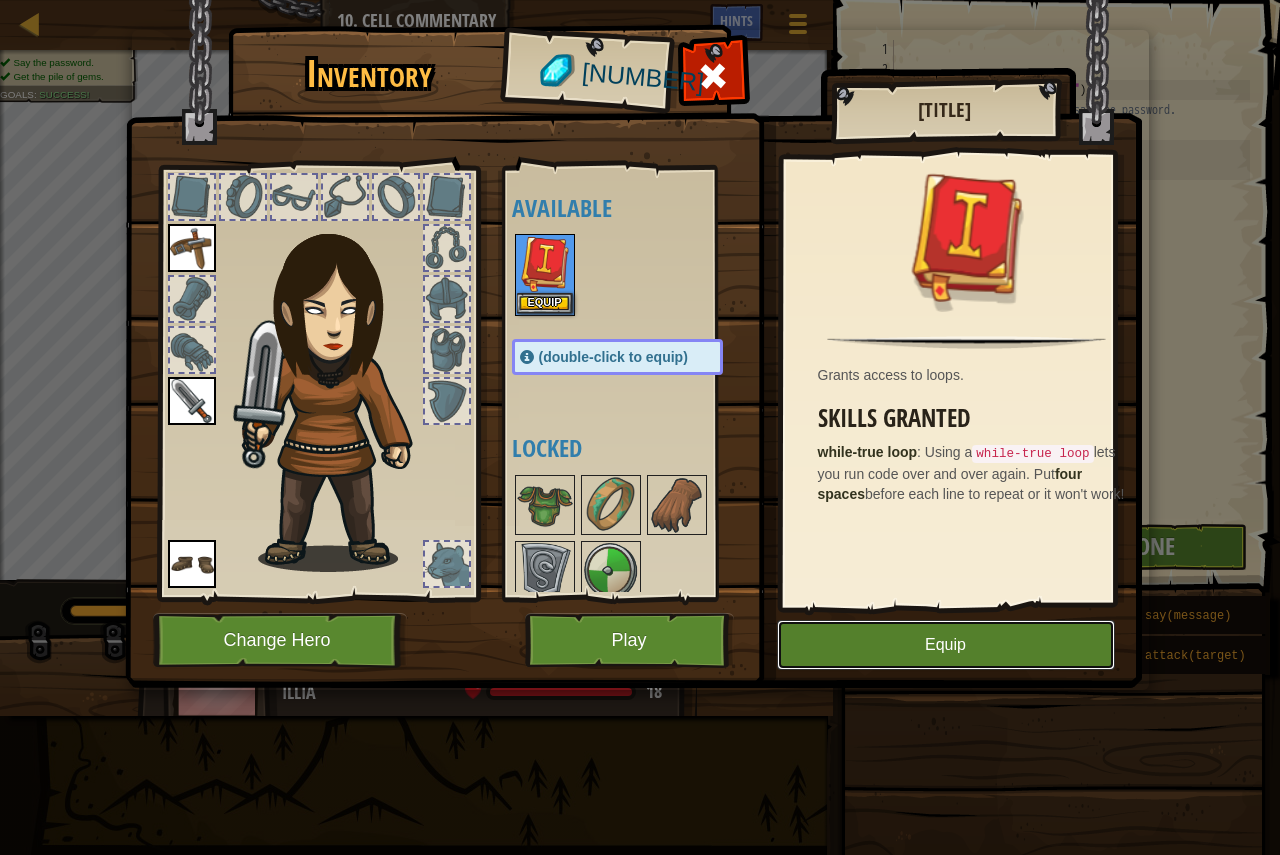 click on "Equip" at bounding box center [946, 645] 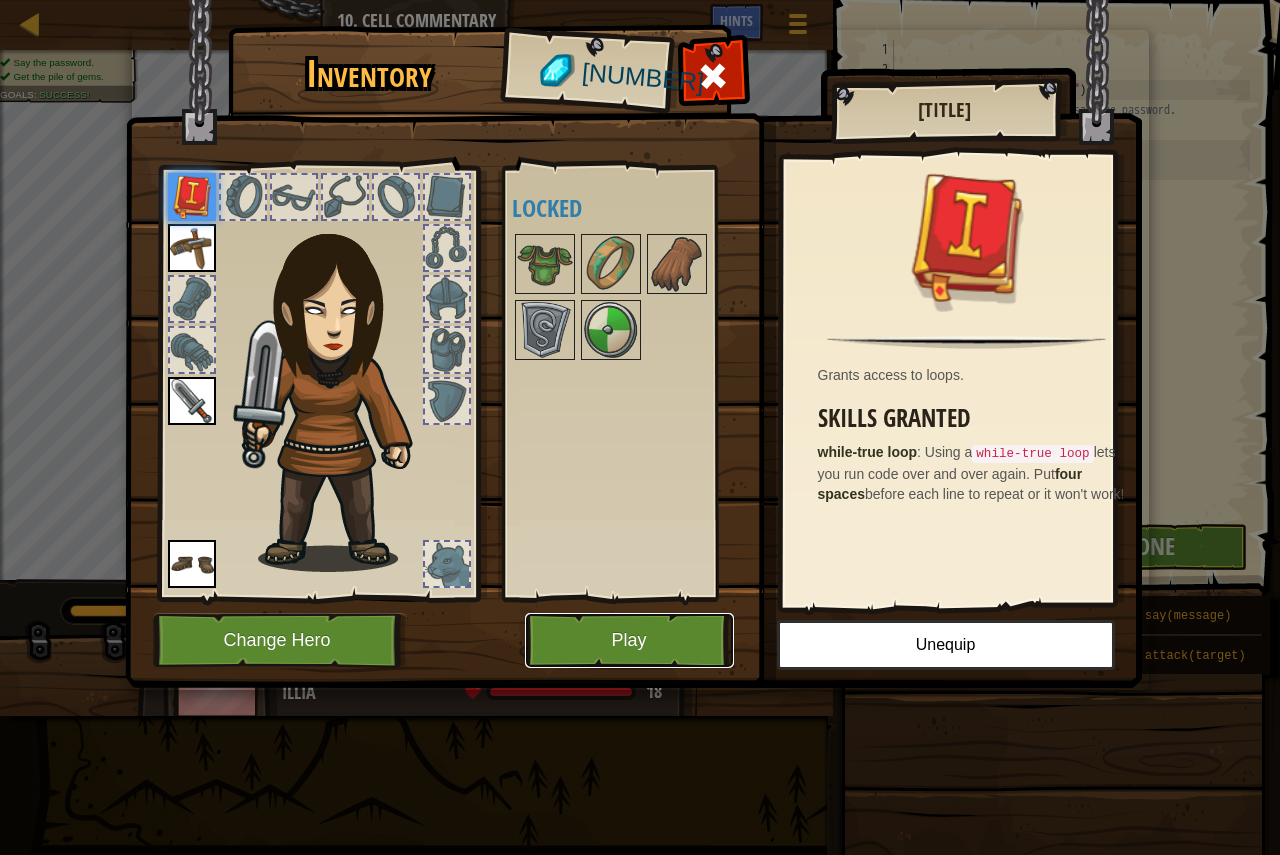 click on "Play" at bounding box center (629, 640) 